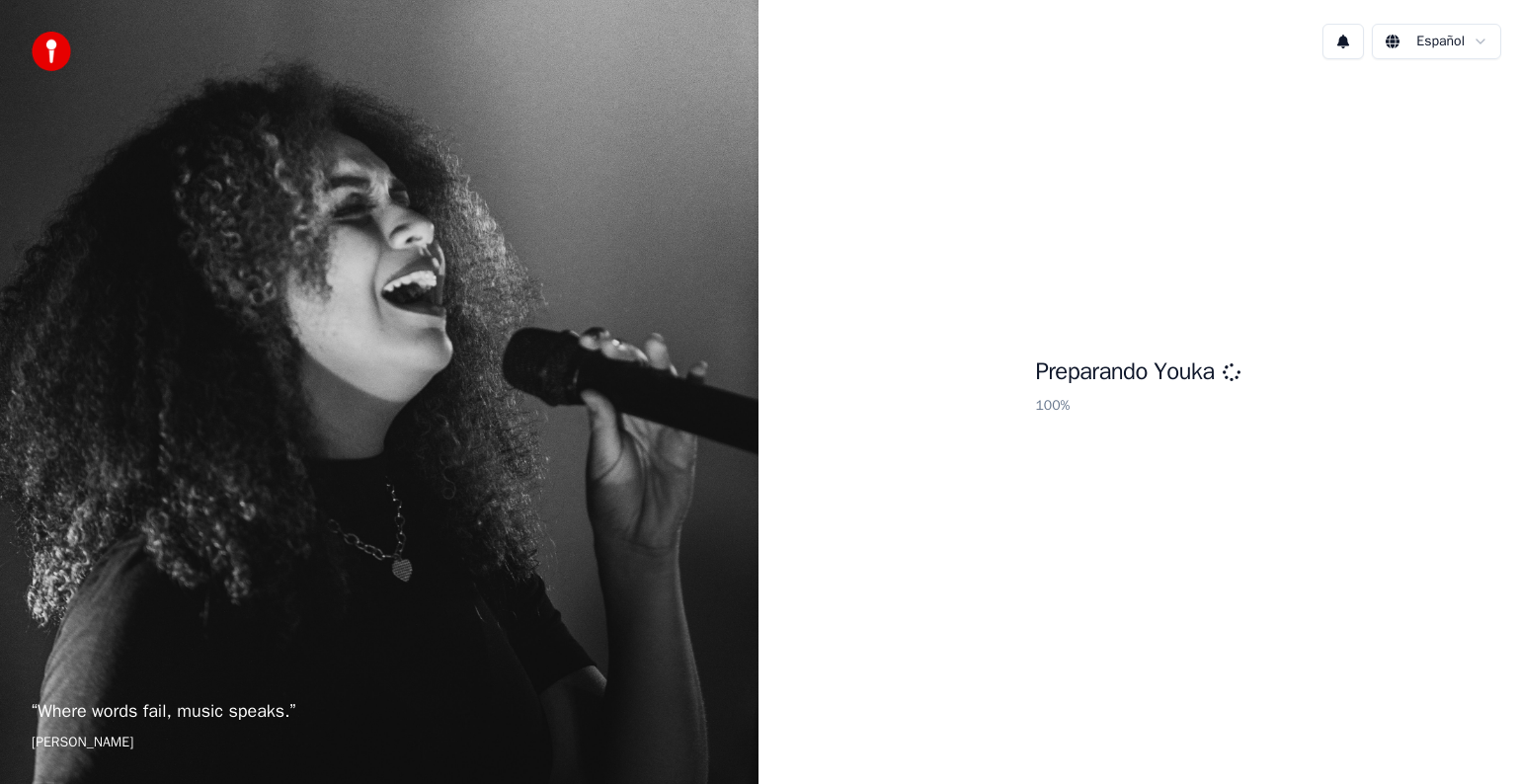 scroll, scrollTop: 0, scrollLeft: 0, axis: both 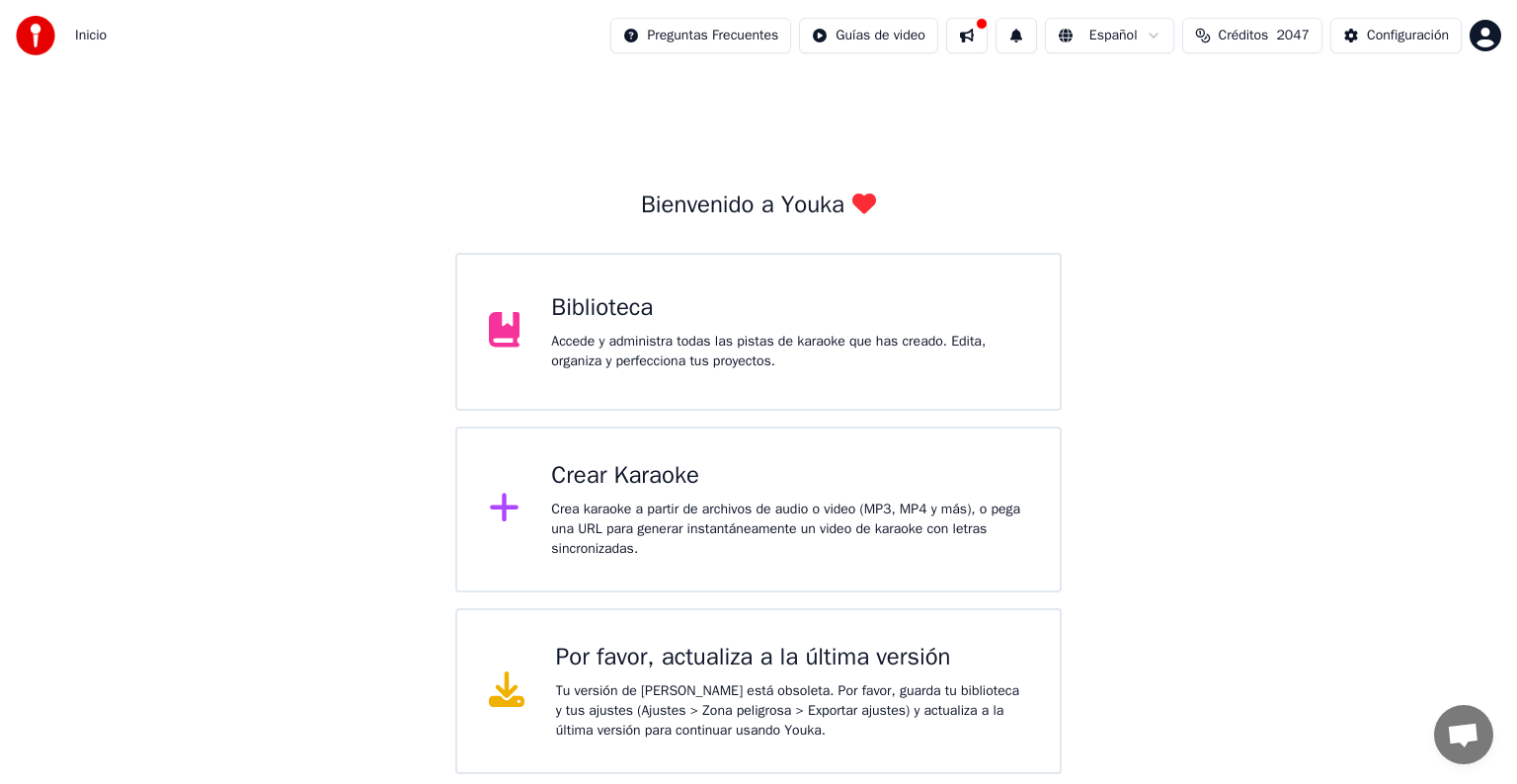 click on "Biblioteca" at bounding box center (789, 308) 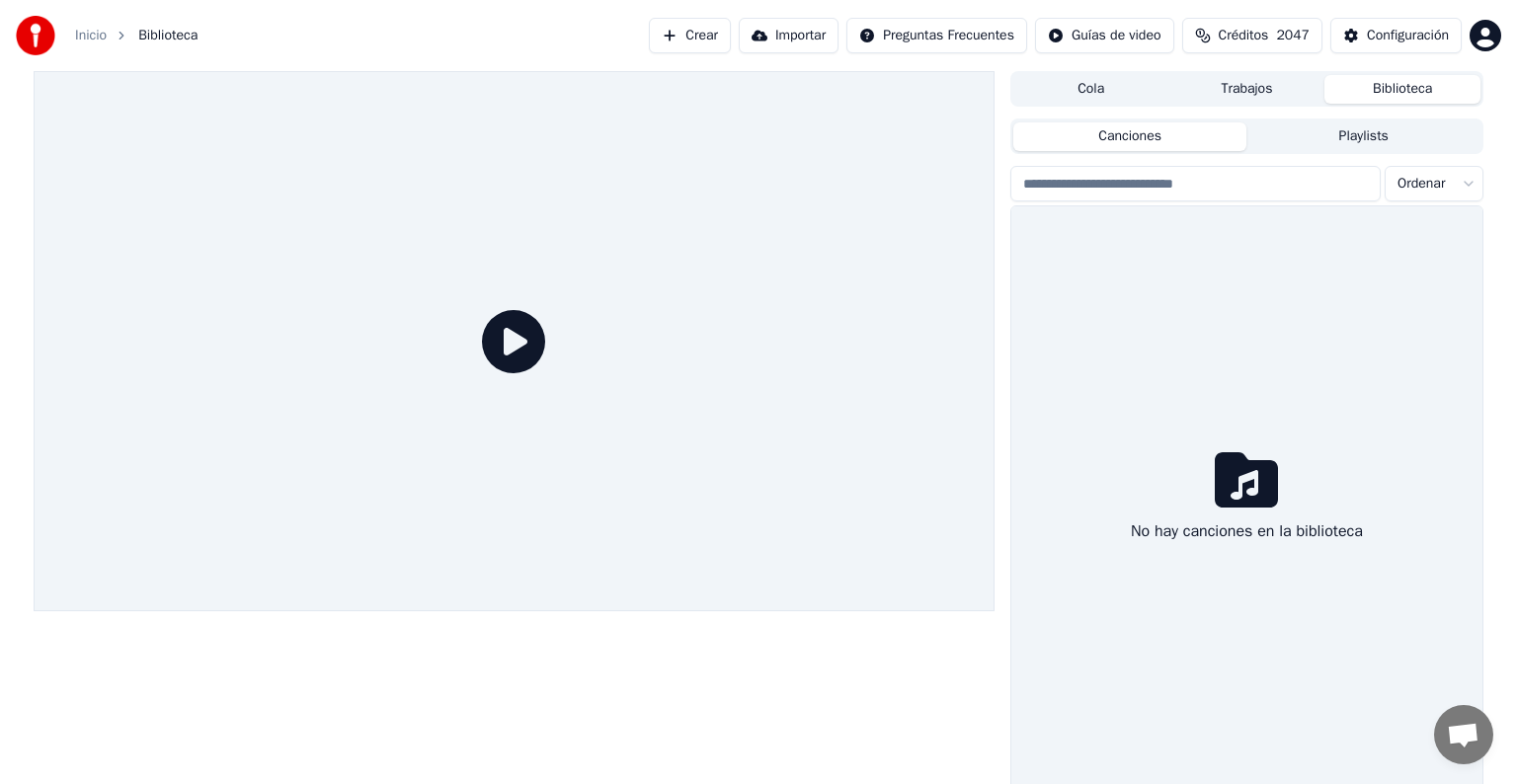 click at bounding box center [514, 341] 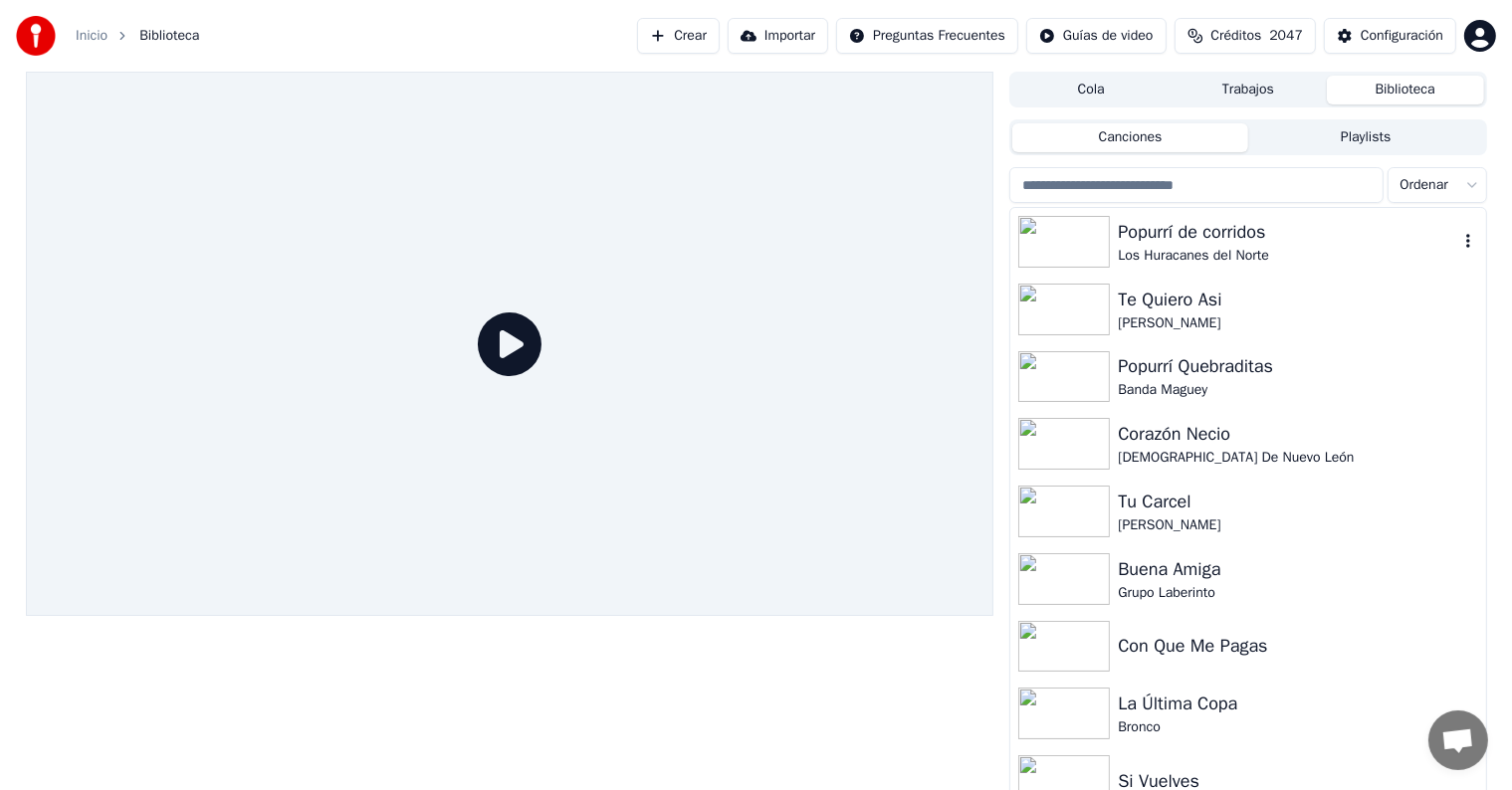 click on "Los Huracanes del Norte" at bounding box center [1287, 256] 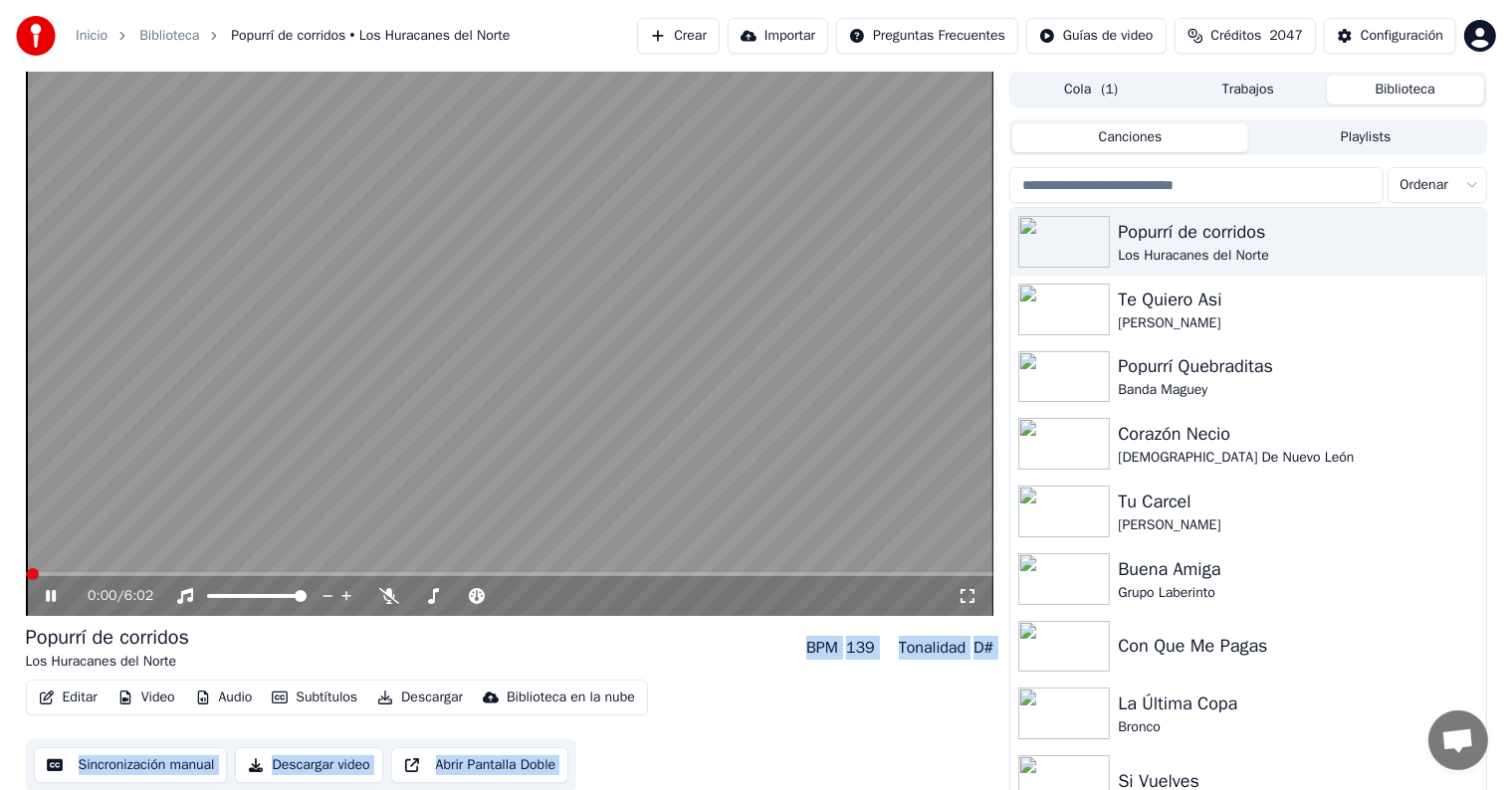 click at bounding box center (510, 343) 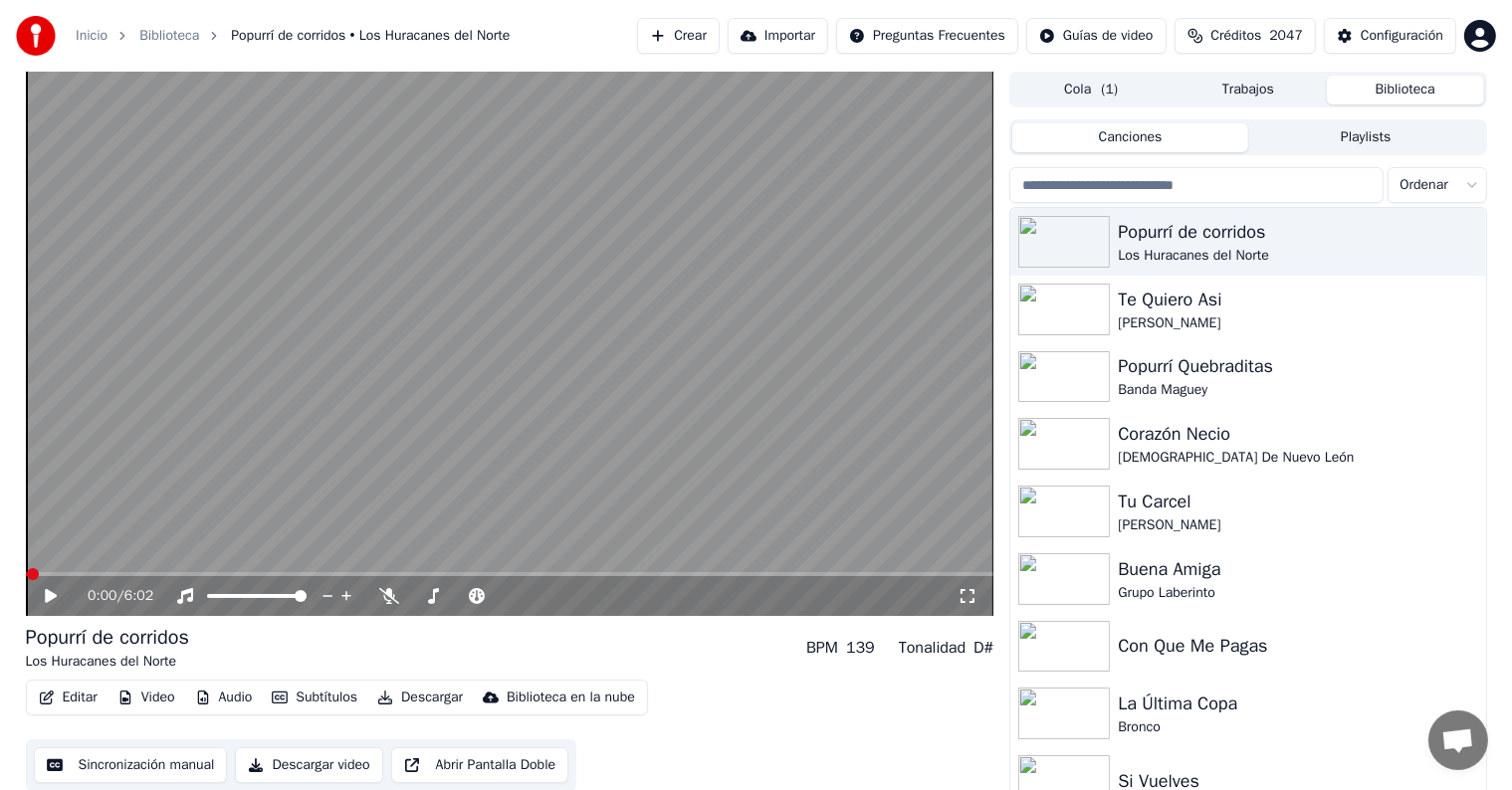 click on "0:00  /  6:02" at bounding box center (523, 596) 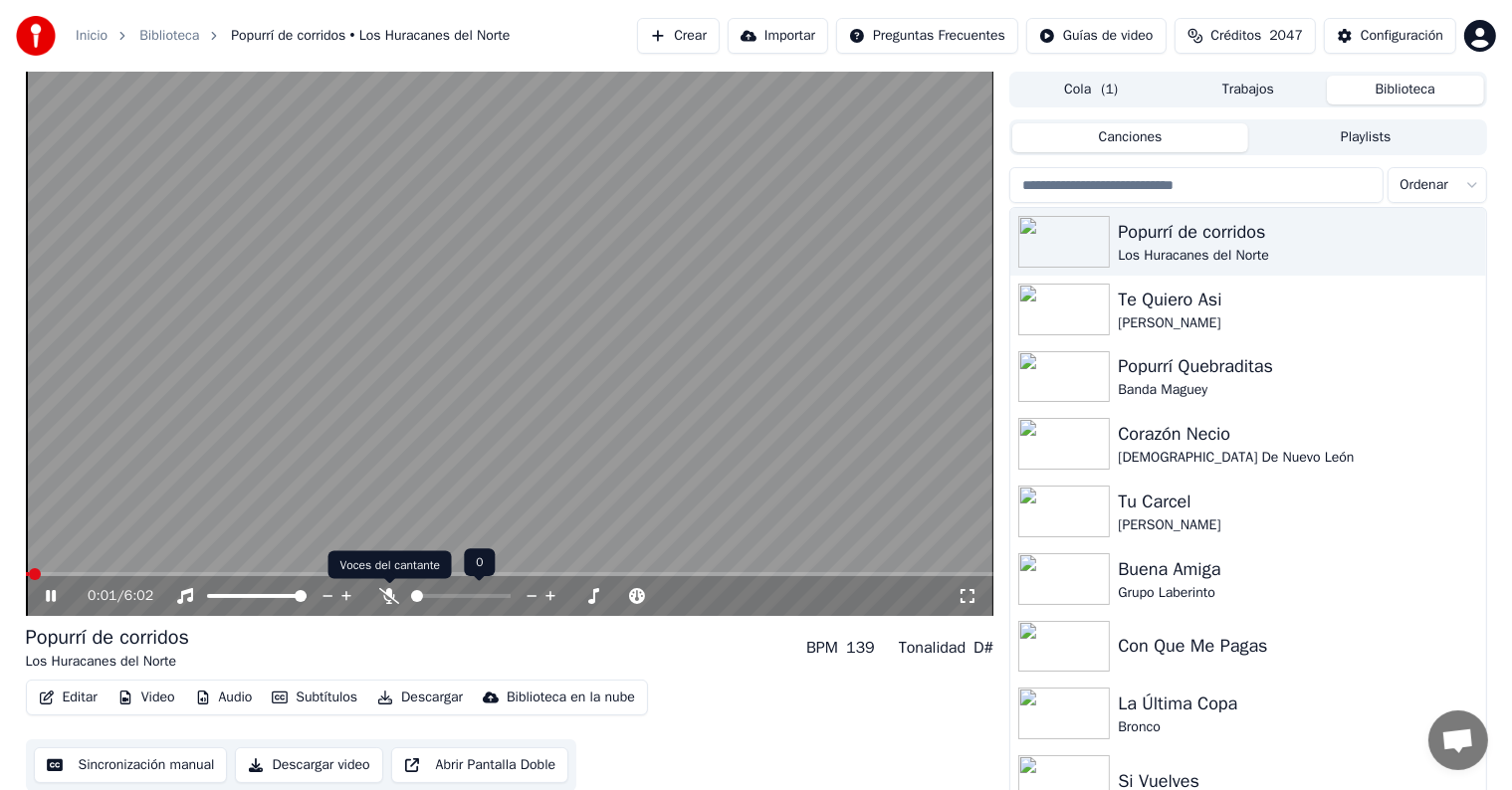click 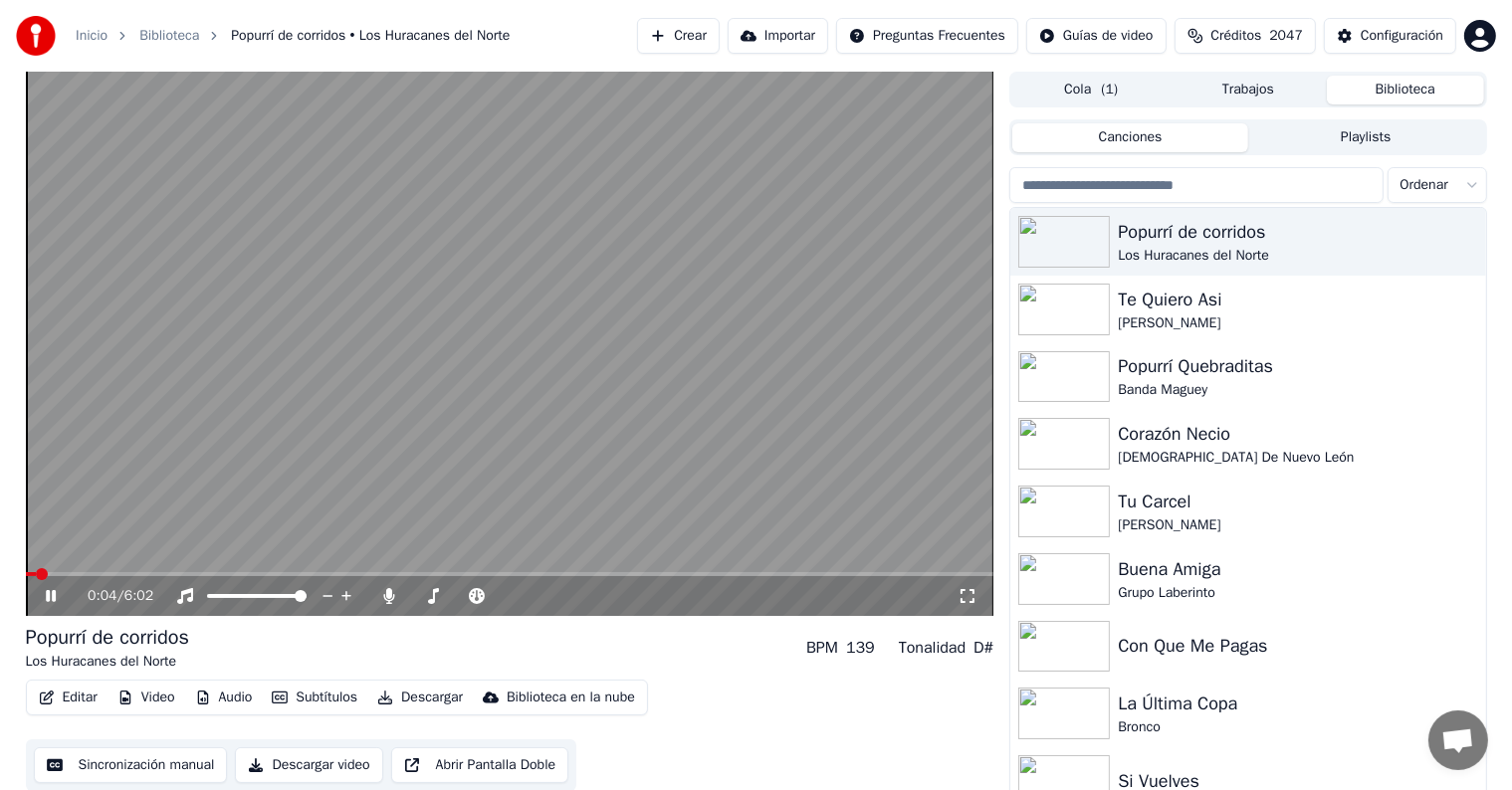 click at bounding box center [510, 343] 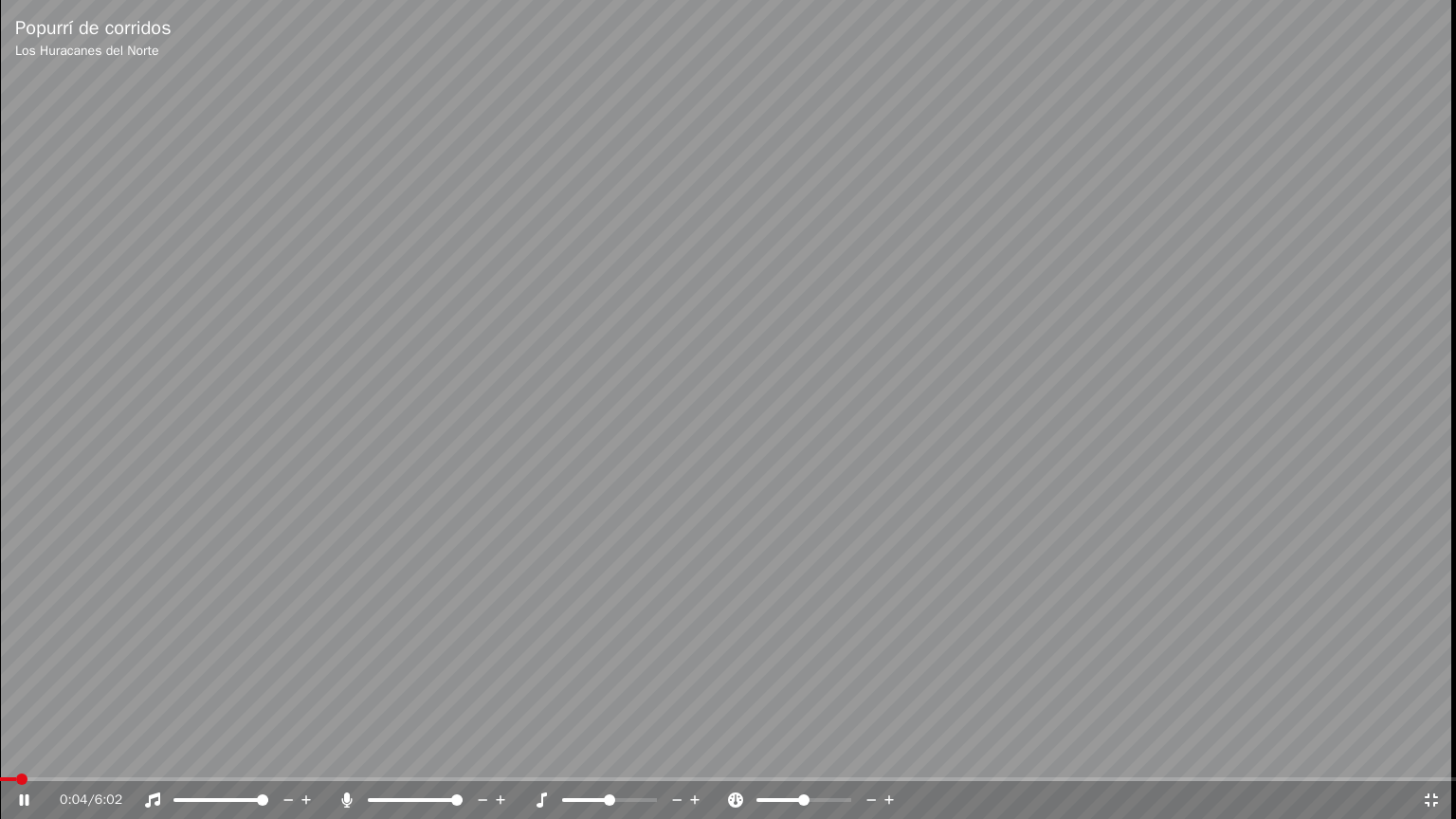 click at bounding box center (728, 410) 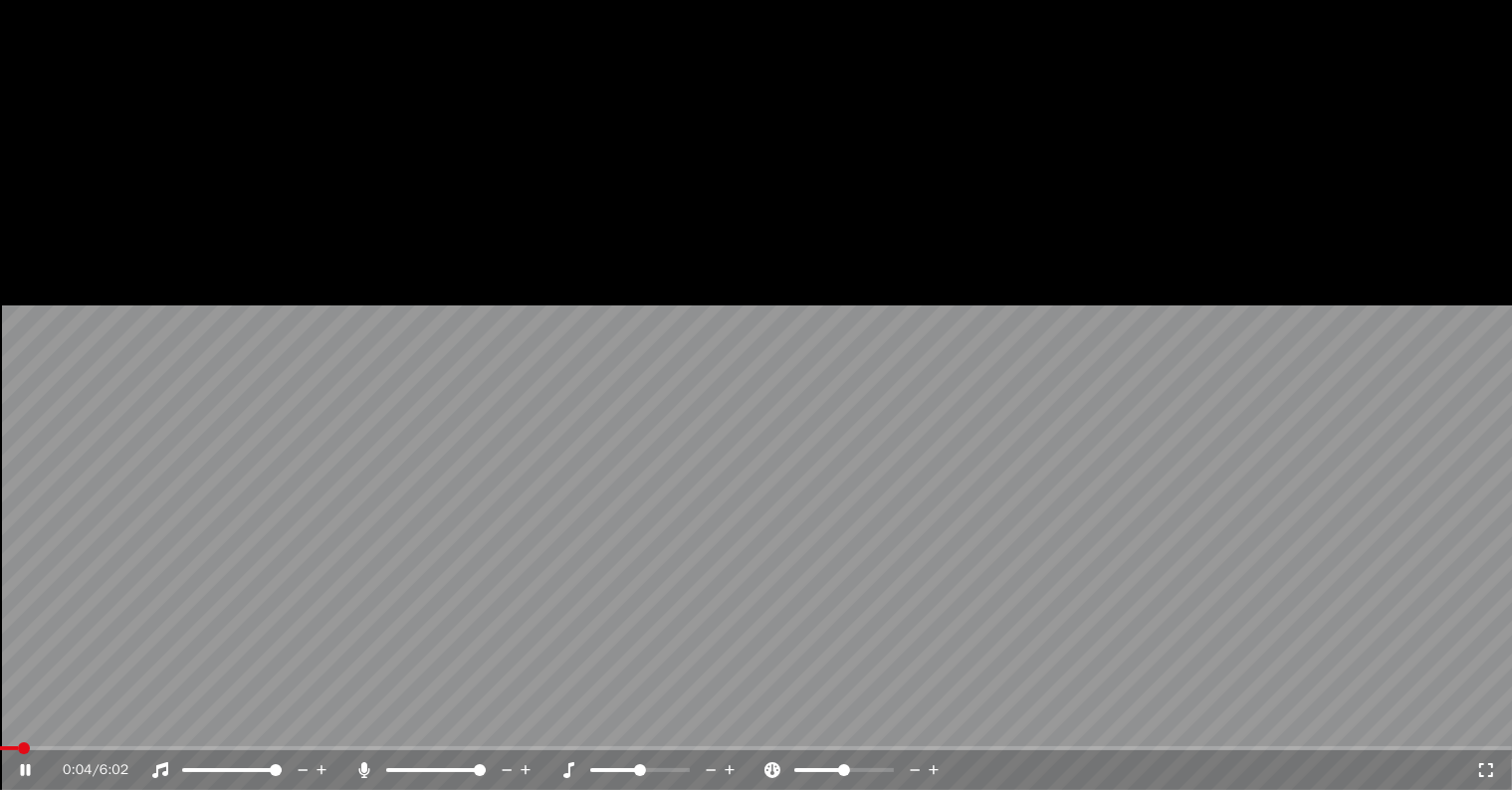 drag, startPoint x: 305, startPoint y: 533, endPoint x: 305, endPoint y: 510, distance: 23 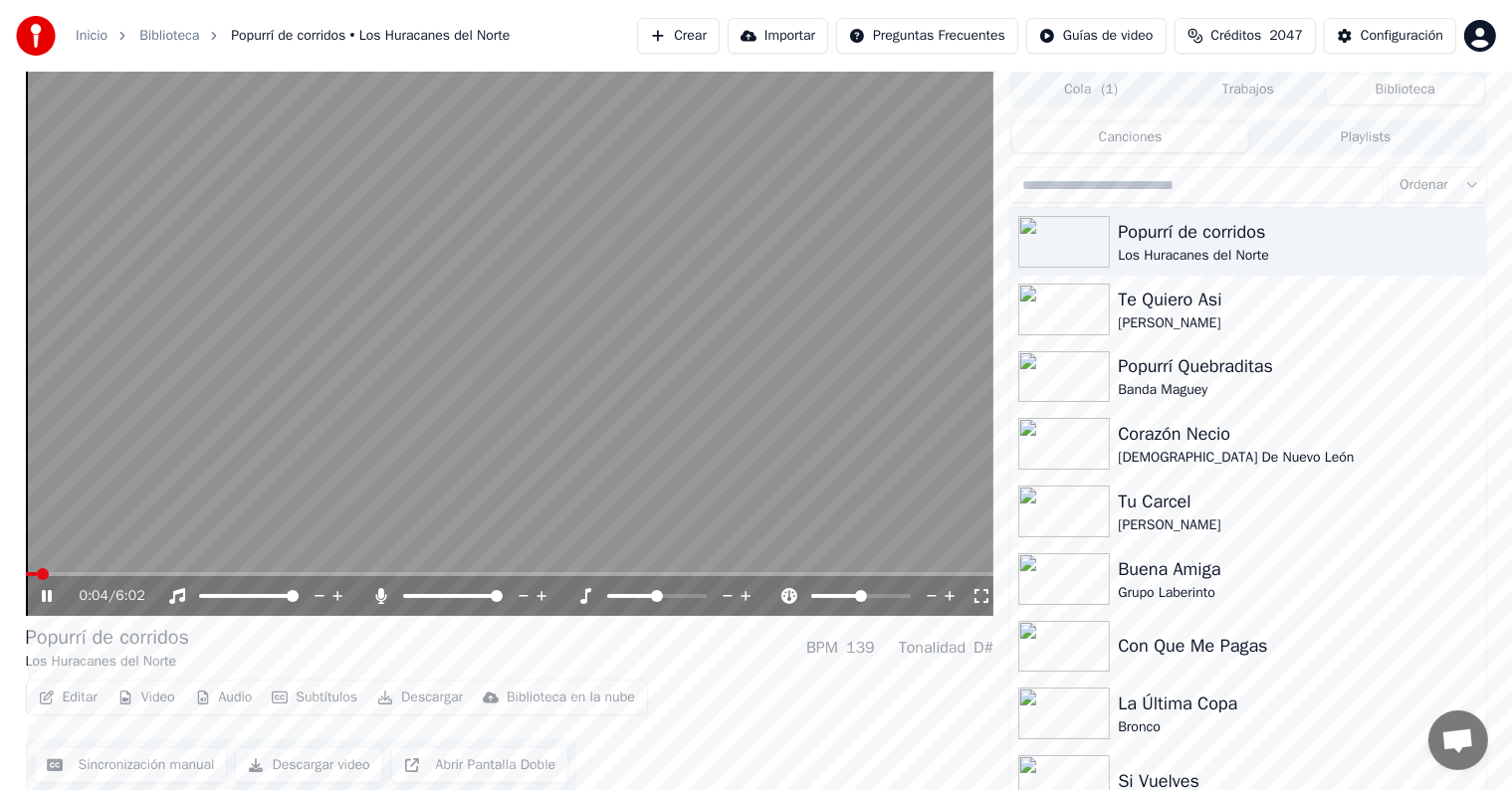 click at bounding box center (510, 343) 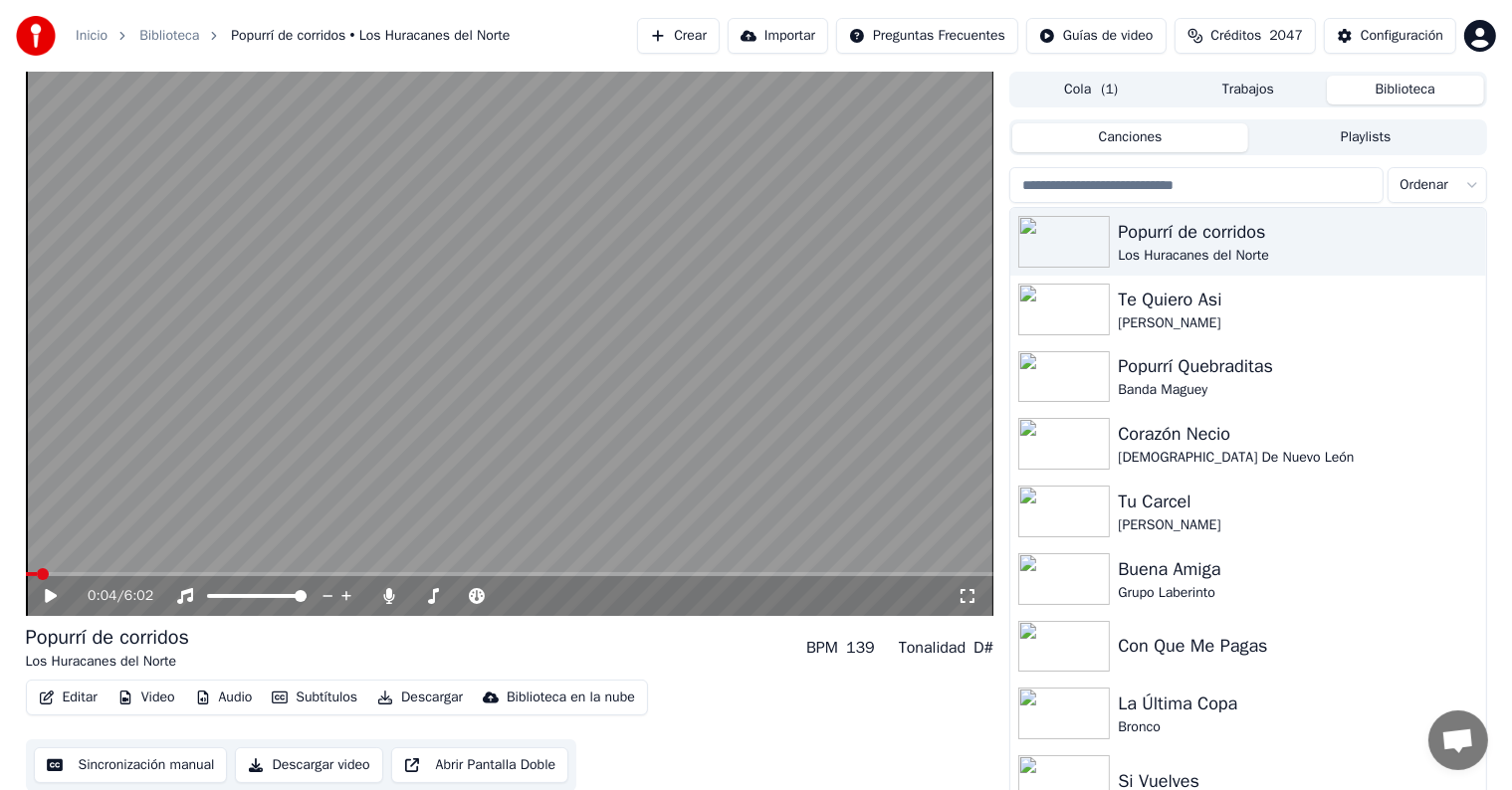 click 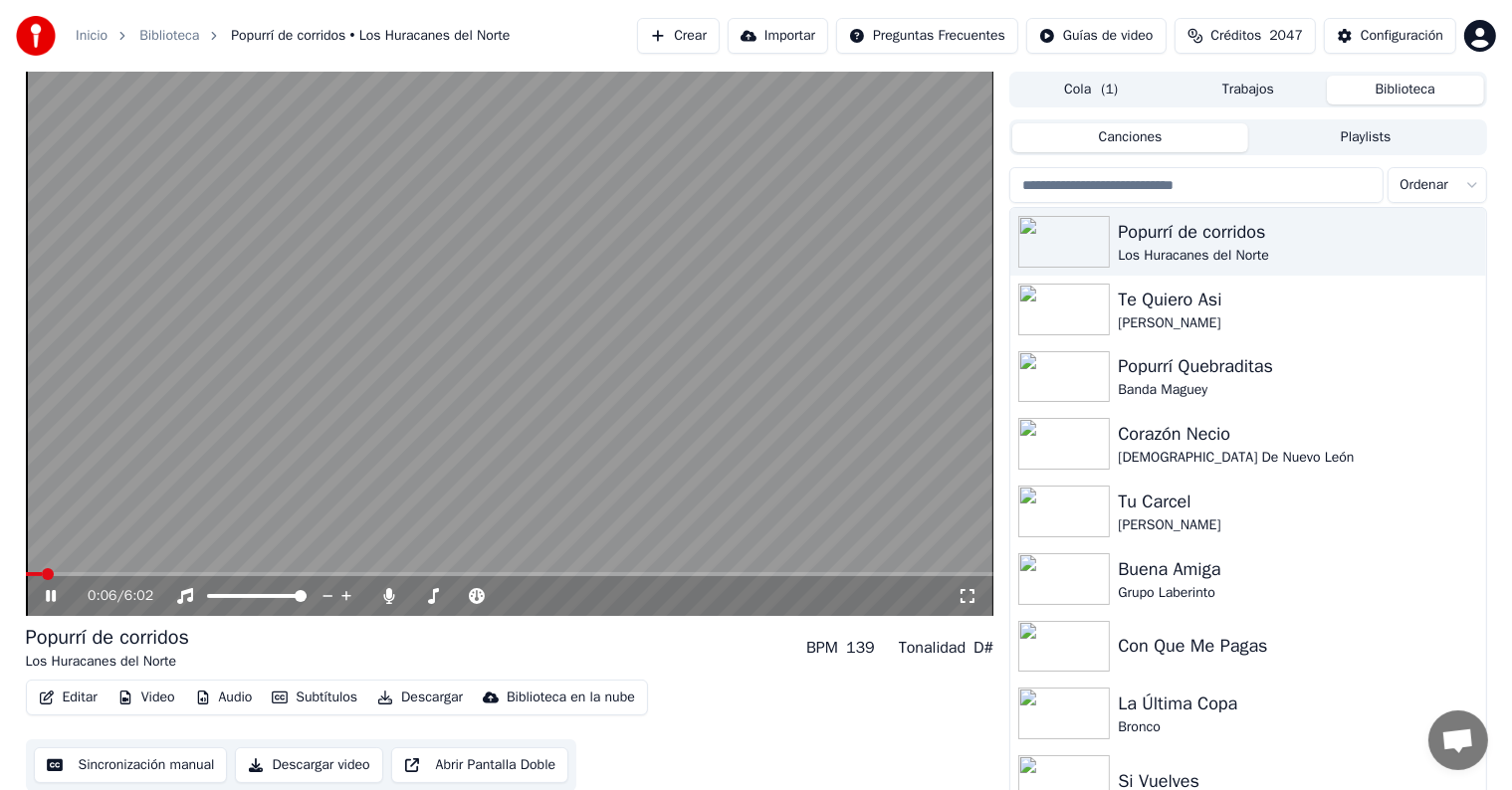 click 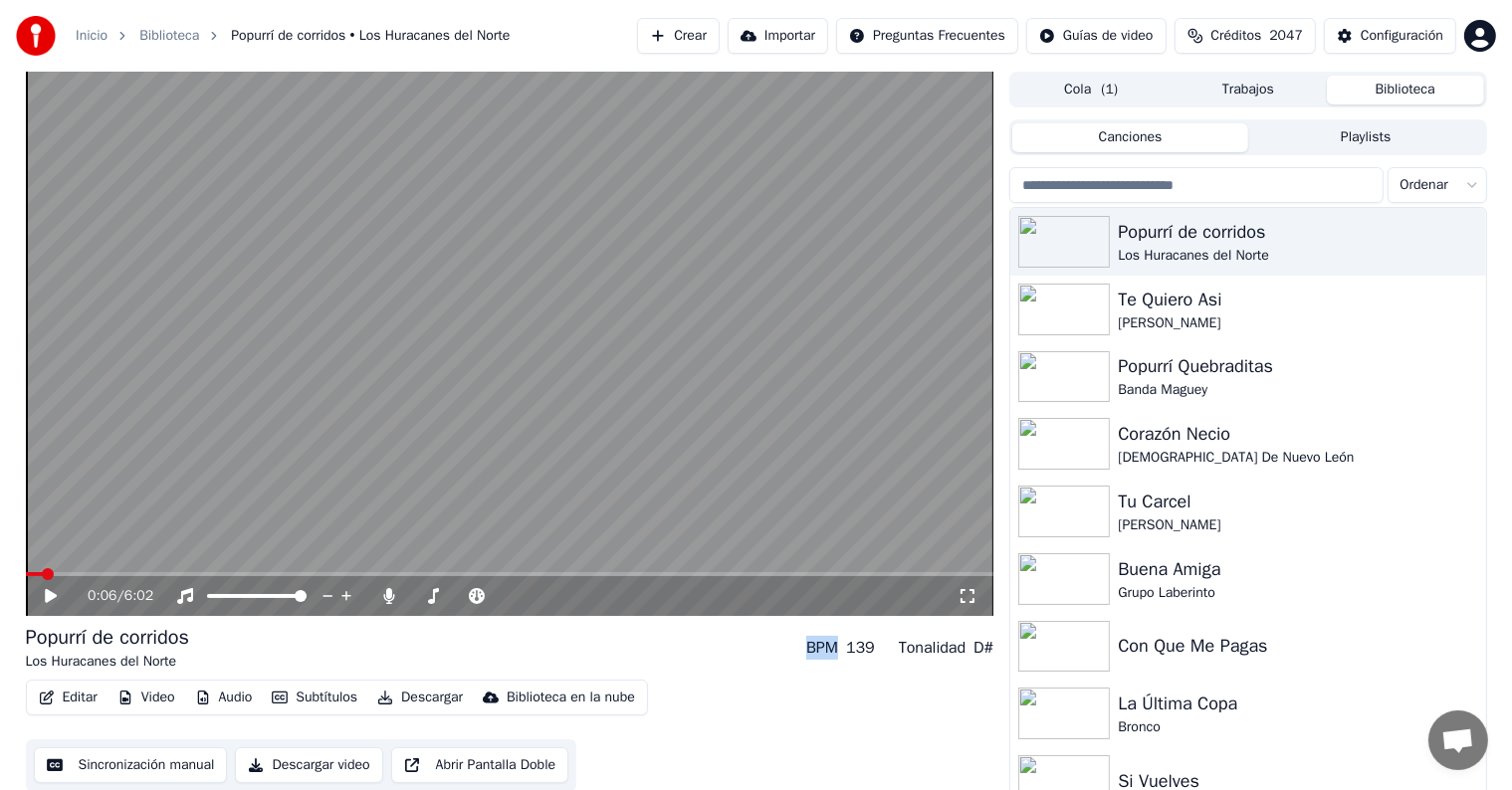 click 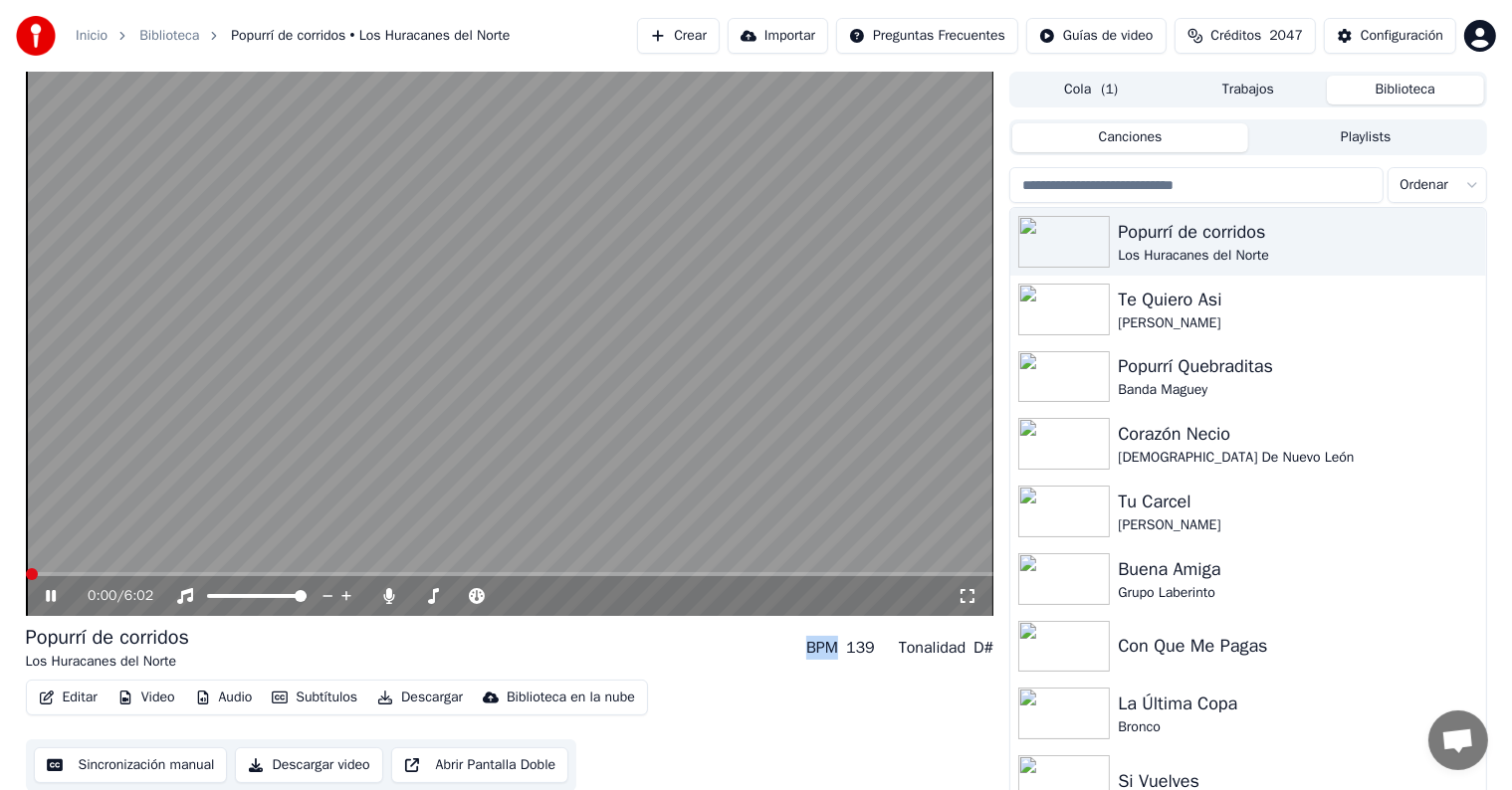 click at bounding box center [32, 574] 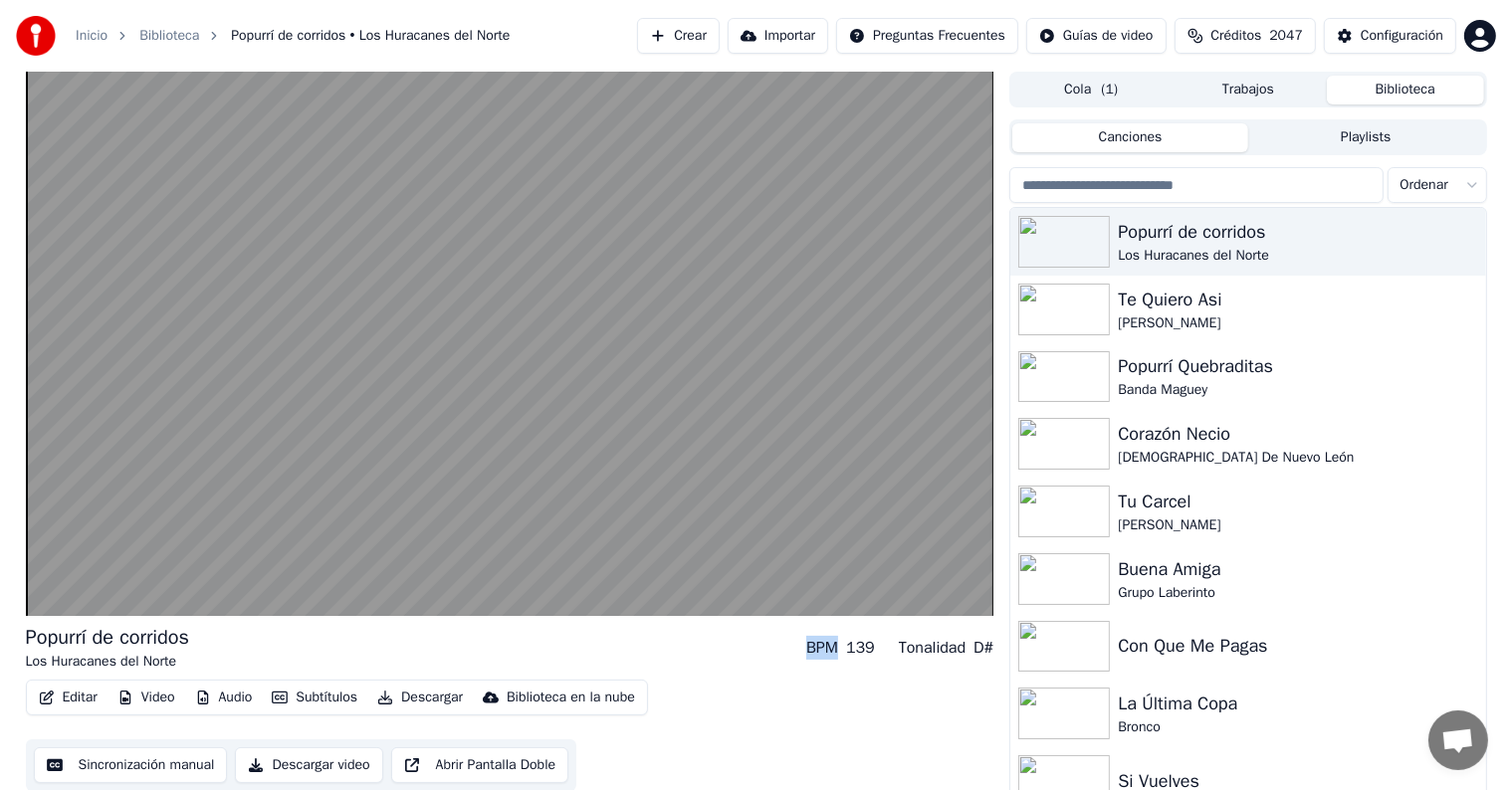 click on "Editar" at bounding box center [68, 697] 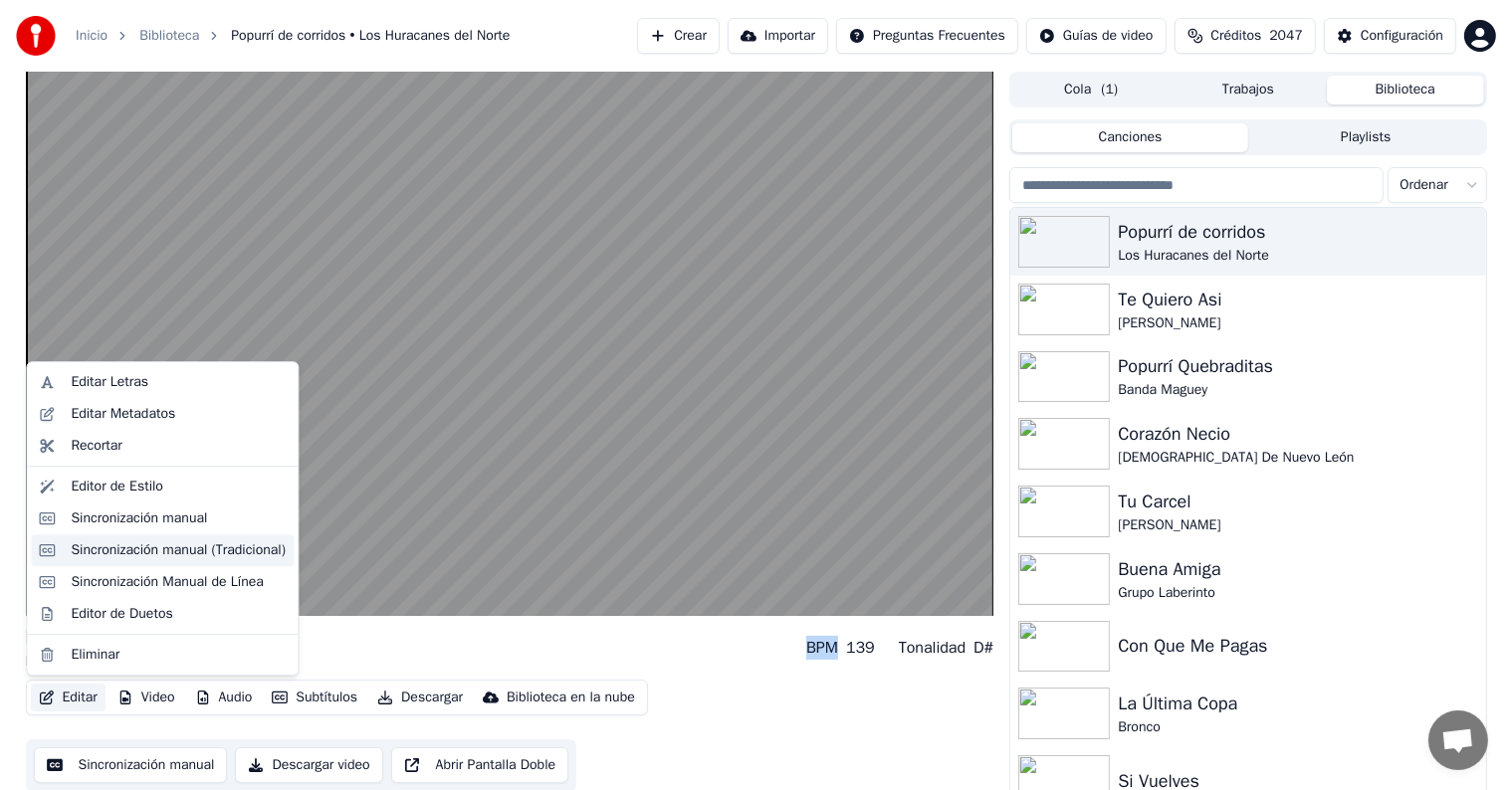 click on "Sincronización manual (Tradicional)" at bounding box center [178, 550] 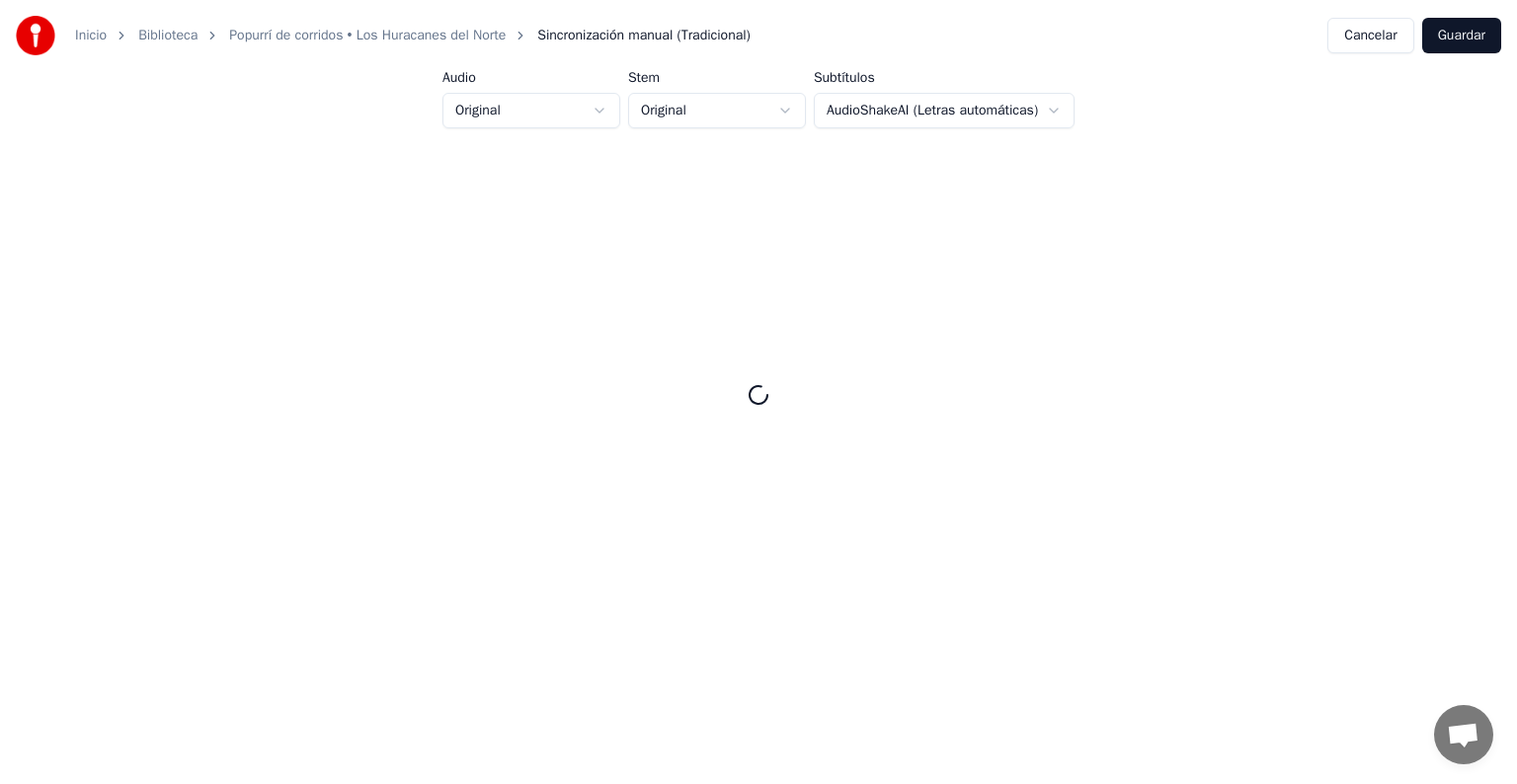 click at bounding box center (758, 395) 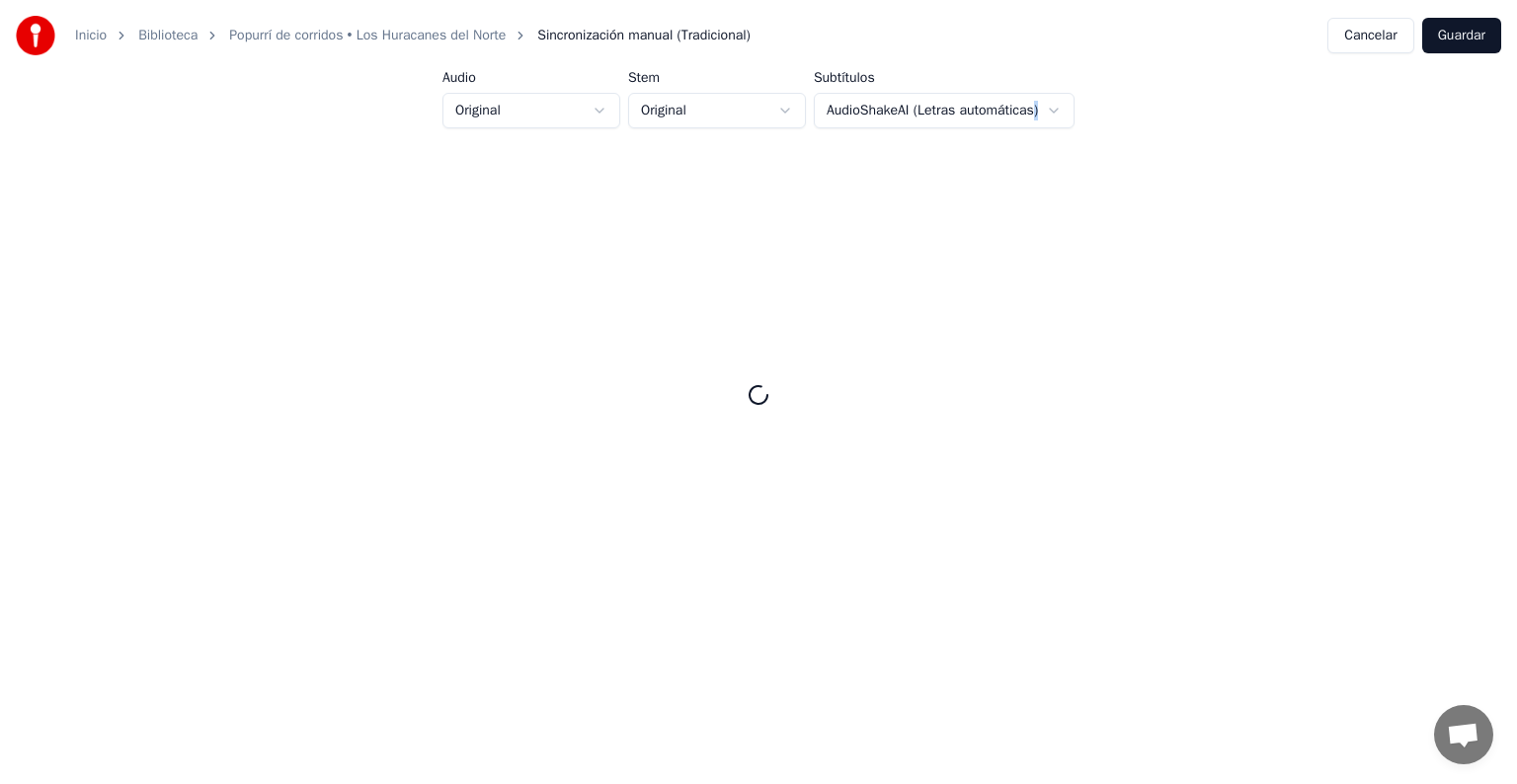 click at bounding box center [758, 395] 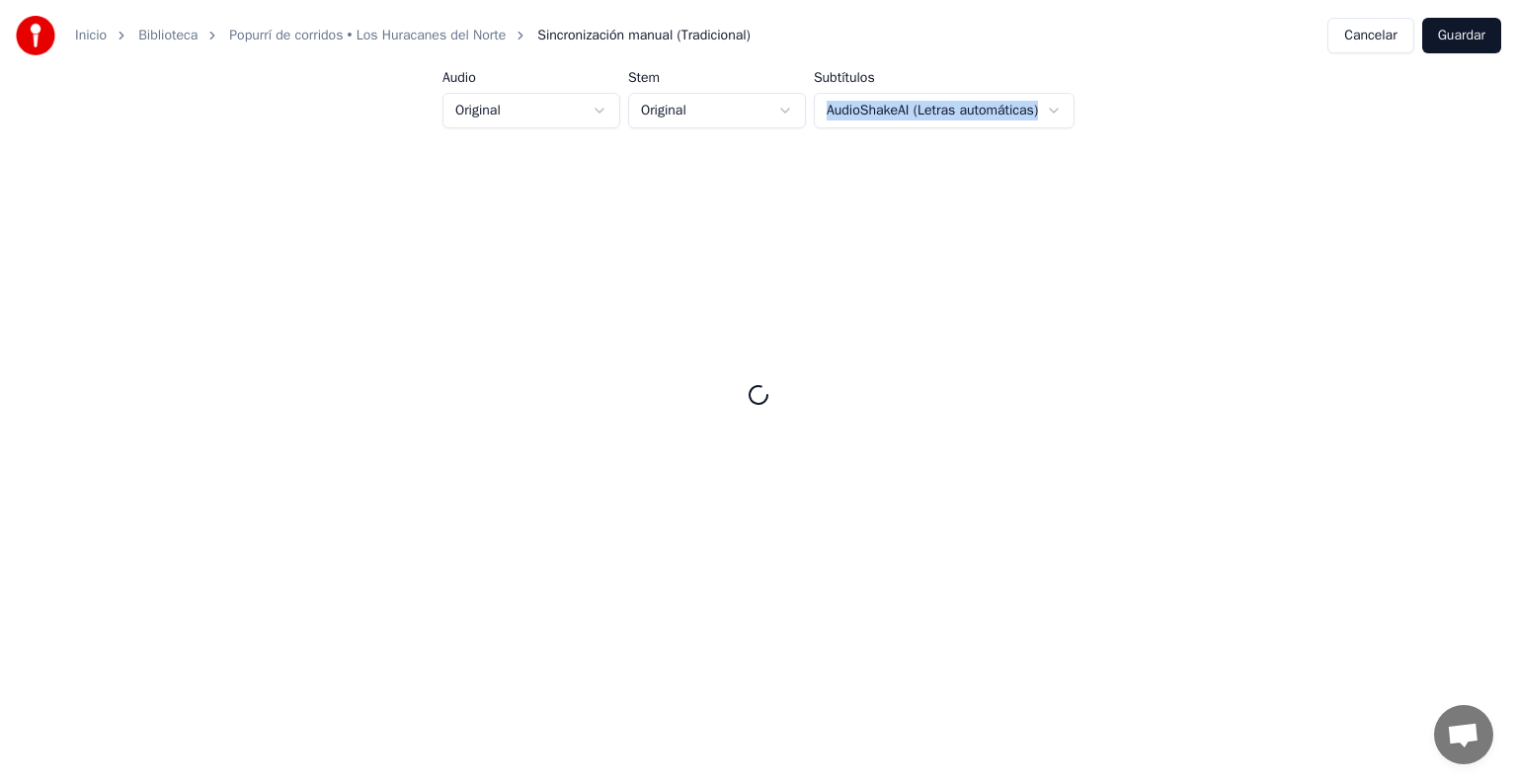 click at bounding box center [758, 395] 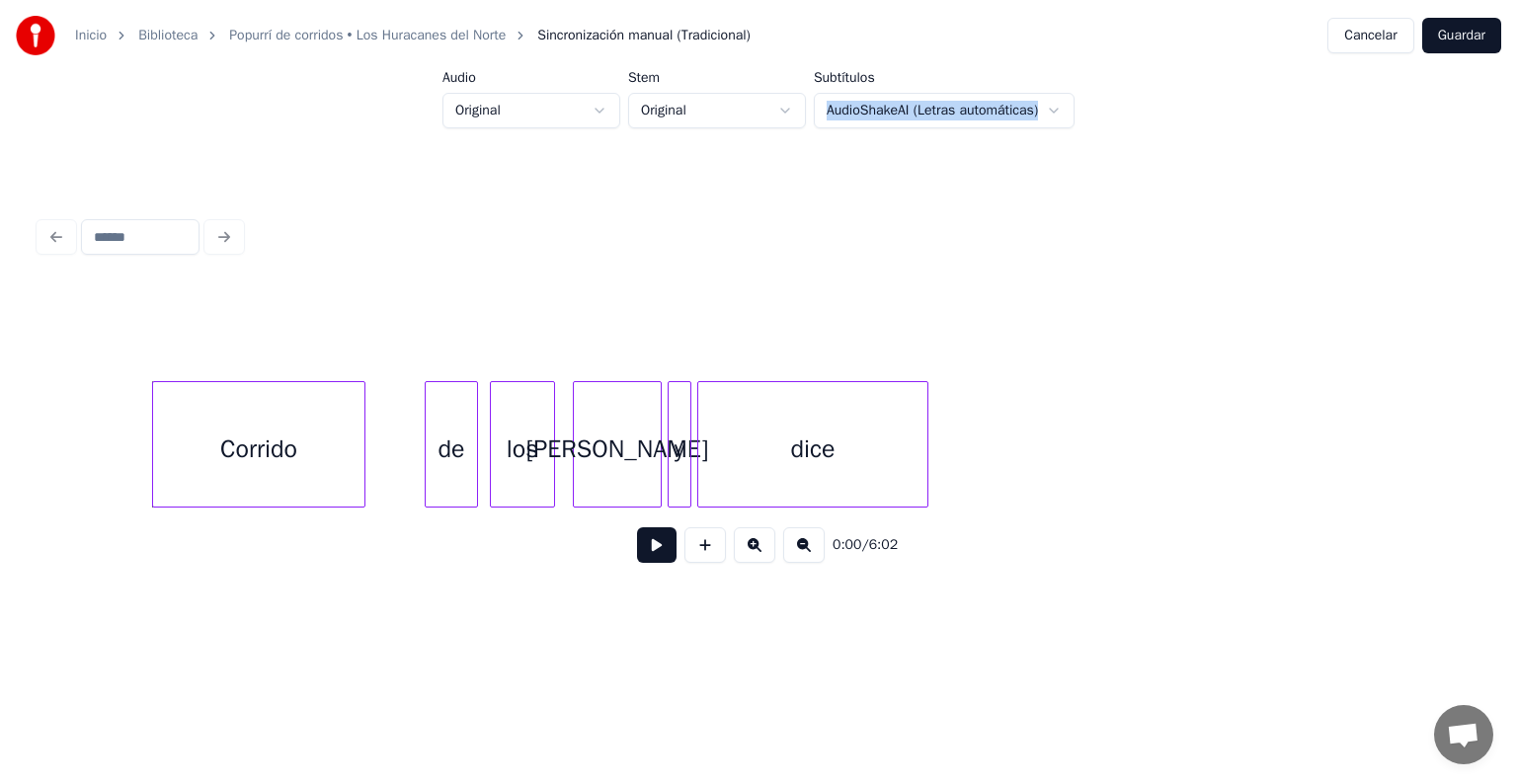 click on "Corrido" at bounding box center [259, 449] 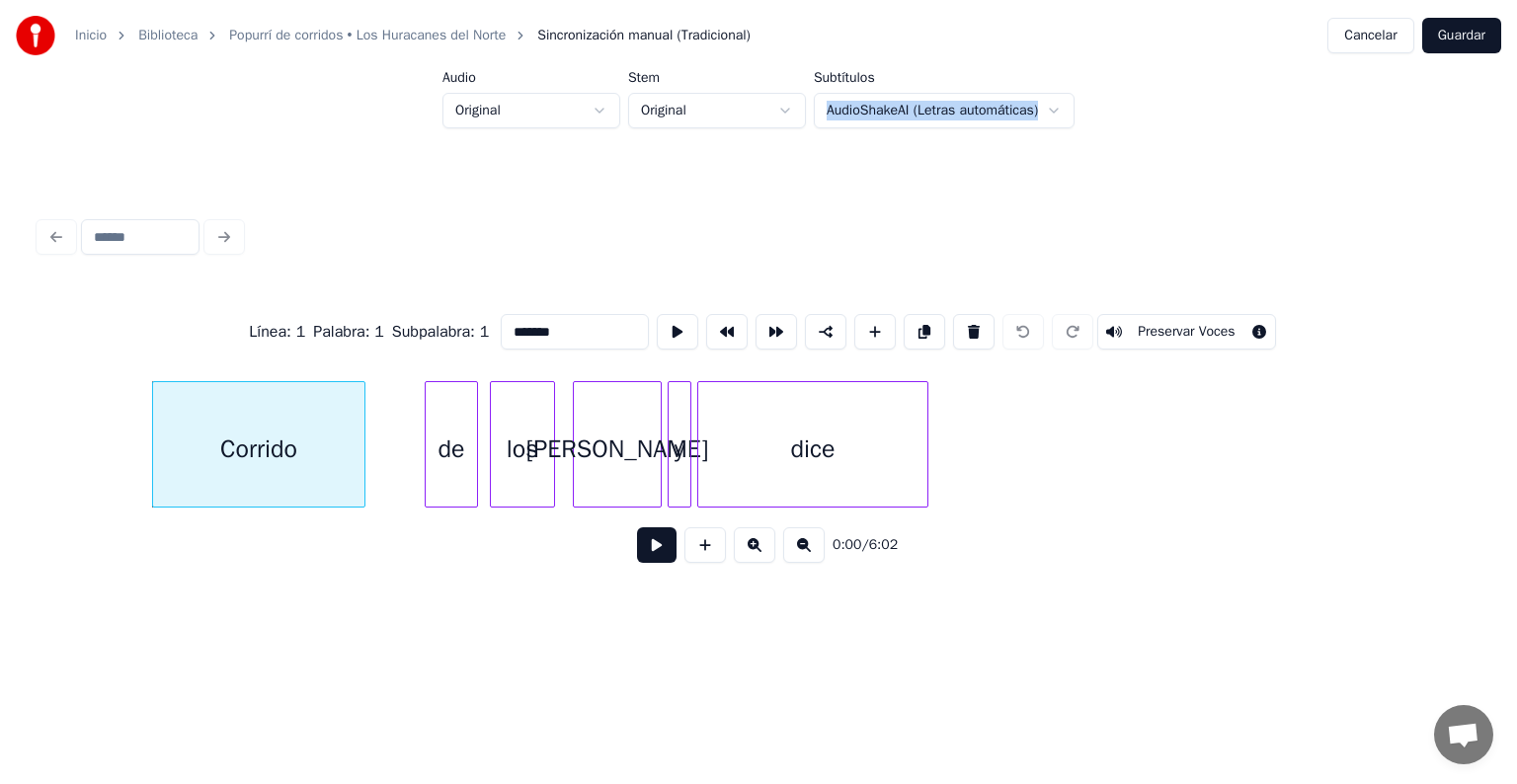 click at bounding box center (657, 545) 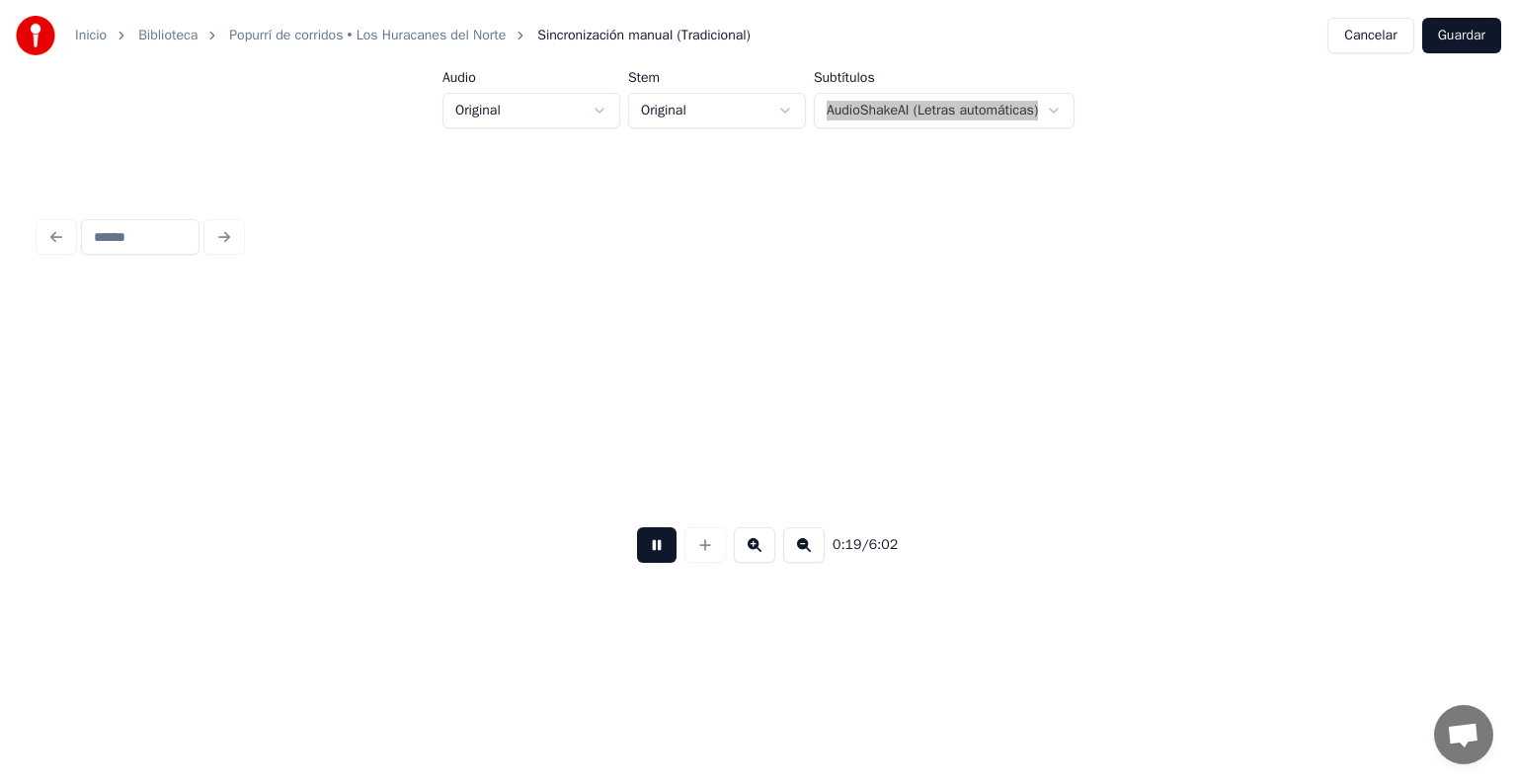 scroll, scrollTop: 0, scrollLeft: 5758, axis: horizontal 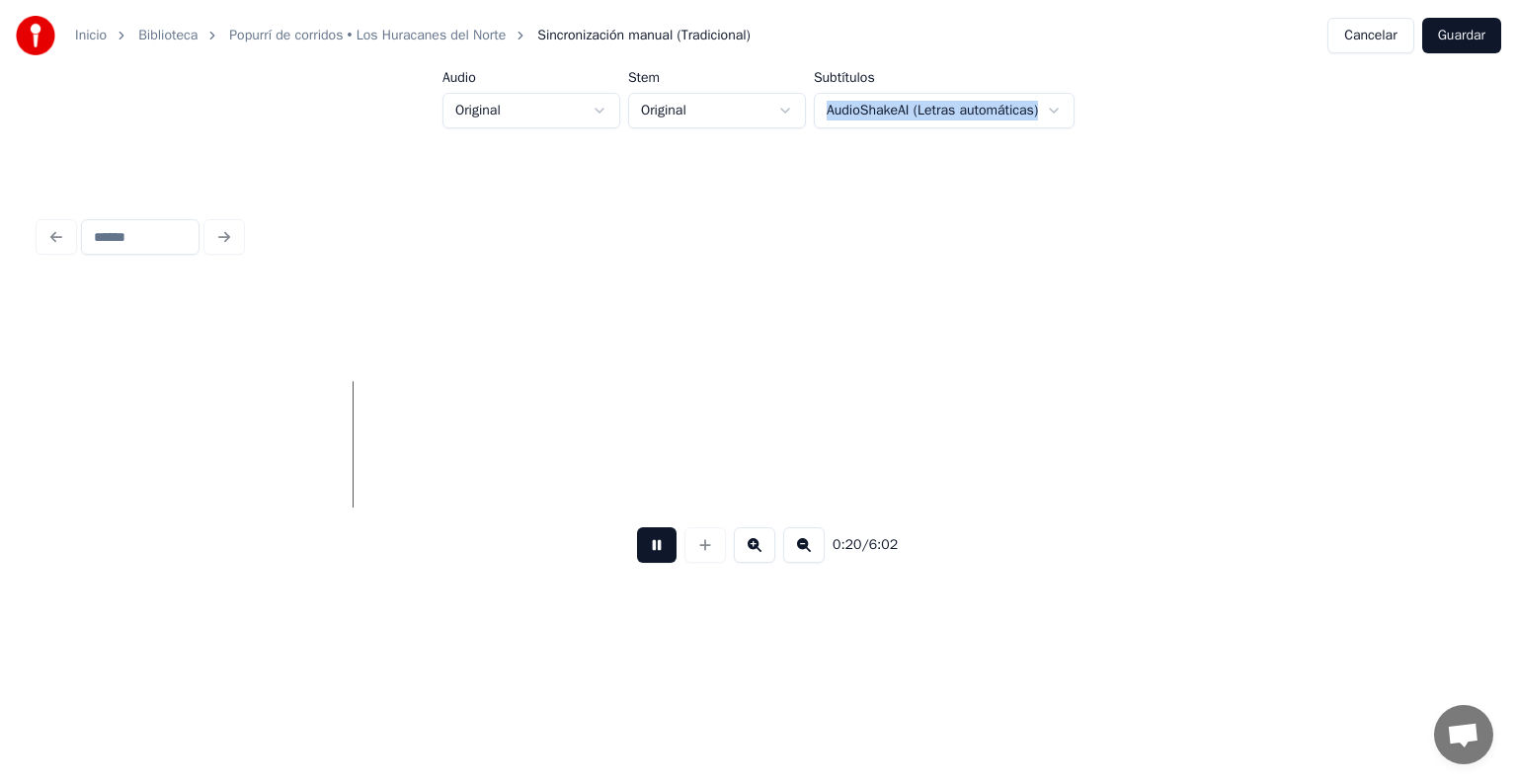 click at bounding box center (657, 545) 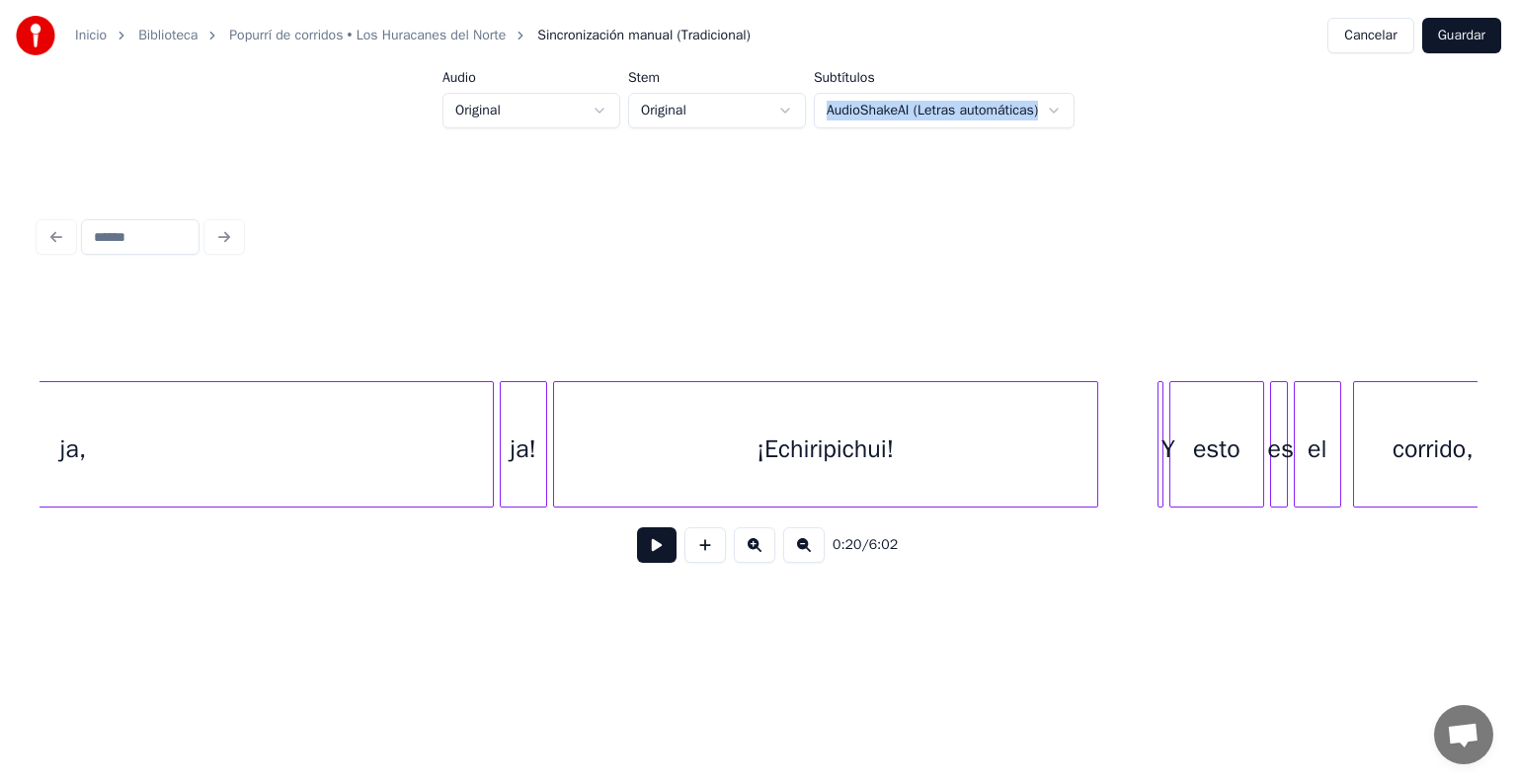 scroll, scrollTop: 0, scrollLeft: 3901, axis: horizontal 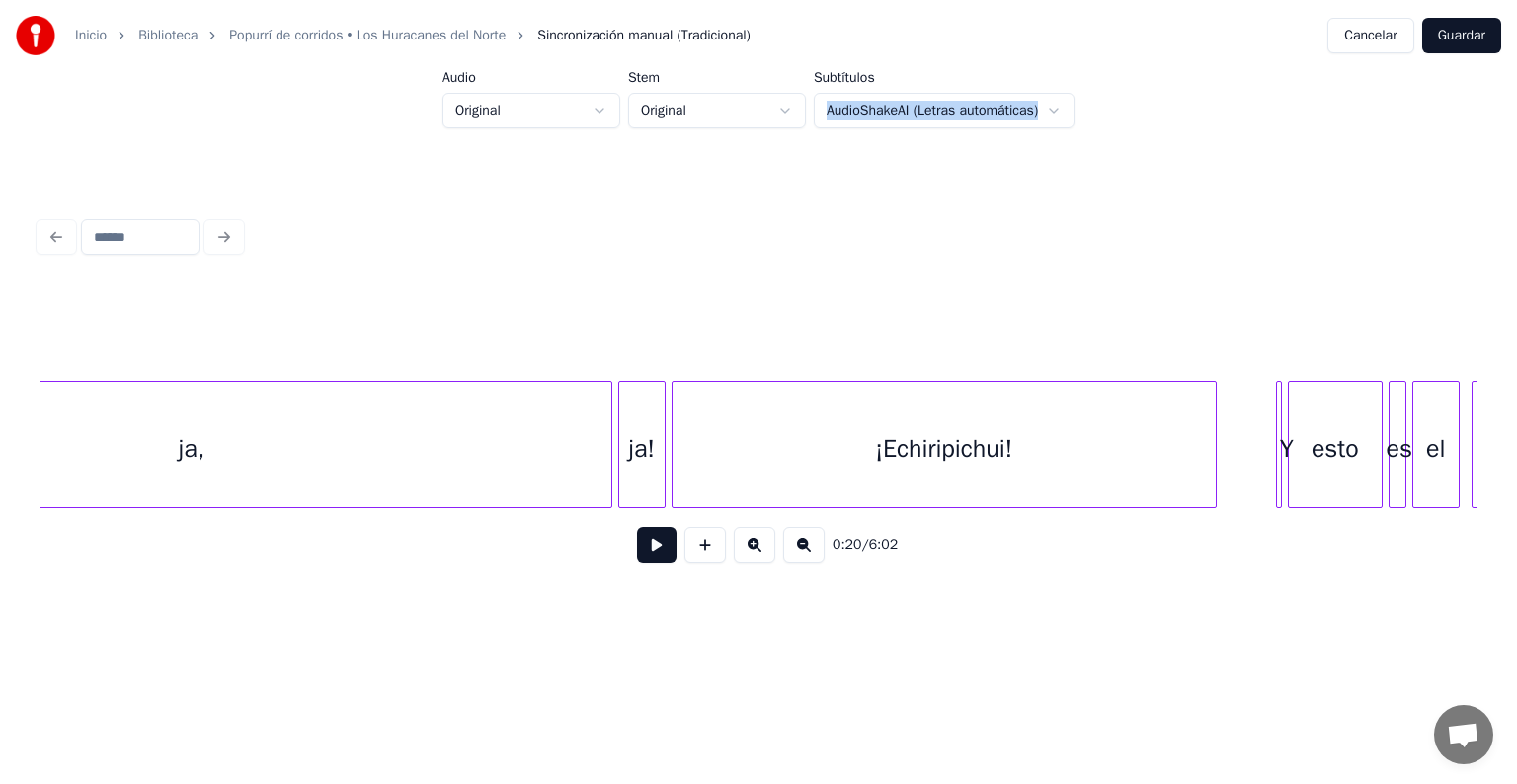 click on "ja," at bounding box center [192, 449] 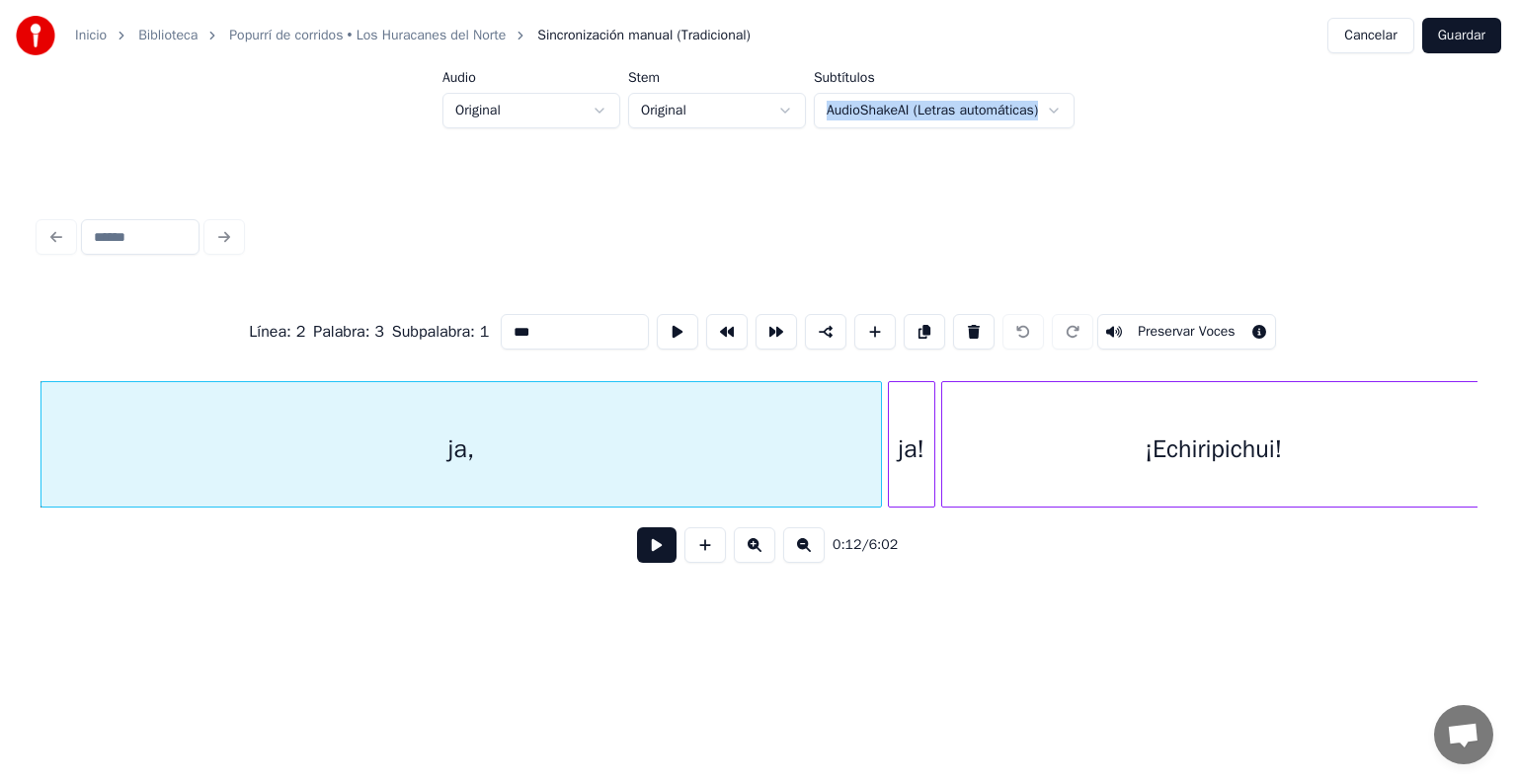click at bounding box center [657, 545] 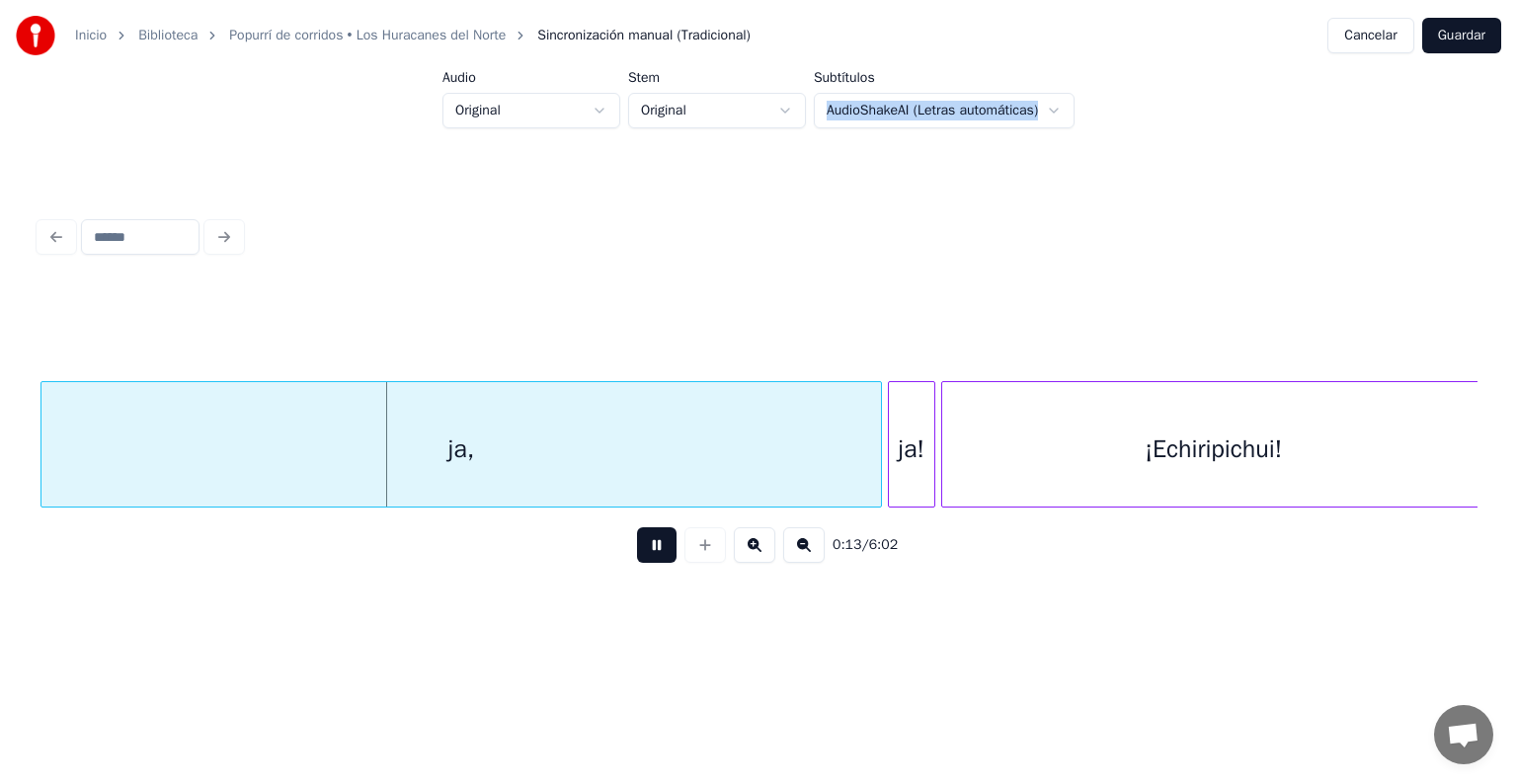 drag, startPoint x: 643, startPoint y: 553, endPoint x: 650, endPoint y: 536, distance: 18.384776 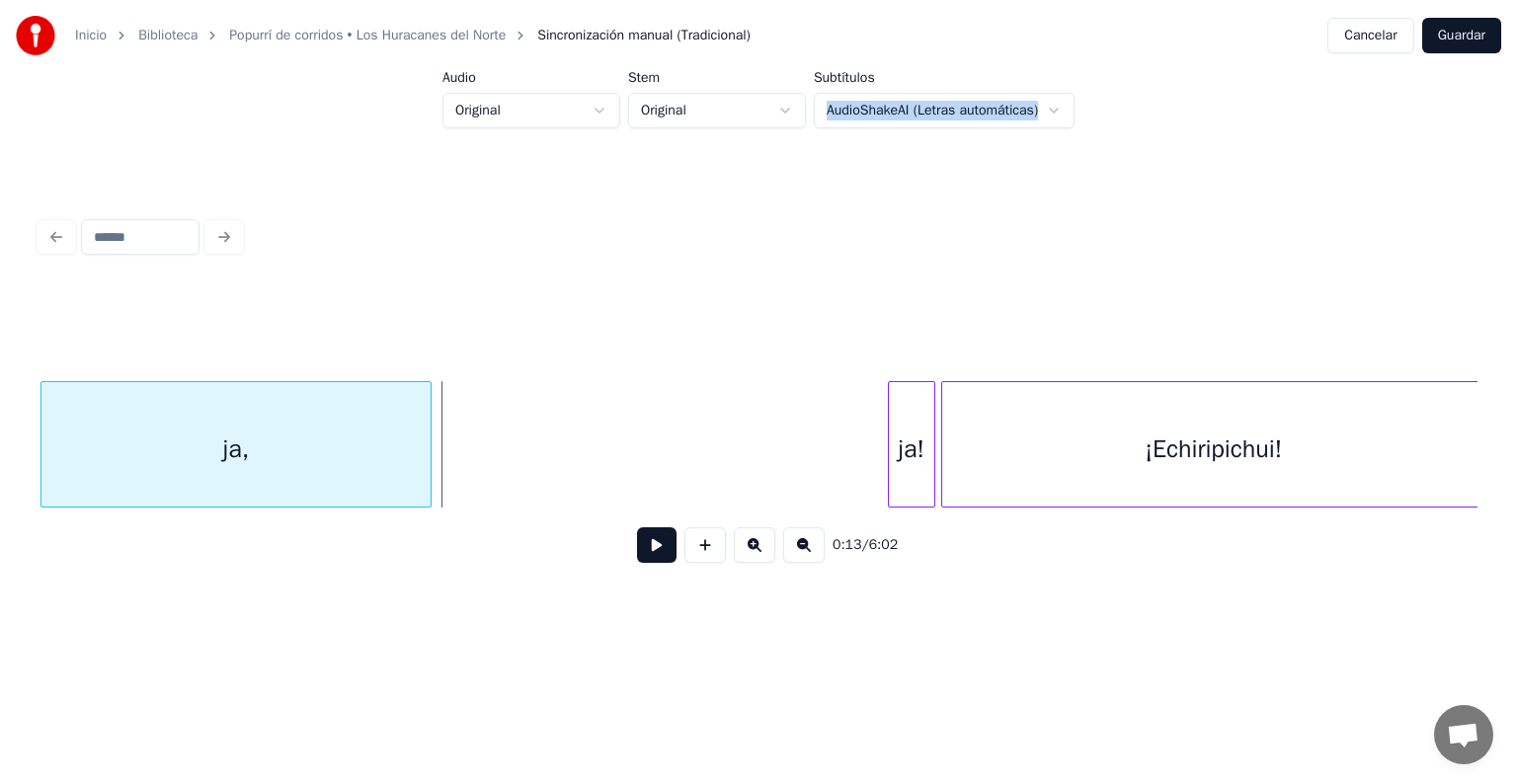click at bounding box center (428, 444) 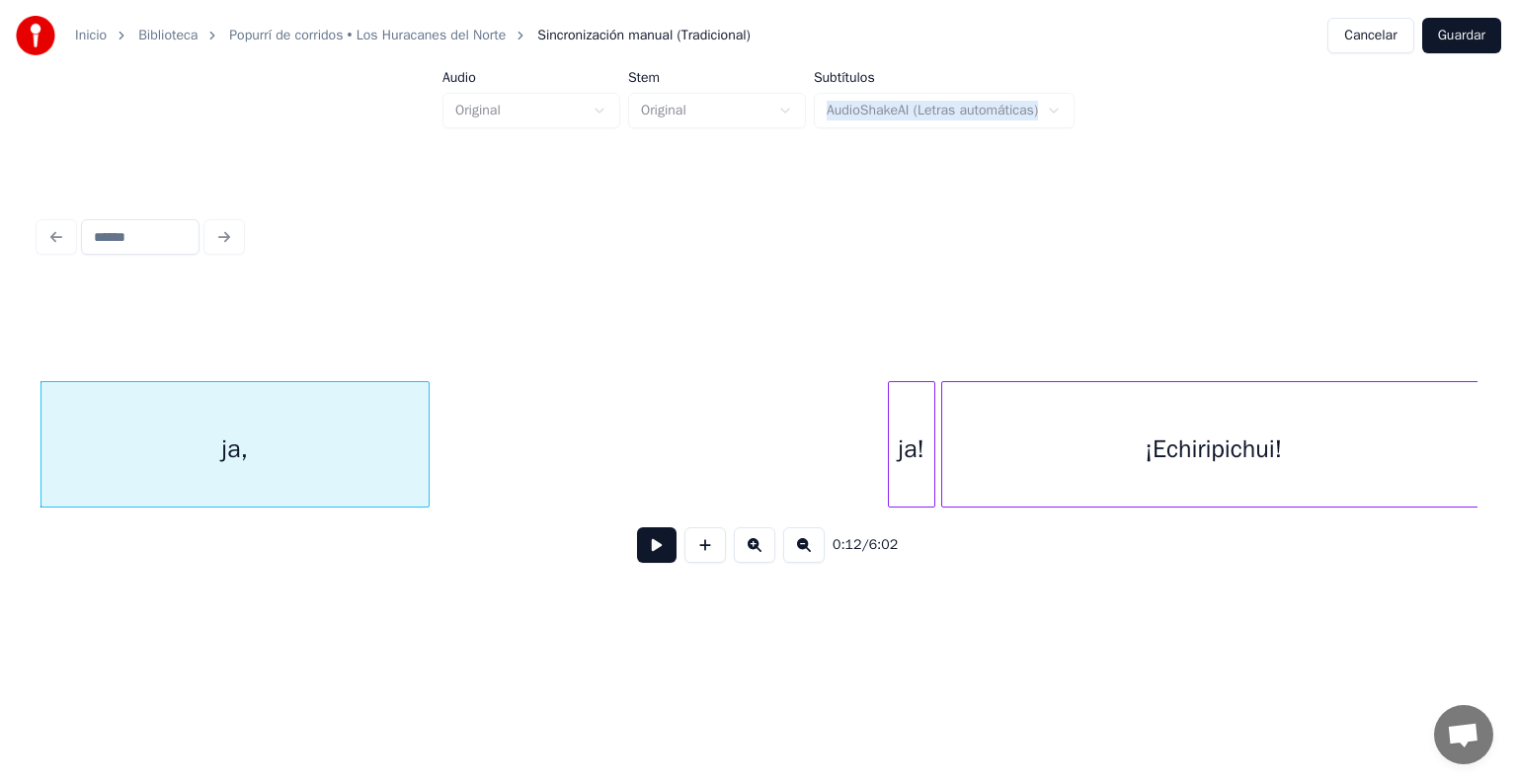 click at bounding box center [657, 545] 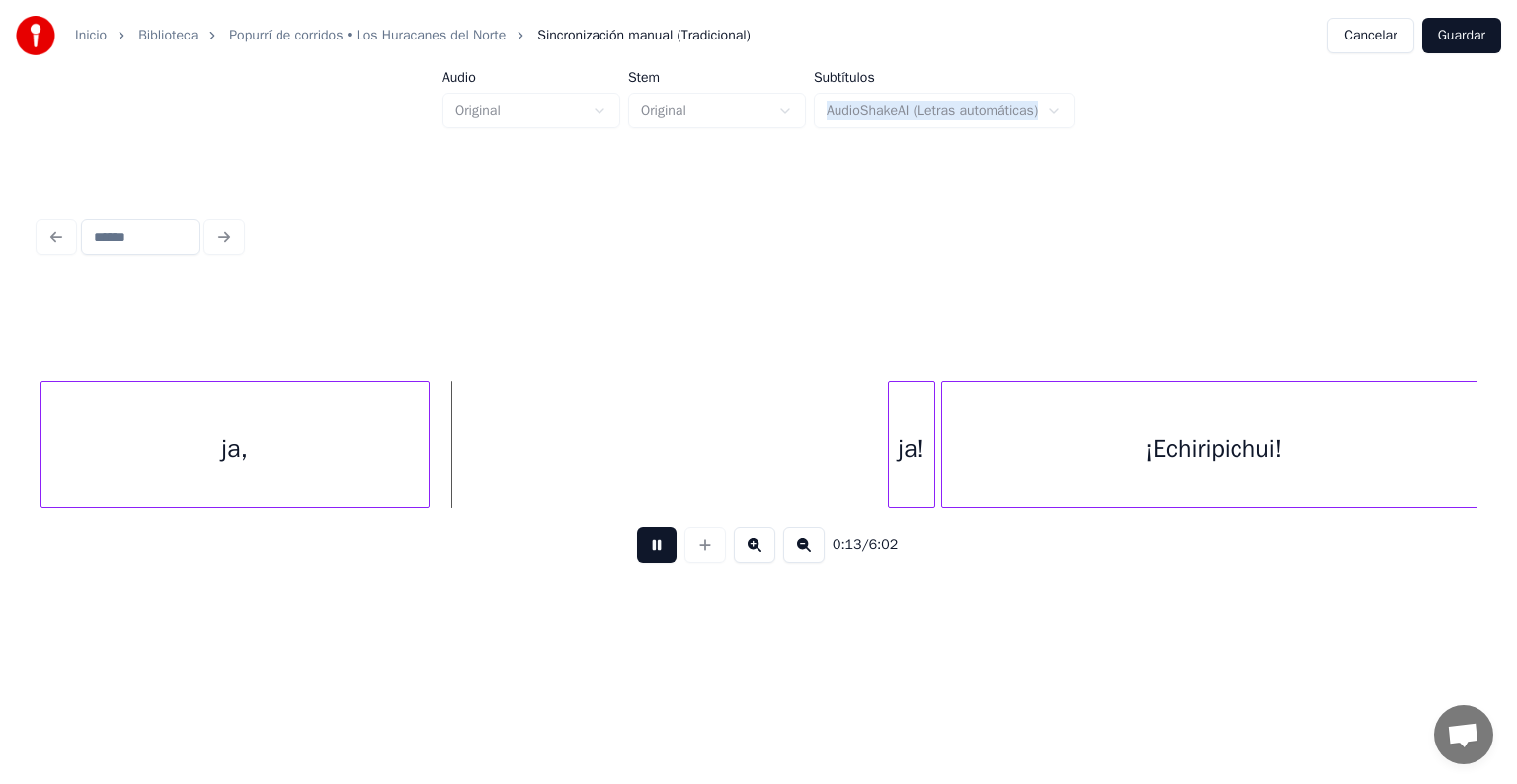 click at bounding box center [657, 545] 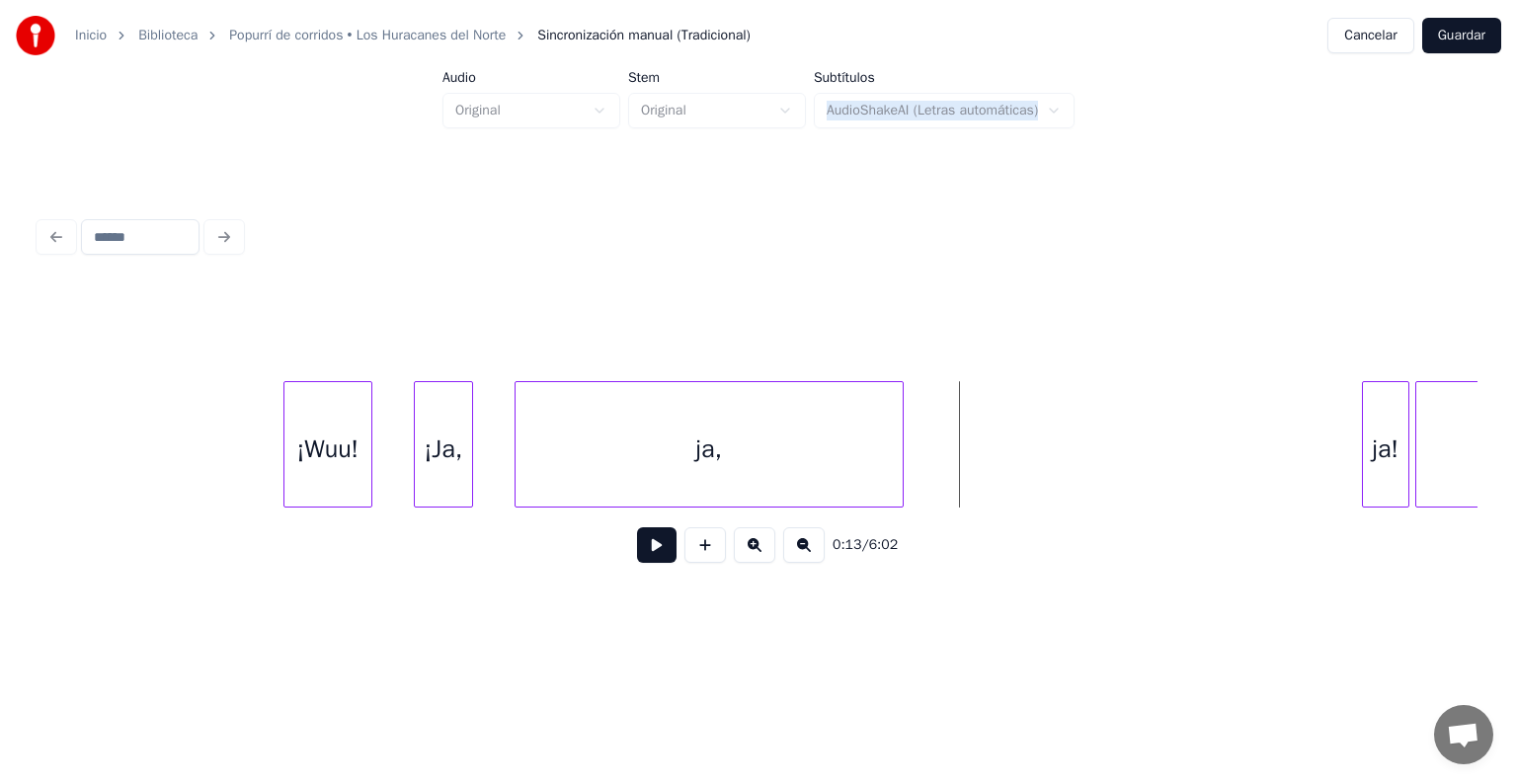 scroll, scrollTop: 0, scrollLeft: 3118, axis: horizontal 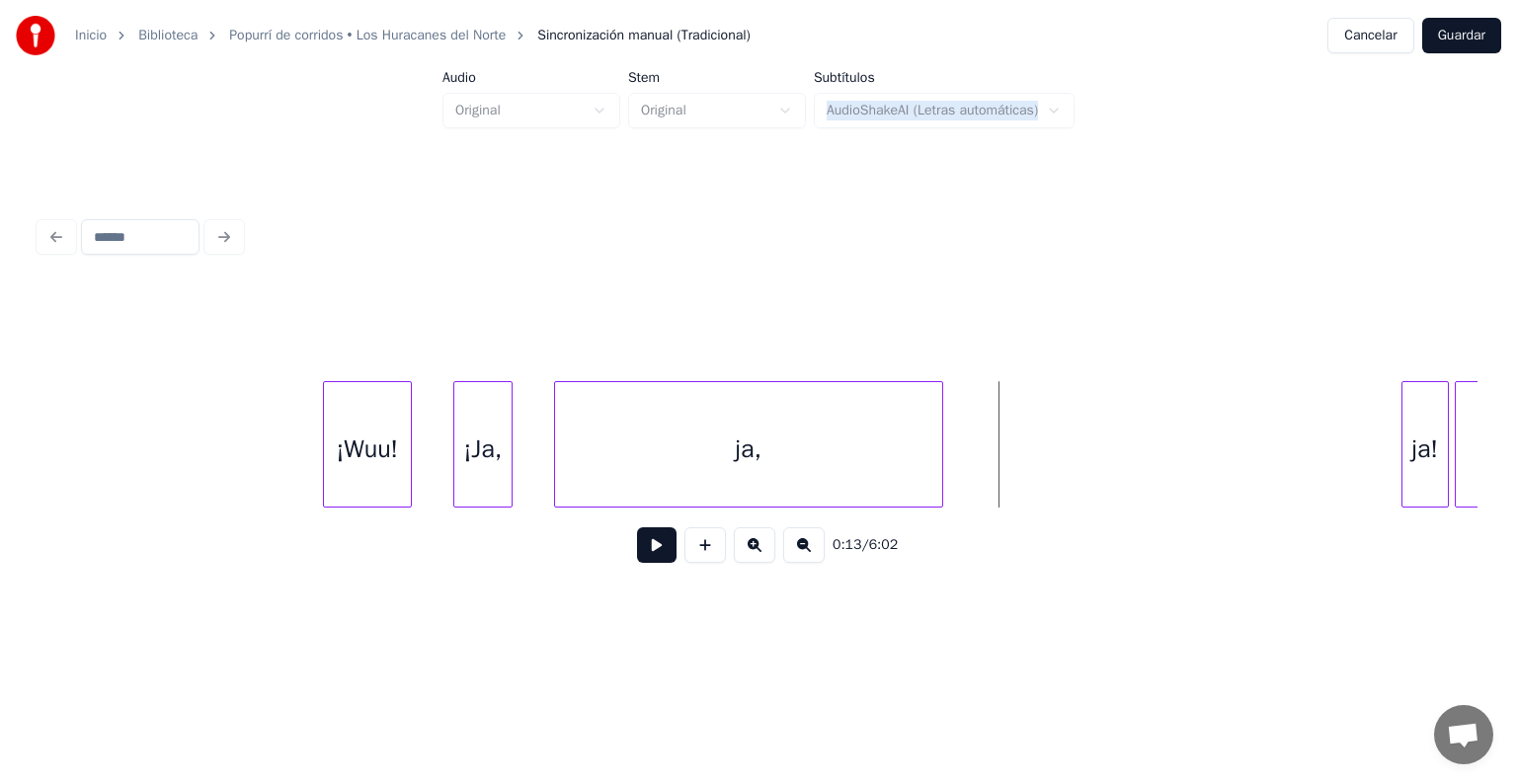 click on "¡Echiripichui! ja! ja, ¡Ja, ¡Wuu!" at bounding box center (50625, 444) 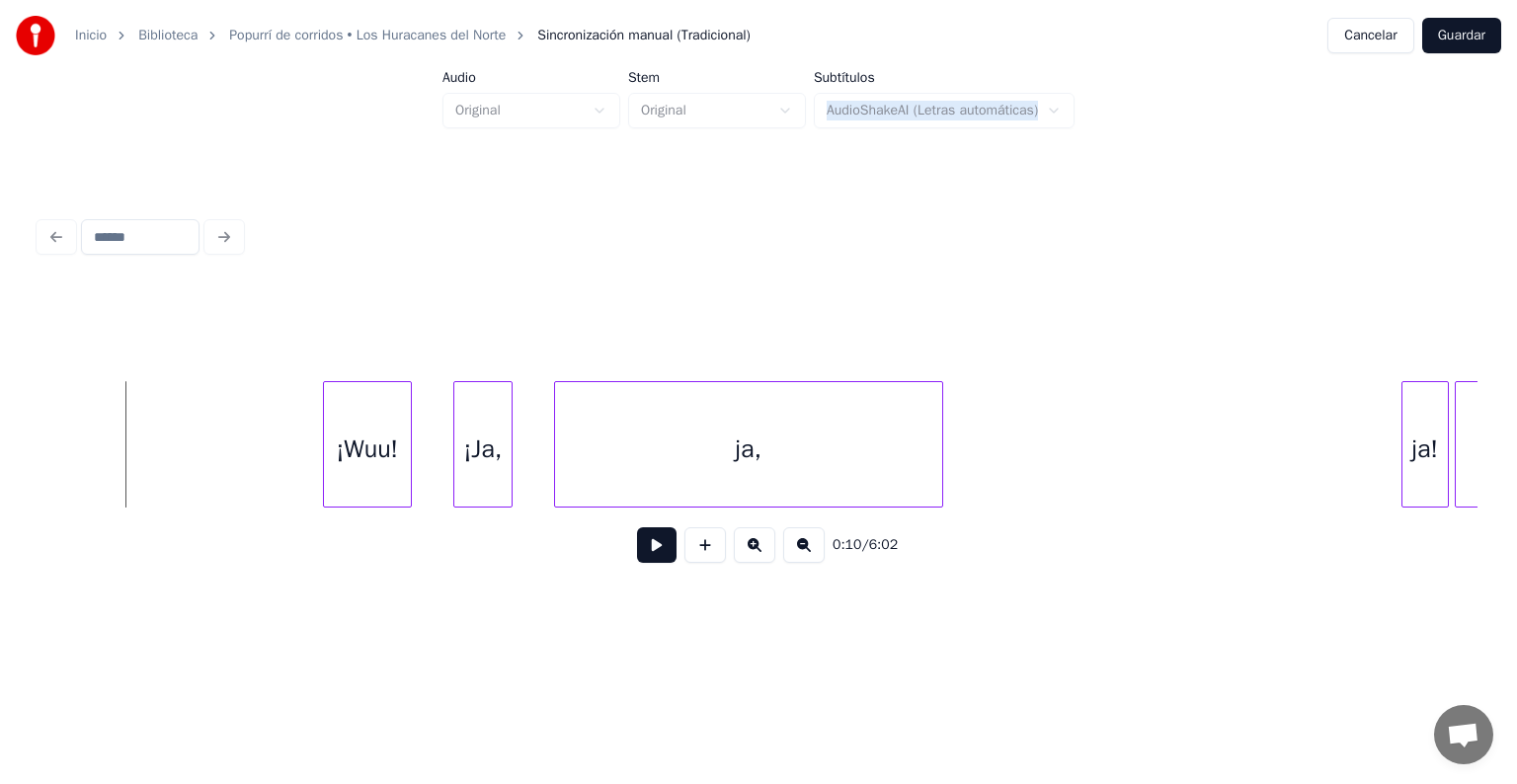 click at bounding box center (657, 545) 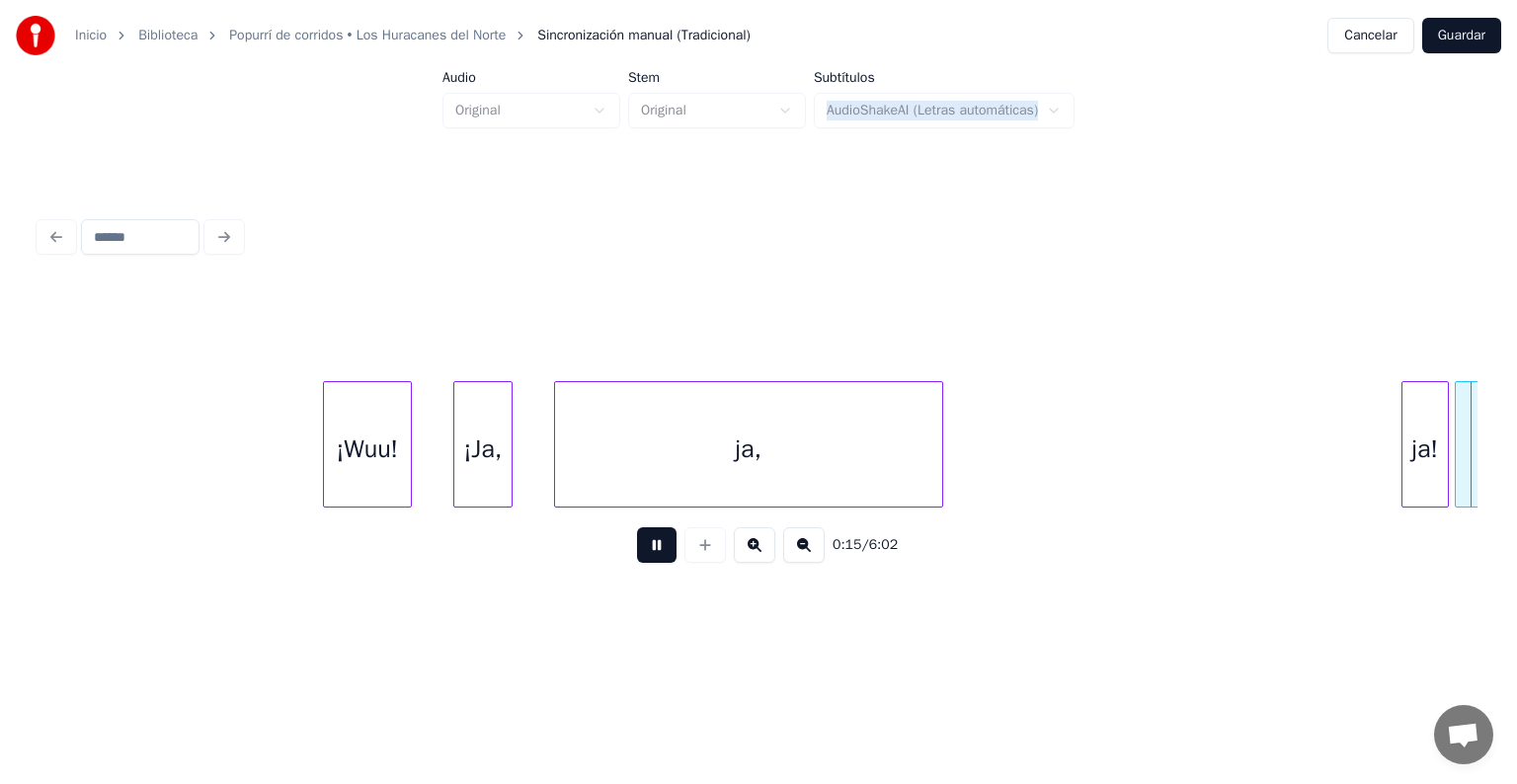 scroll, scrollTop: 0, scrollLeft: 4556, axis: horizontal 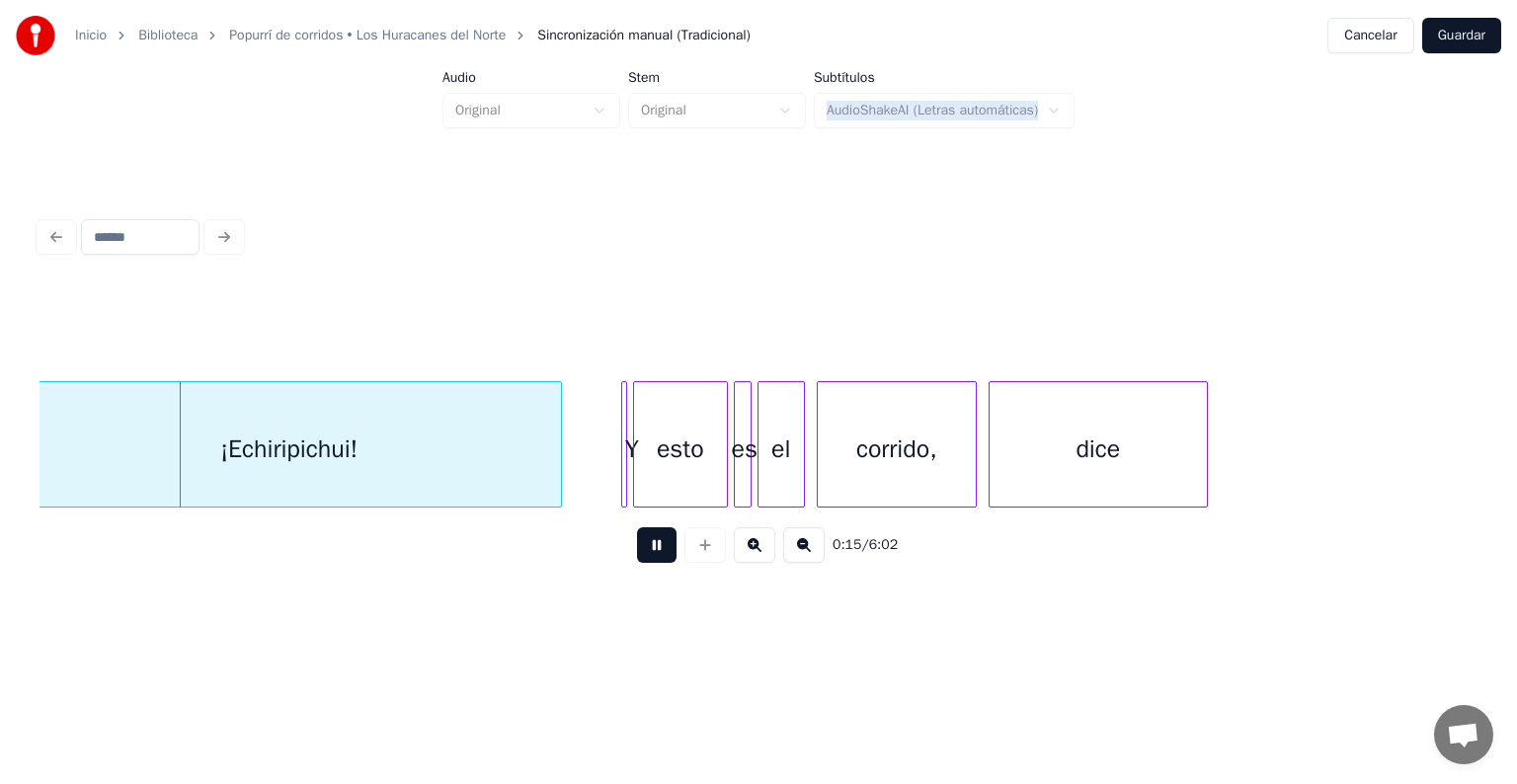 click at bounding box center [657, 545] 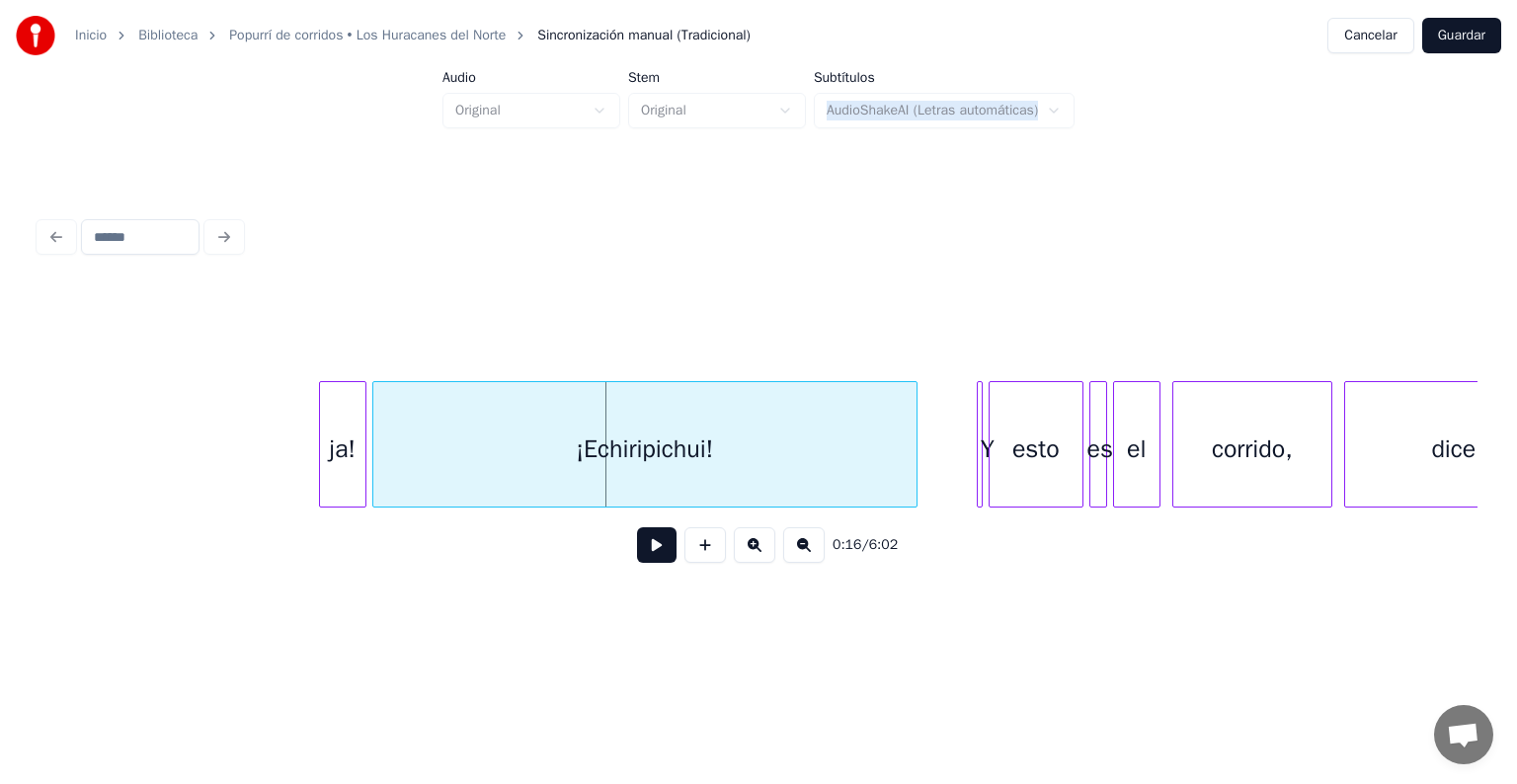 click on "ja!" at bounding box center (343, 449) 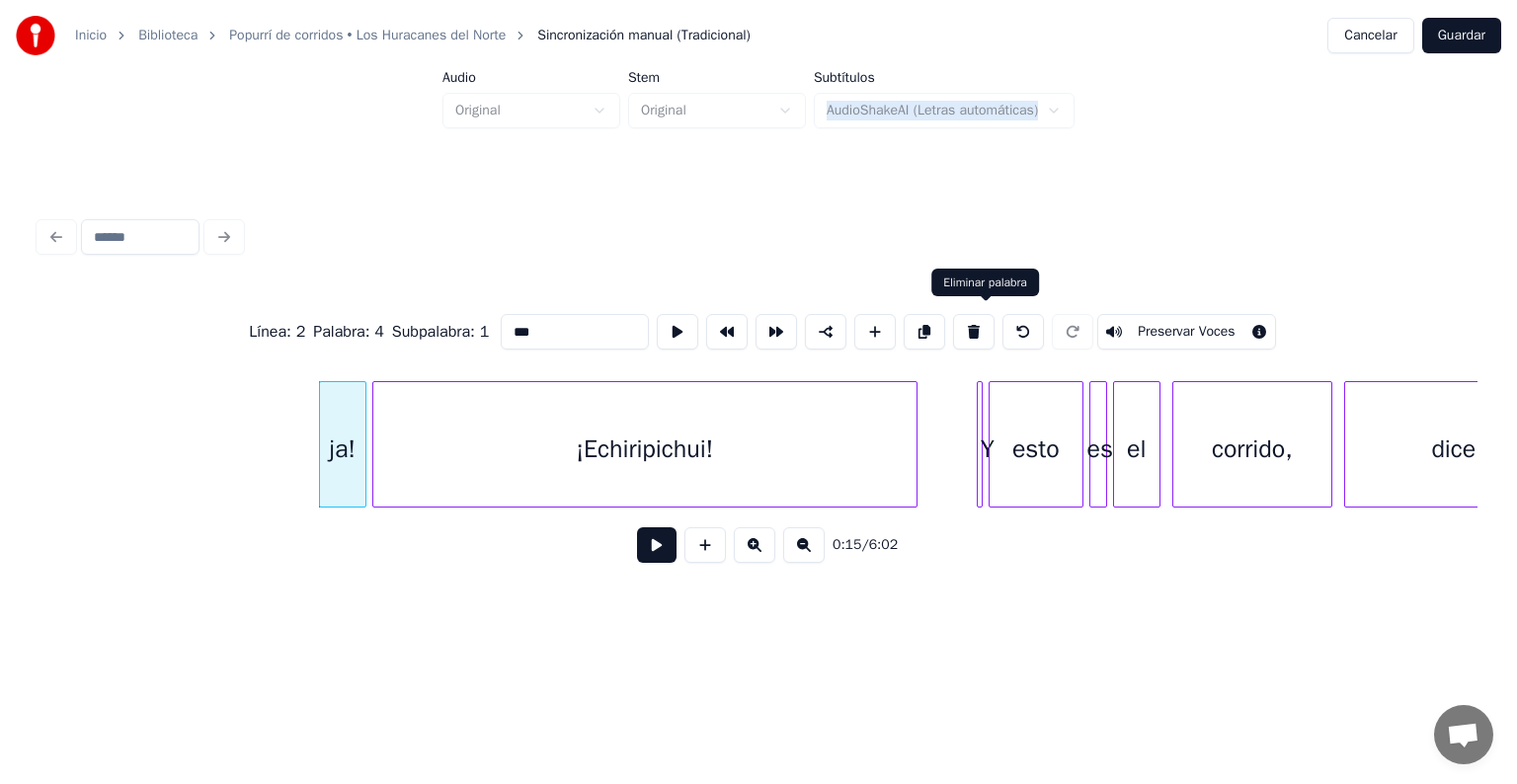click at bounding box center [974, 332] 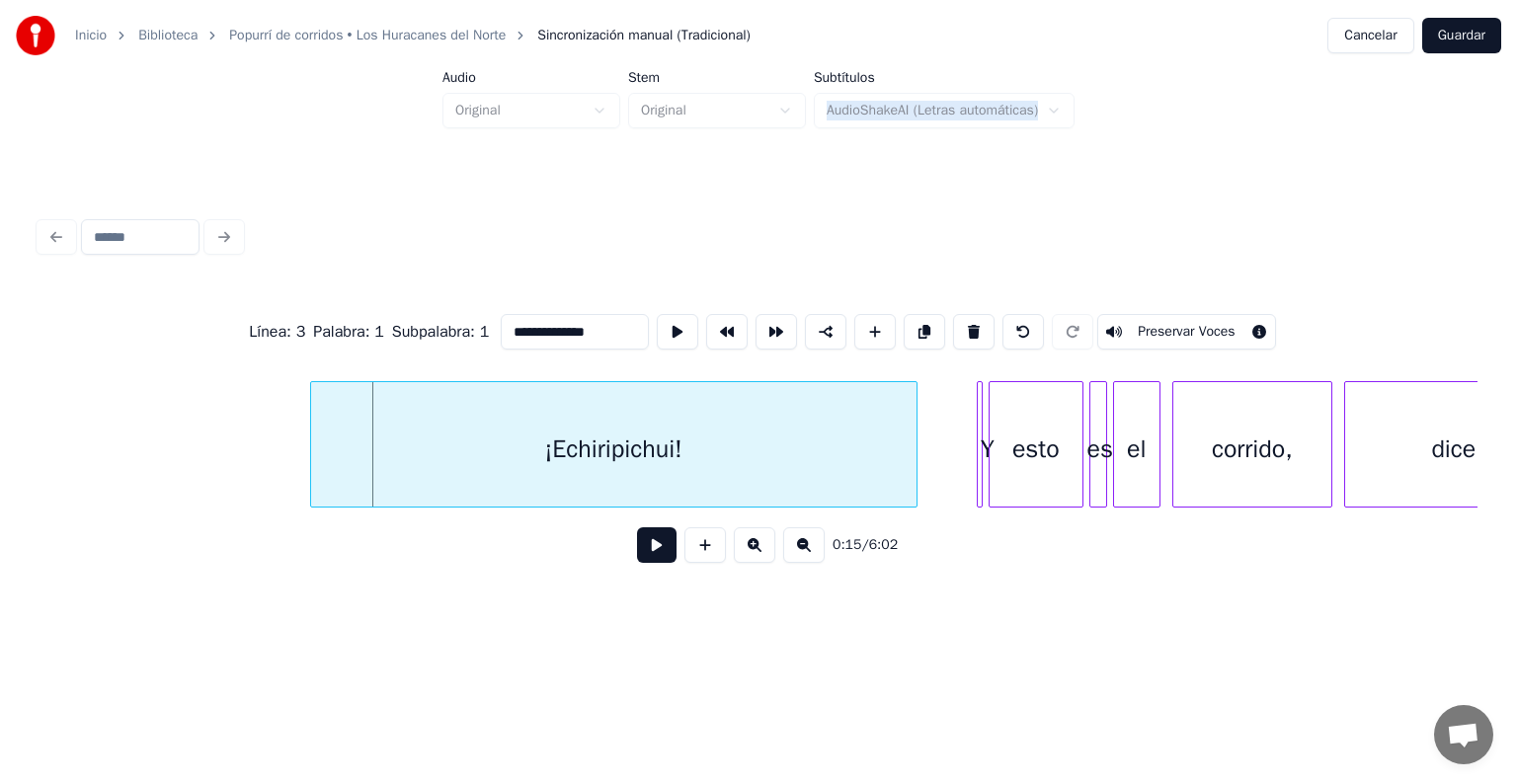 click at bounding box center [314, 444] 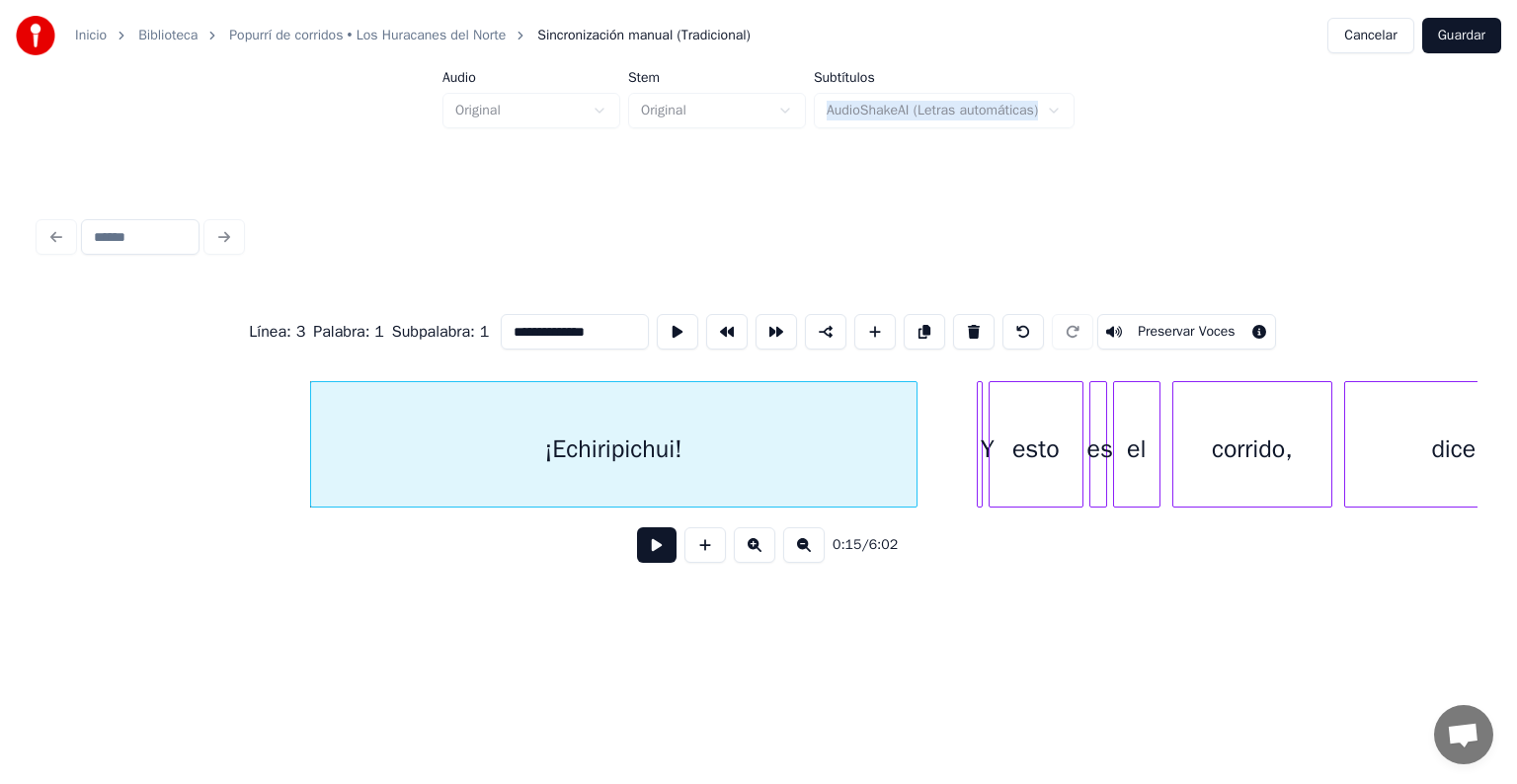 click on "¡Echiripichui!" at bounding box center [613, 449] 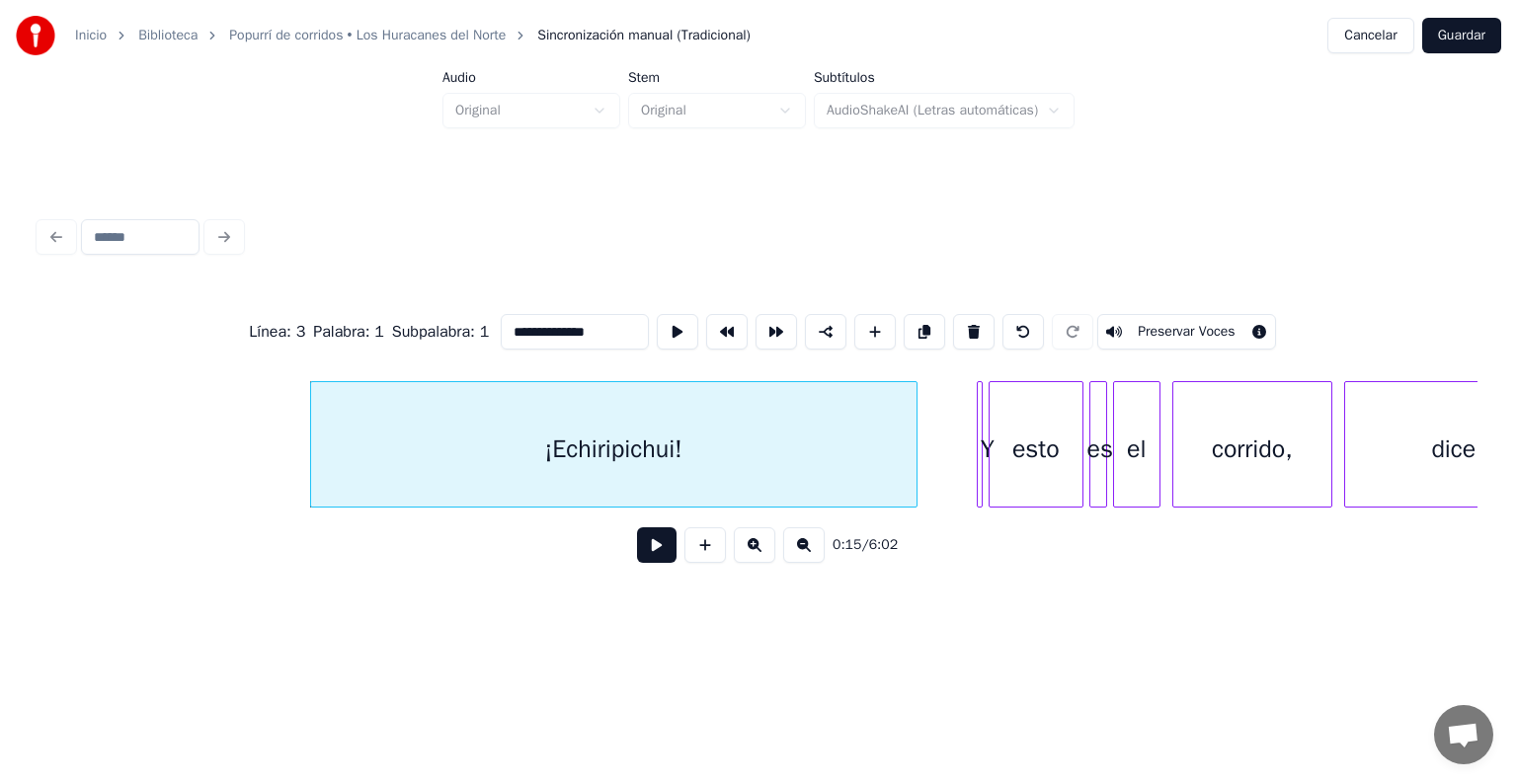 click on "**********" at bounding box center (575, 332) 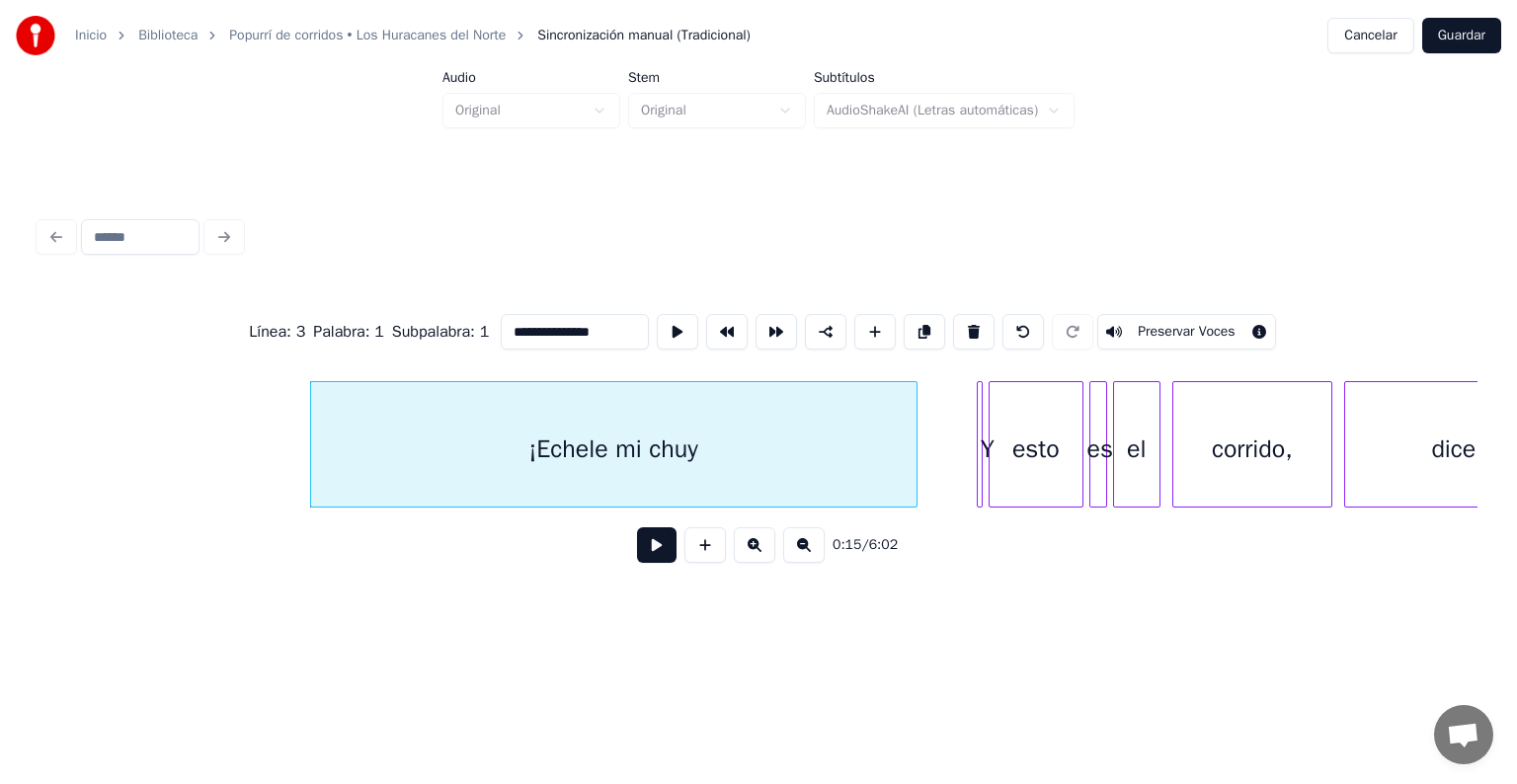 type on "**********" 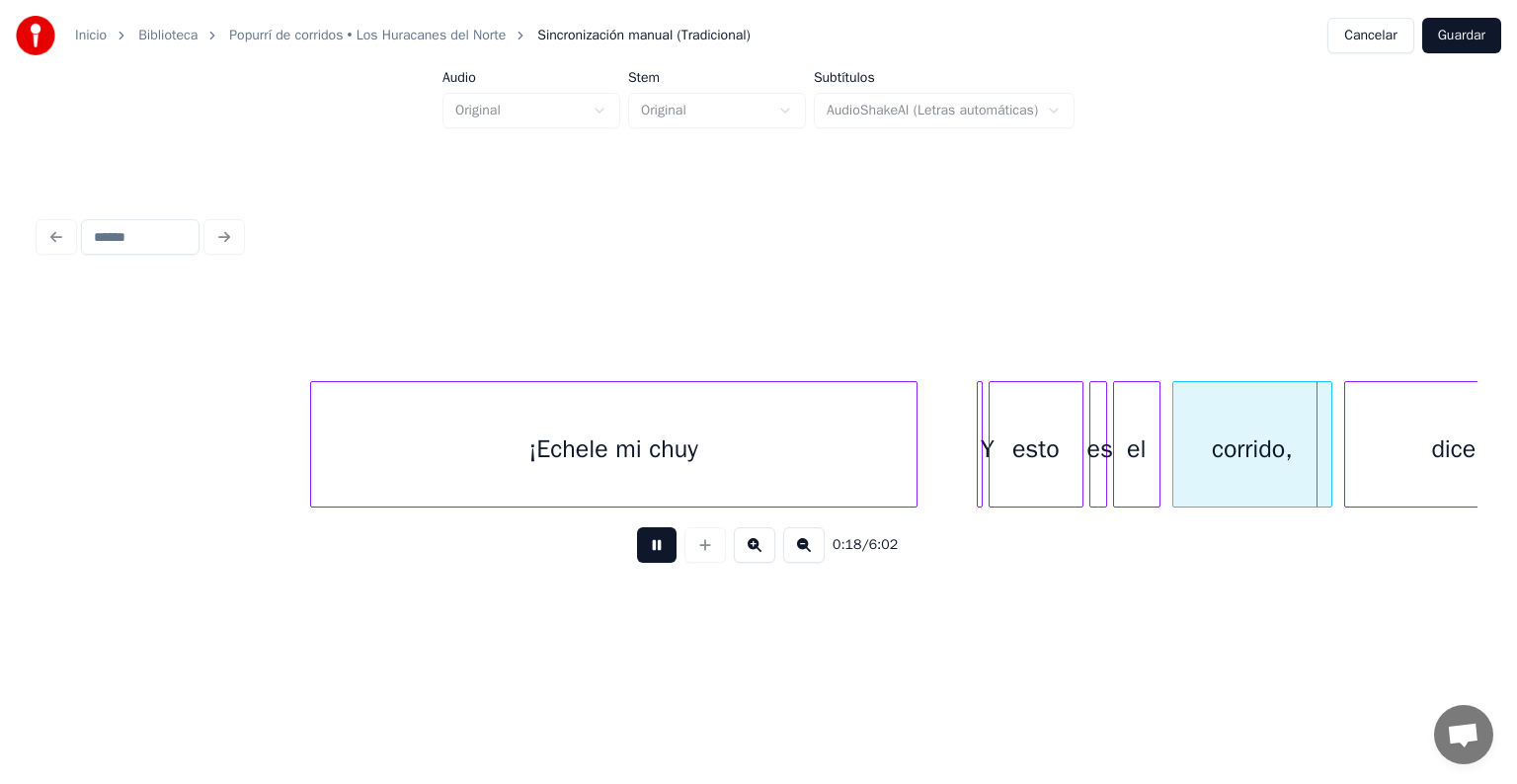 click at bounding box center [657, 545] 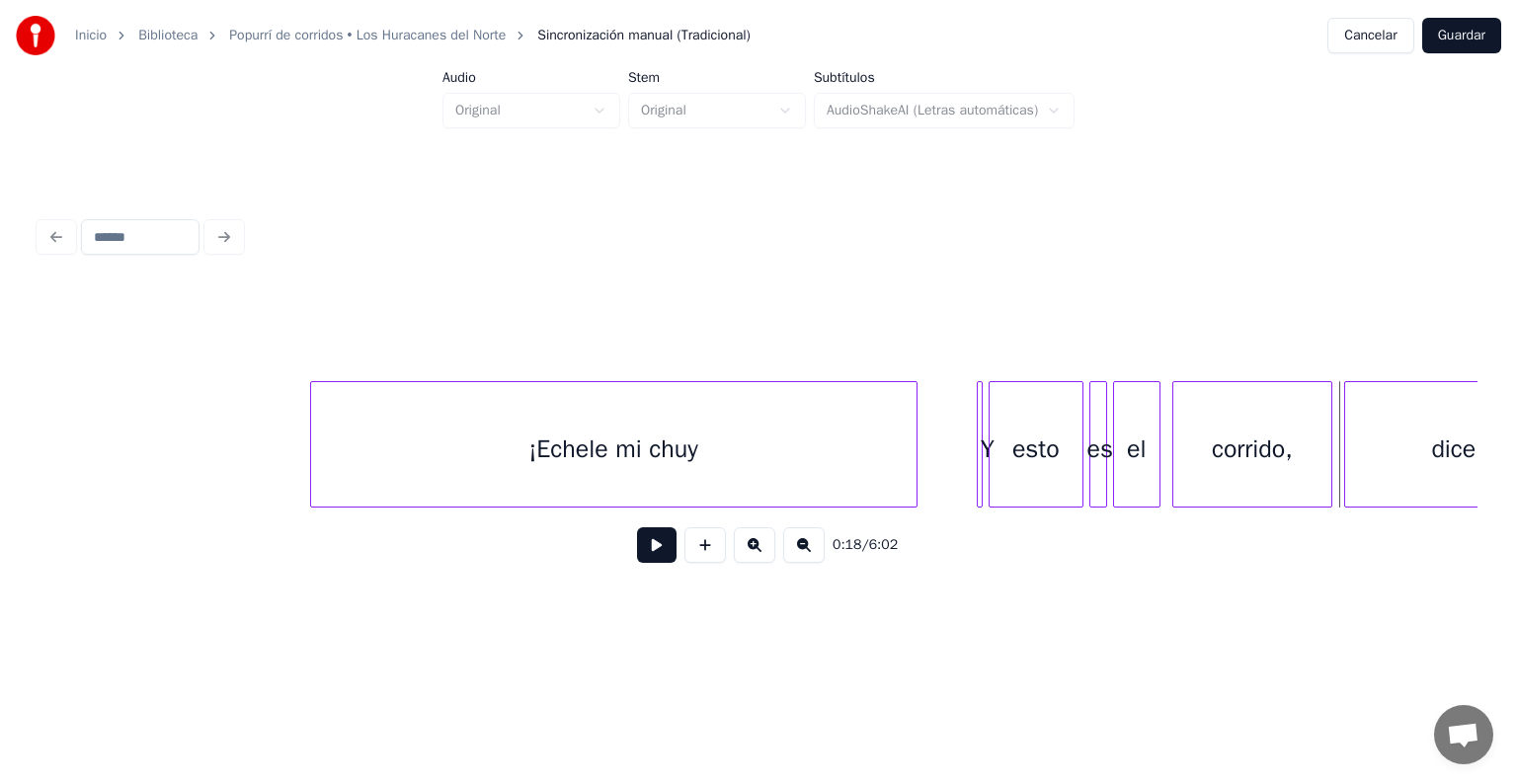 click on "esto" at bounding box center [1036, 449] 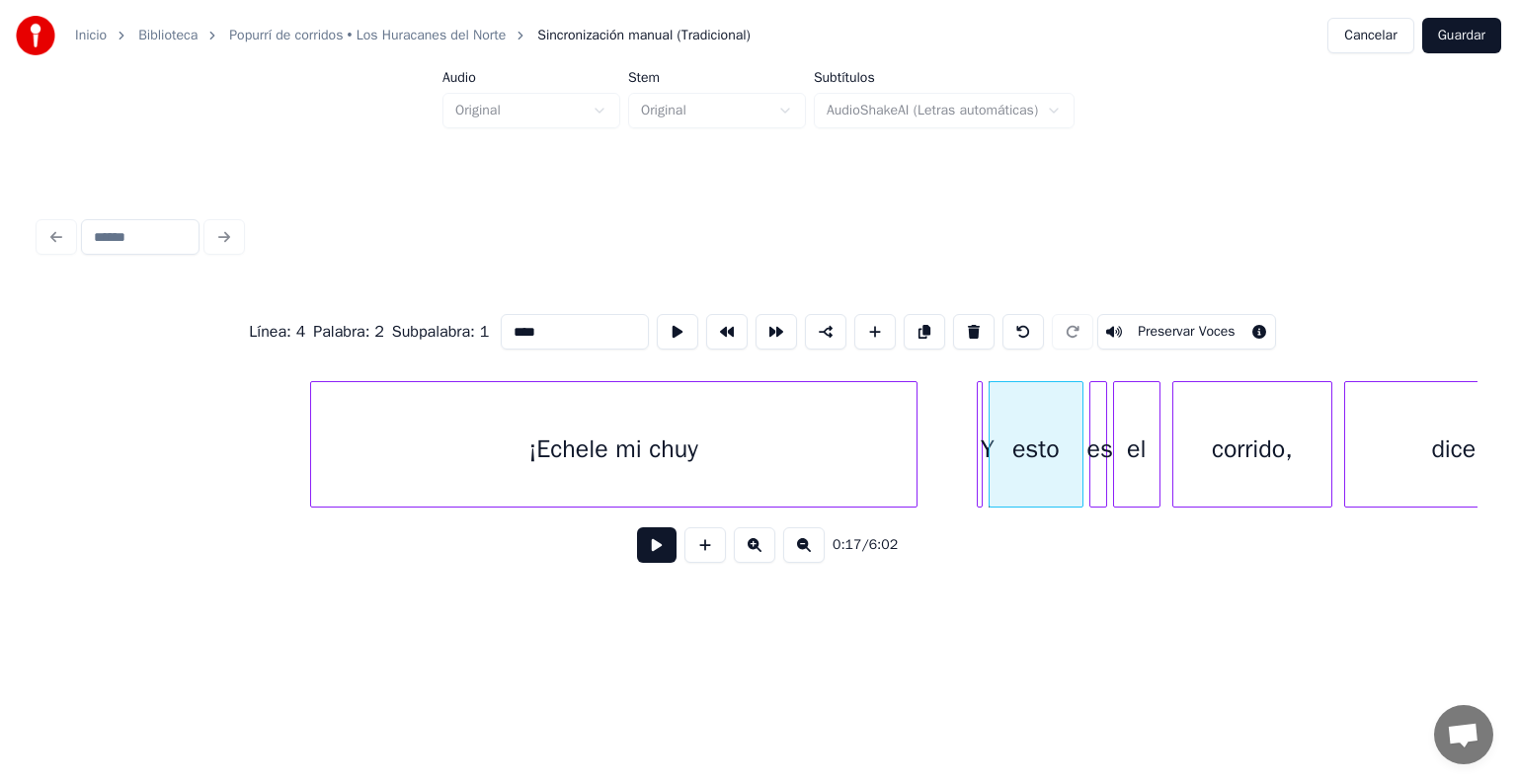 click on "****" at bounding box center [575, 332] 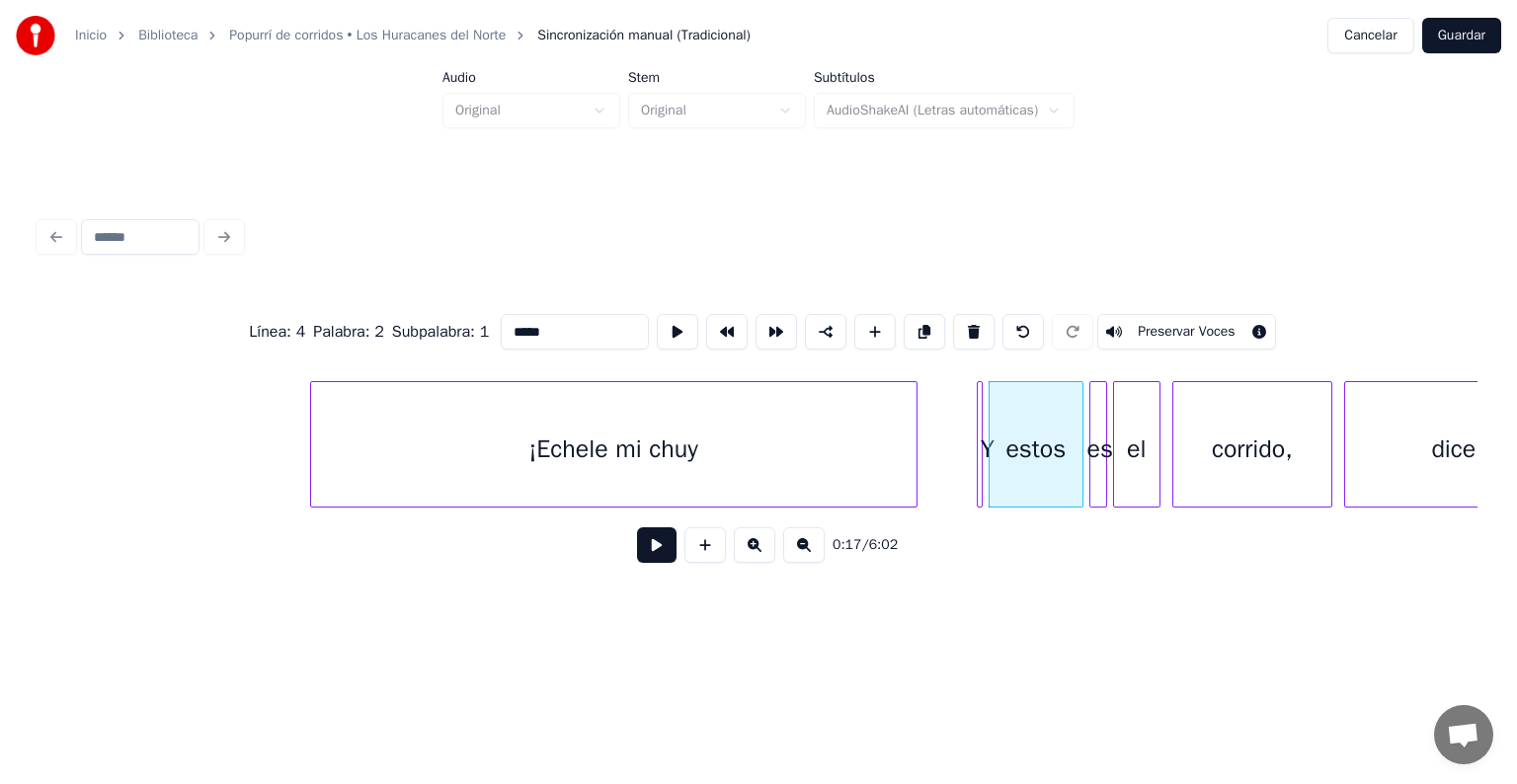 click on "corrido," at bounding box center (1252, 449) 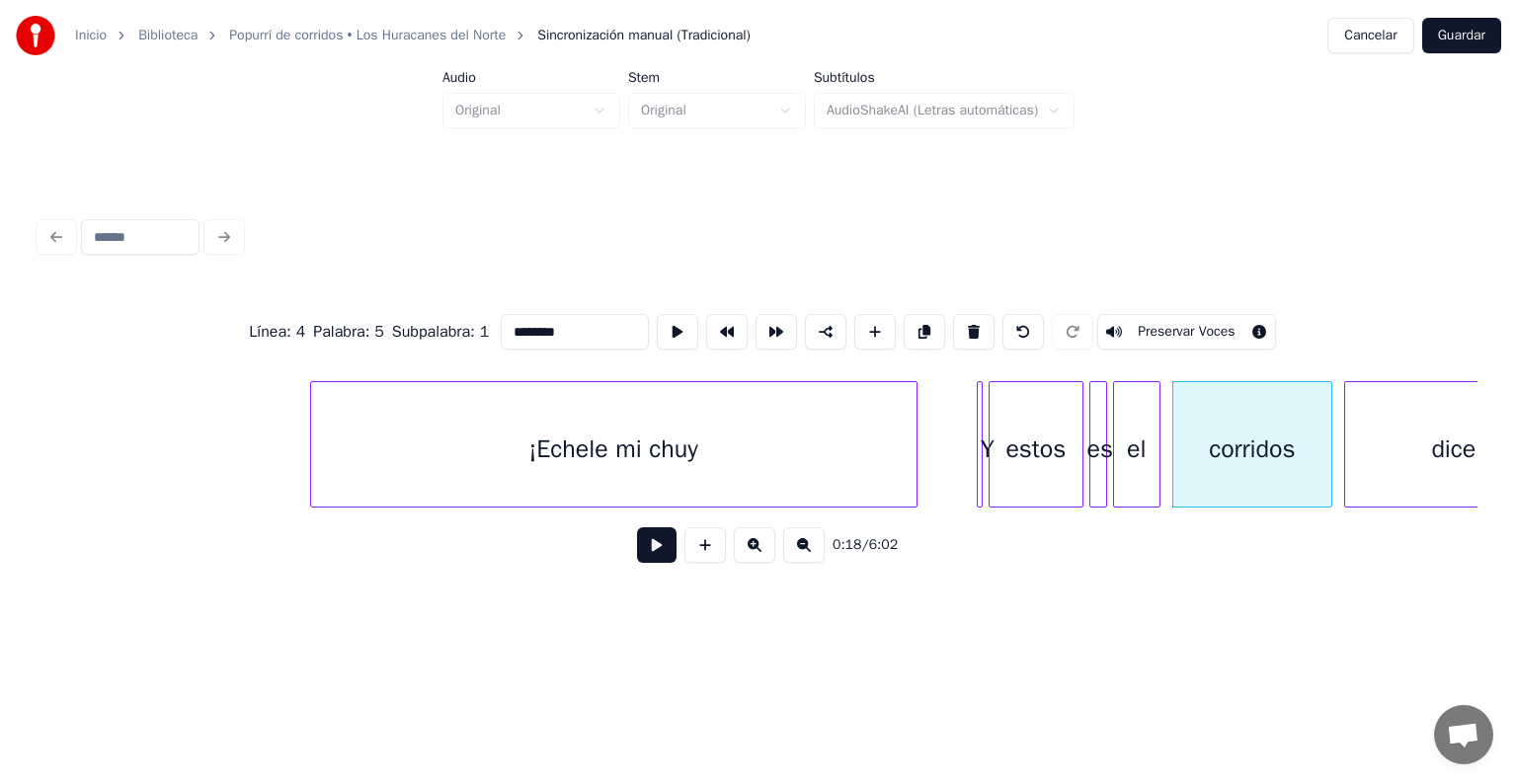 type on "********" 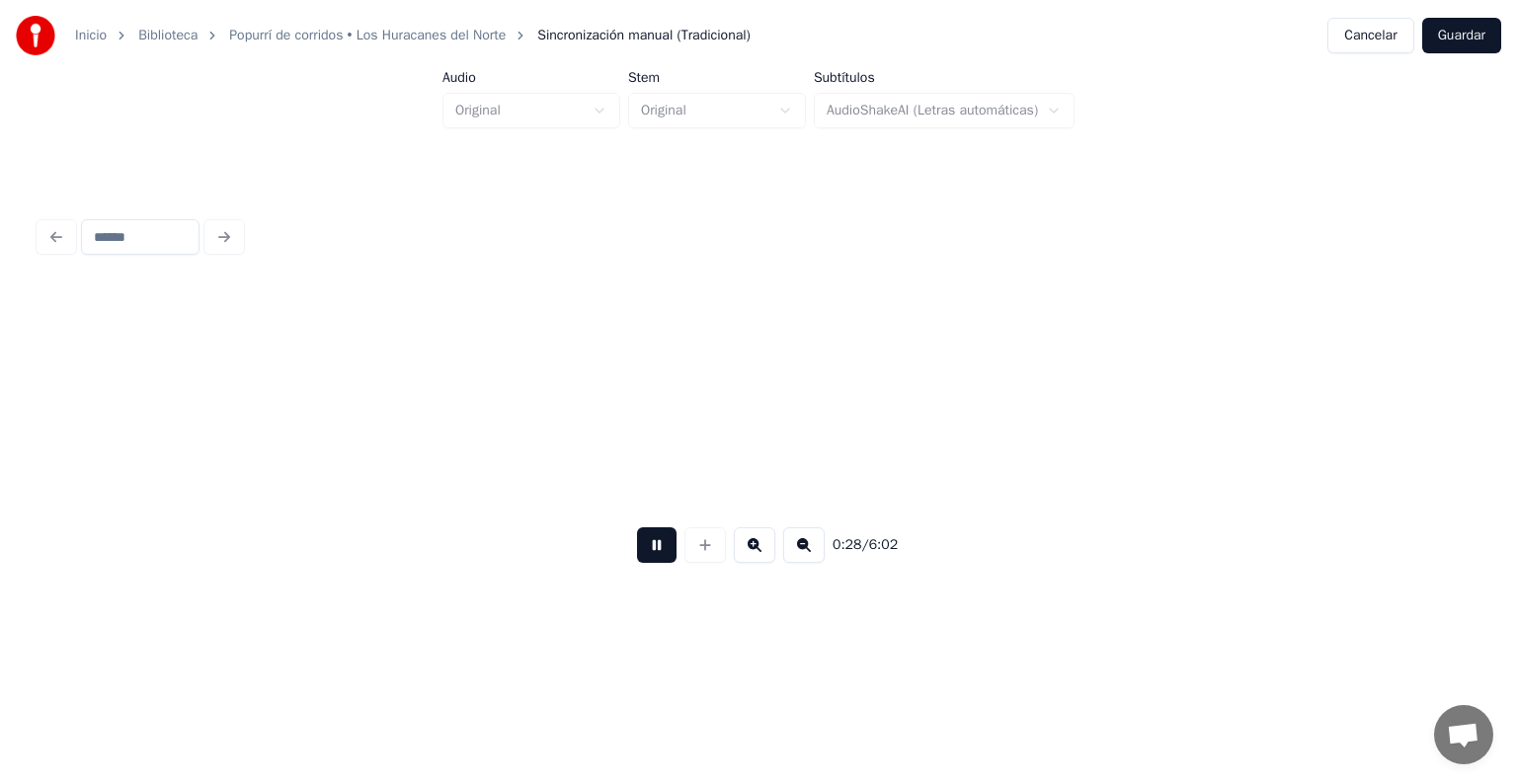scroll, scrollTop: 0, scrollLeft: 8516, axis: horizontal 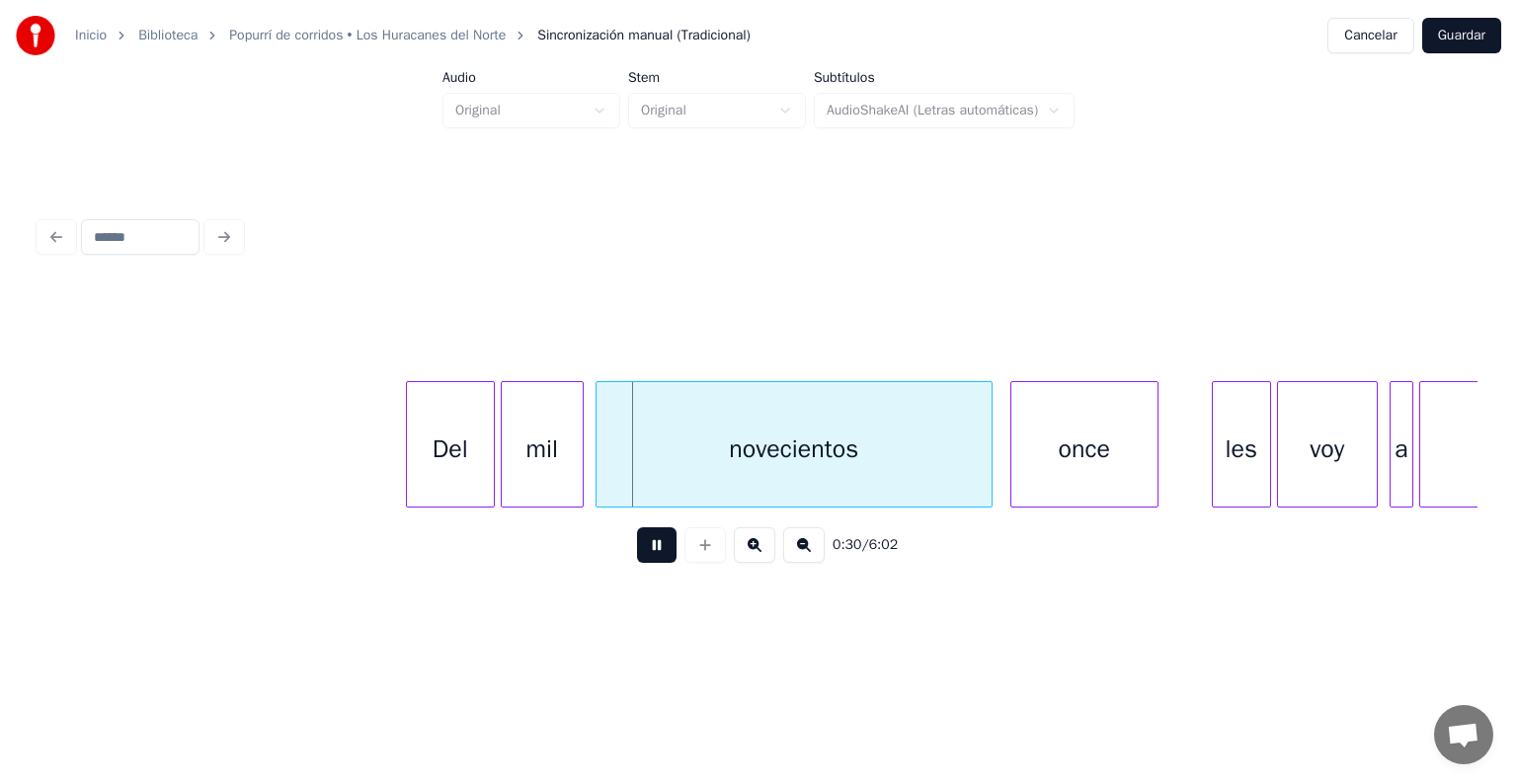 click at bounding box center [657, 545] 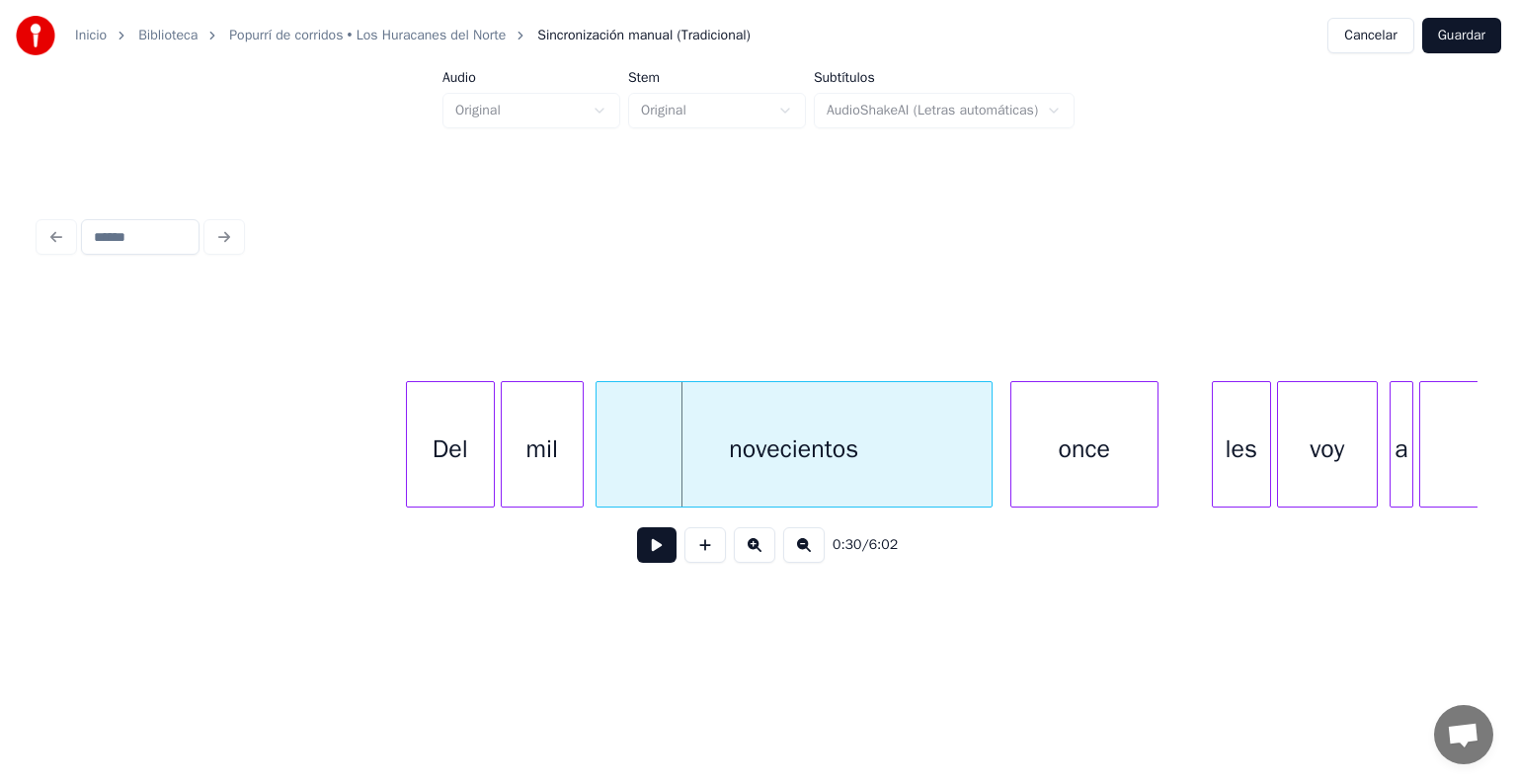 click on "Del" at bounding box center (450, 449) 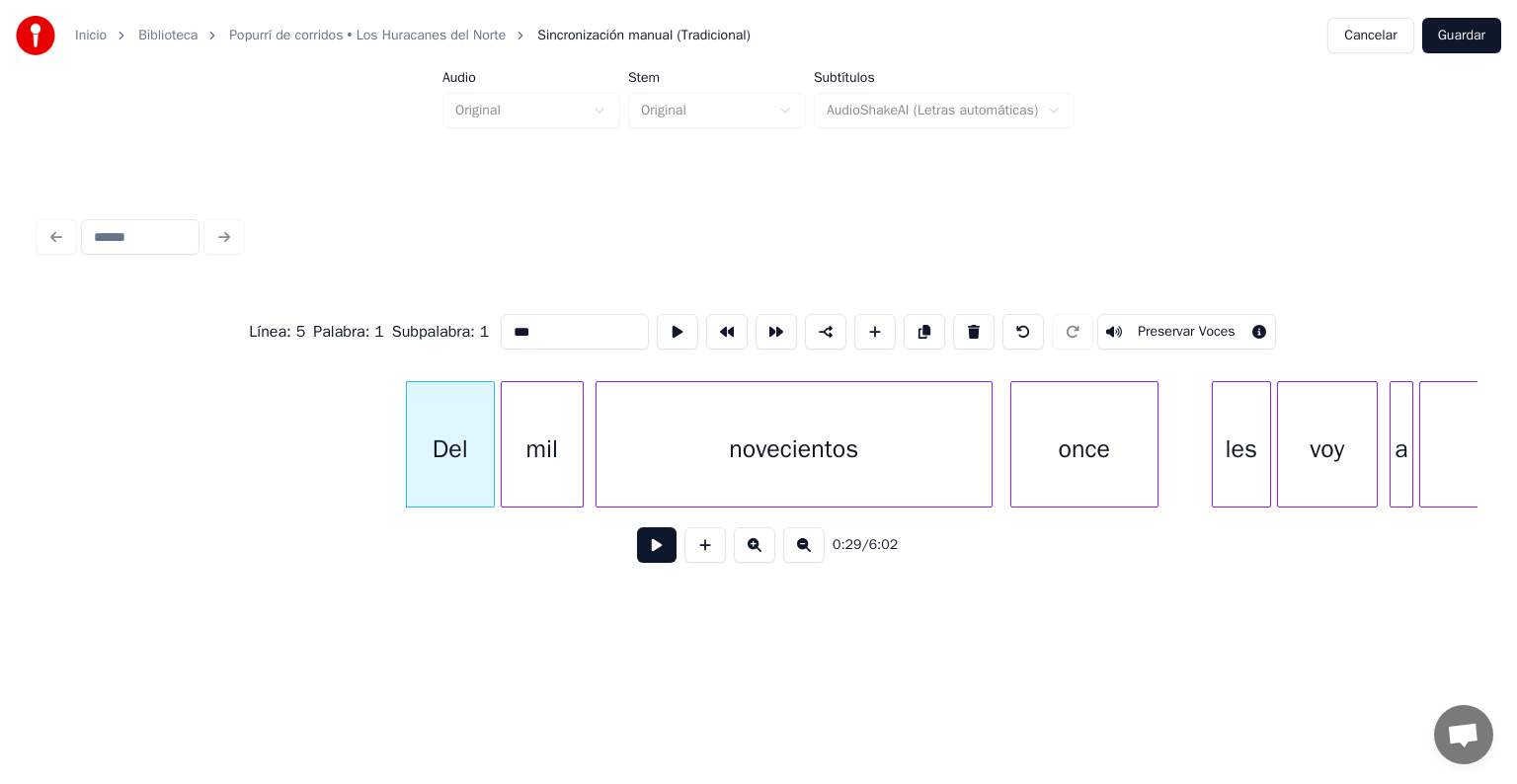 drag, startPoint x: 541, startPoint y: 326, endPoint x: 424, endPoint y: 331, distance: 117.106789 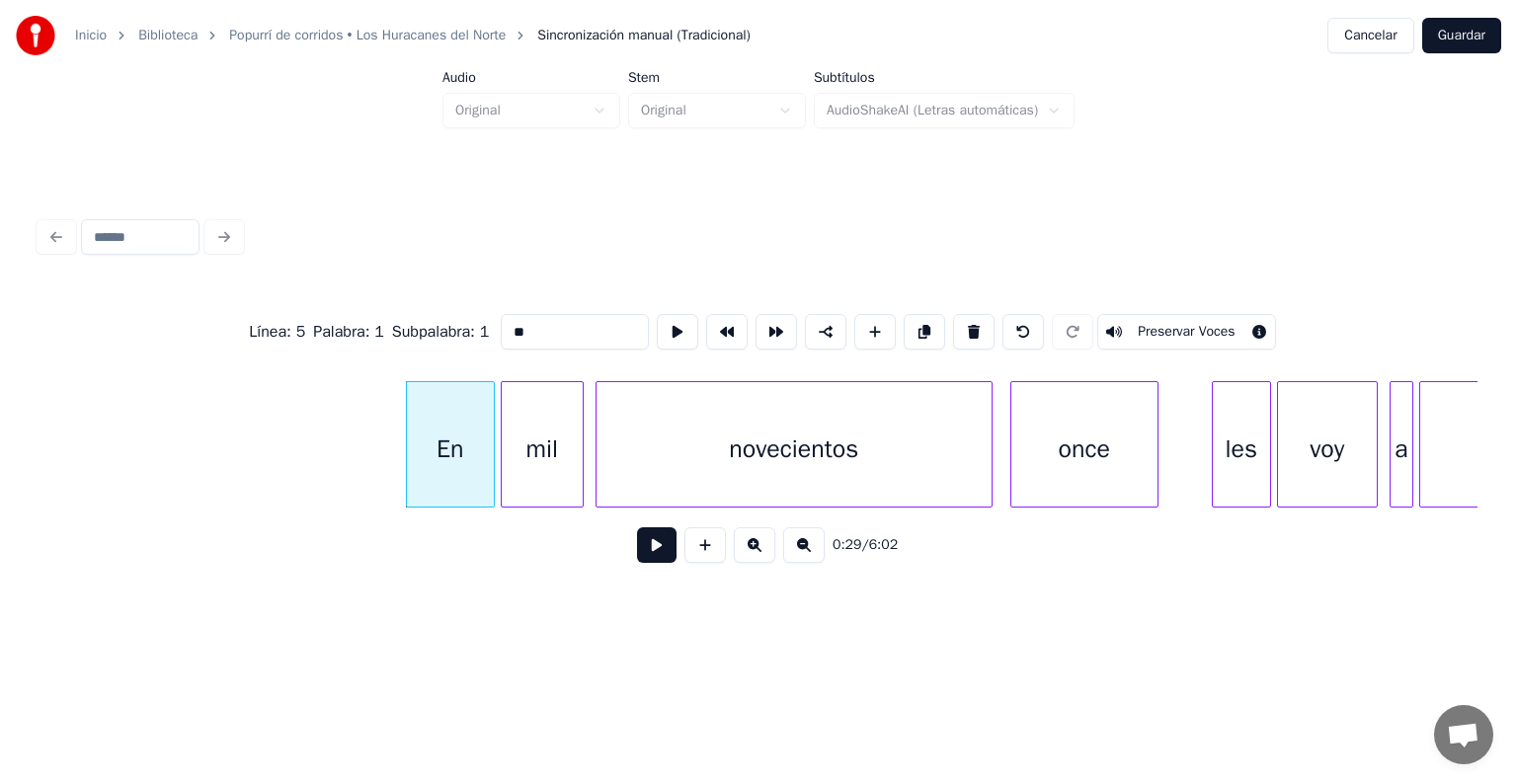 type on "**" 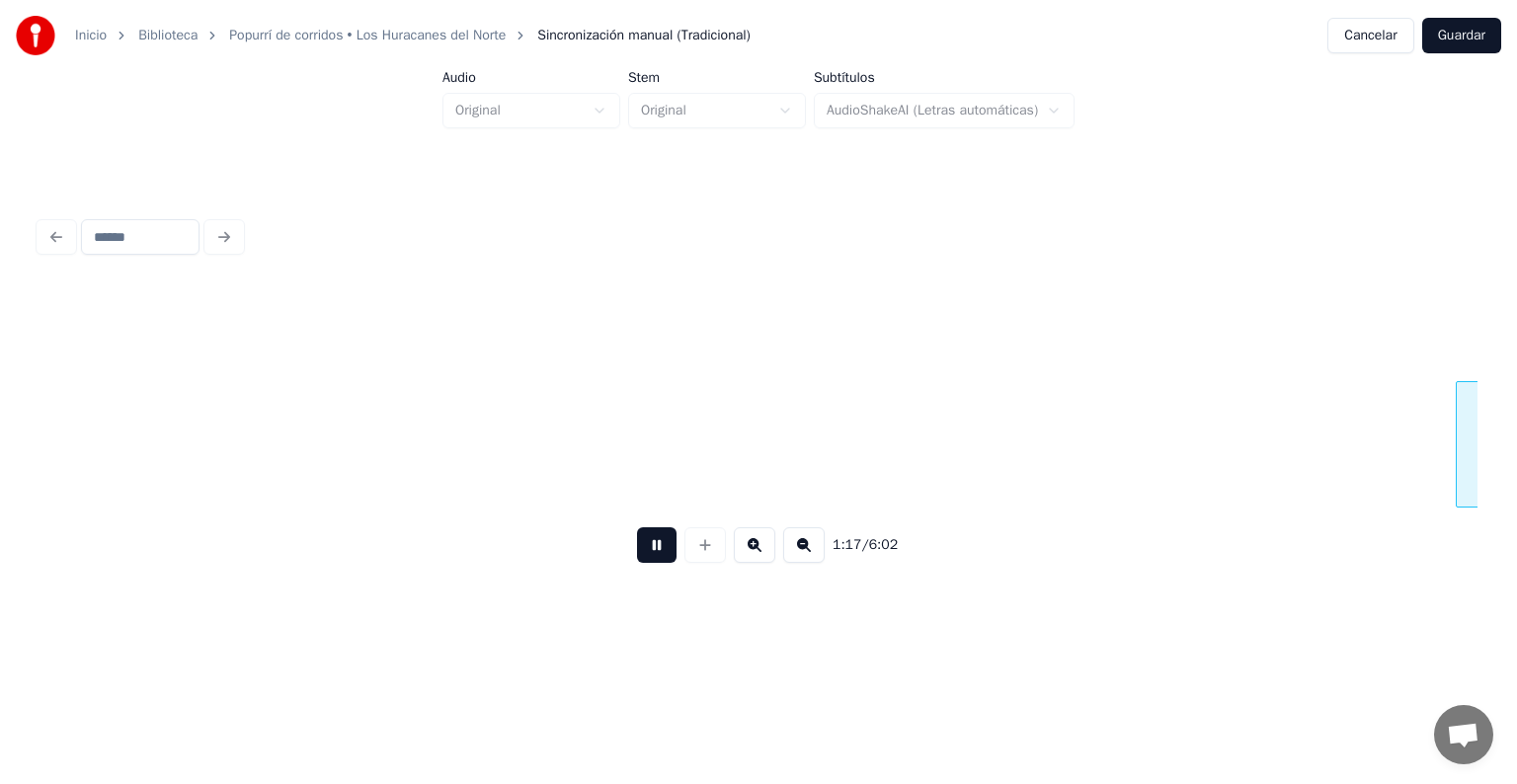 scroll, scrollTop: 0, scrollLeft: 22913, axis: horizontal 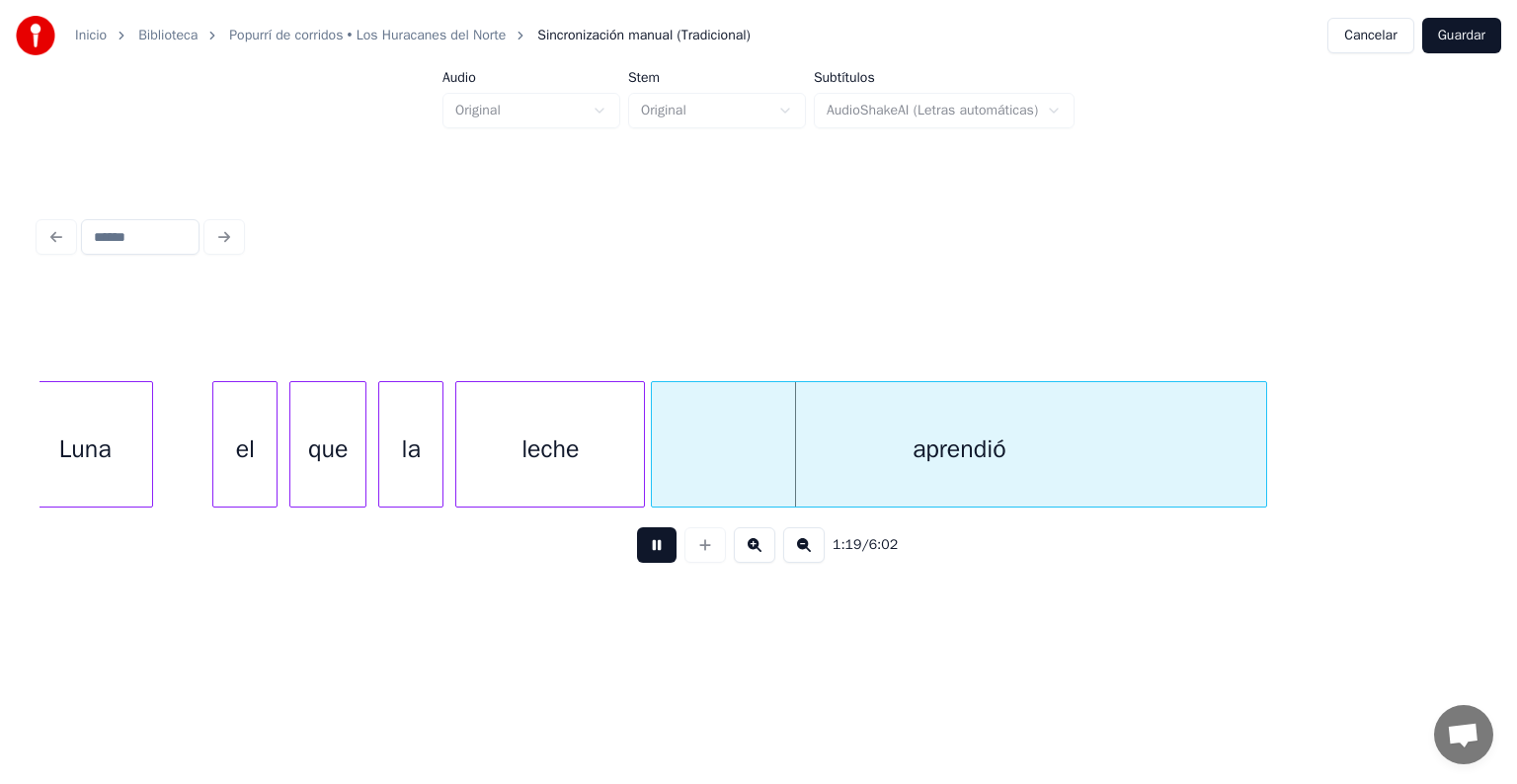drag, startPoint x: 644, startPoint y: 553, endPoint x: 620, endPoint y: 510, distance: 49.24429 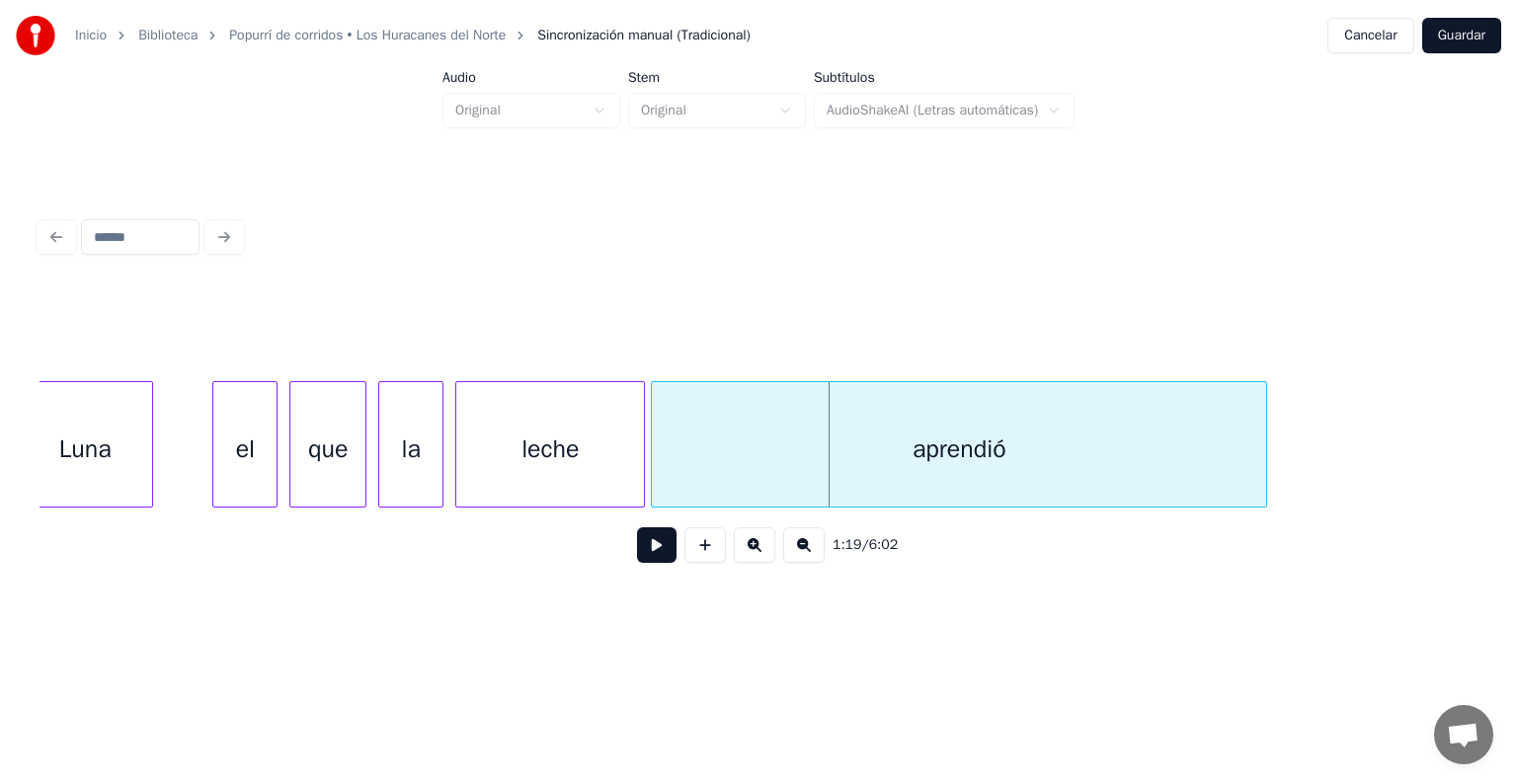 click on "leche" at bounding box center (550, 449) 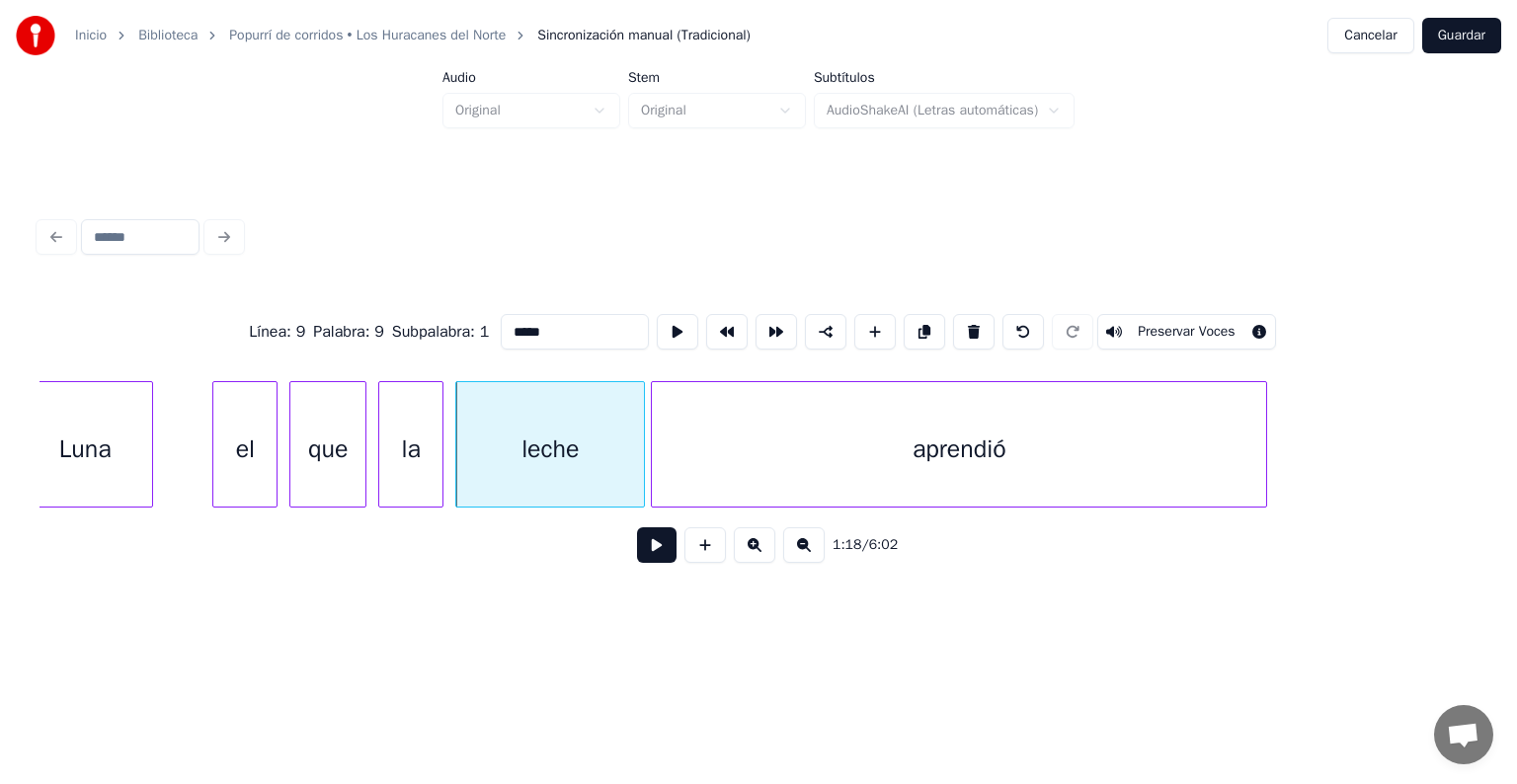 click on "*****" at bounding box center [575, 332] 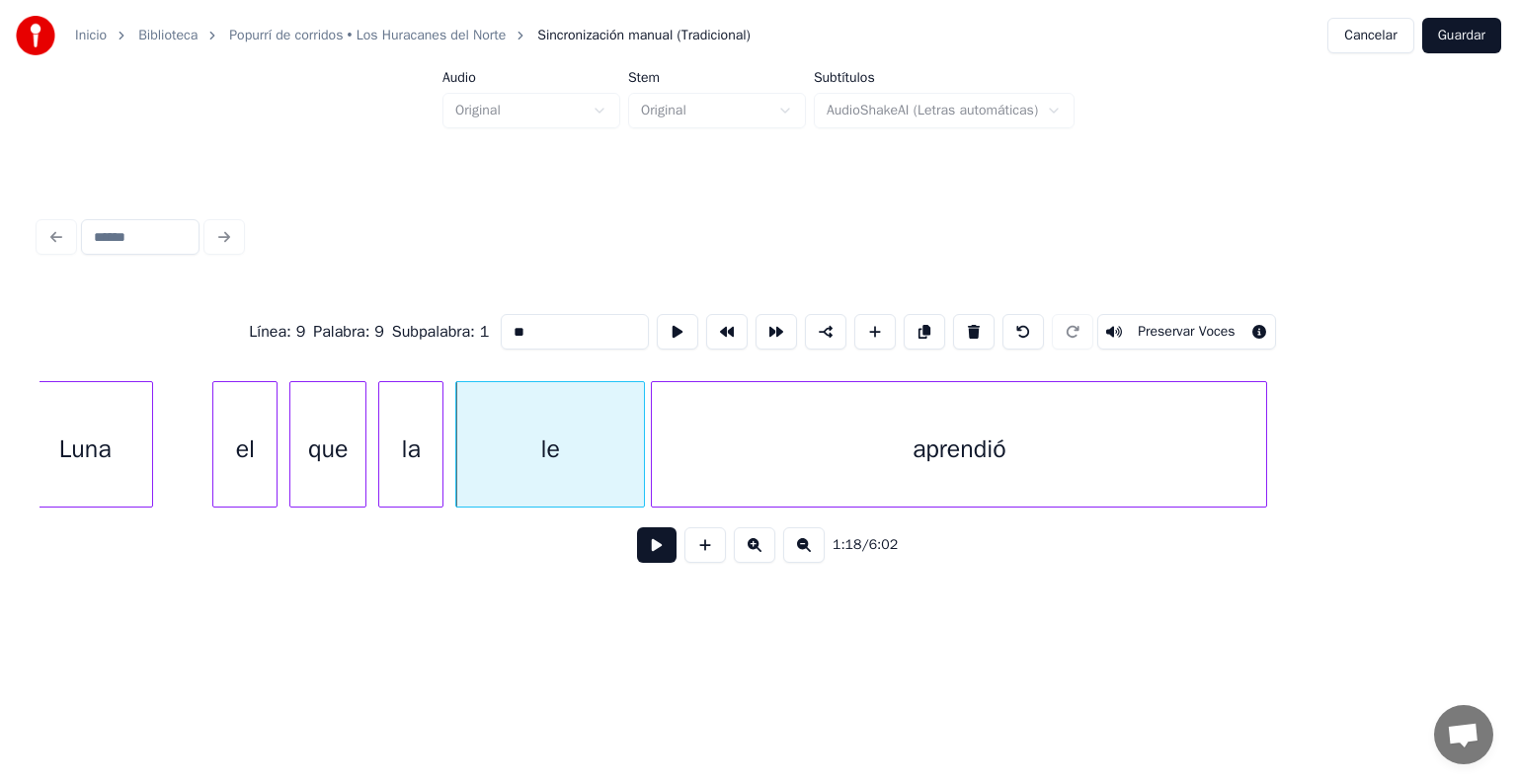 type on "*" 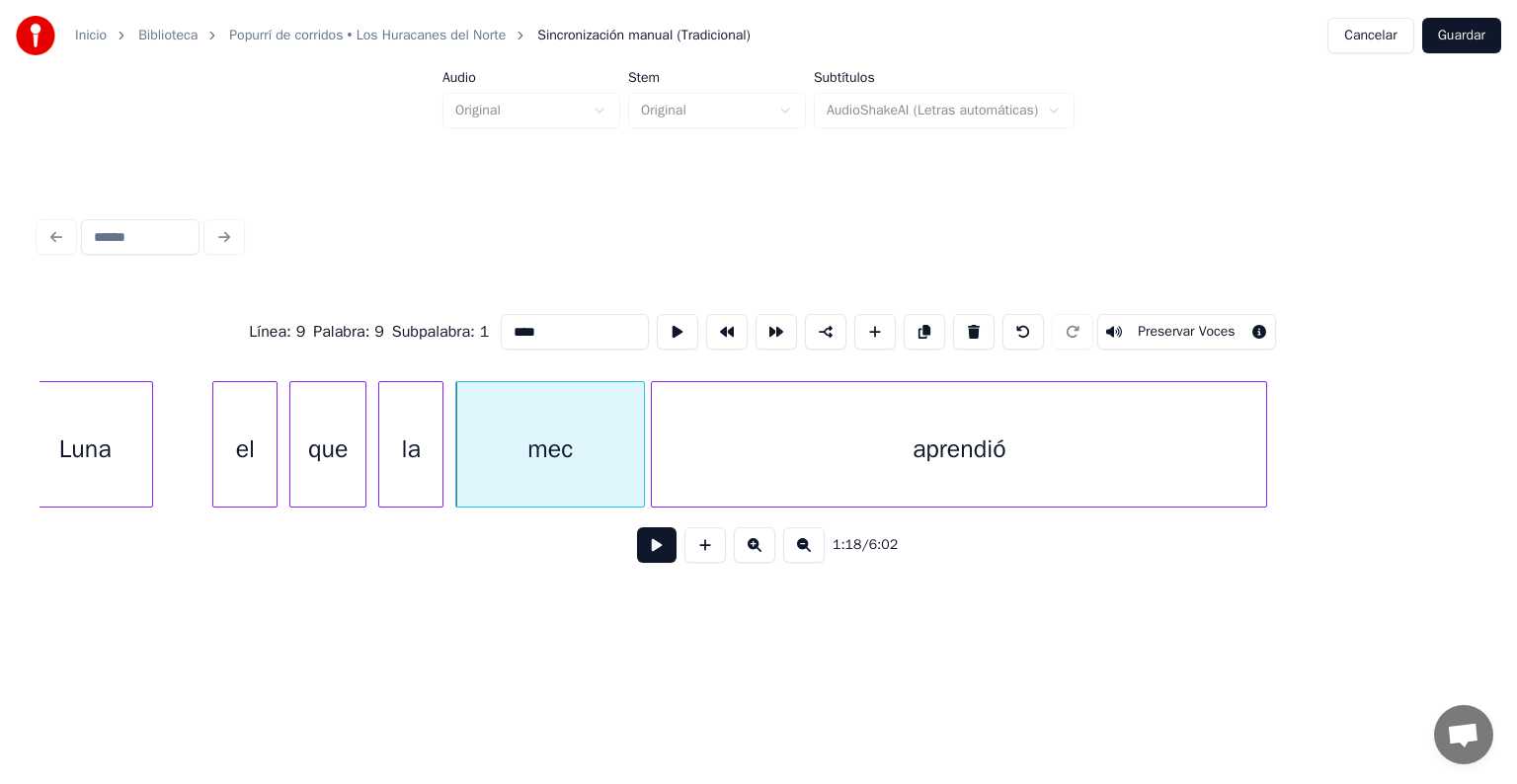 type on "*****" 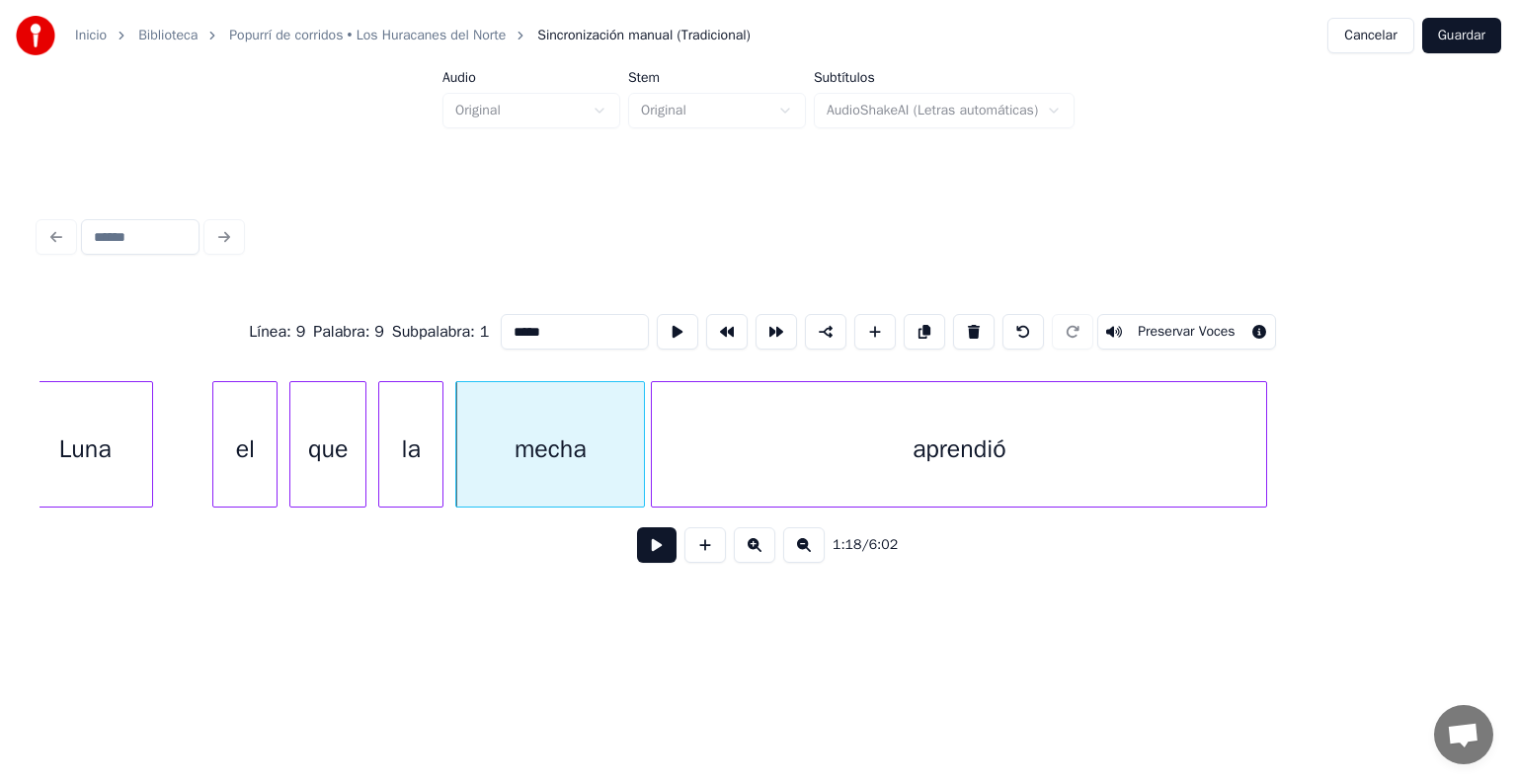 click at bounding box center [657, 545] 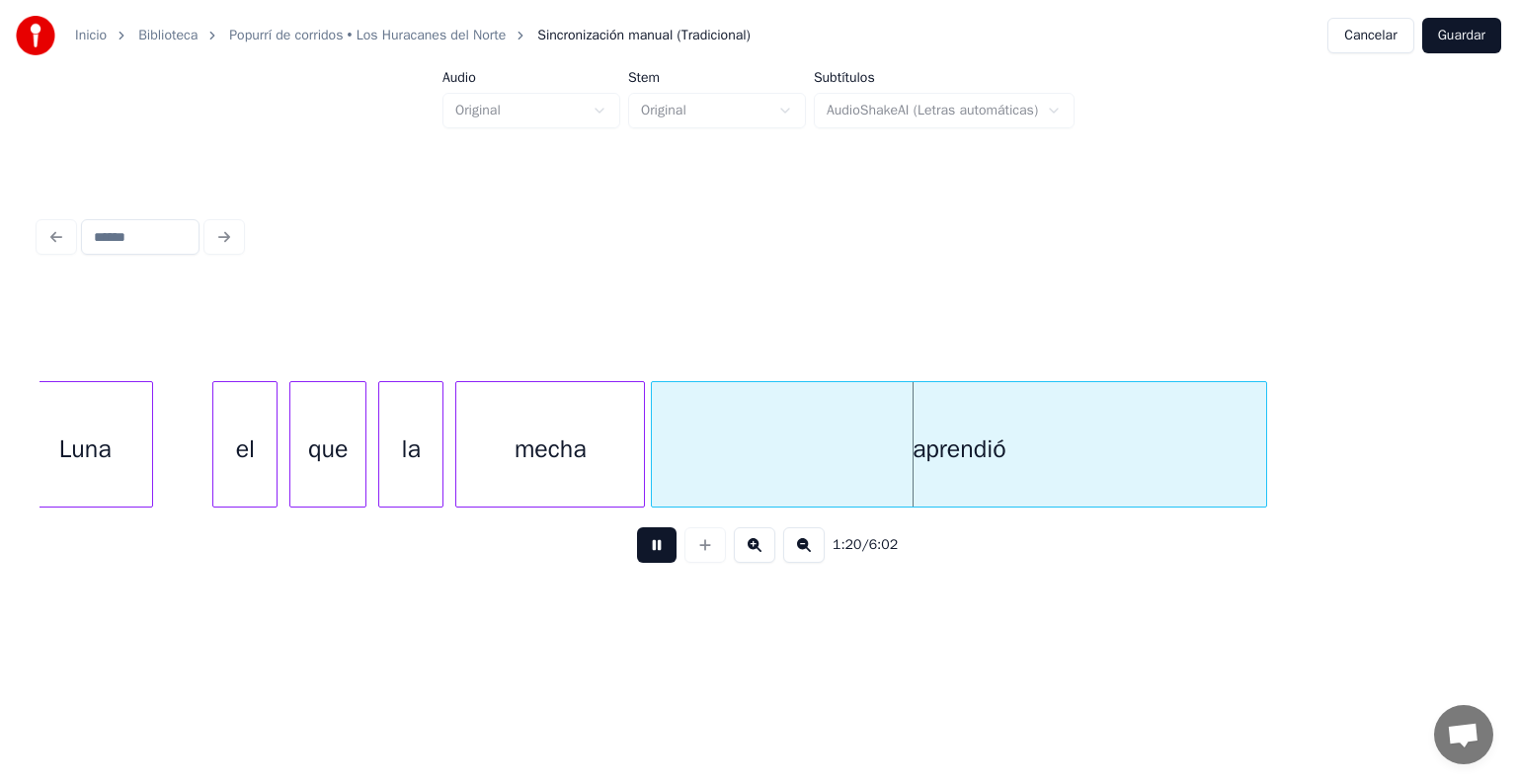 click at bounding box center [657, 545] 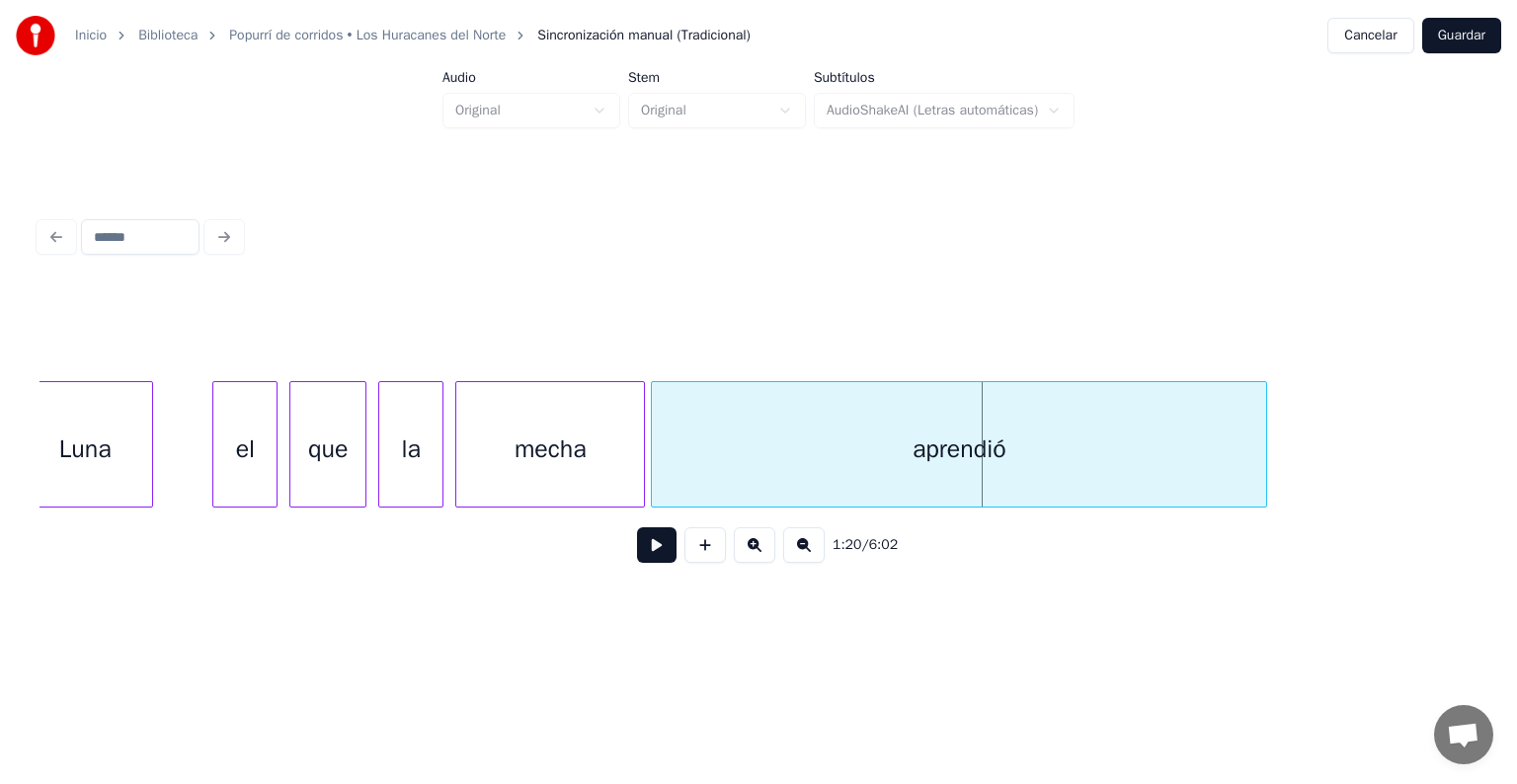 click on "aprendió" at bounding box center (959, 449) 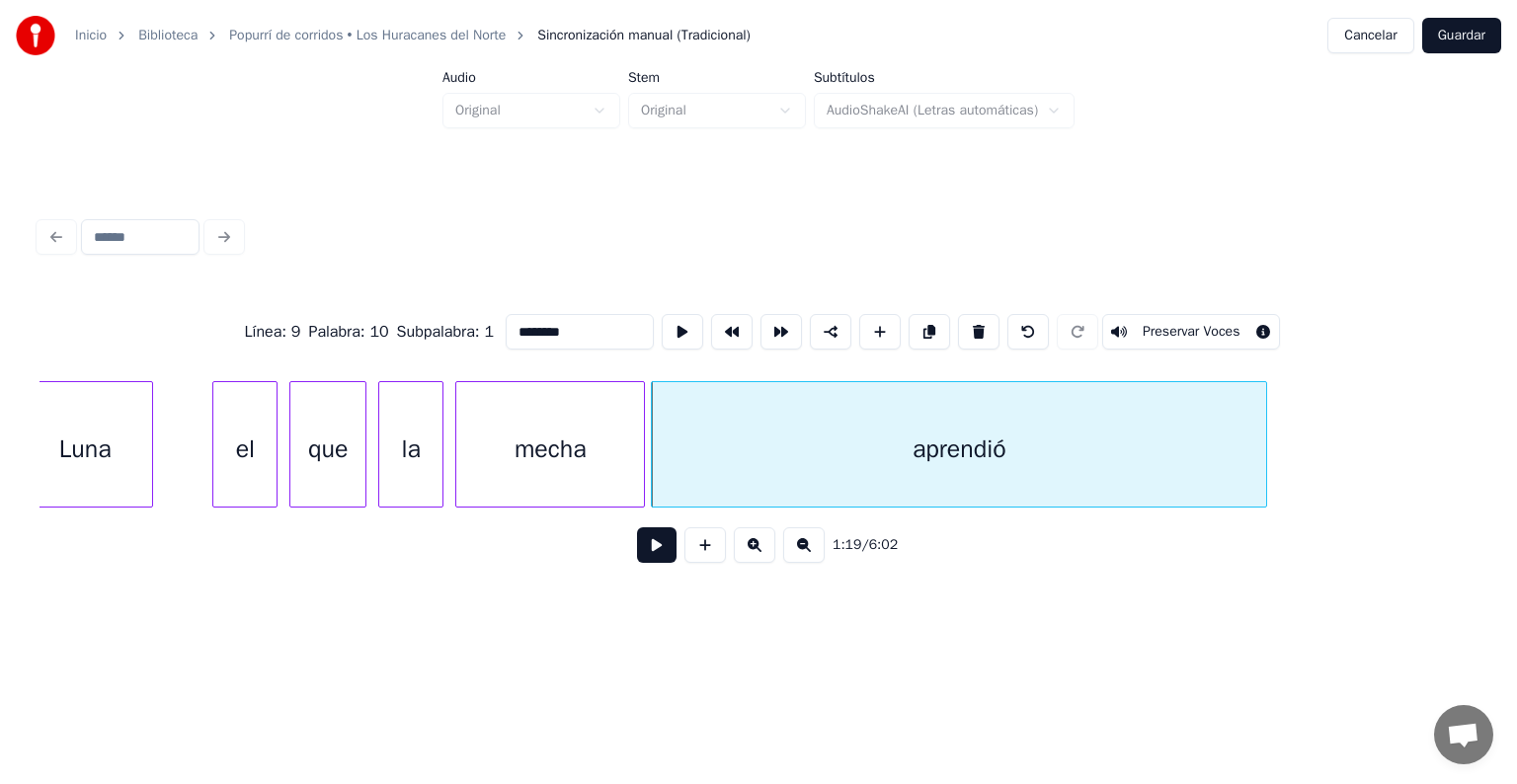 click on "********" at bounding box center (580, 332) 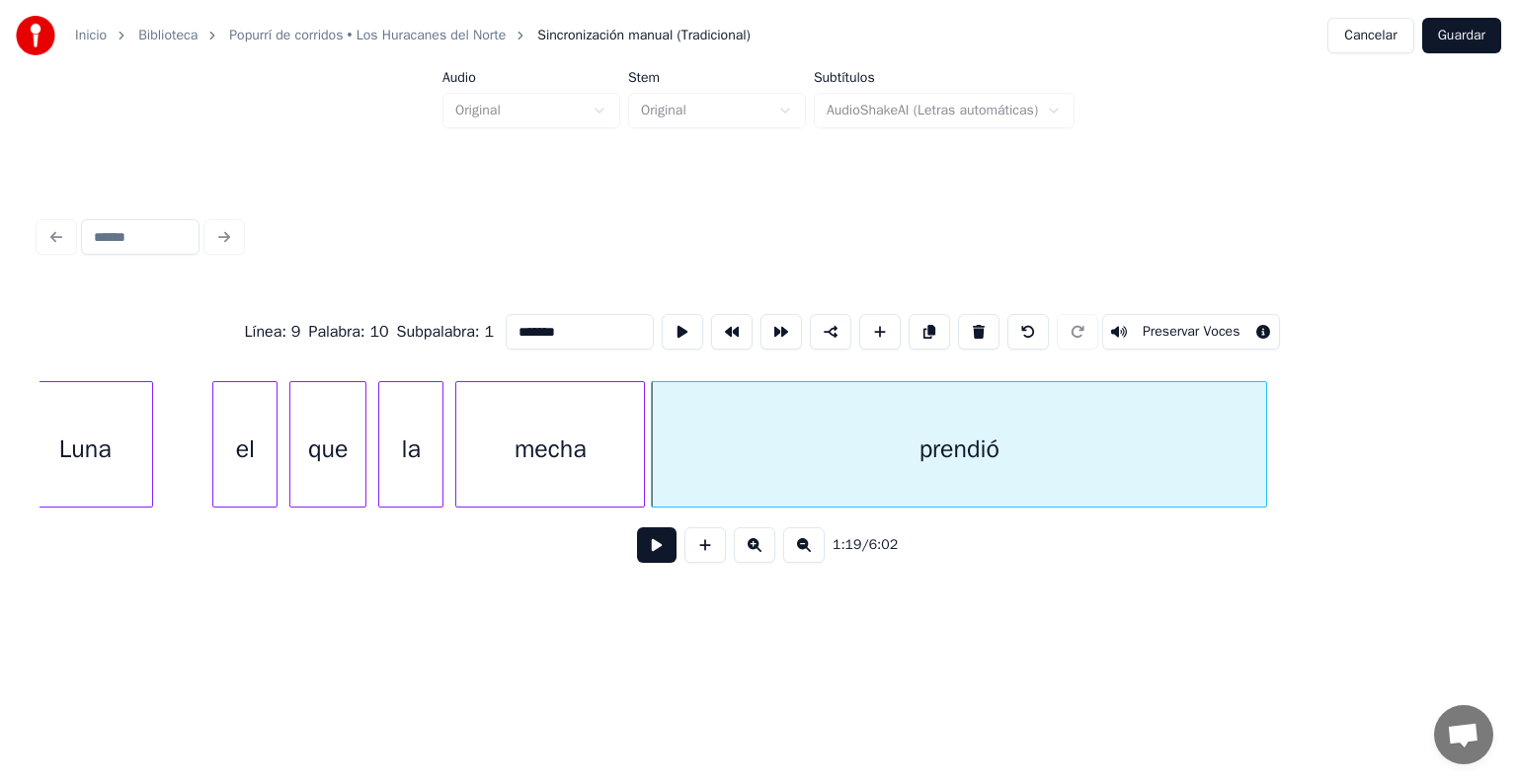 type on "*******" 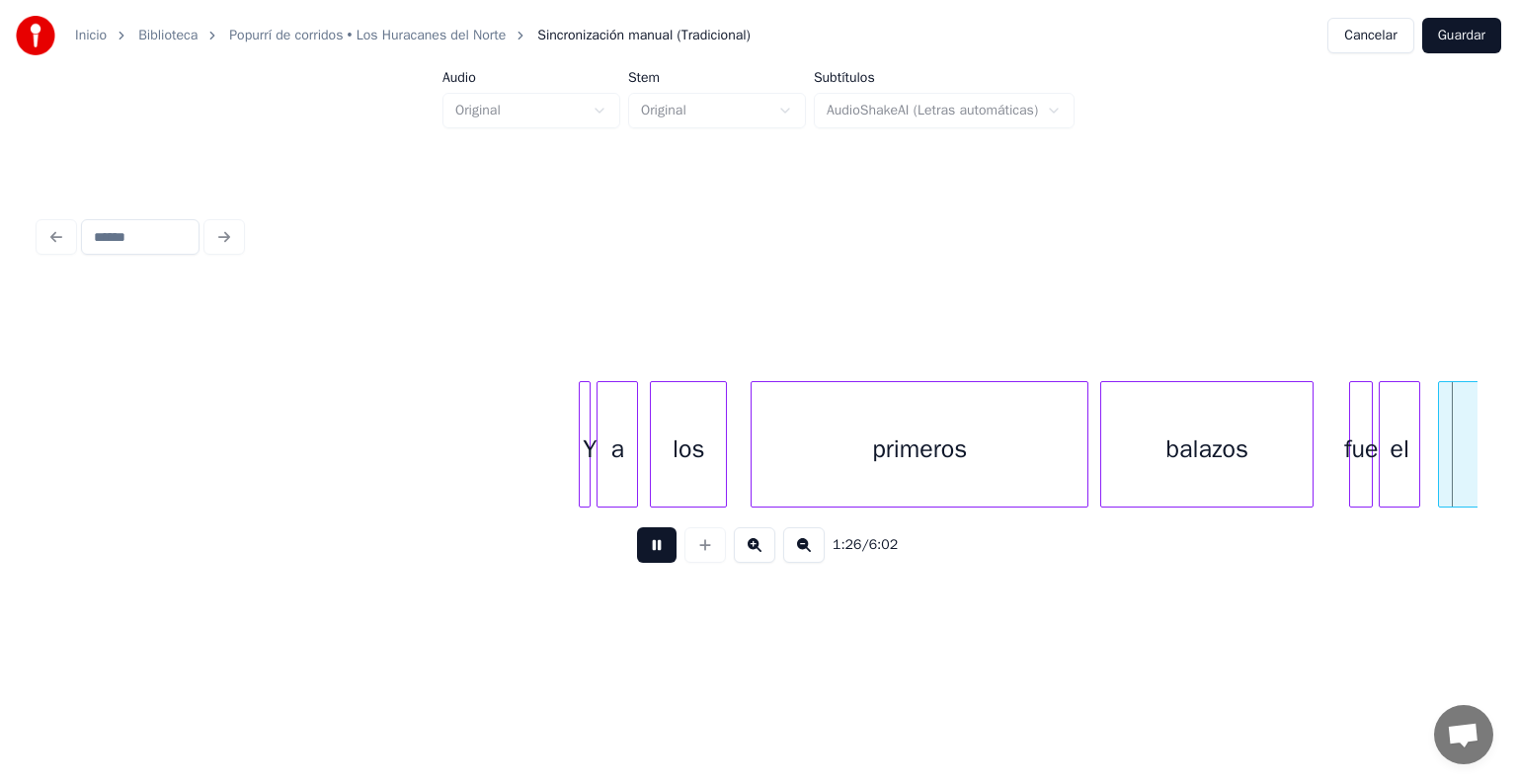 scroll, scrollTop: 0, scrollLeft: 25797, axis: horizontal 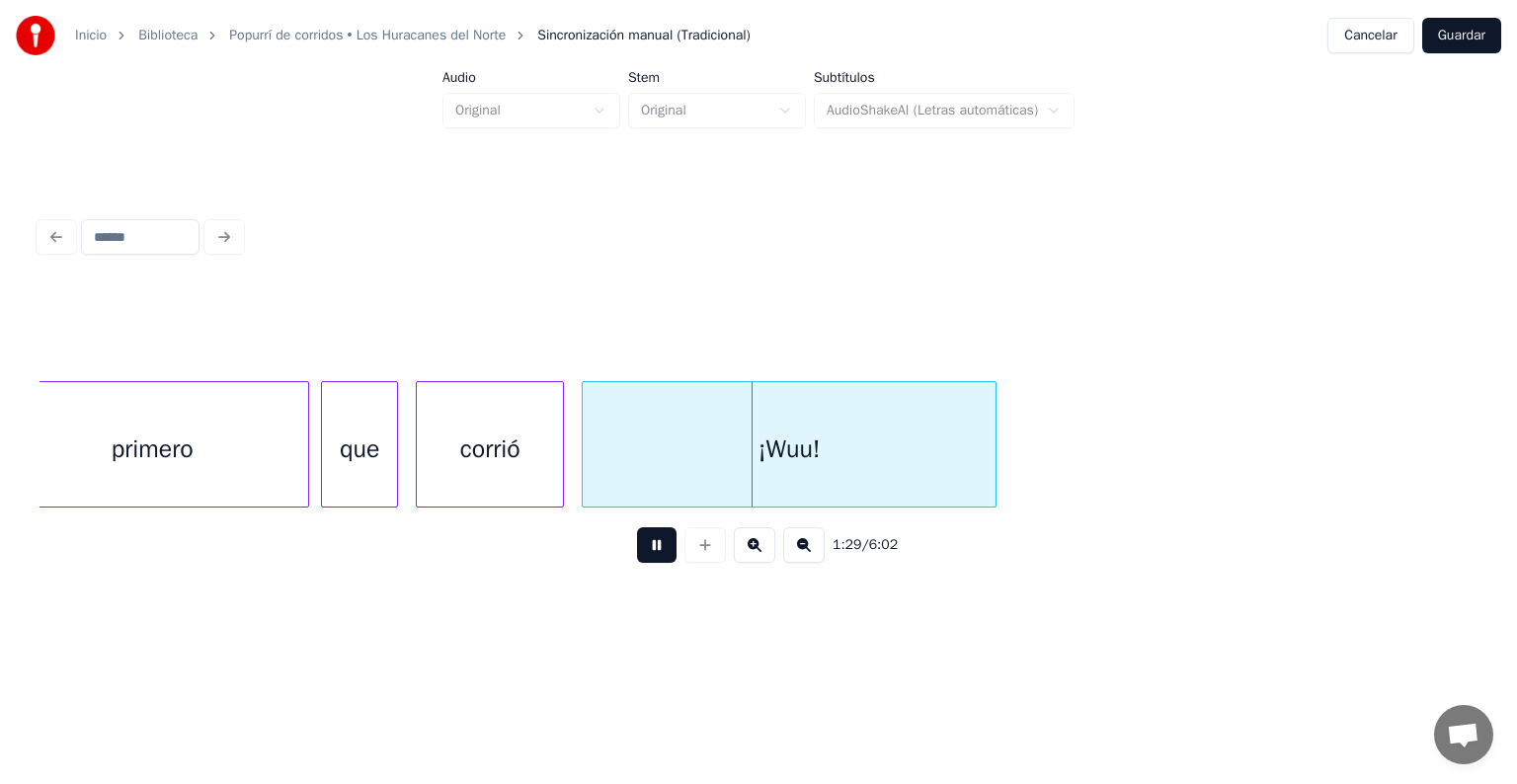 click at bounding box center (657, 545) 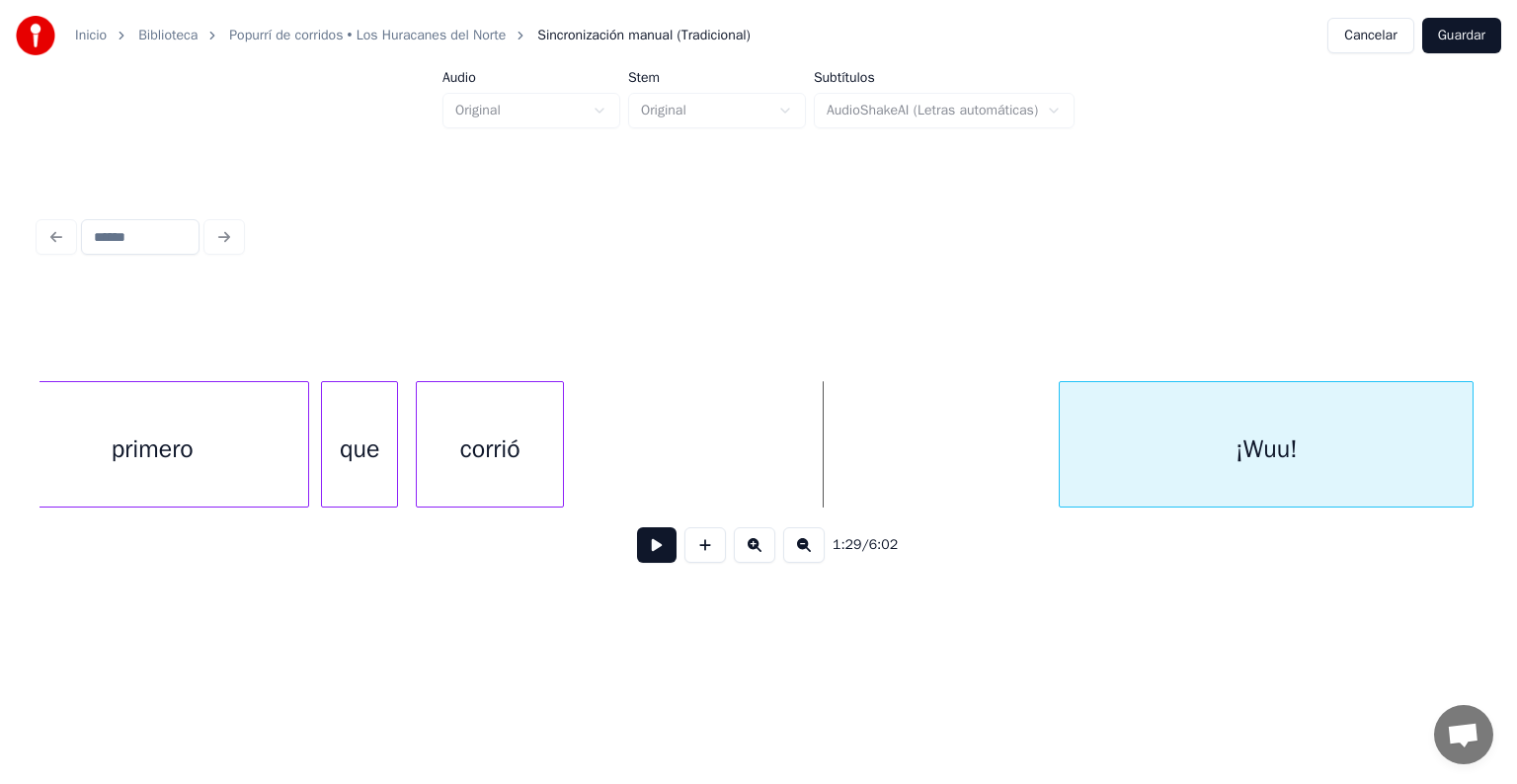 click on "¡Wuu!" at bounding box center (1266, 449) 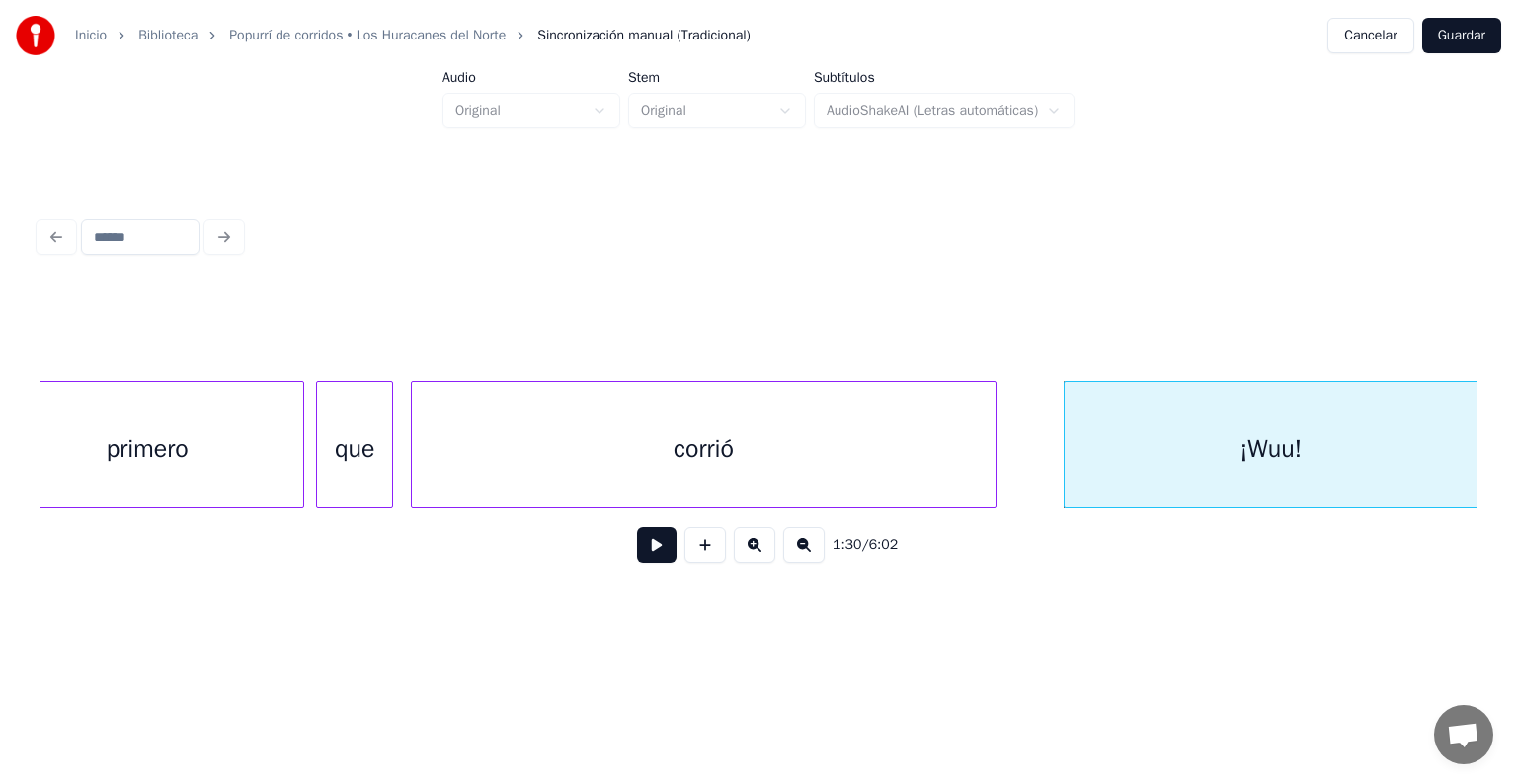 click at bounding box center (993, 444) 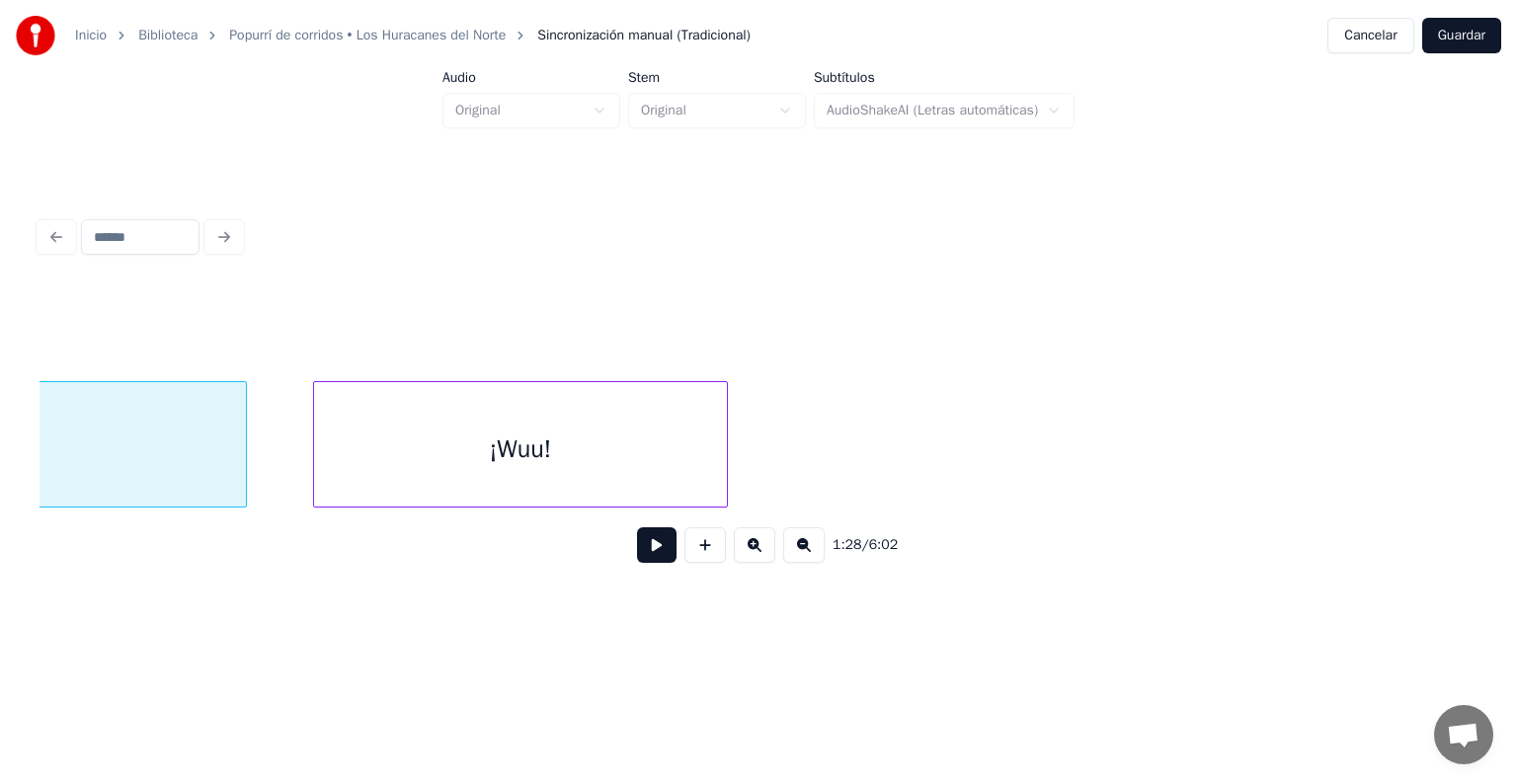 scroll, scrollTop: 0, scrollLeft: 26671, axis: horizontal 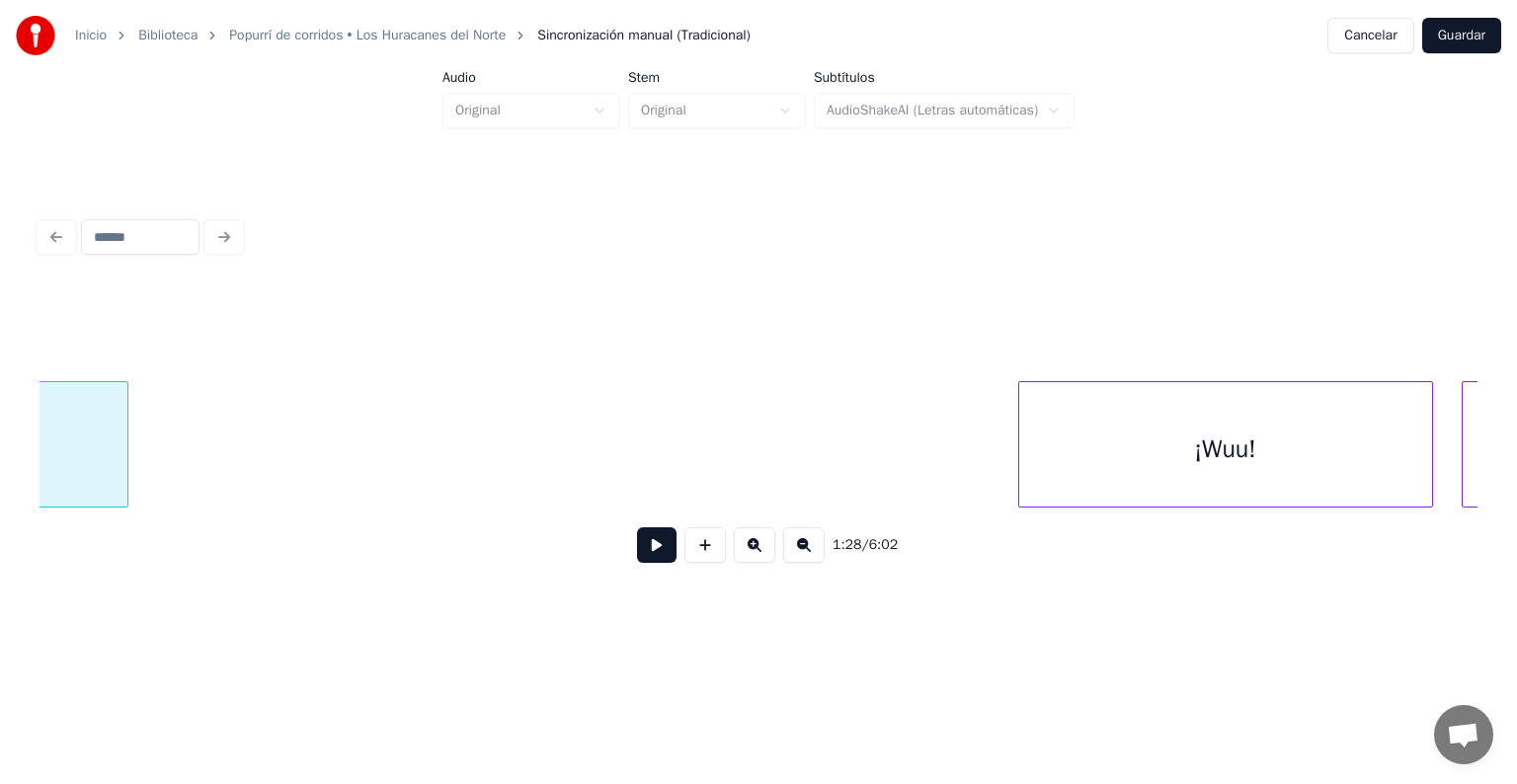 click on "¡Wuu!" at bounding box center (1226, 449) 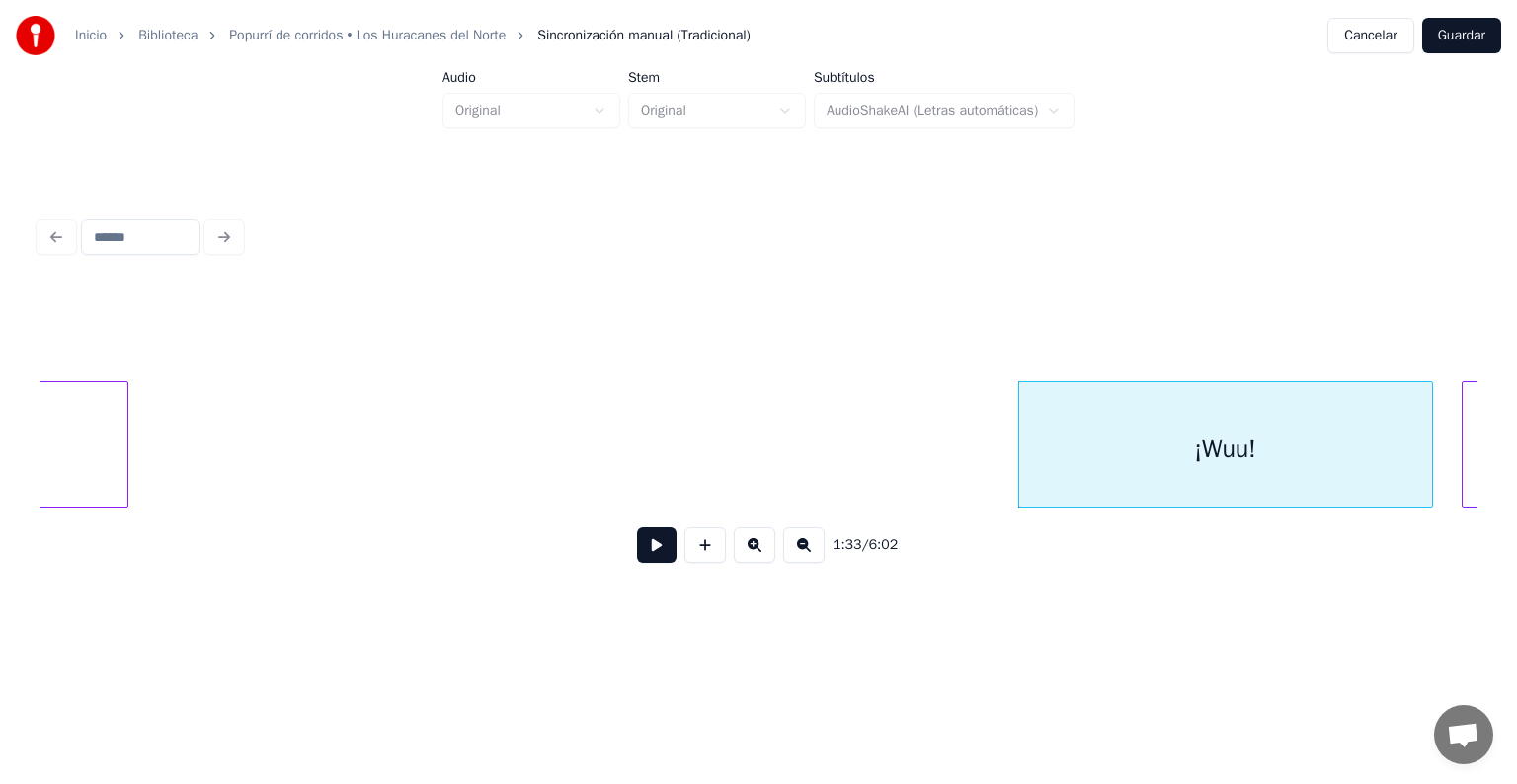 click on "corrió ¡Wuu! ¡Echiripichui!" at bounding box center (27072, 444) 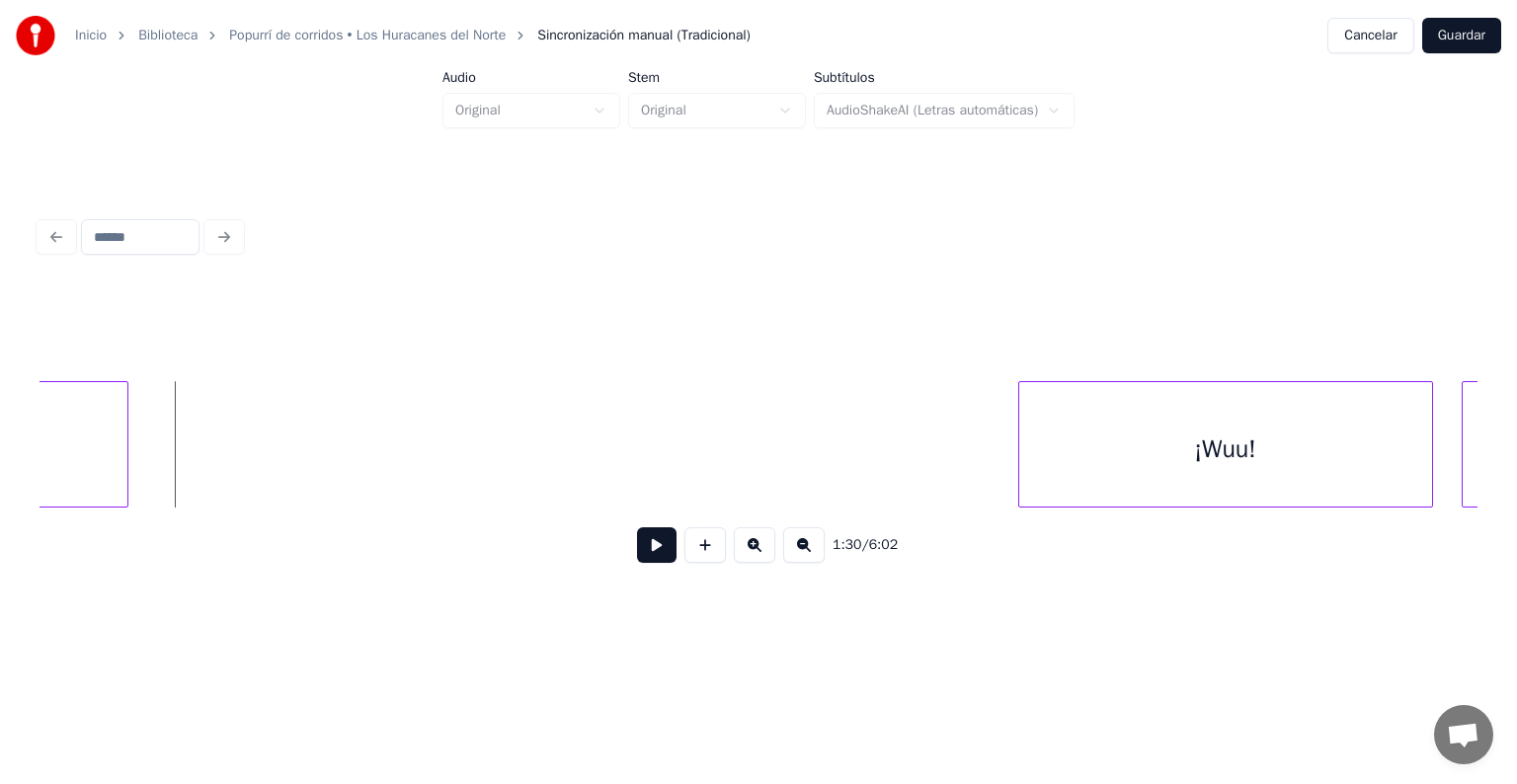 click at bounding box center [657, 545] 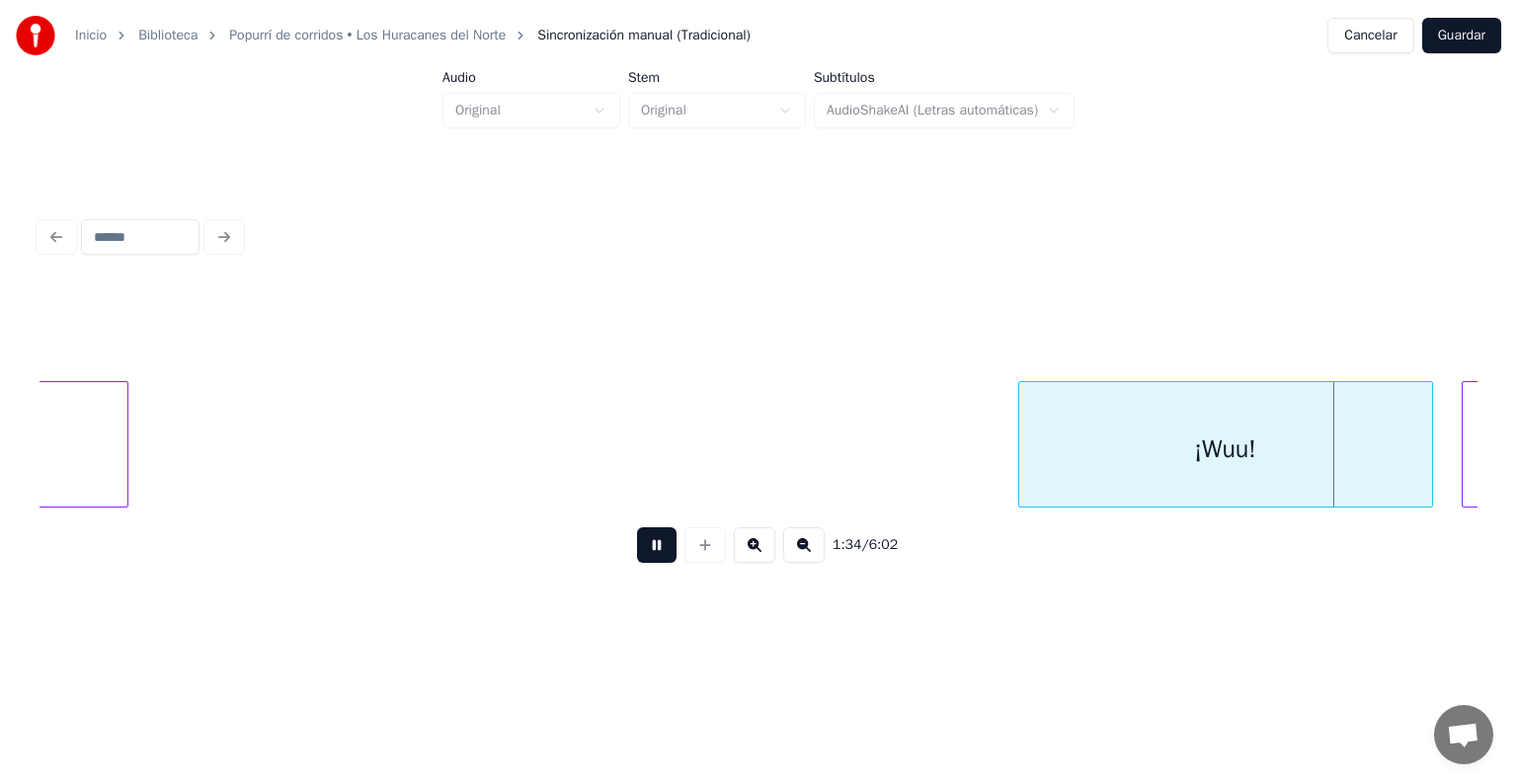 click at bounding box center [657, 545] 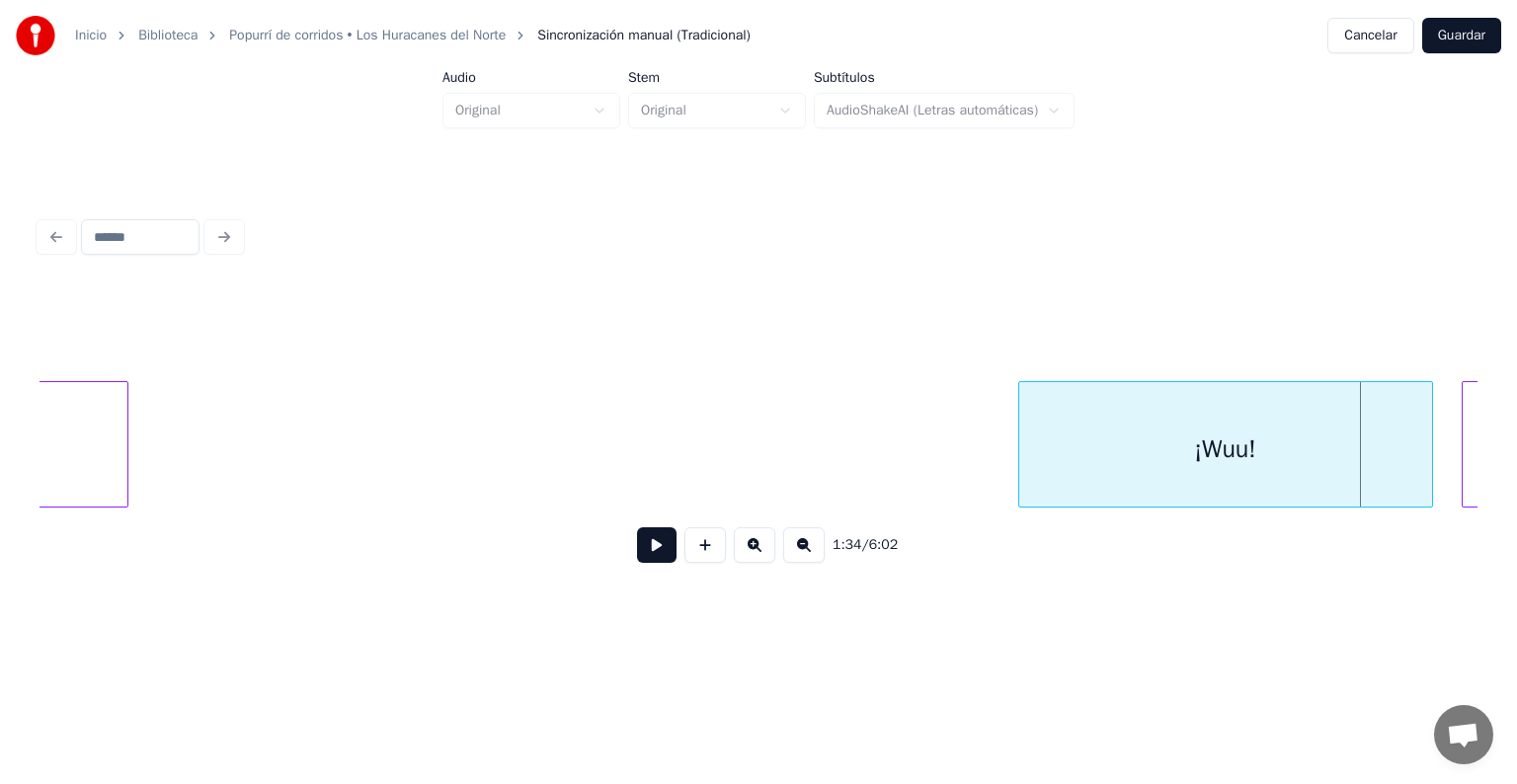 click on "¡Wuu!" at bounding box center (1226, 449) 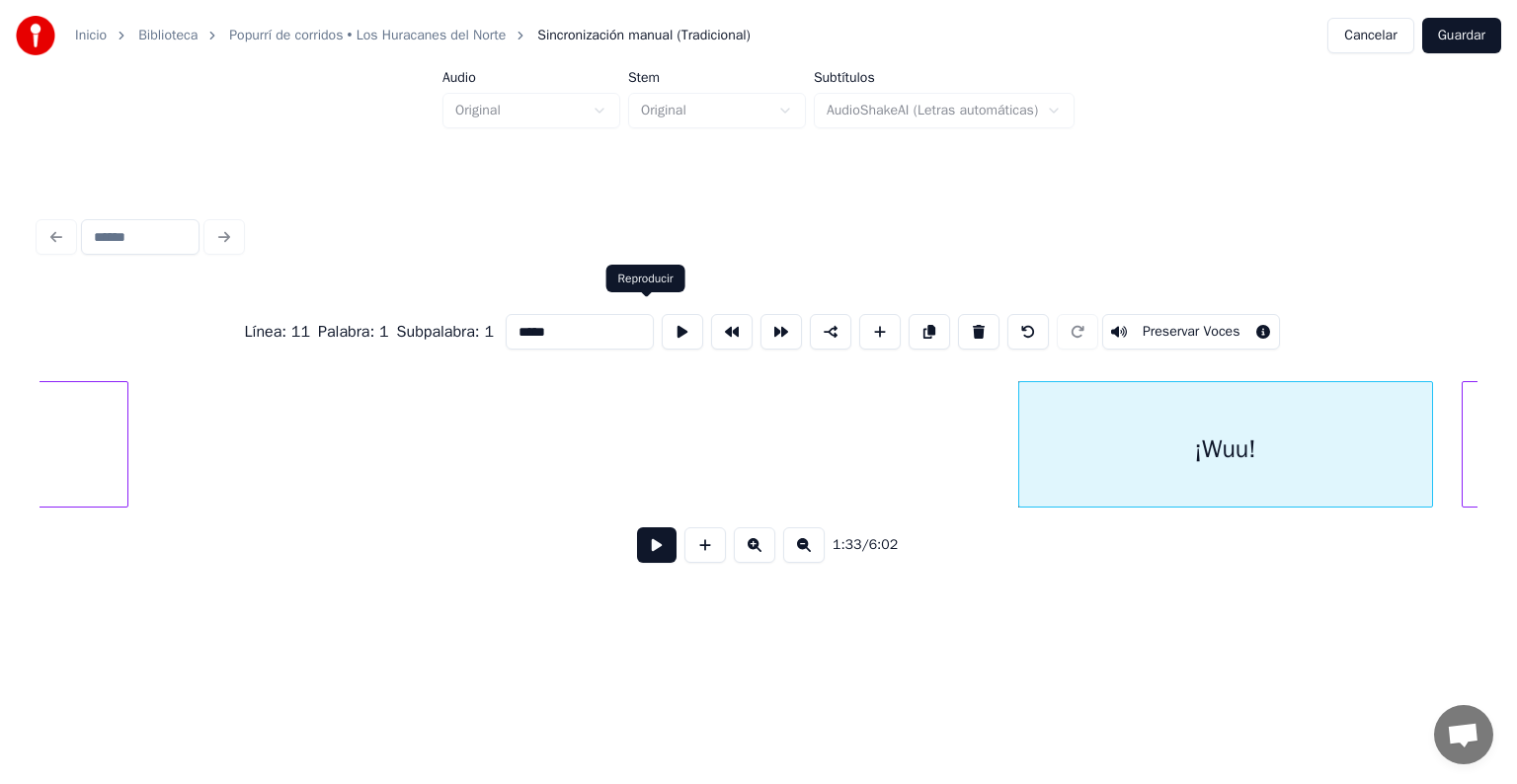 click on "*****" at bounding box center (580, 332) 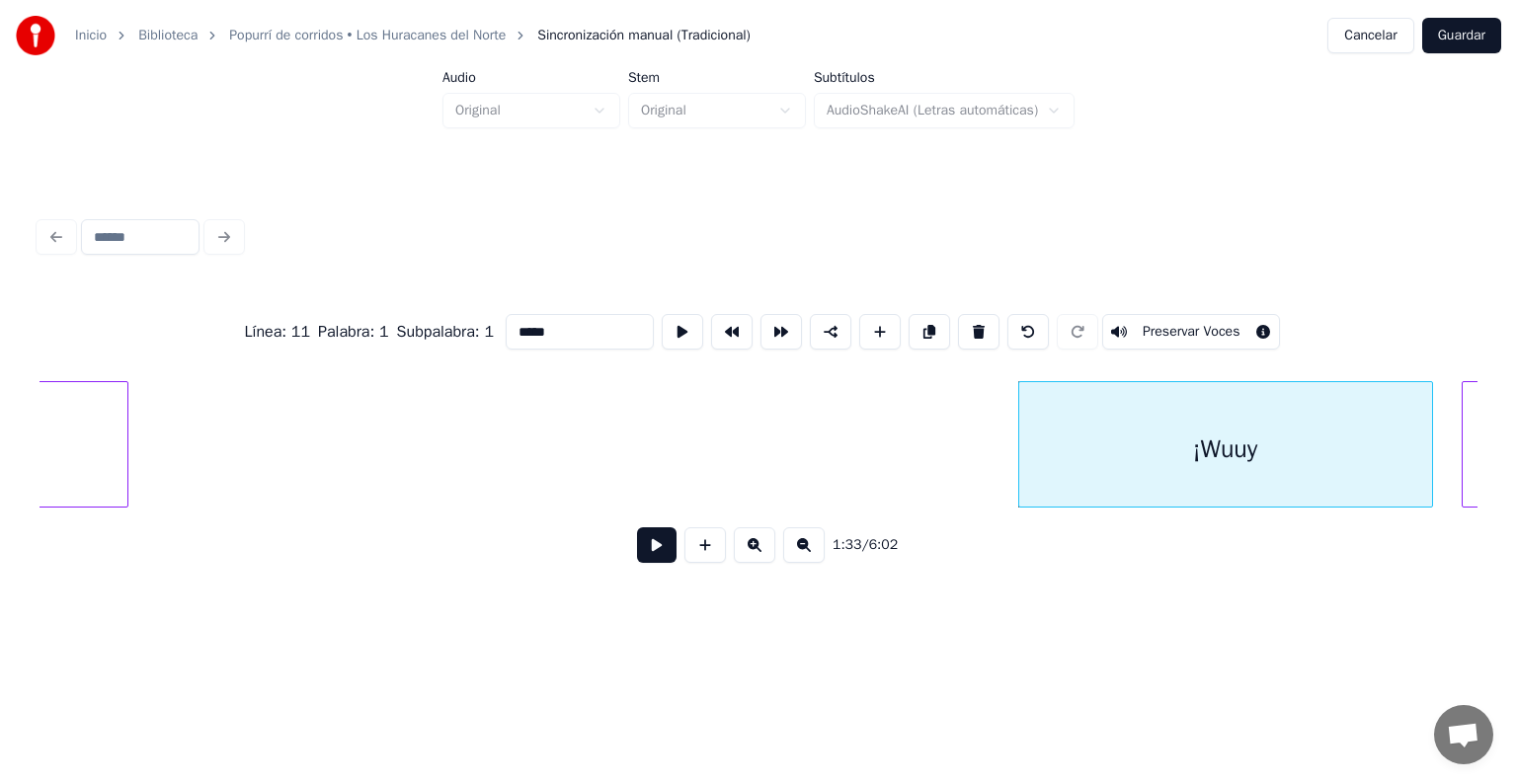 type on "*****" 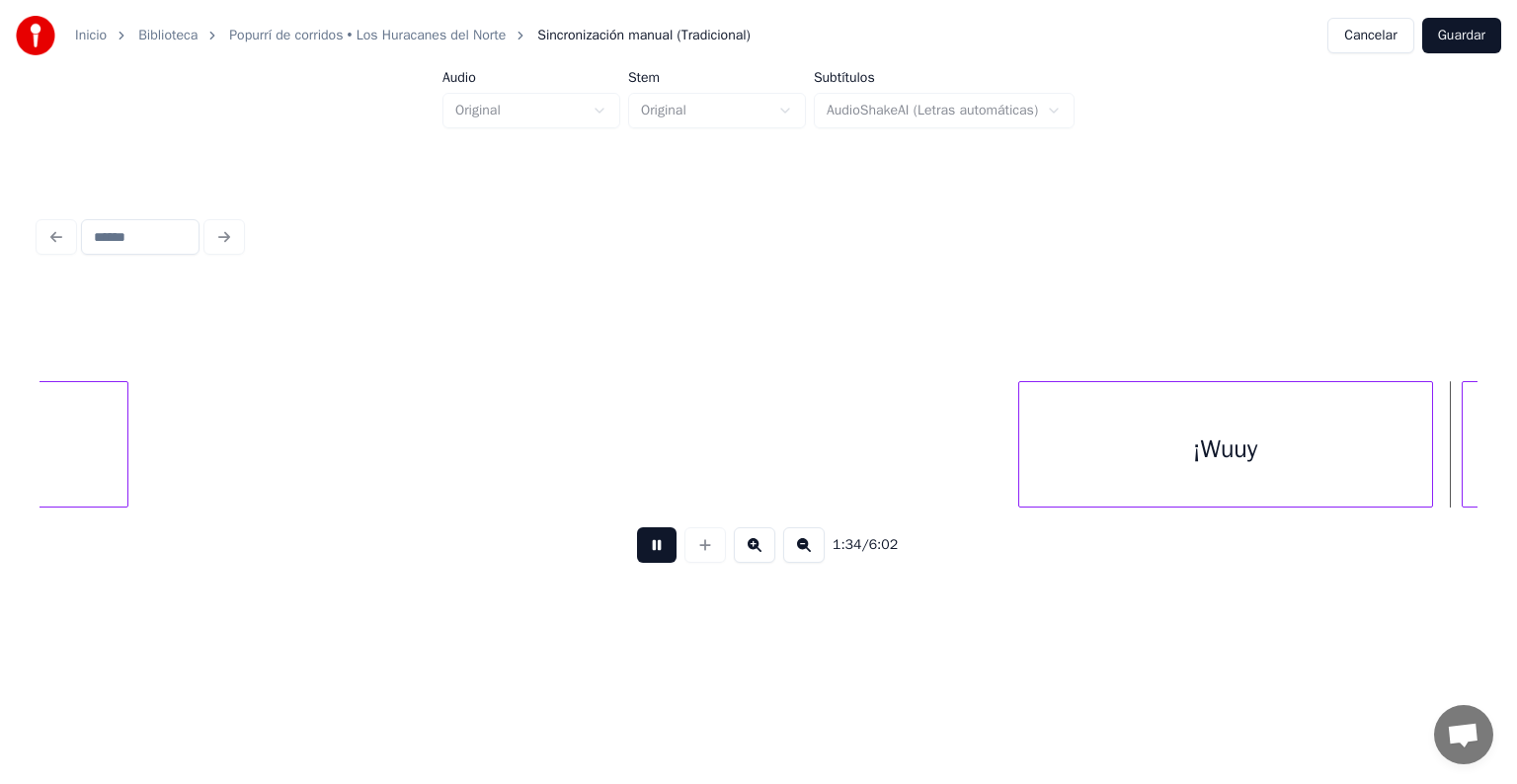 scroll, scrollTop: 0, scrollLeft: 28112, axis: horizontal 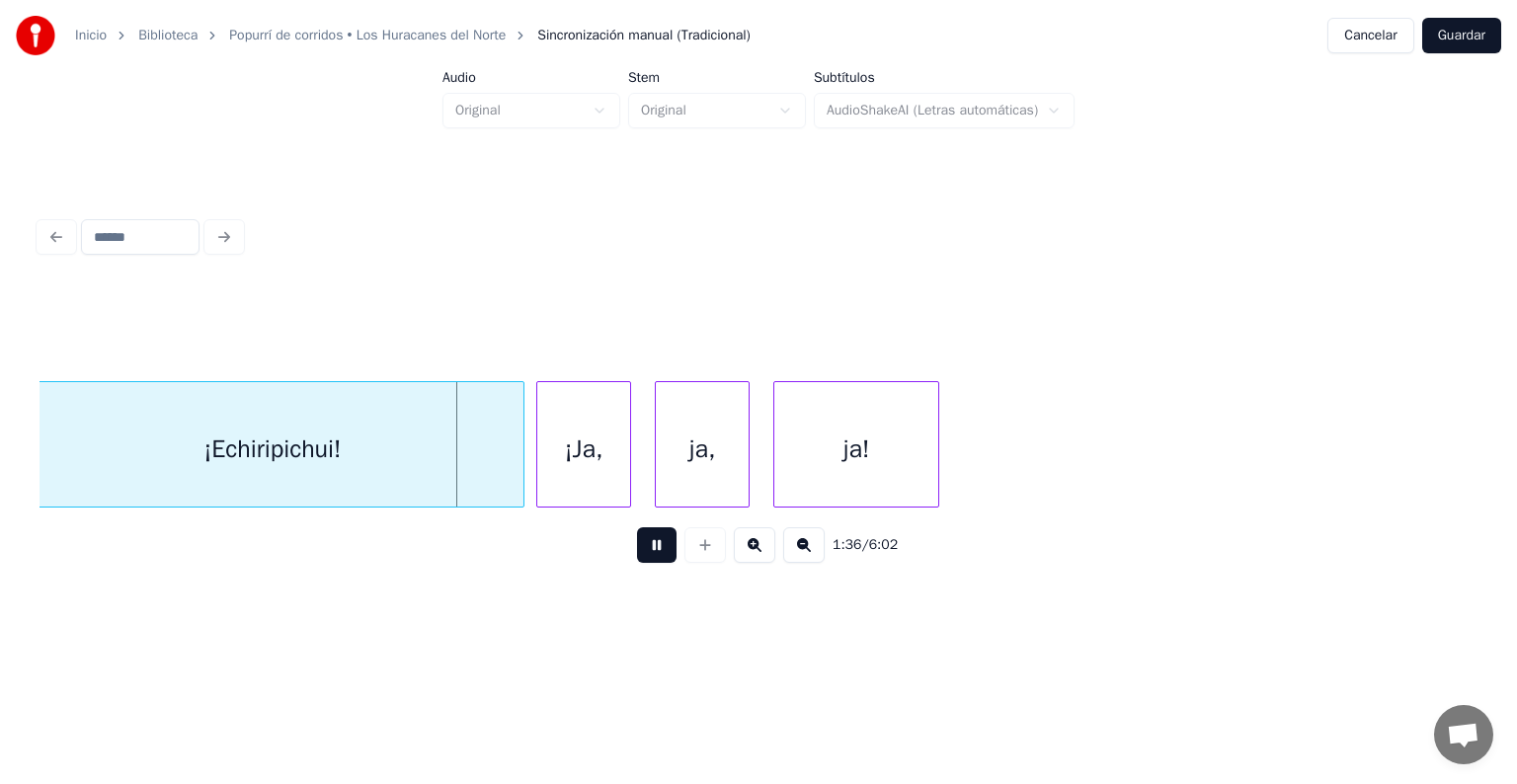 click at bounding box center (657, 545) 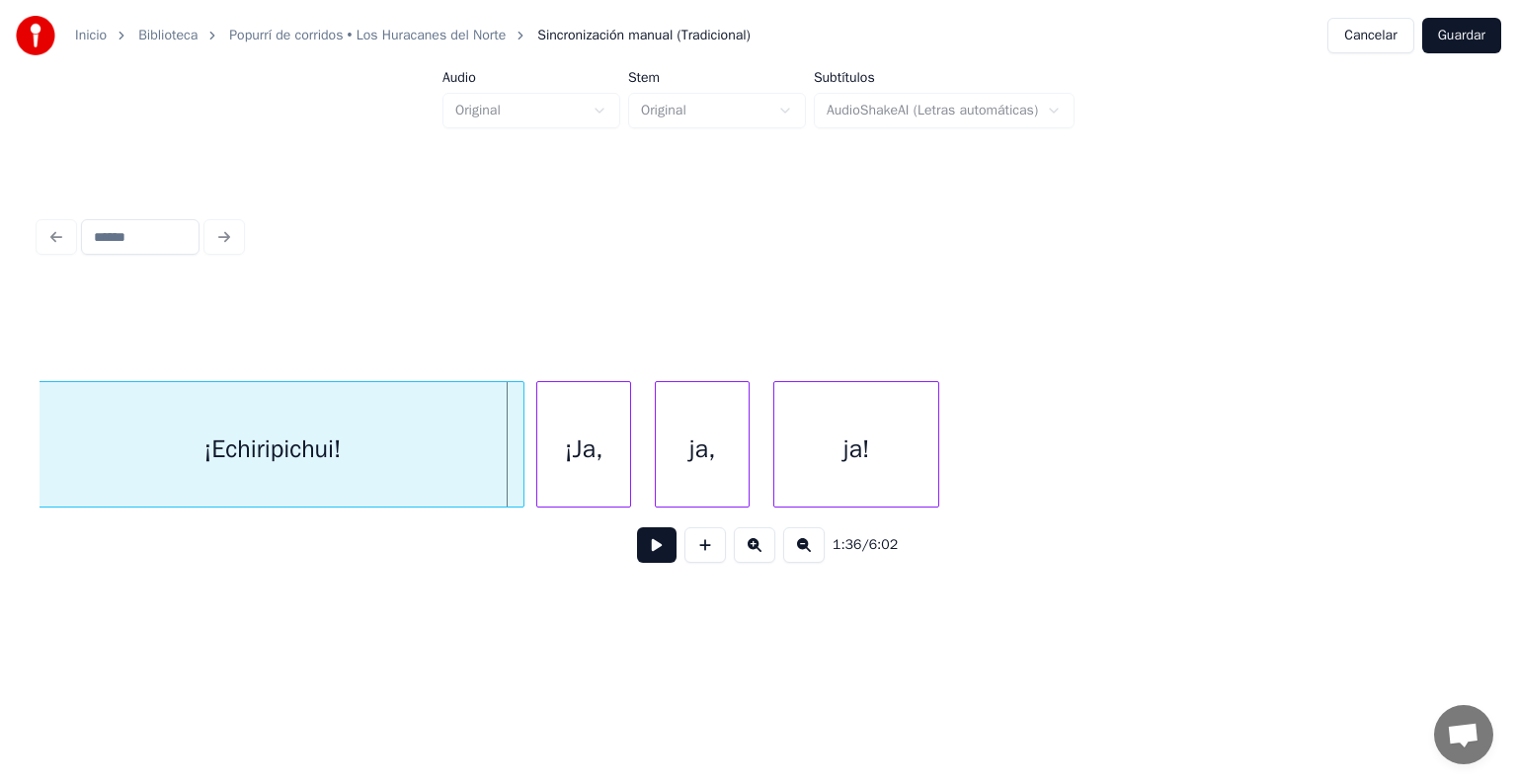 click on "¡Echiripichui!" at bounding box center (273, 449) 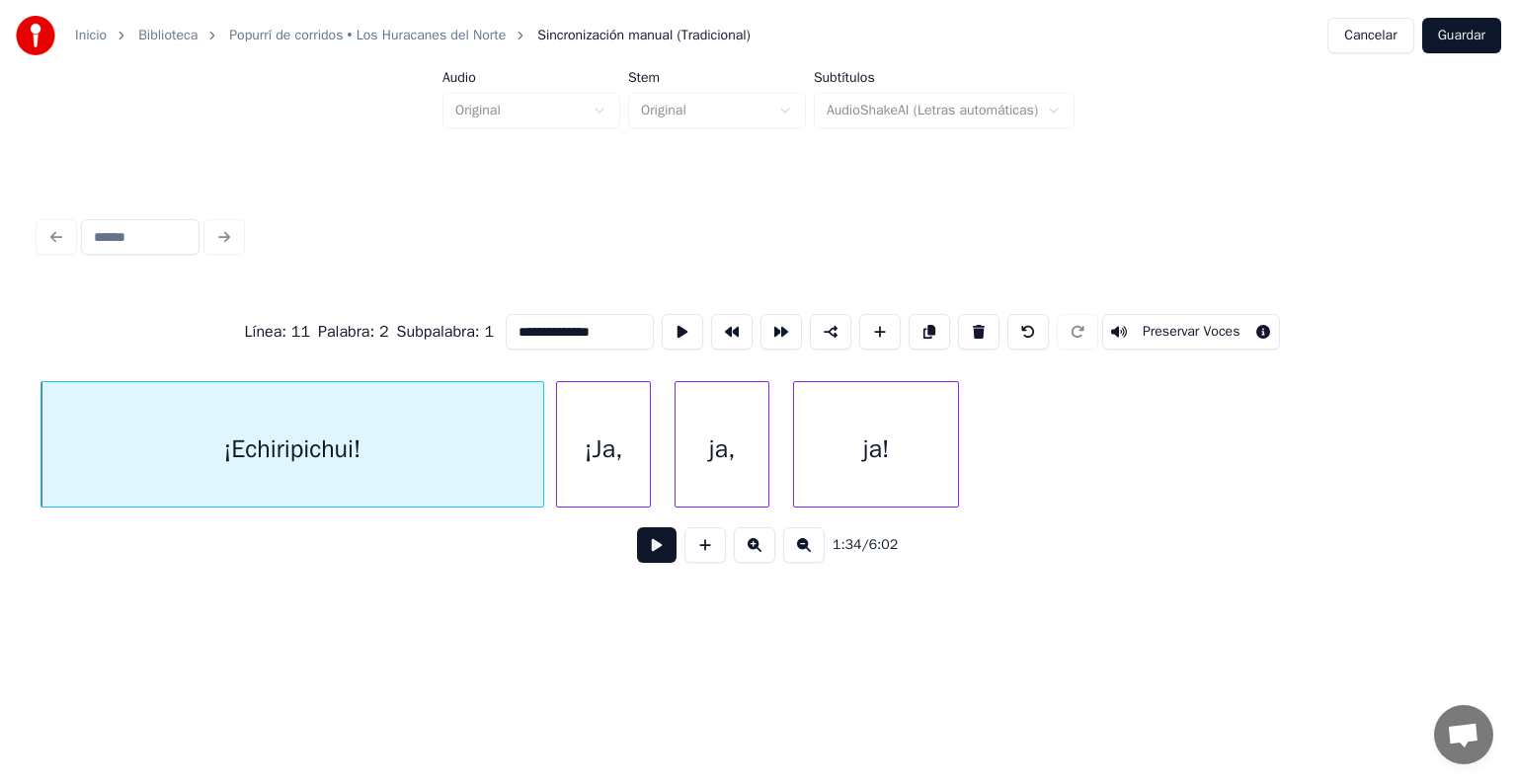 click on "**********" at bounding box center [580, 332] 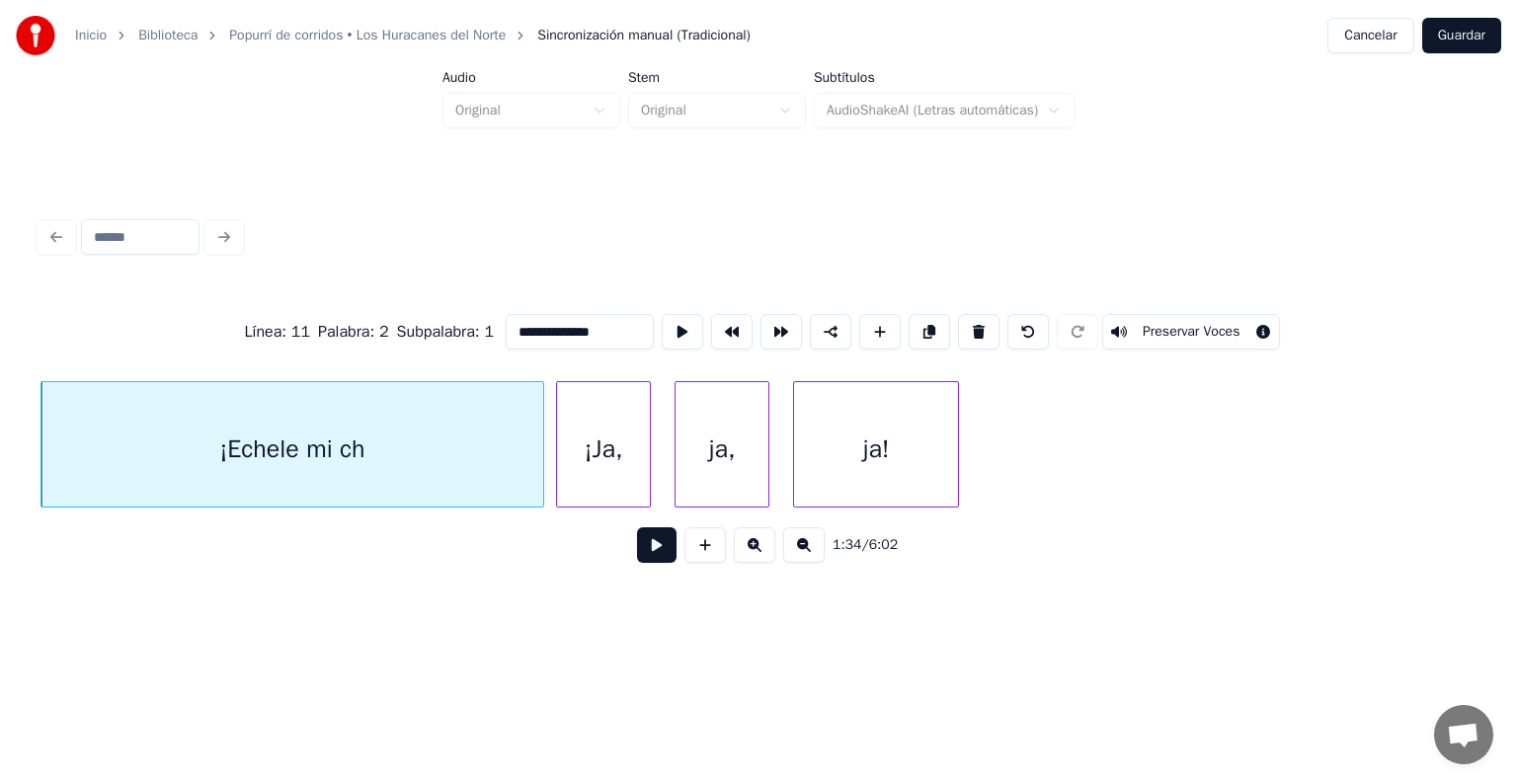 type on "**********" 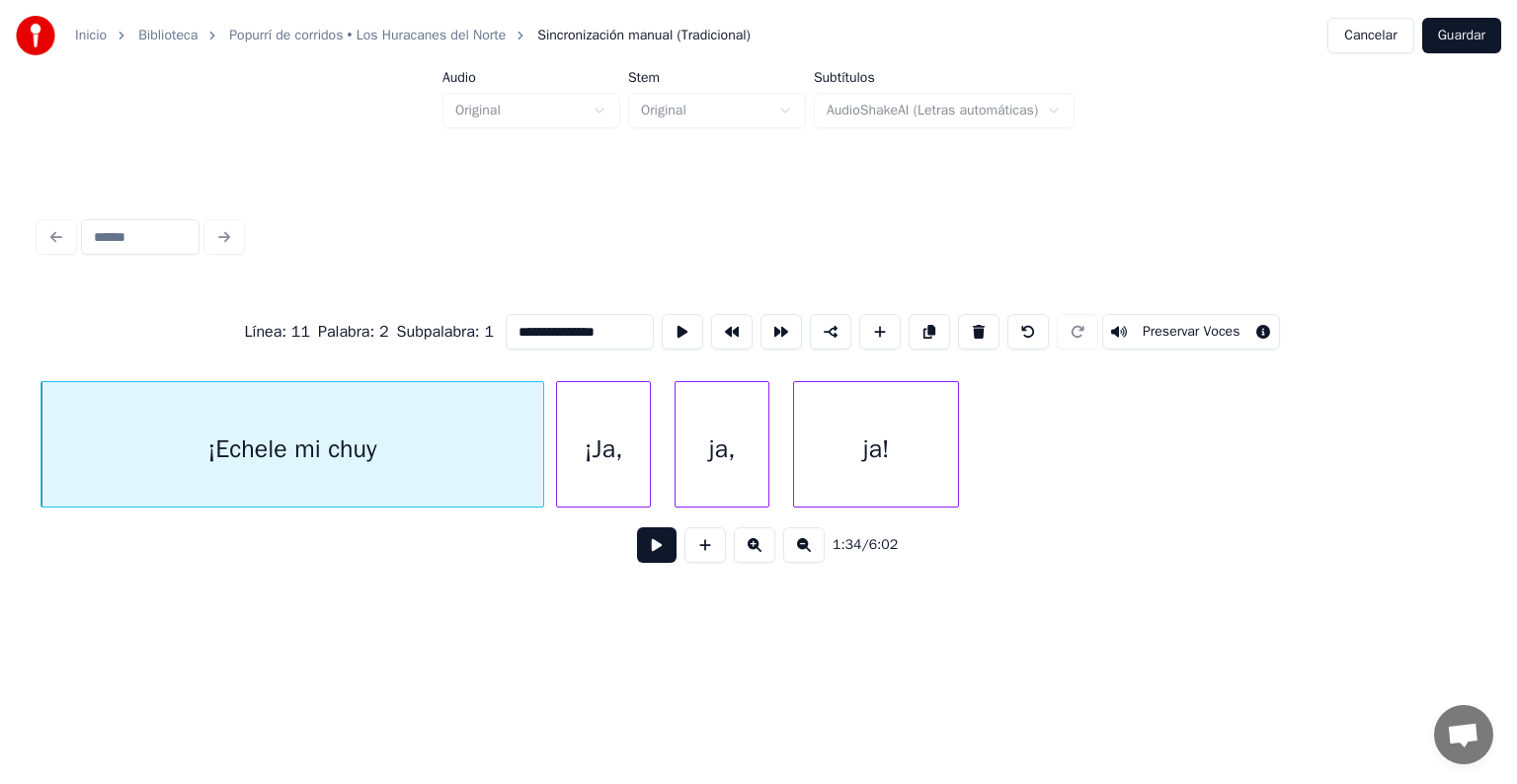 click at bounding box center (657, 545) 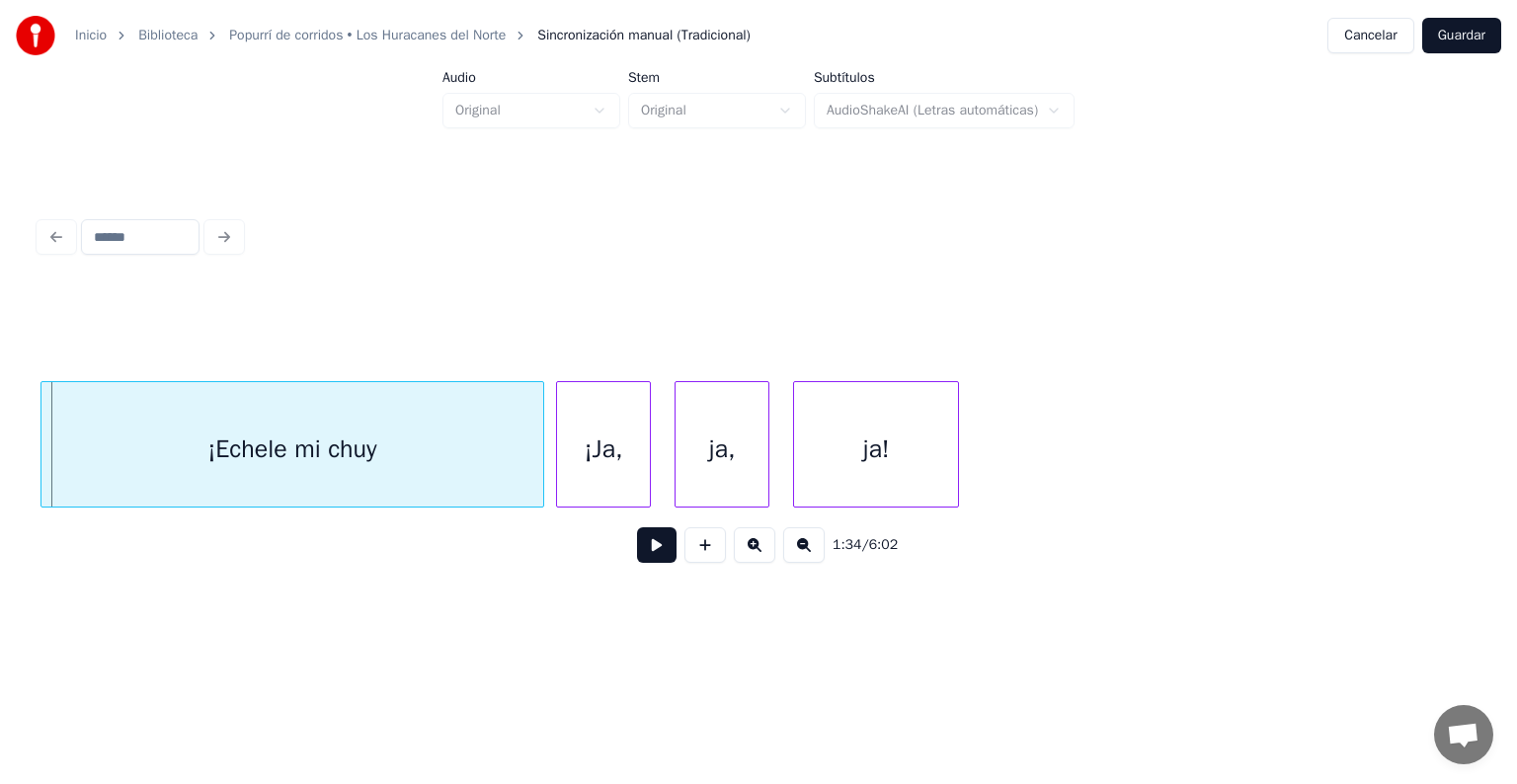 click at bounding box center (657, 545) 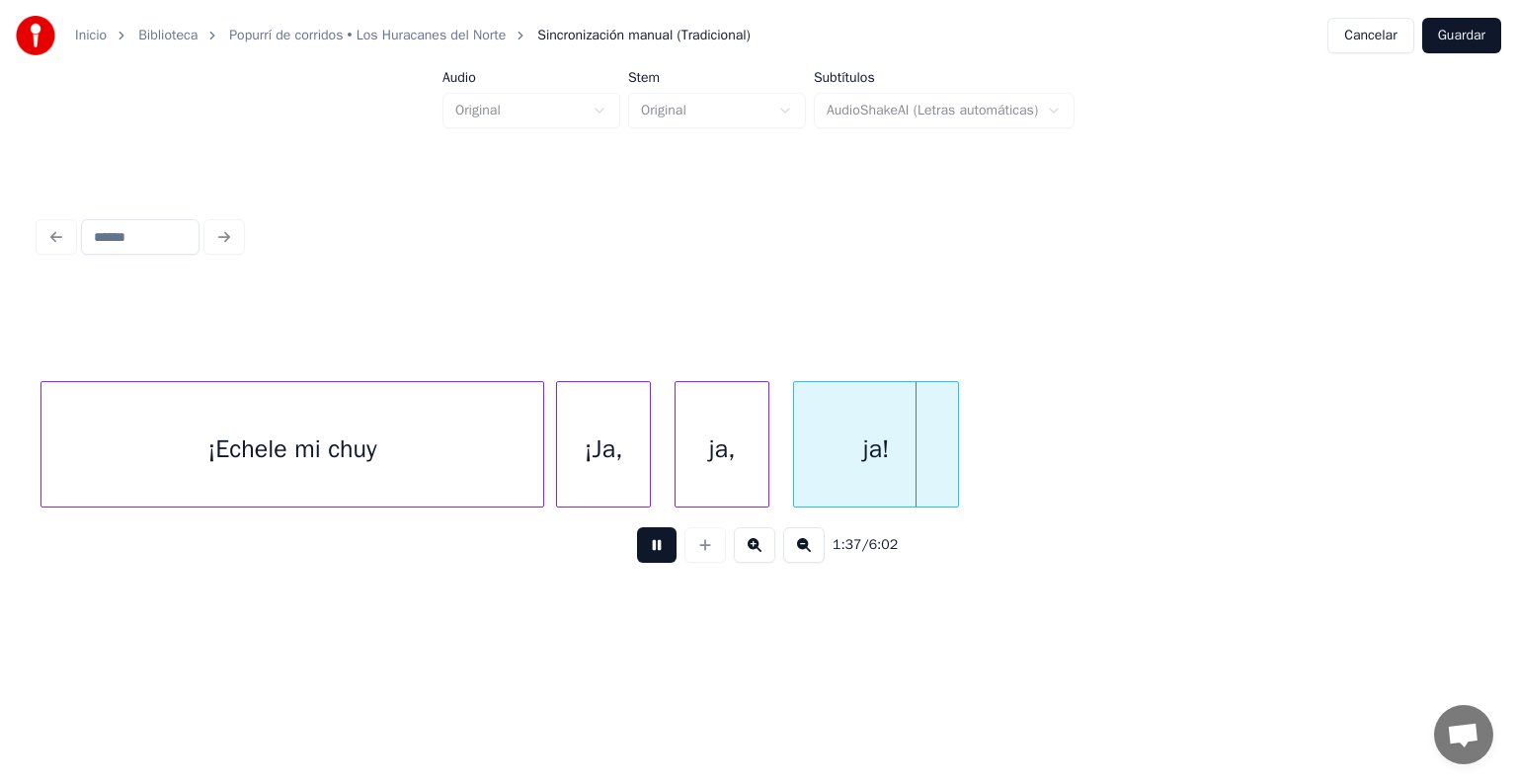 click at bounding box center (657, 545) 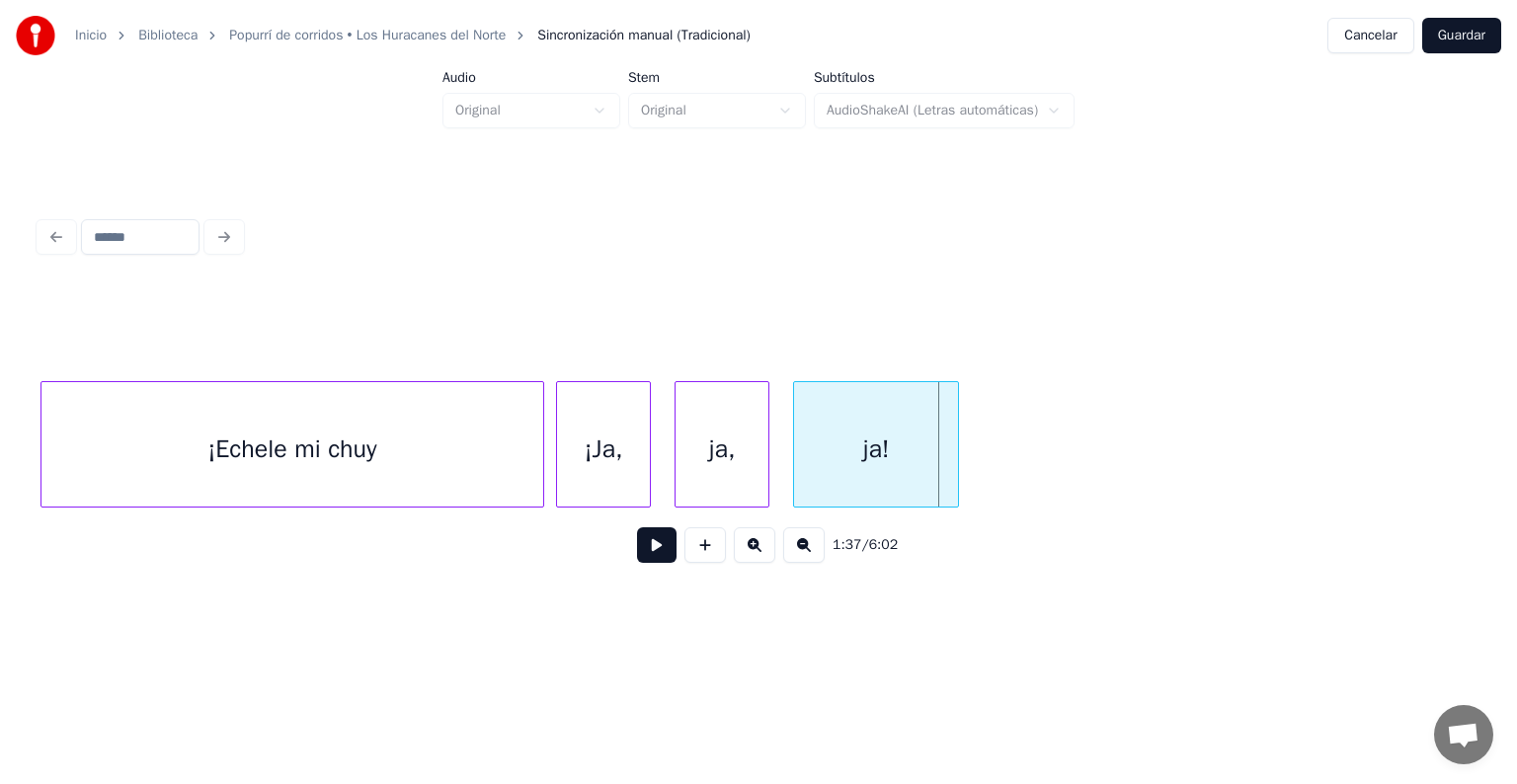 click on "ja!" at bounding box center [876, 449] 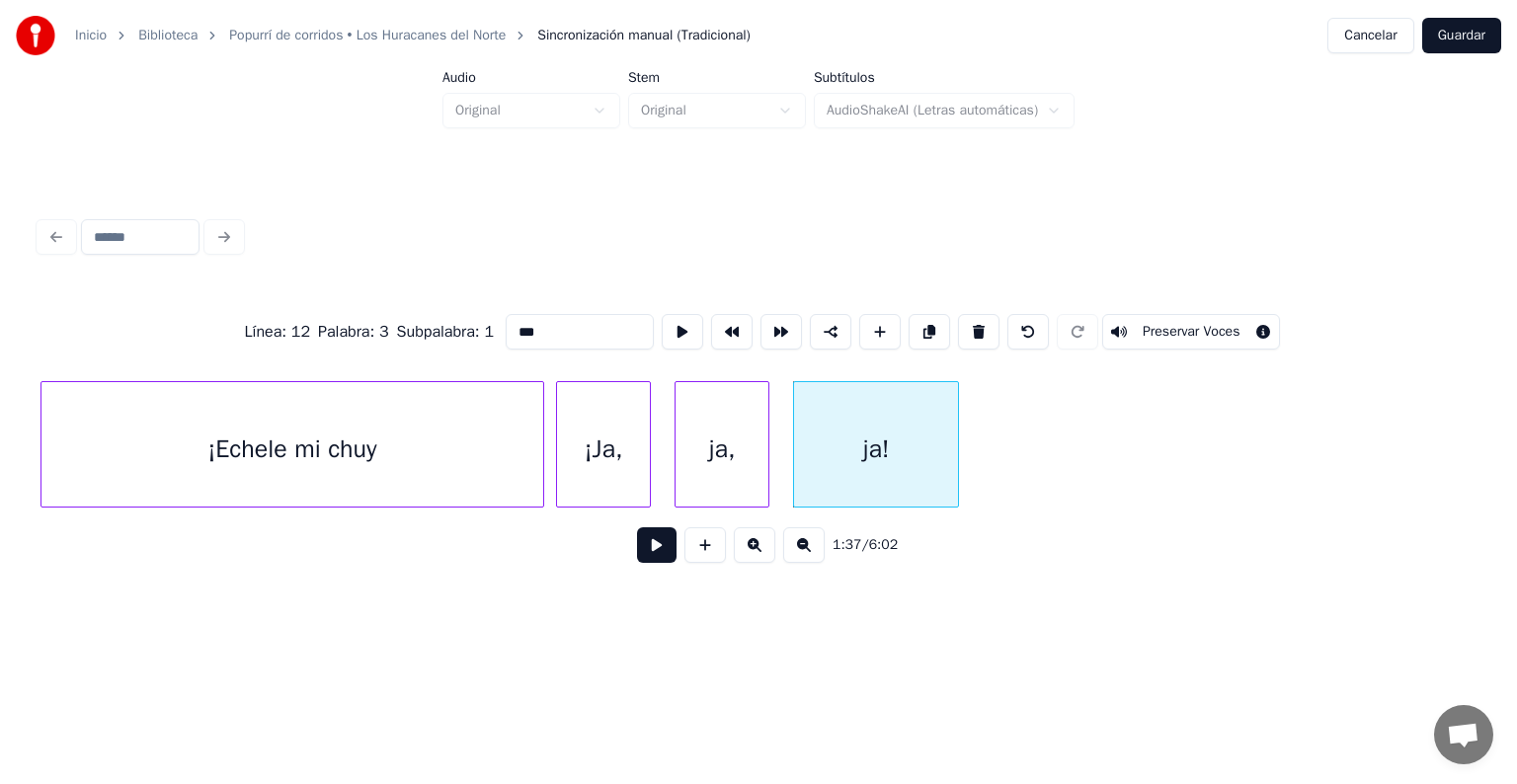 click on "***" at bounding box center (580, 332) 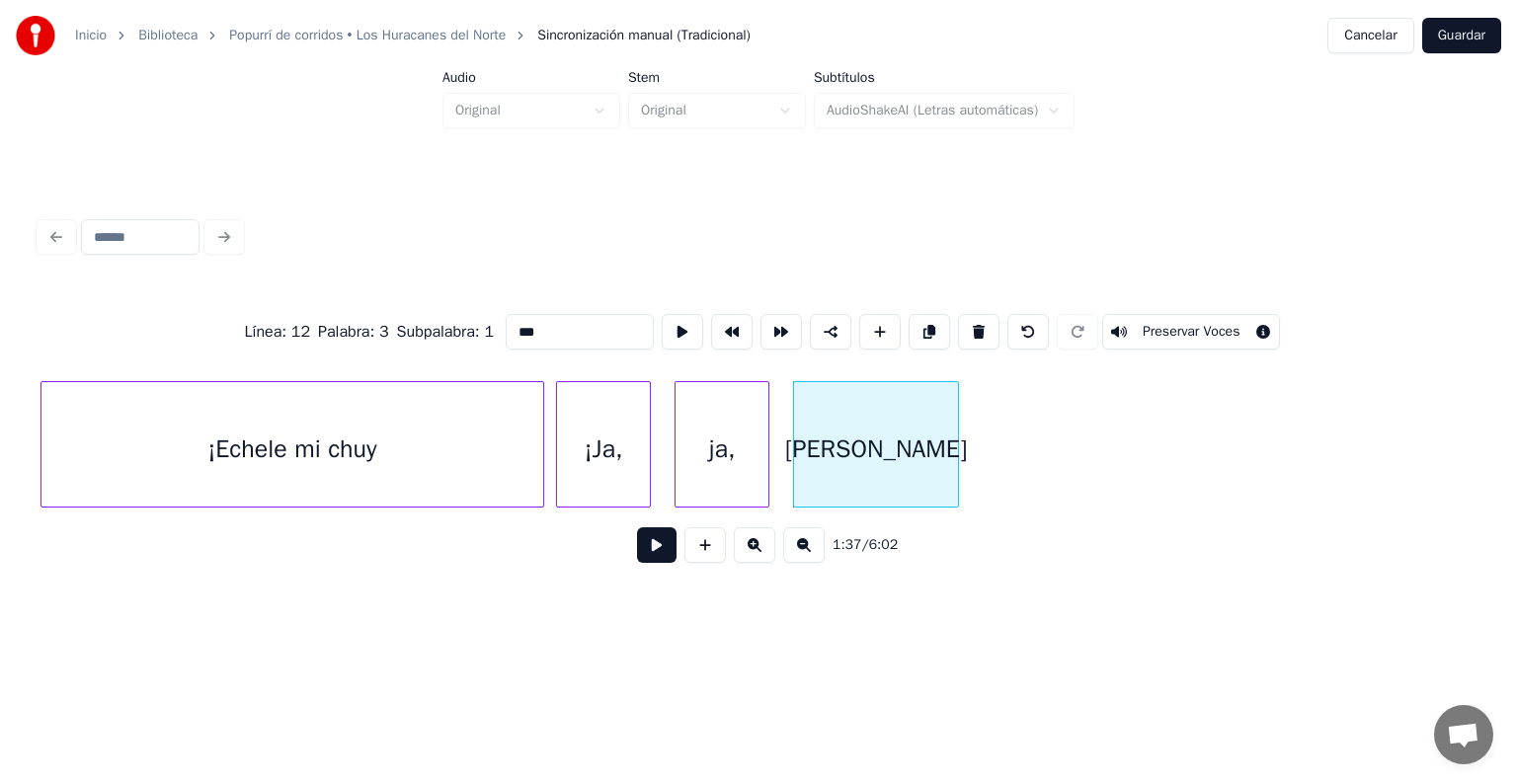 type on "***" 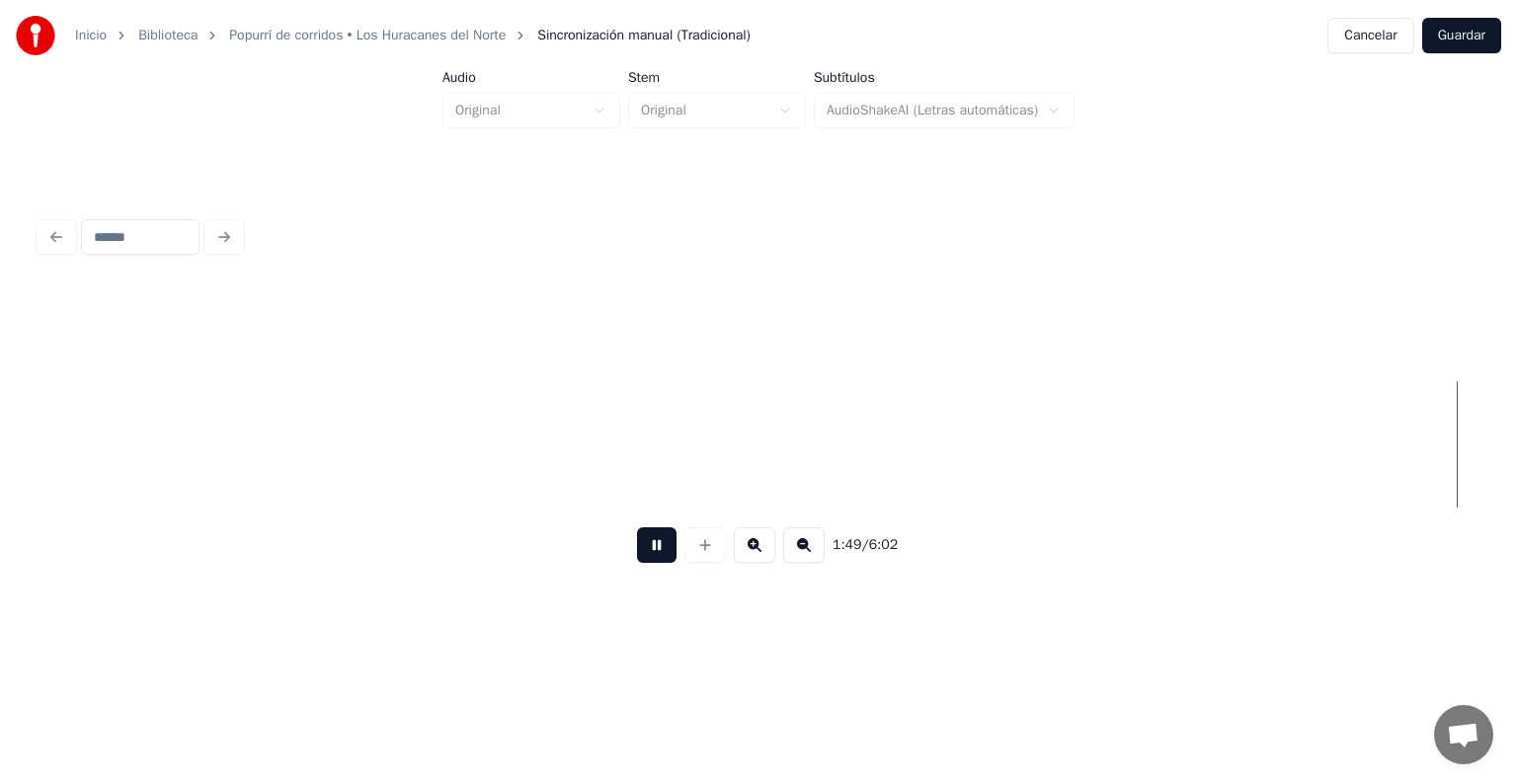 scroll, scrollTop: 0, scrollLeft: 32414, axis: horizontal 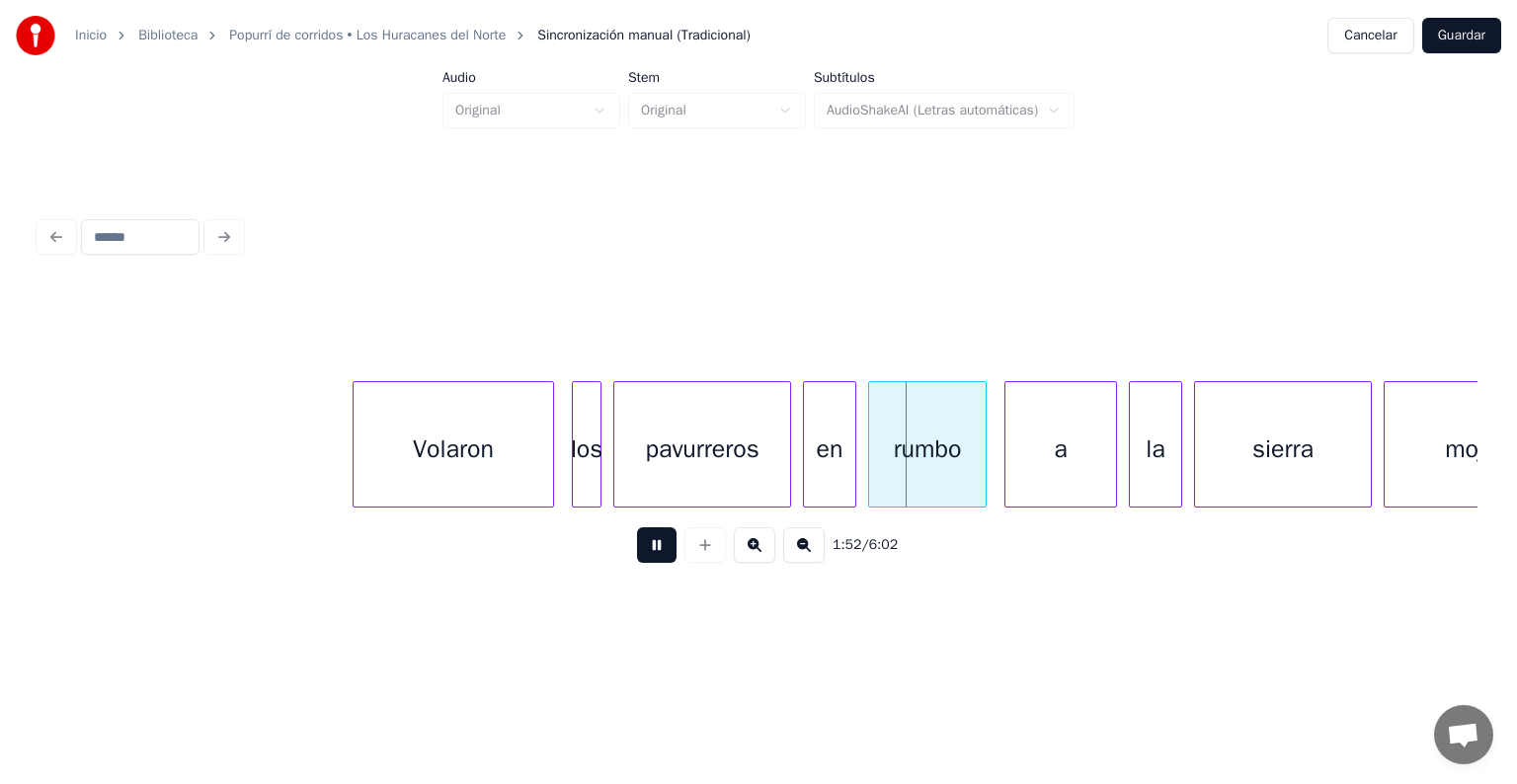 click at bounding box center (657, 545) 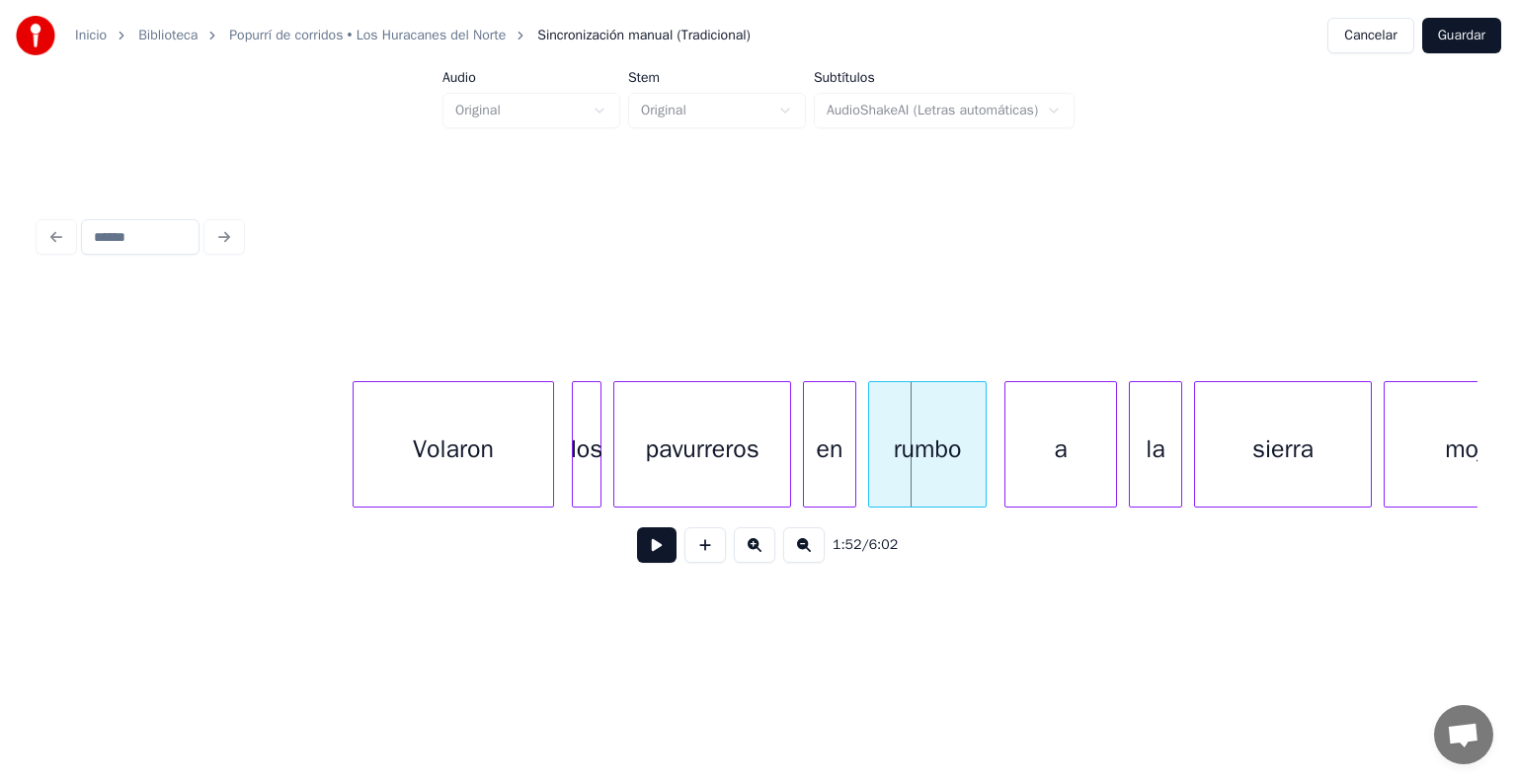 click on "pavurreros" at bounding box center (702, 449) 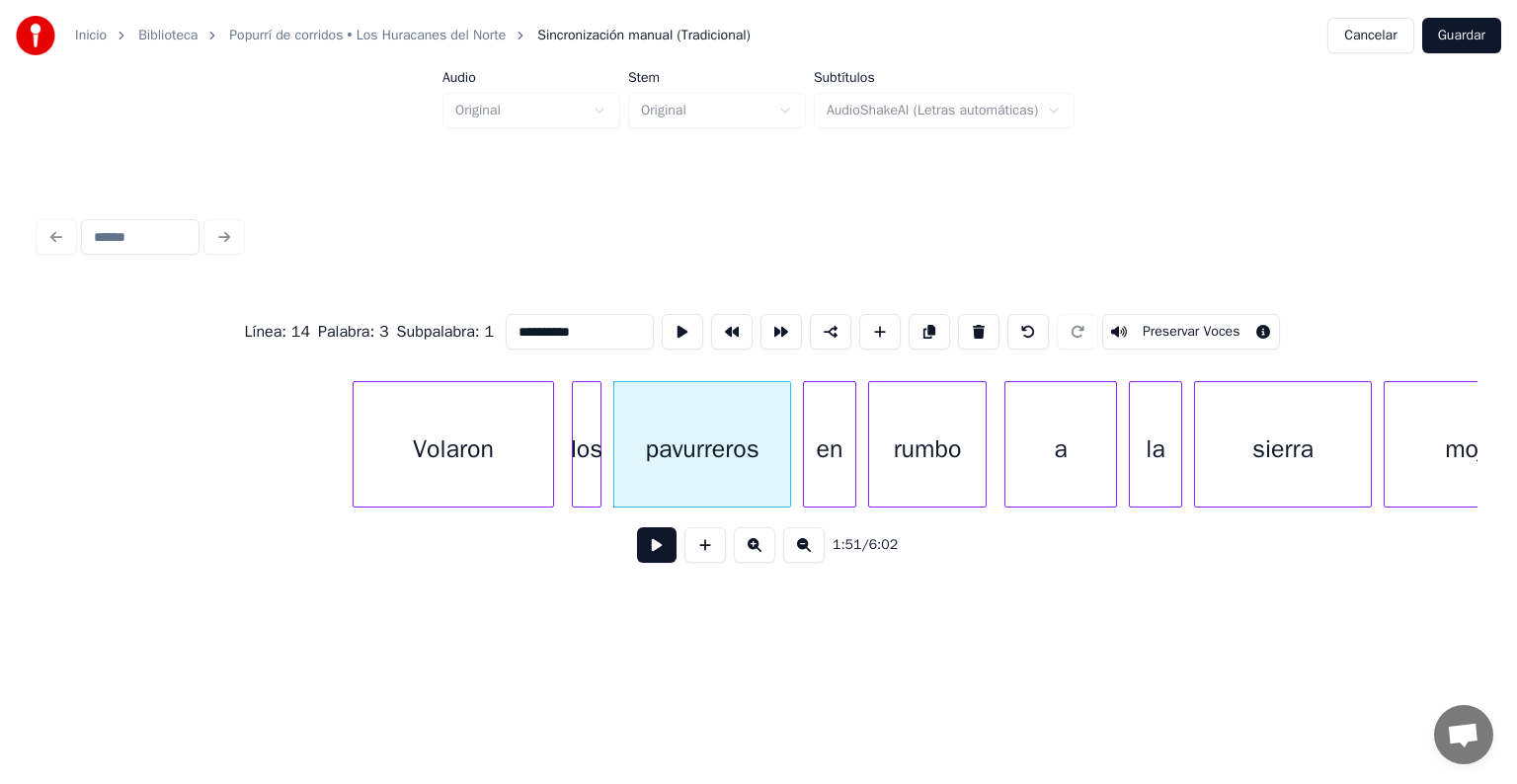 click on "**********" at bounding box center (580, 332) 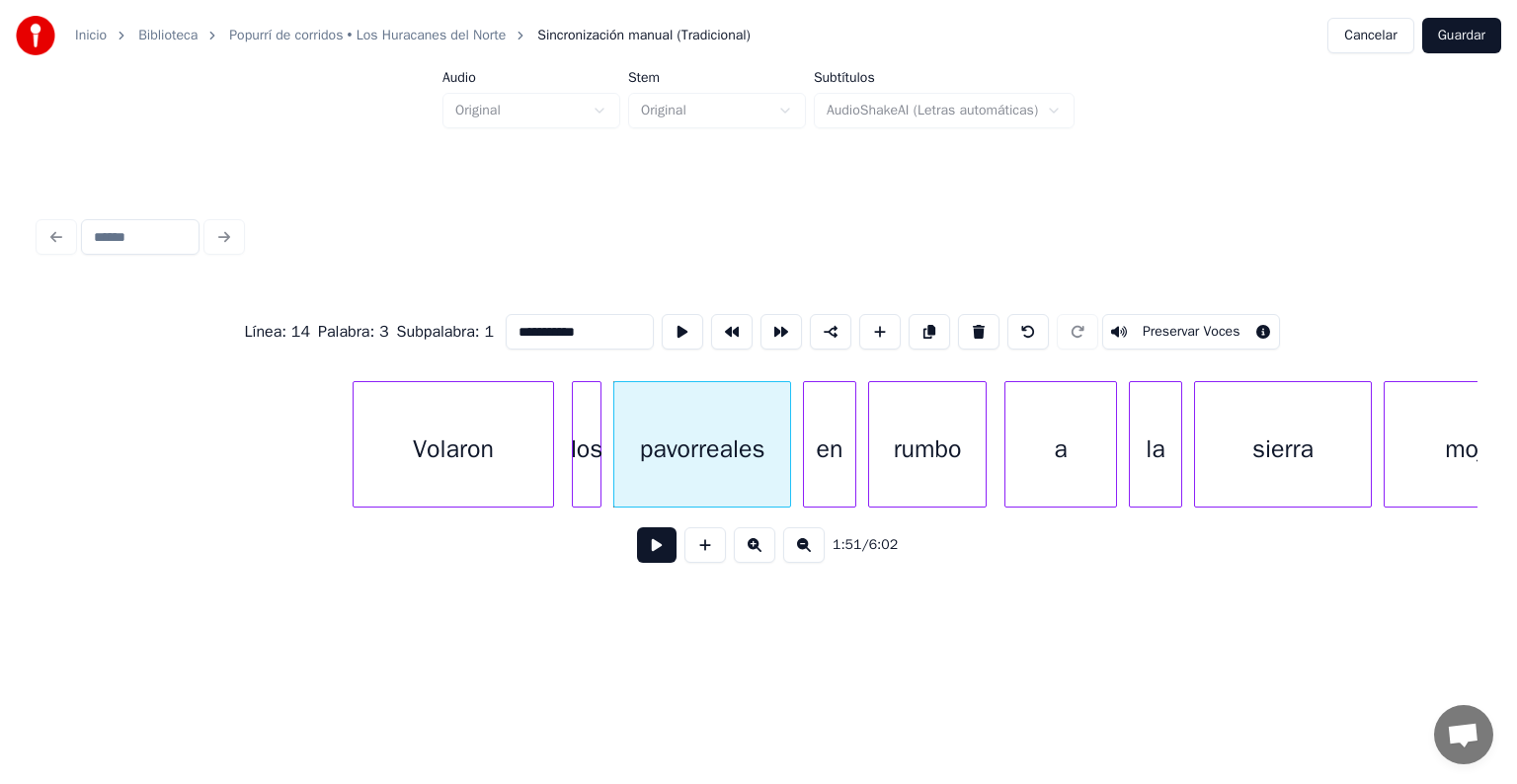 type on "**********" 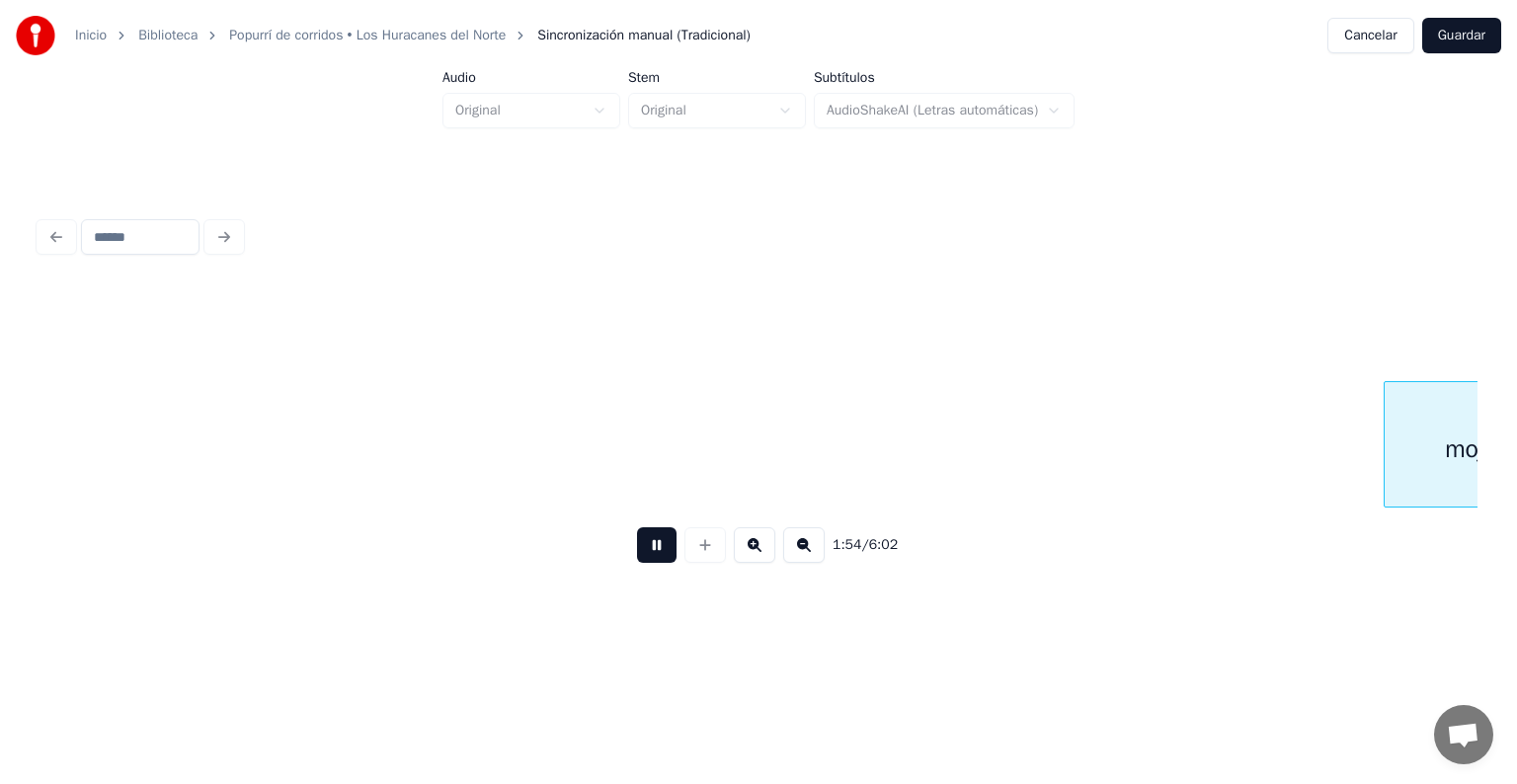 scroll, scrollTop: 0, scrollLeft: 33852, axis: horizontal 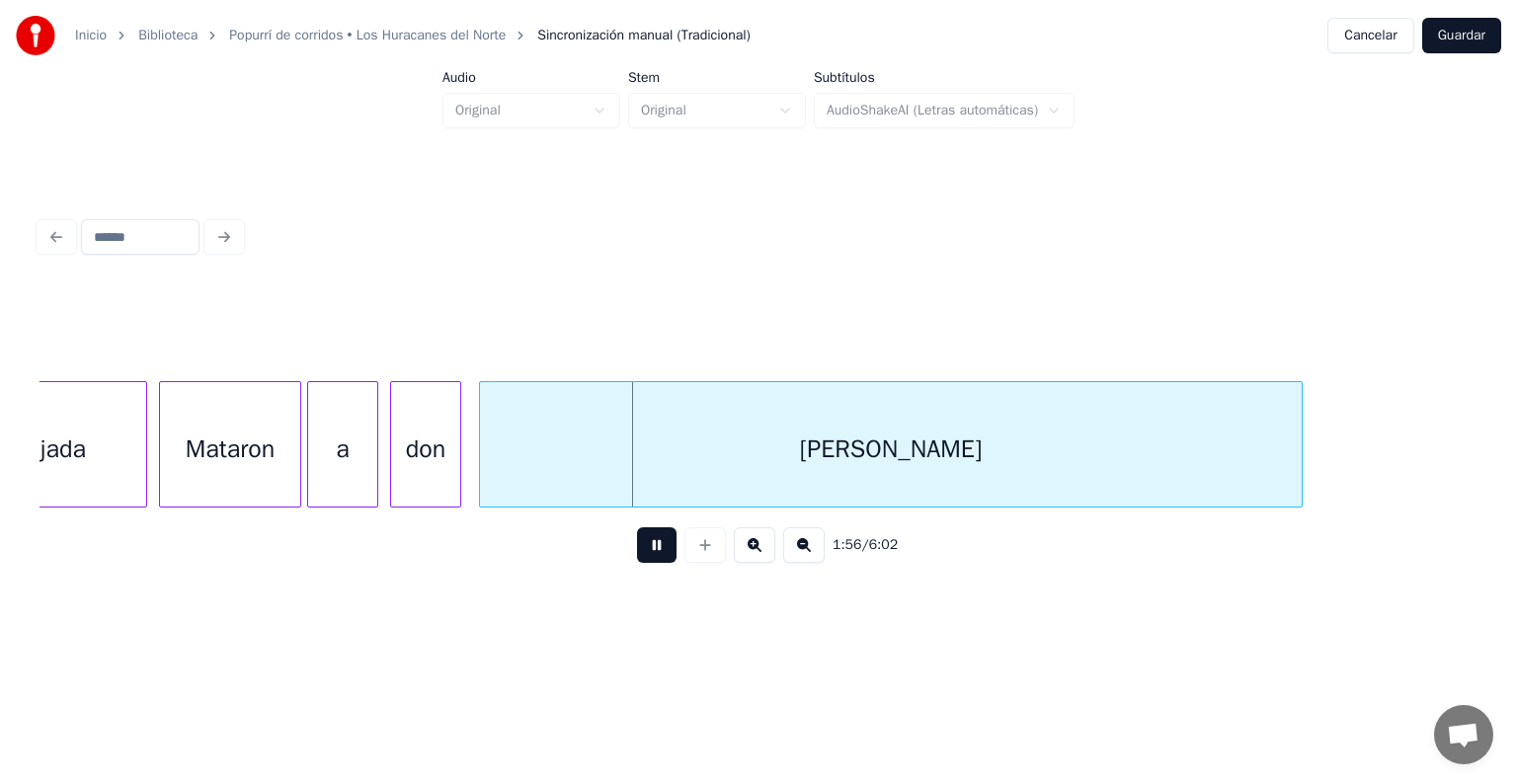 click at bounding box center [657, 545] 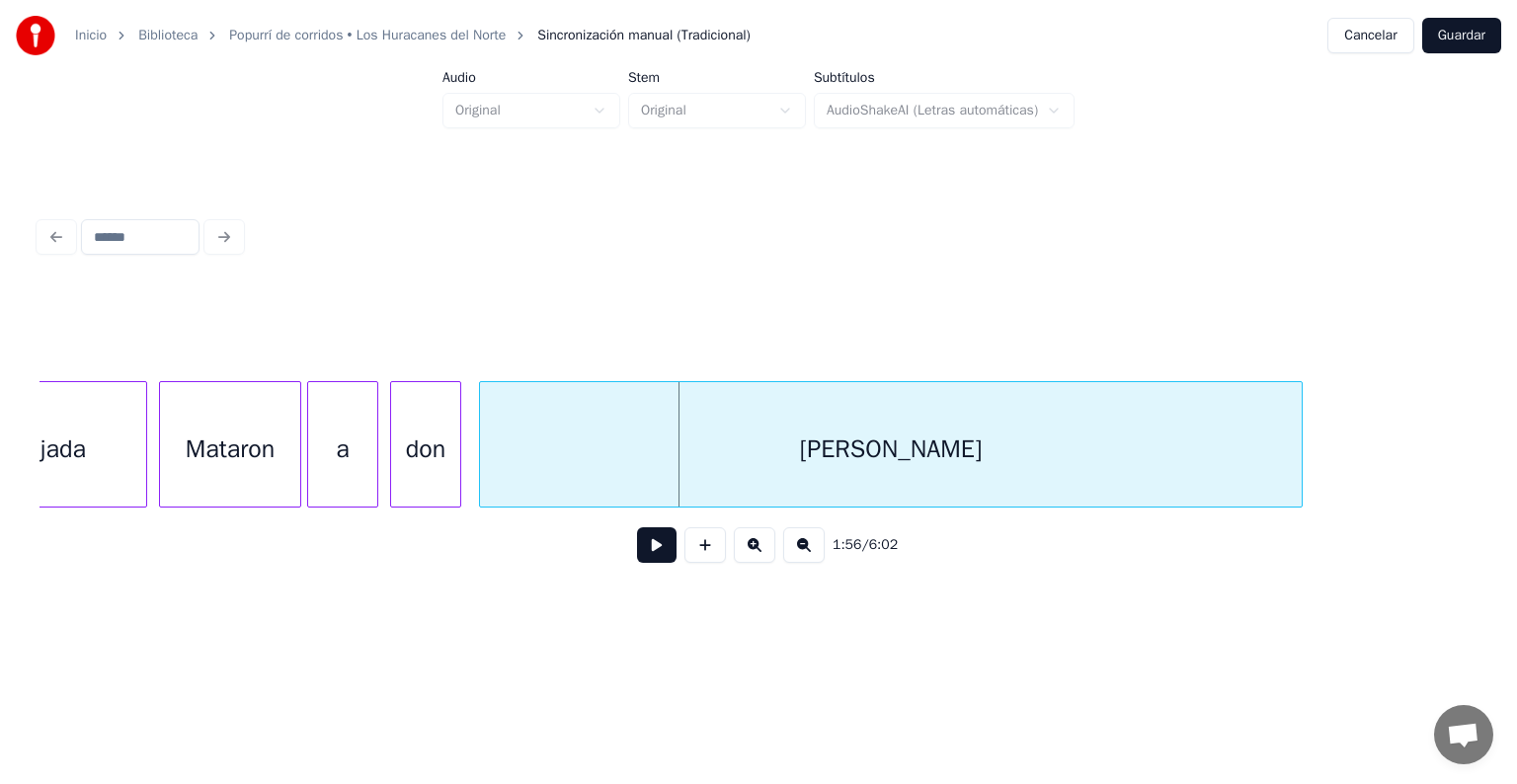 click on "[PERSON_NAME]" at bounding box center (891, 449) 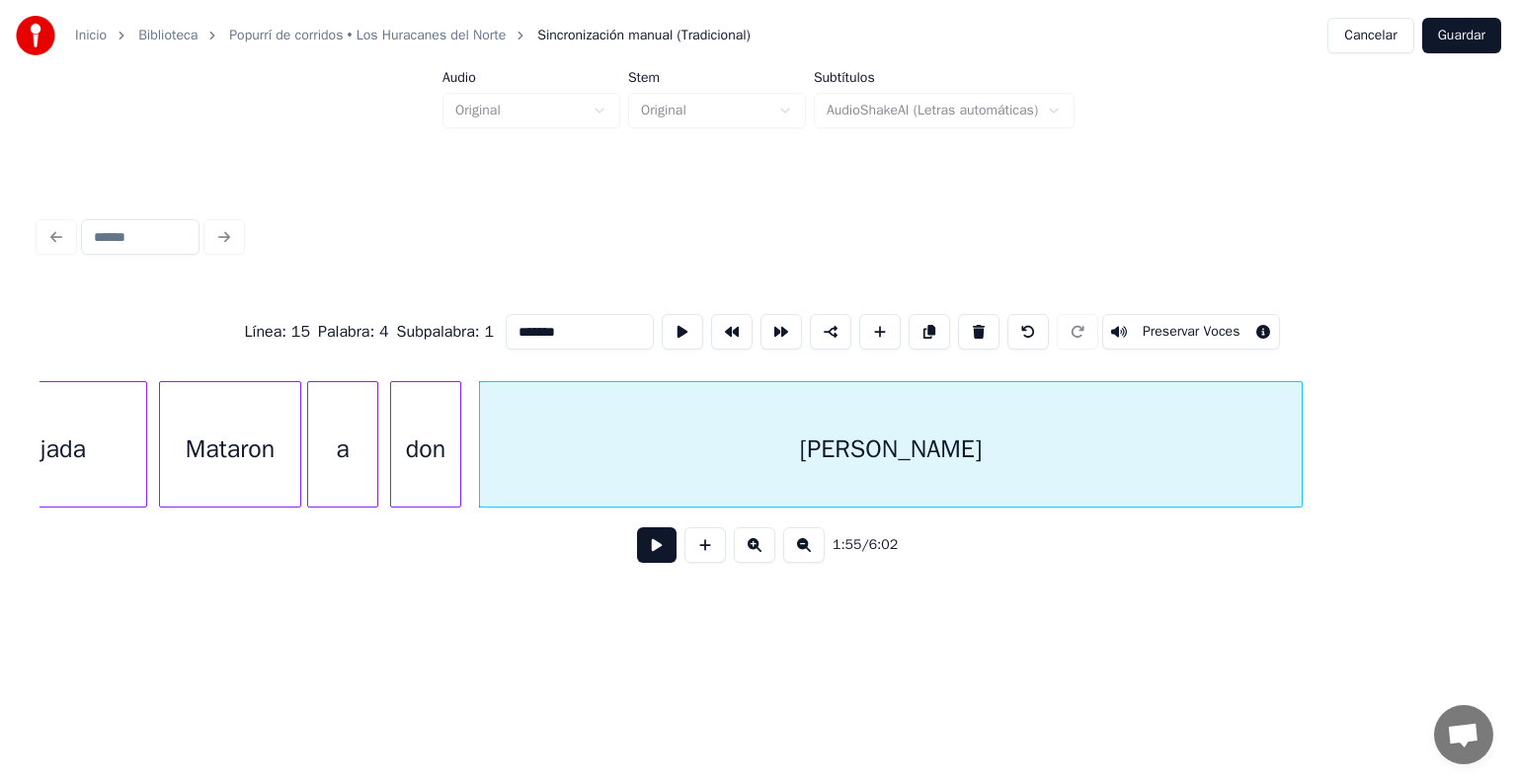 drag, startPoint x: 559, startPoint y: 320, endPoint x: 326, endPoint y: 275, distance: 237.30571 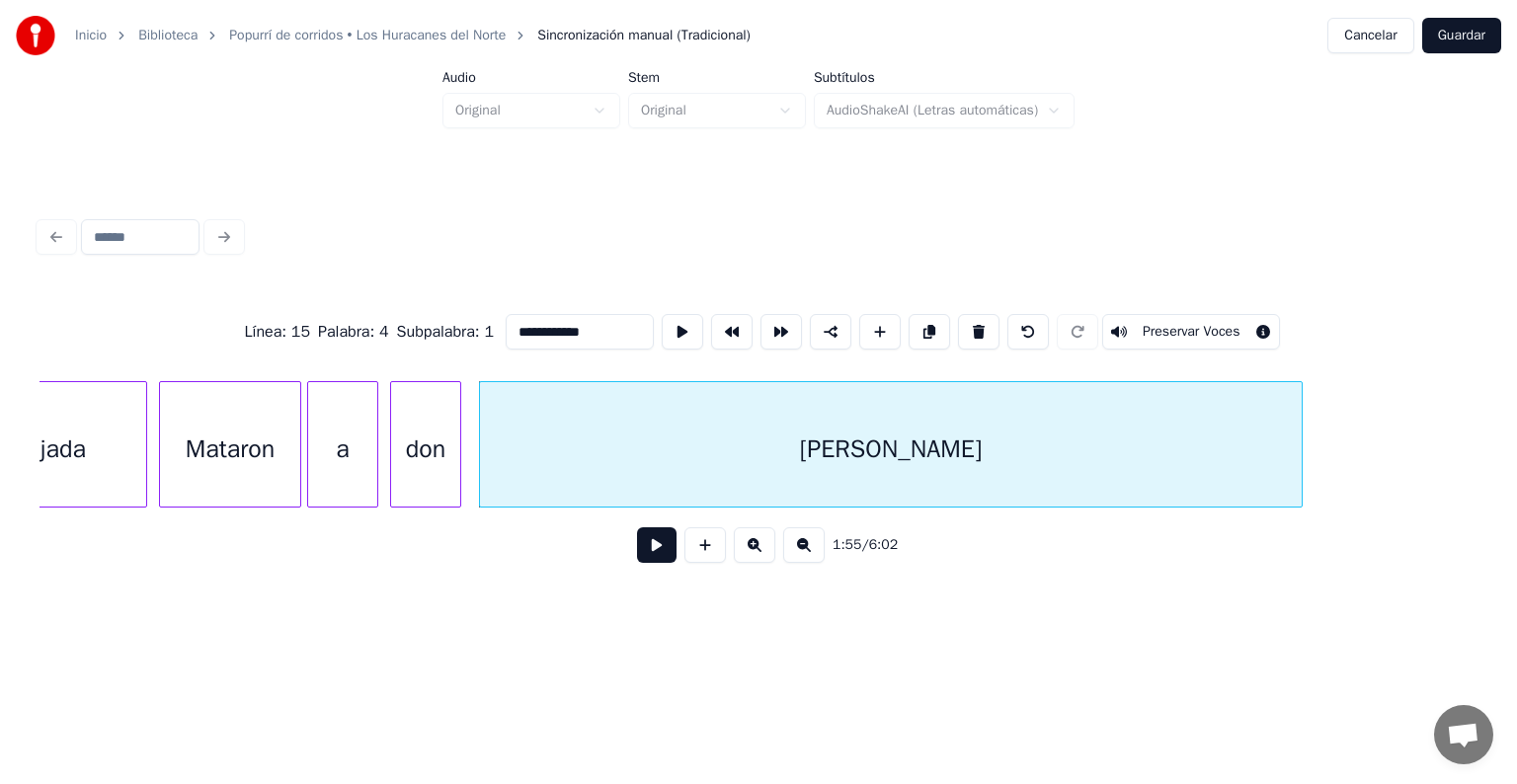 click on "don" at bounding box center [426, 449] 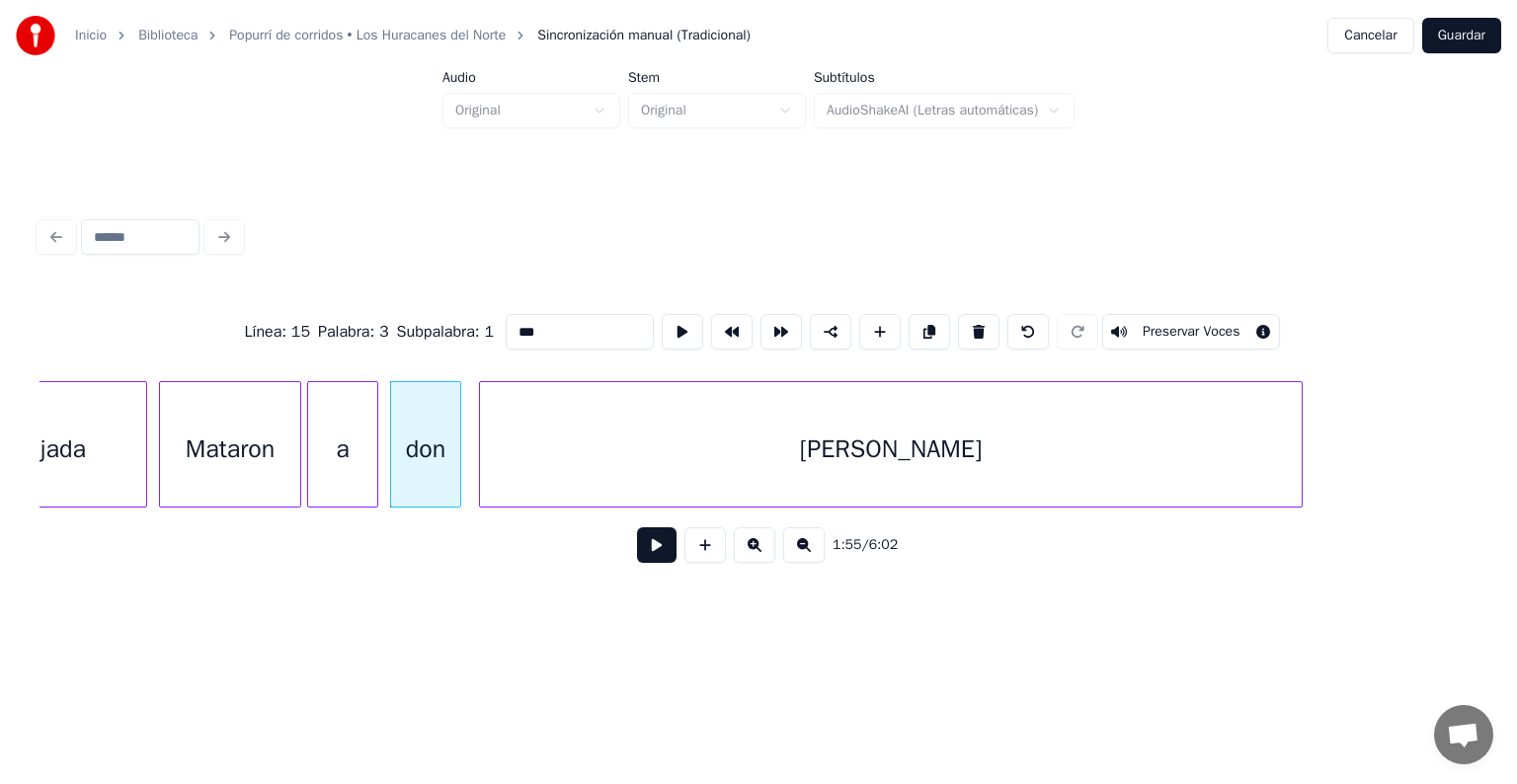 type on "***" 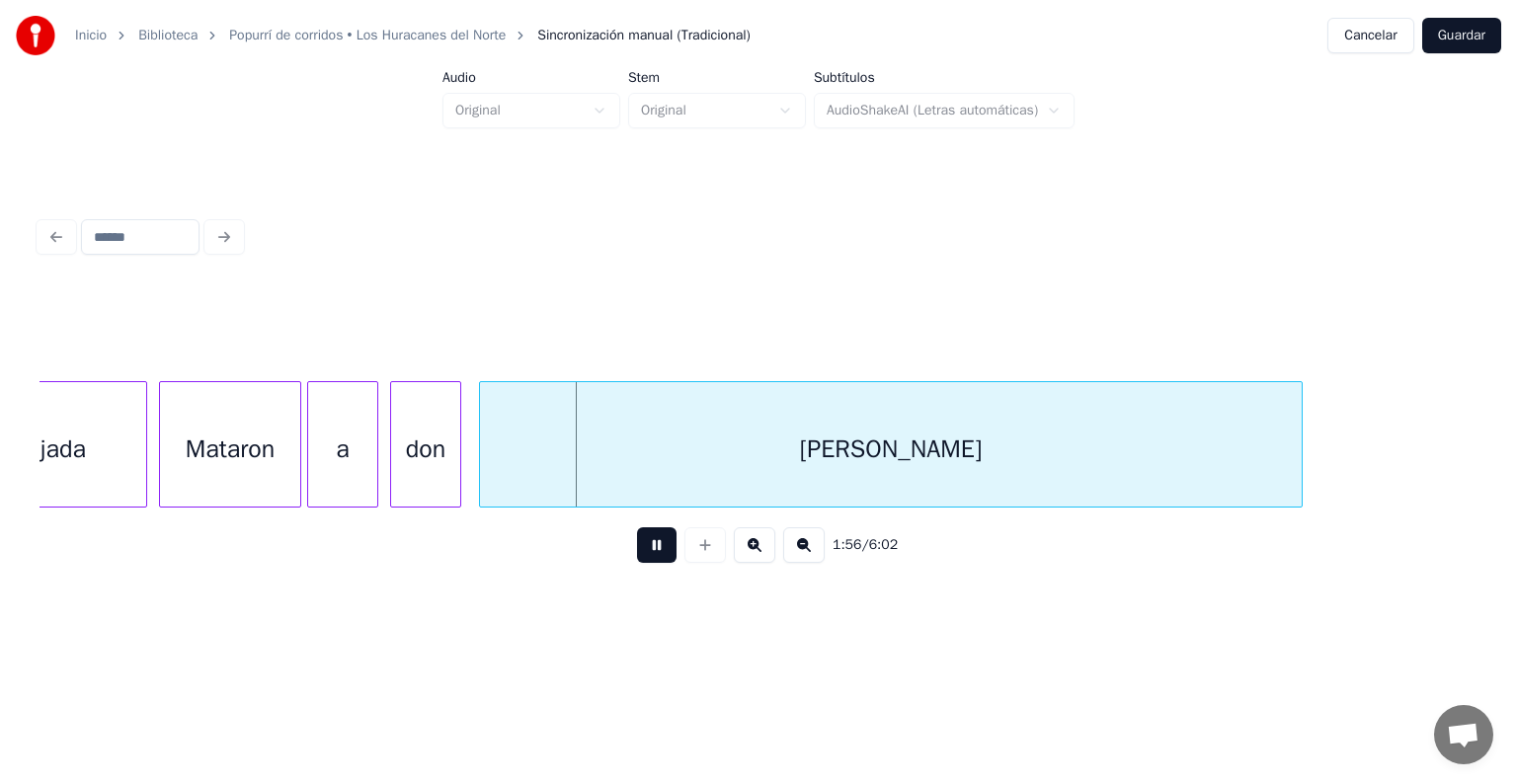 click at bounding box center (657, 545) 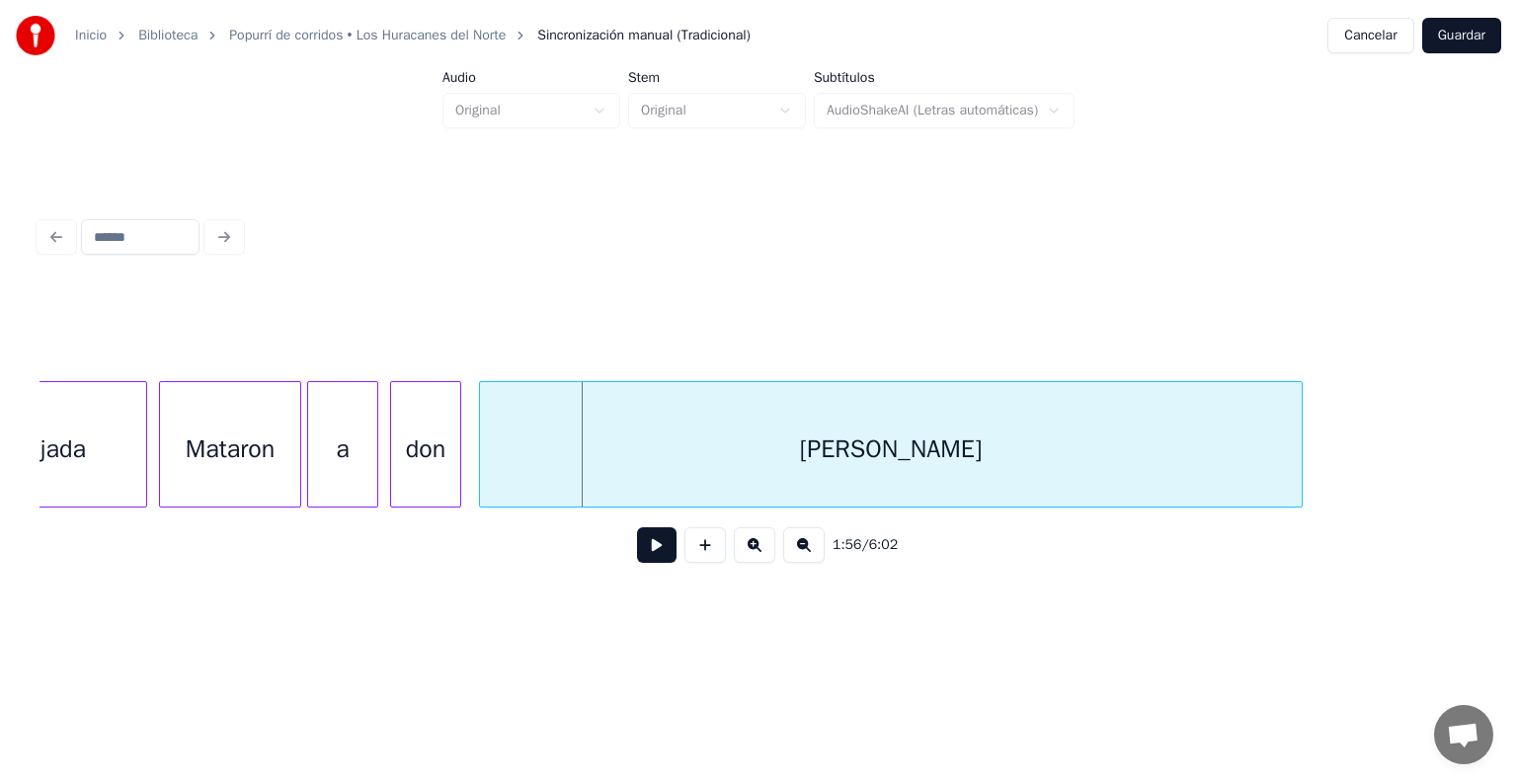 click on "don" at bounding box center (426, 449) 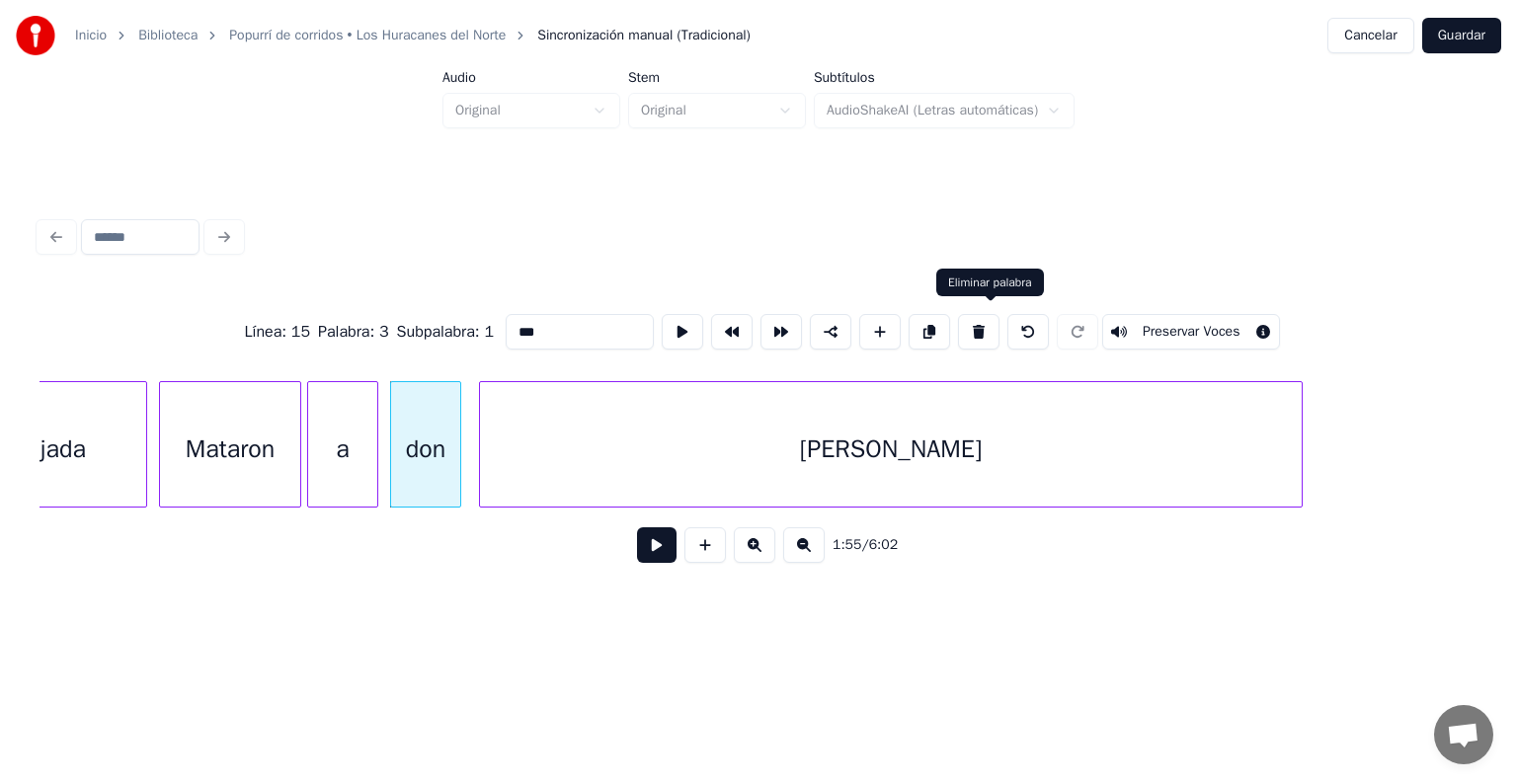 click at bounding box center (979, 332) 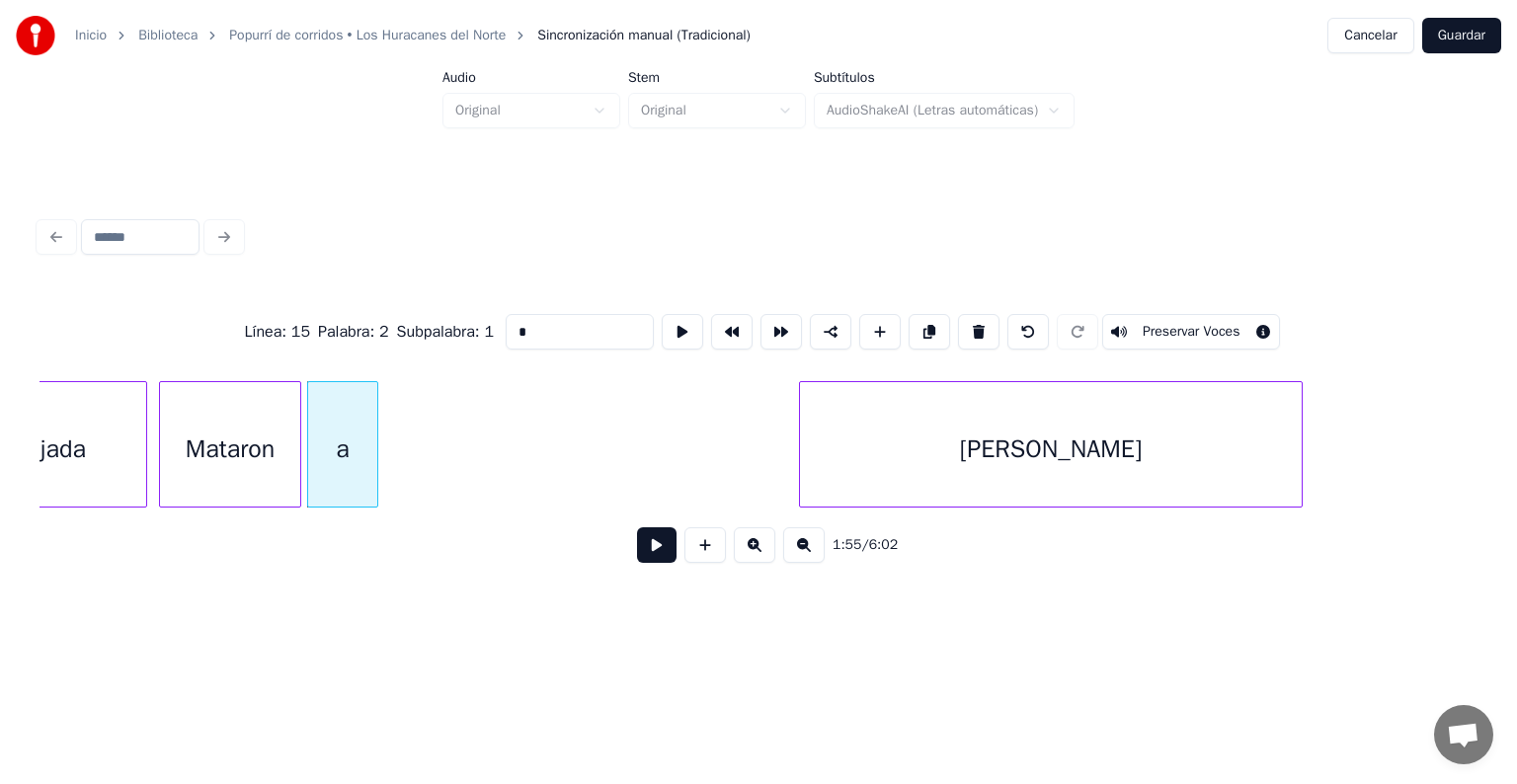 click at bounding box center [803, 444] 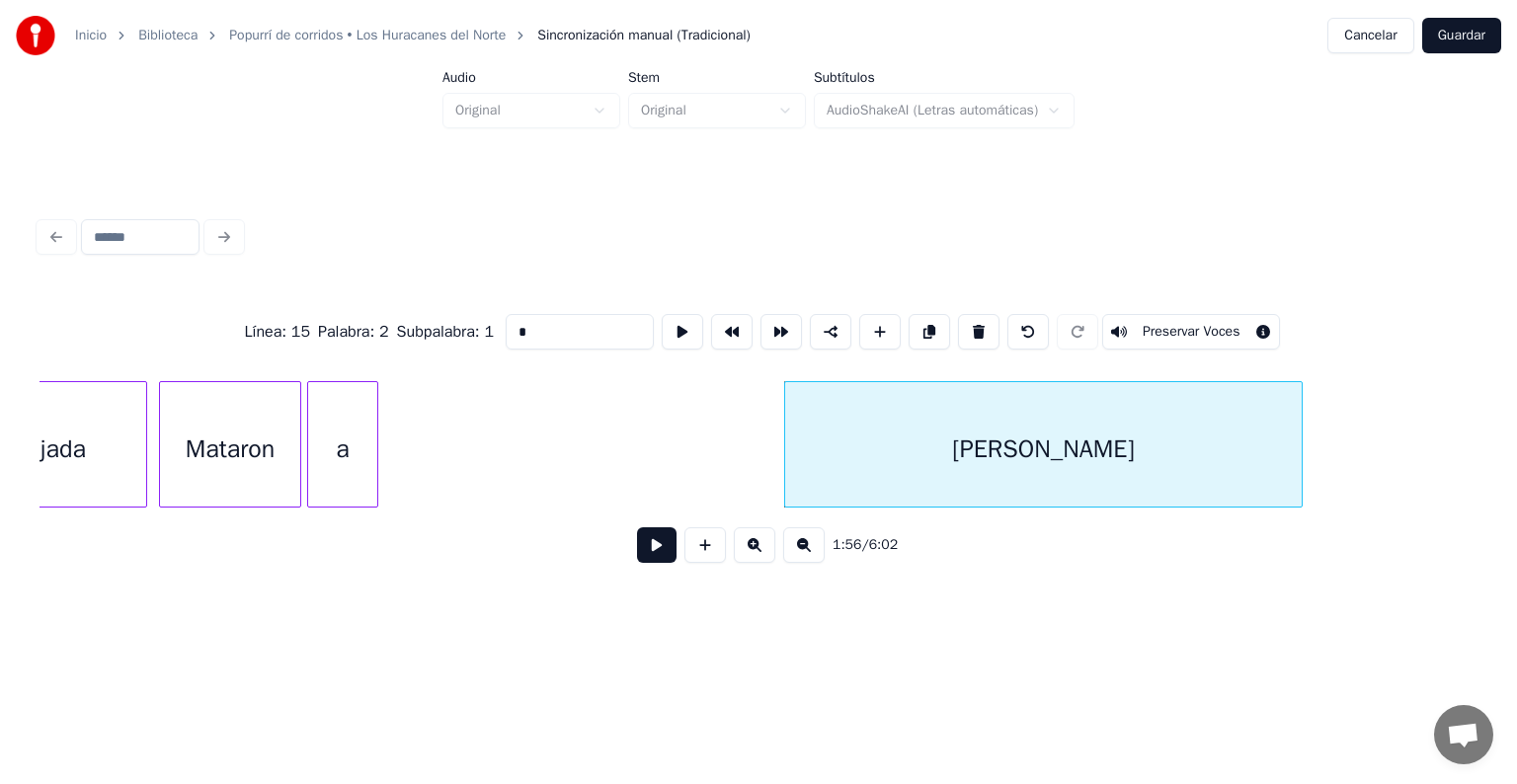 click on "[PERSON_NAME]" at bounding box center (1043, 449) 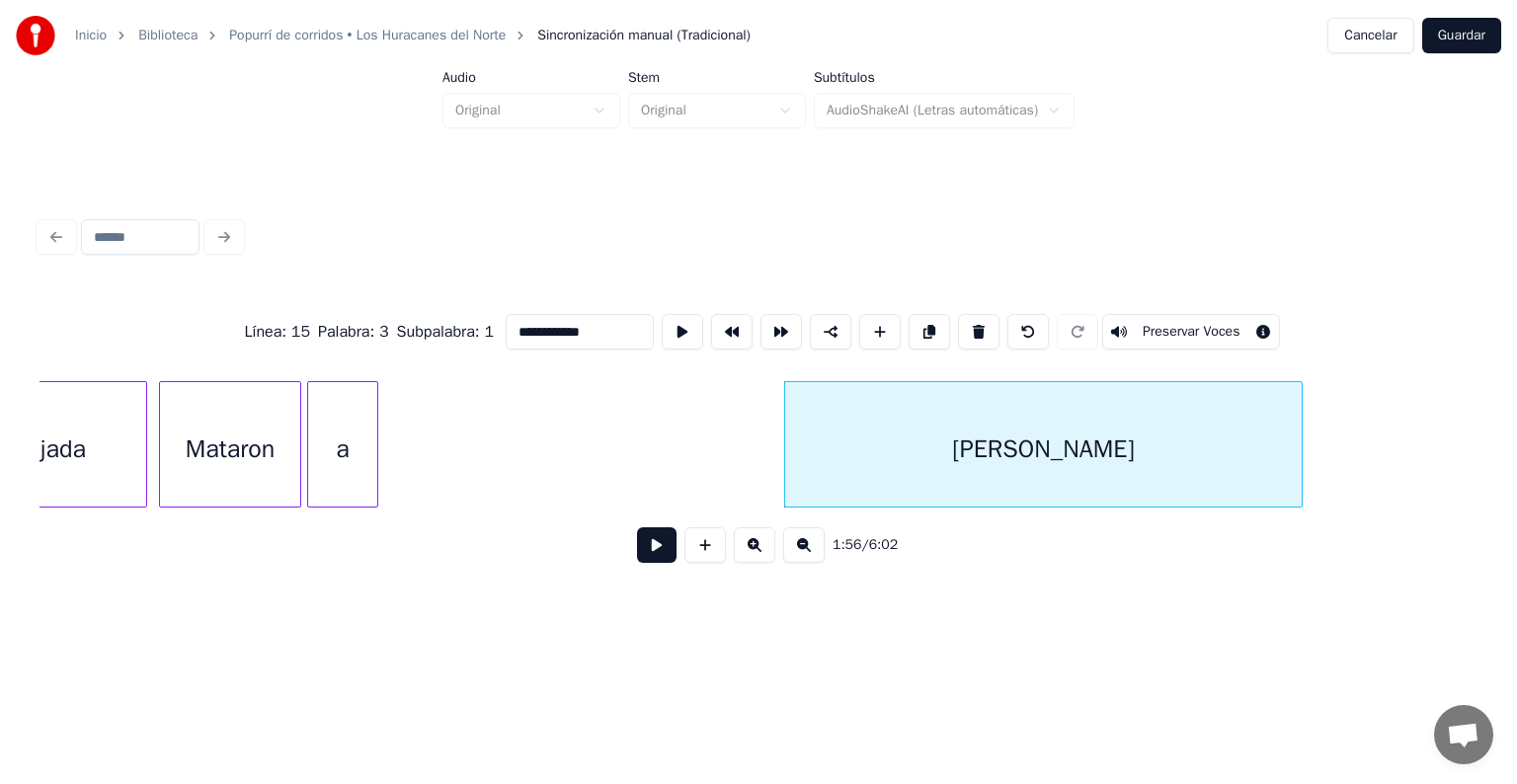 drag, startPoint x: 518, startPoint y: 324, endPoint x: 373, endPoint y: 319, distance: 145.08618 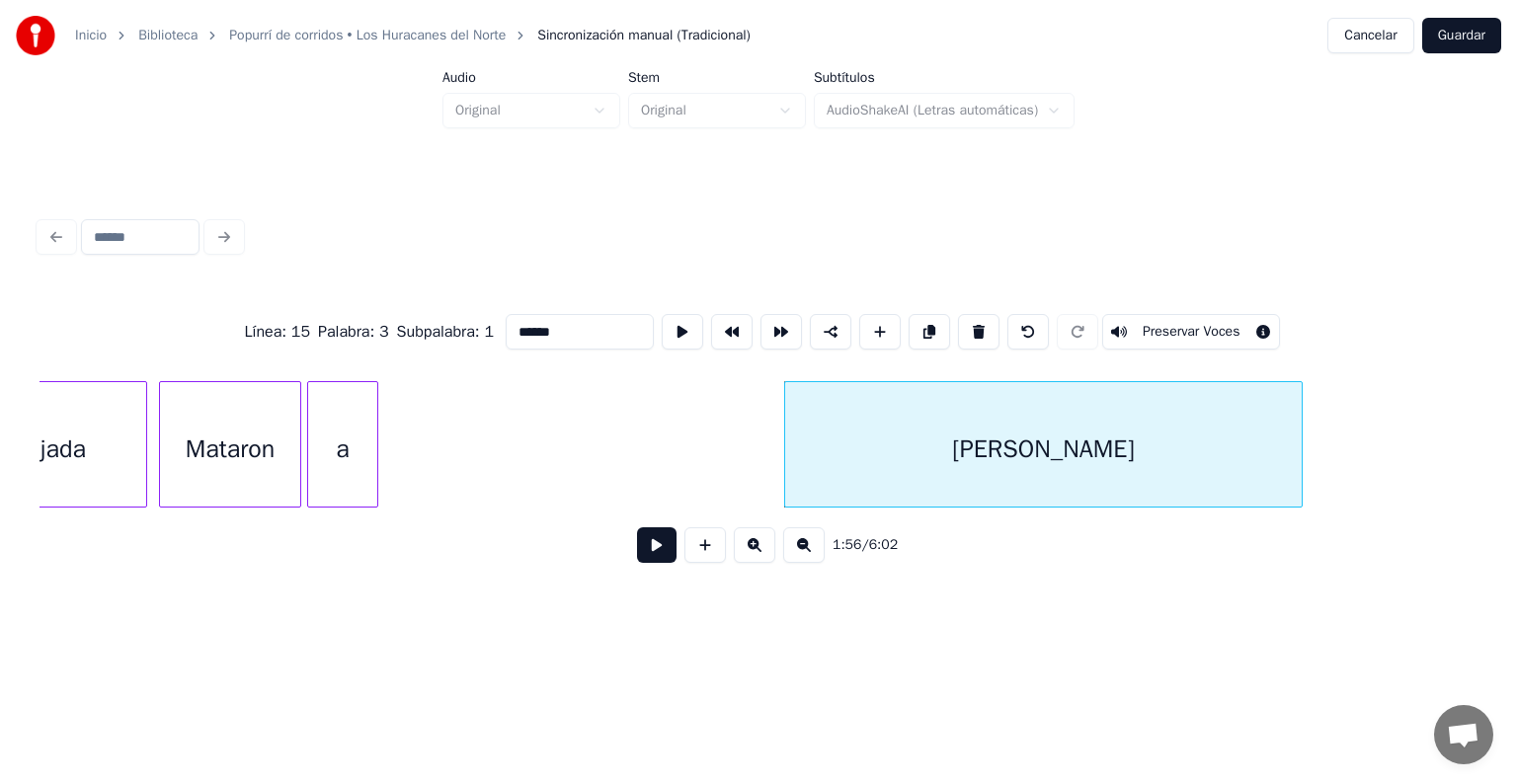 type on "******" 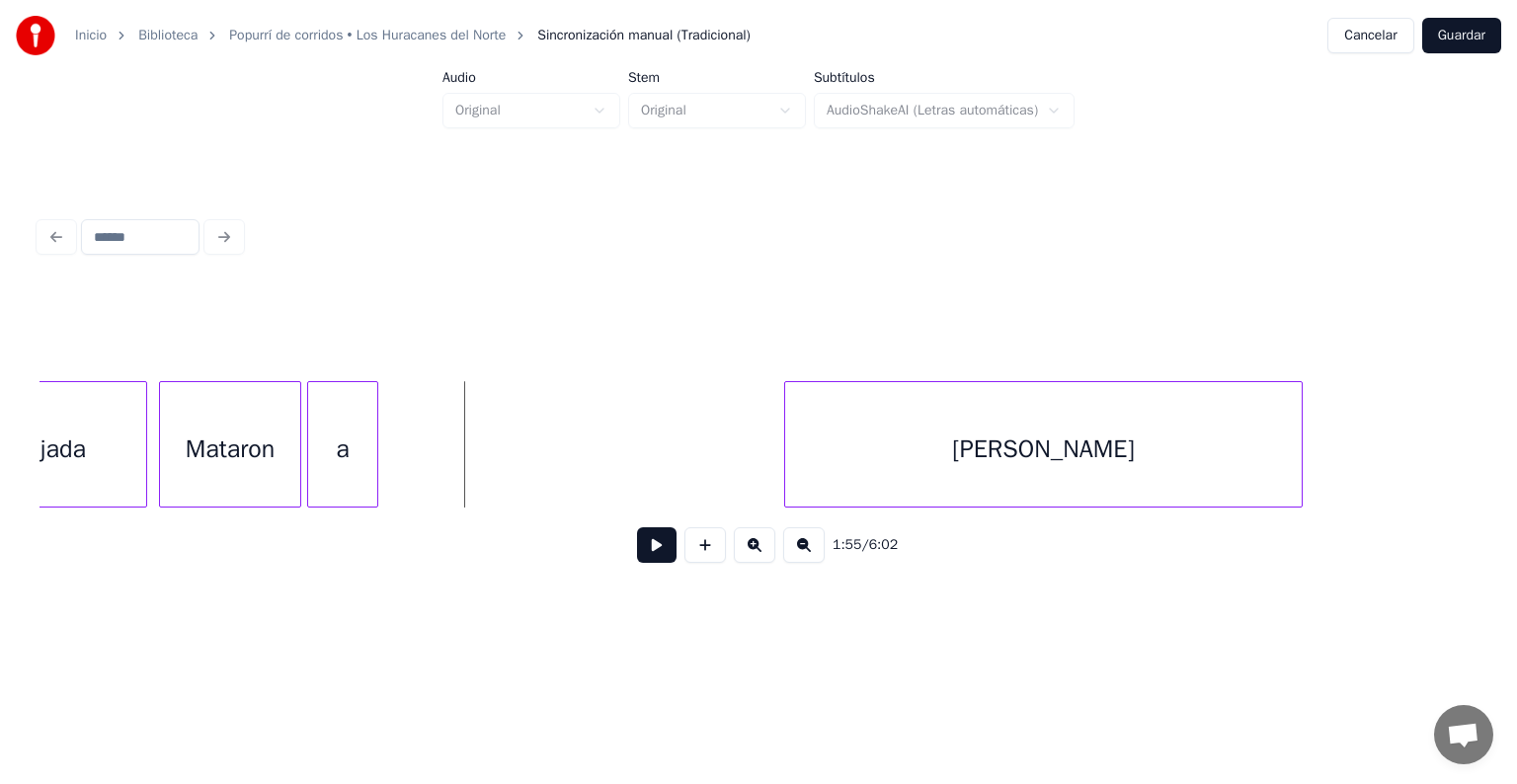 click on "mojada Mataron [PERSON_NAME]" at bounding box center (19891, 444) 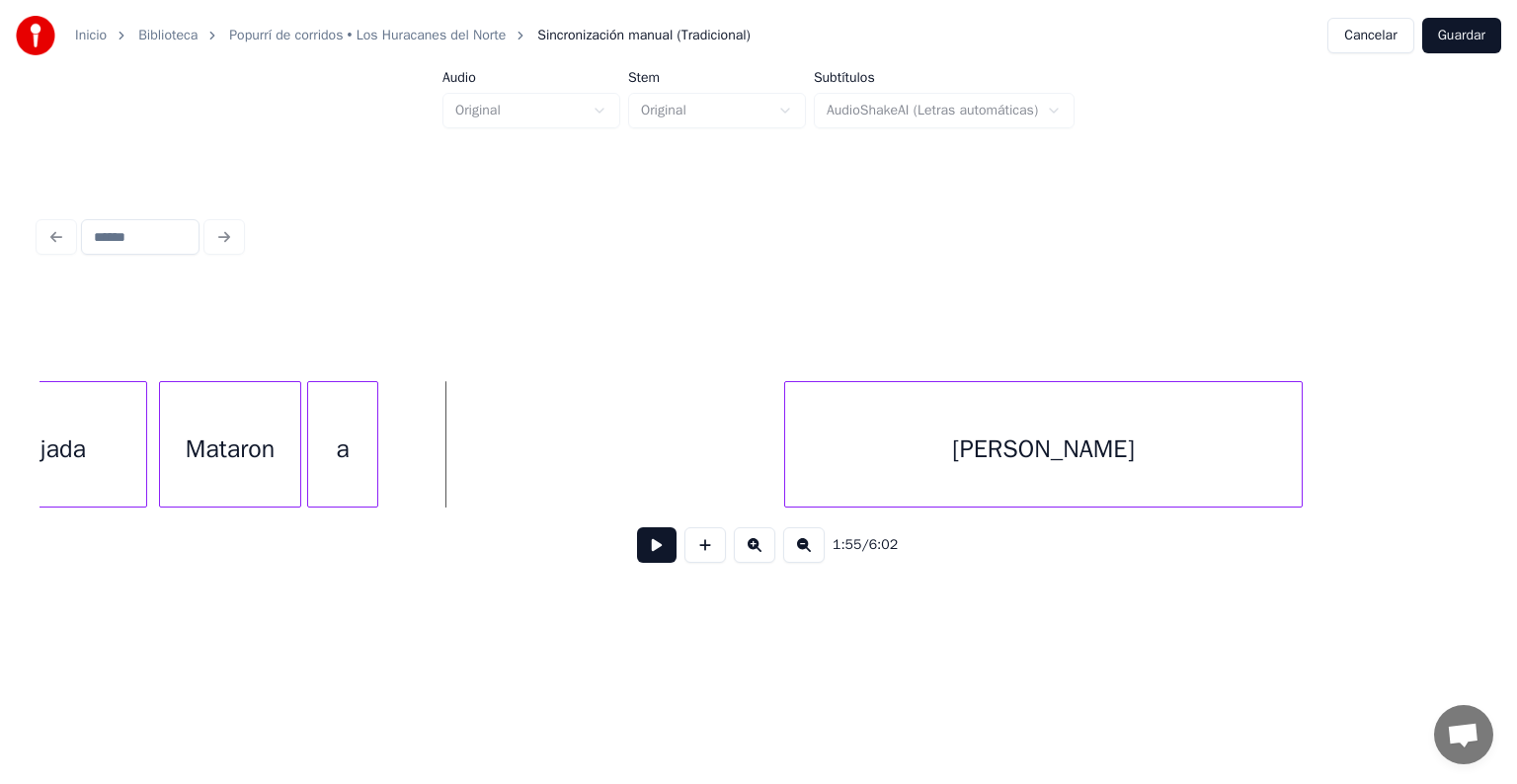 click on "a" at bounding box center (343, 449) 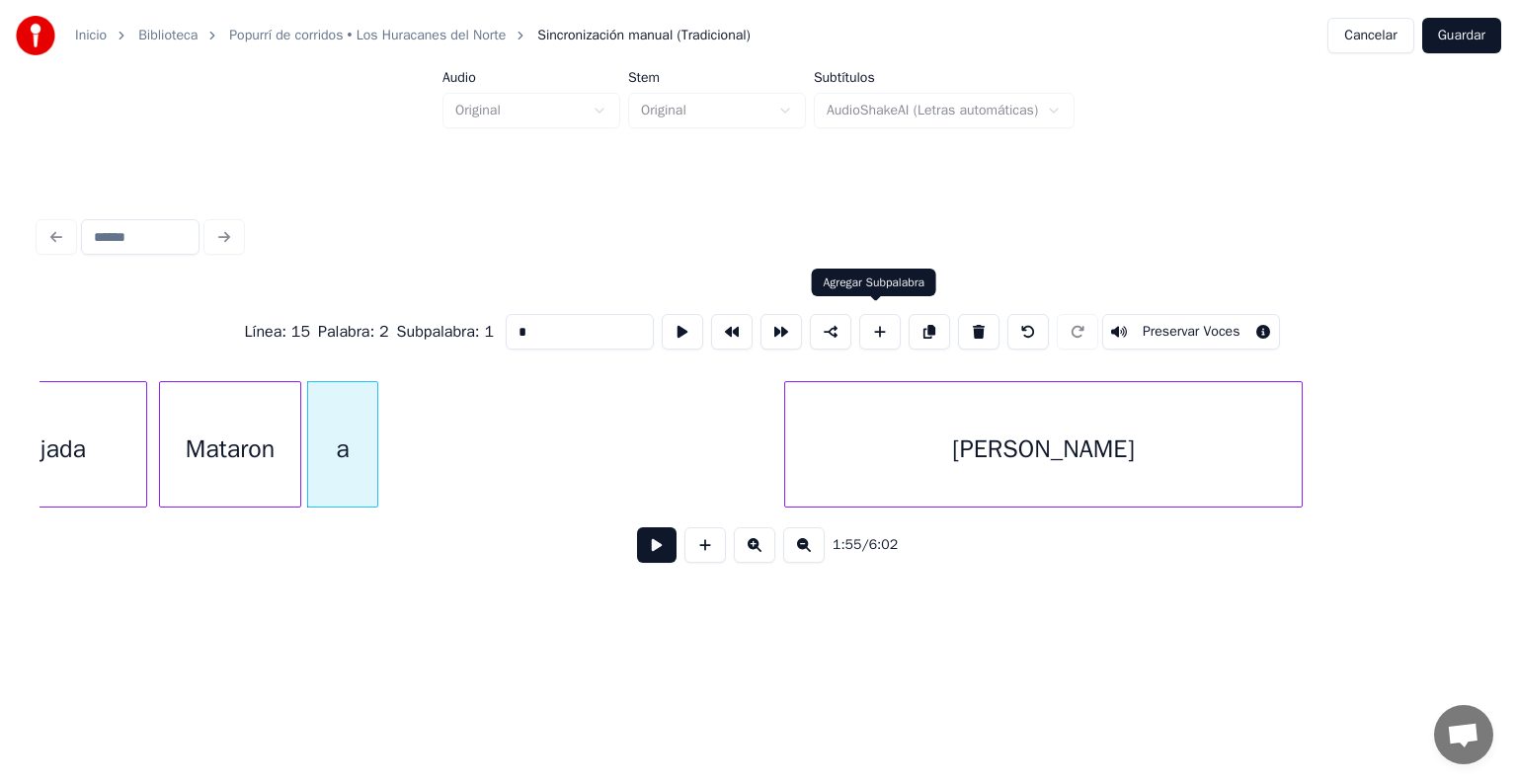 click at bounding box center [880, 332] 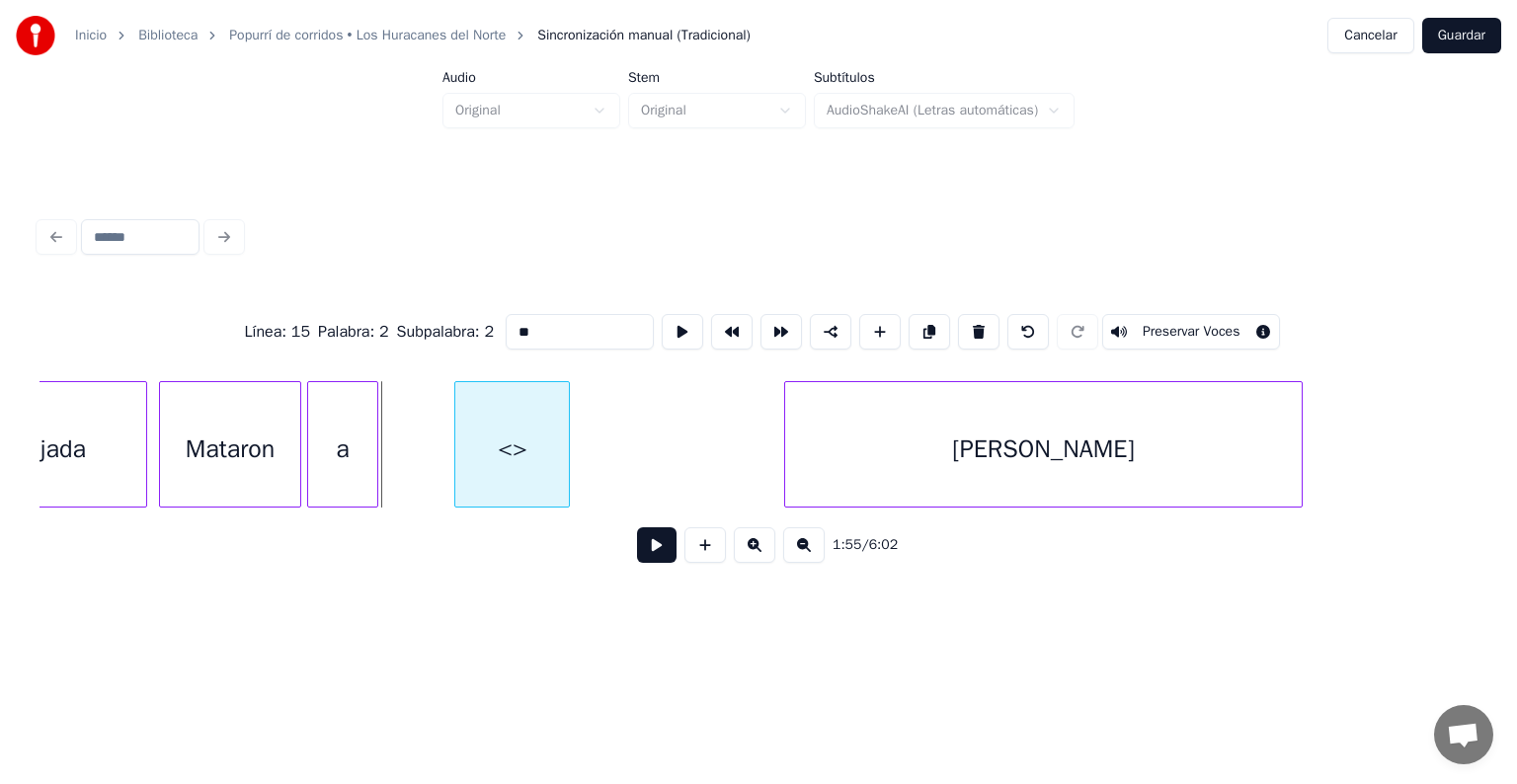 click on "<>" at bounding box center (512, 449) 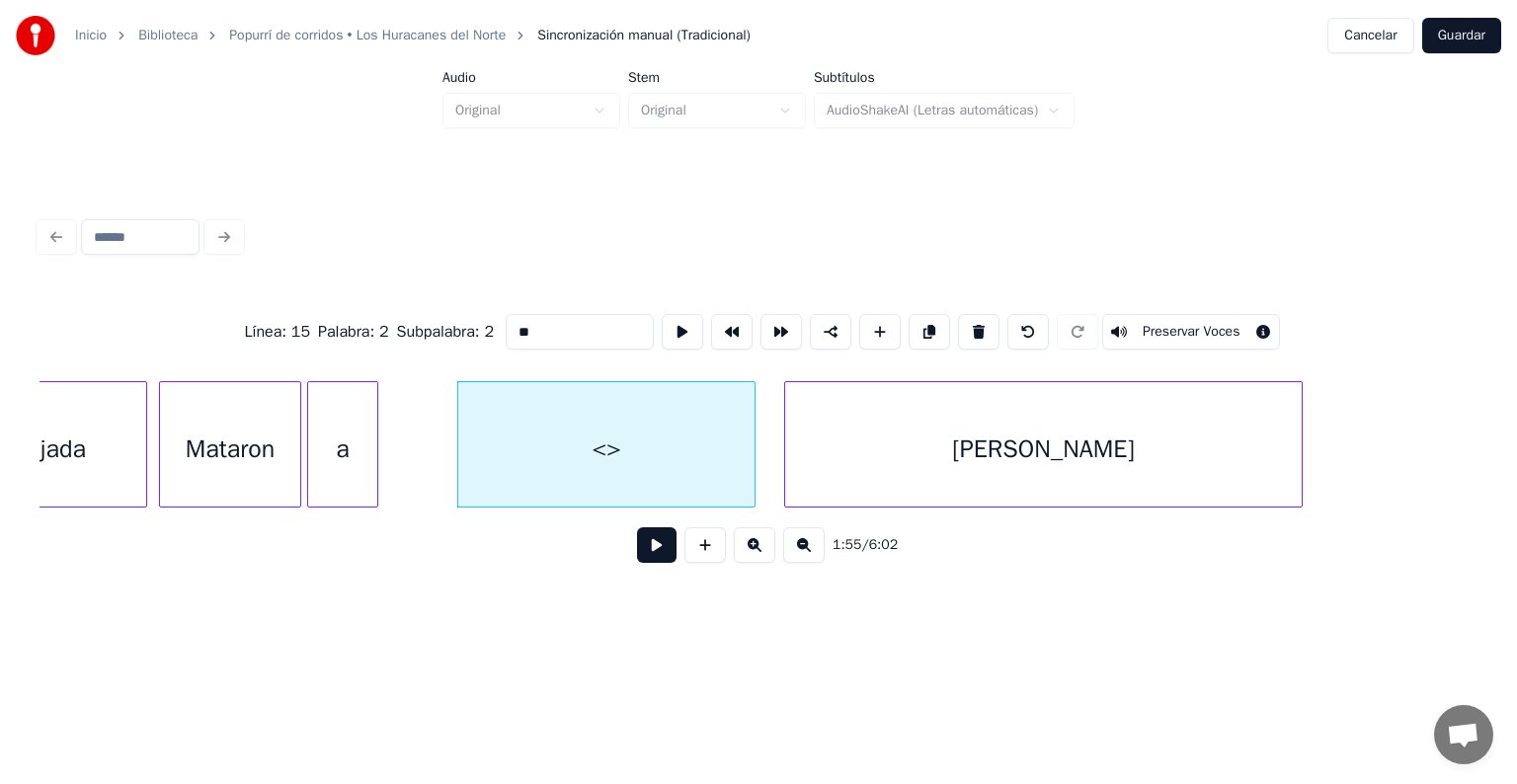 click at bounding box center (752, 444) 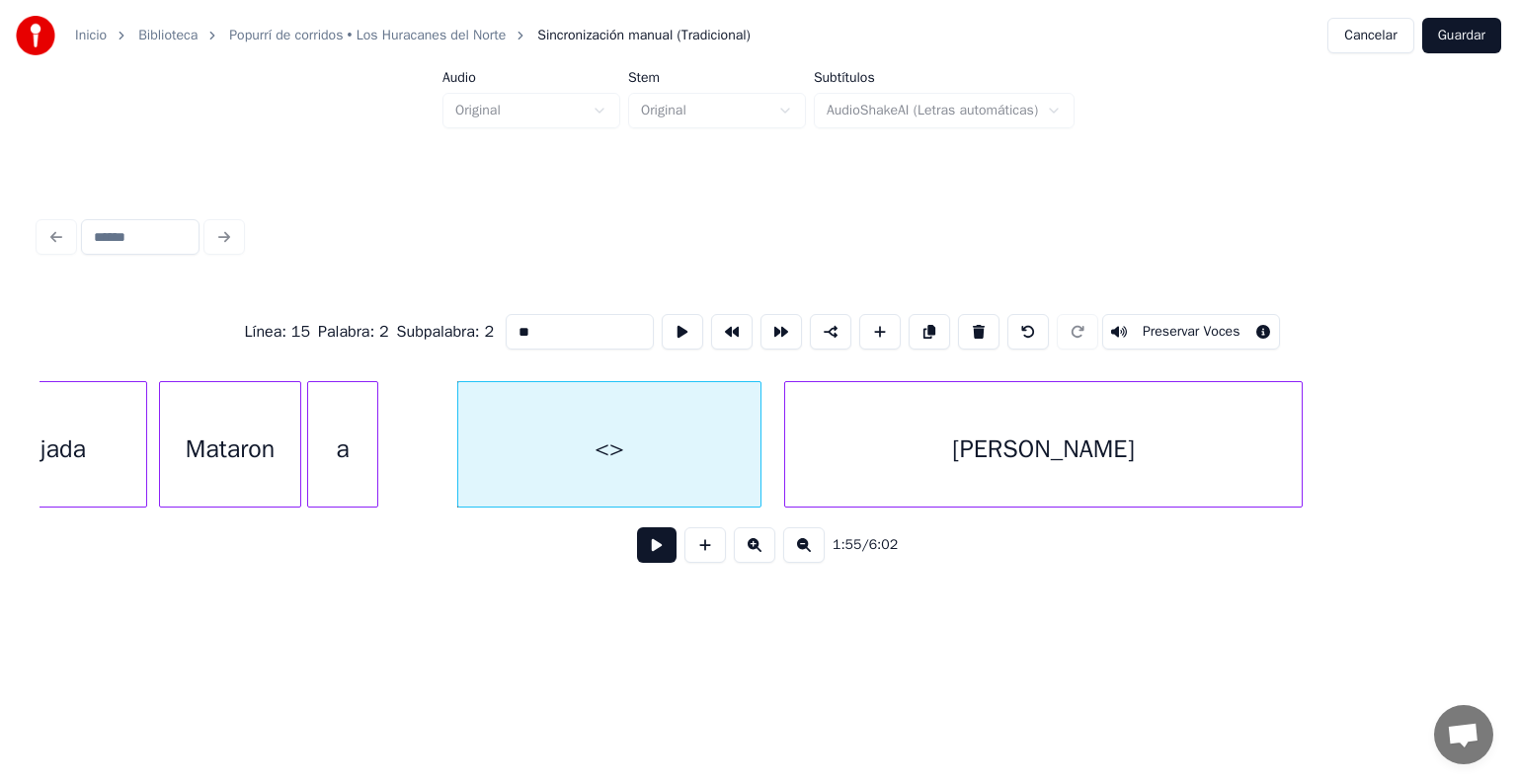 click on "<>" at bounding box center (609, 449) 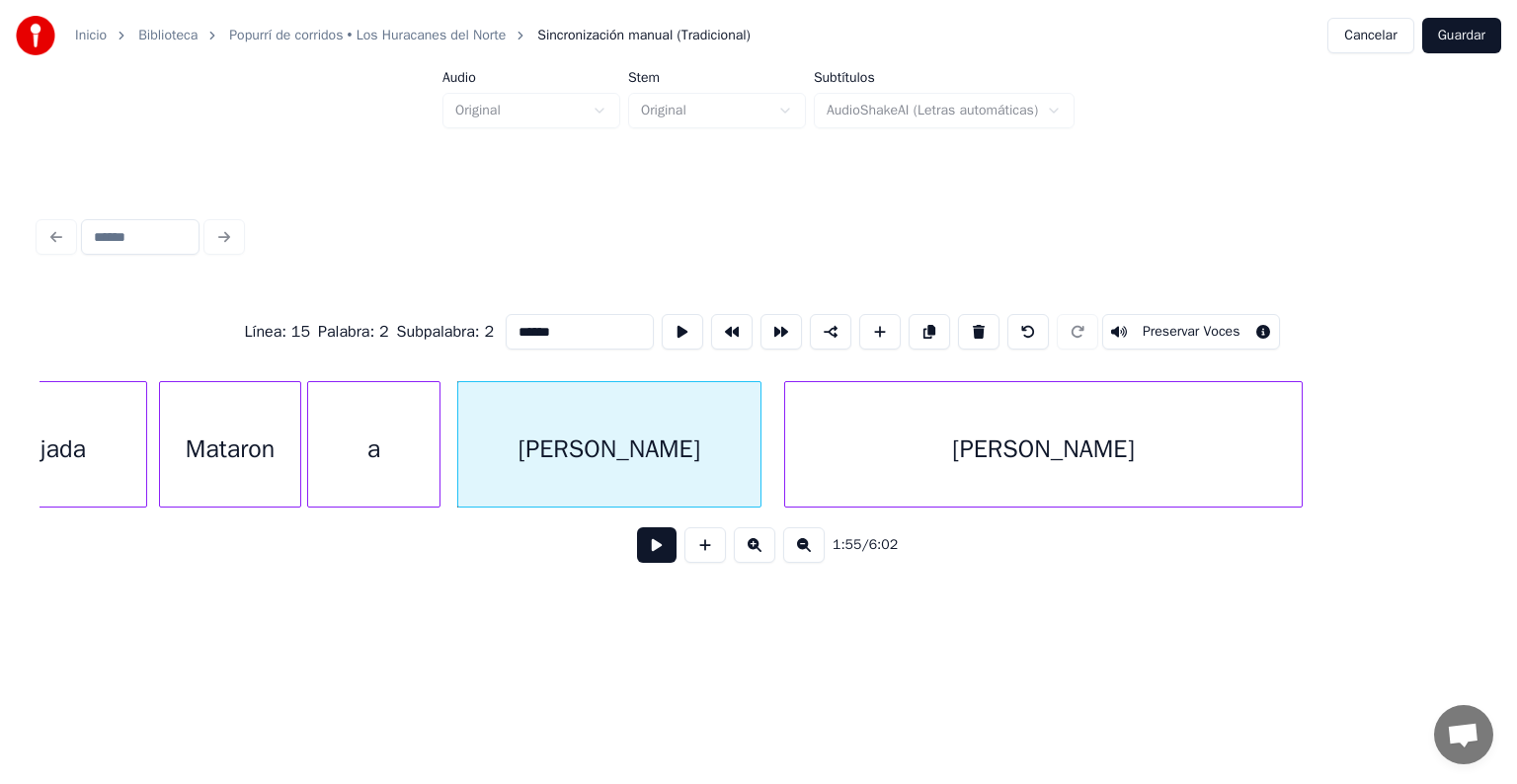 click at bounding box center [437, 444] 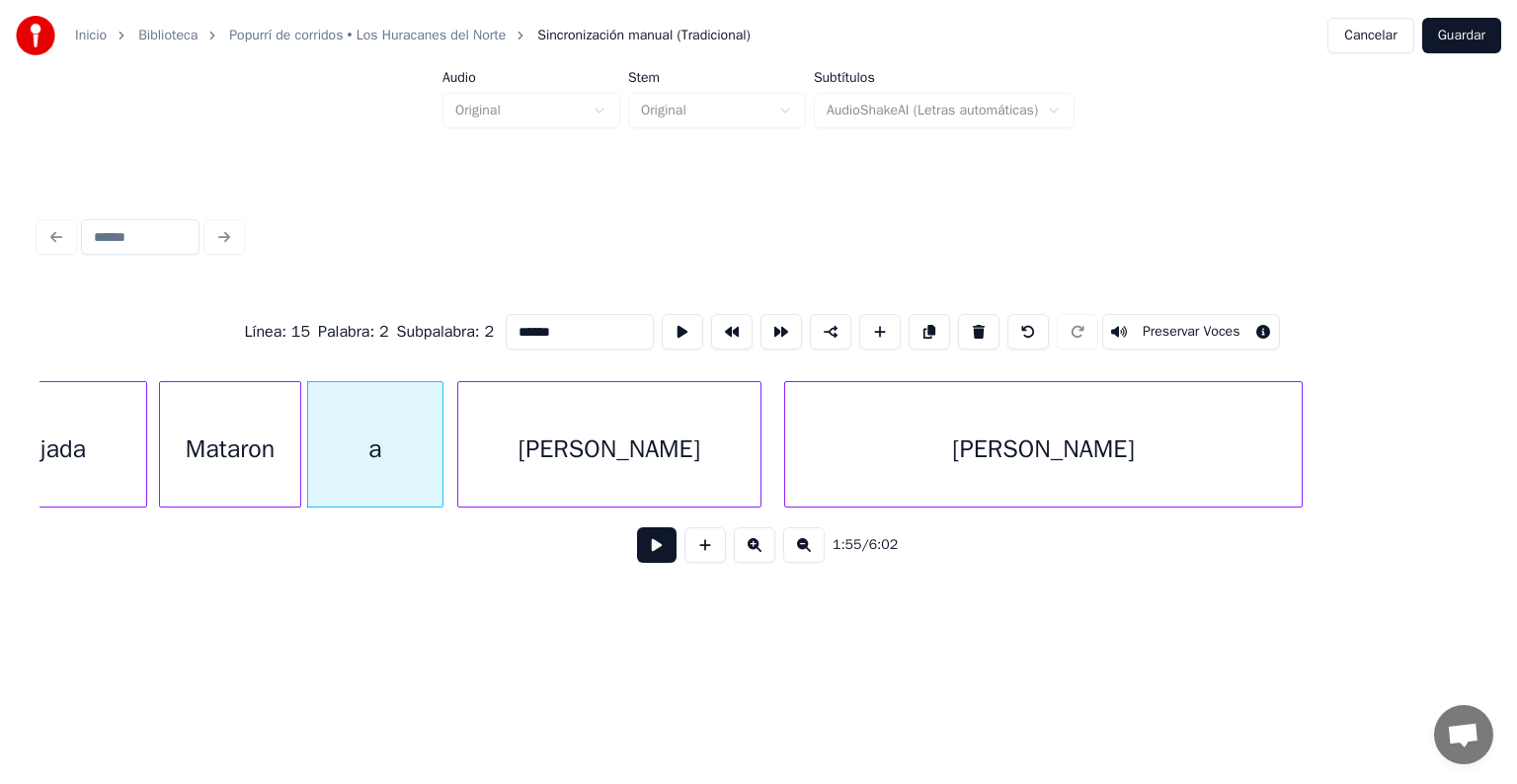 type on "*****" 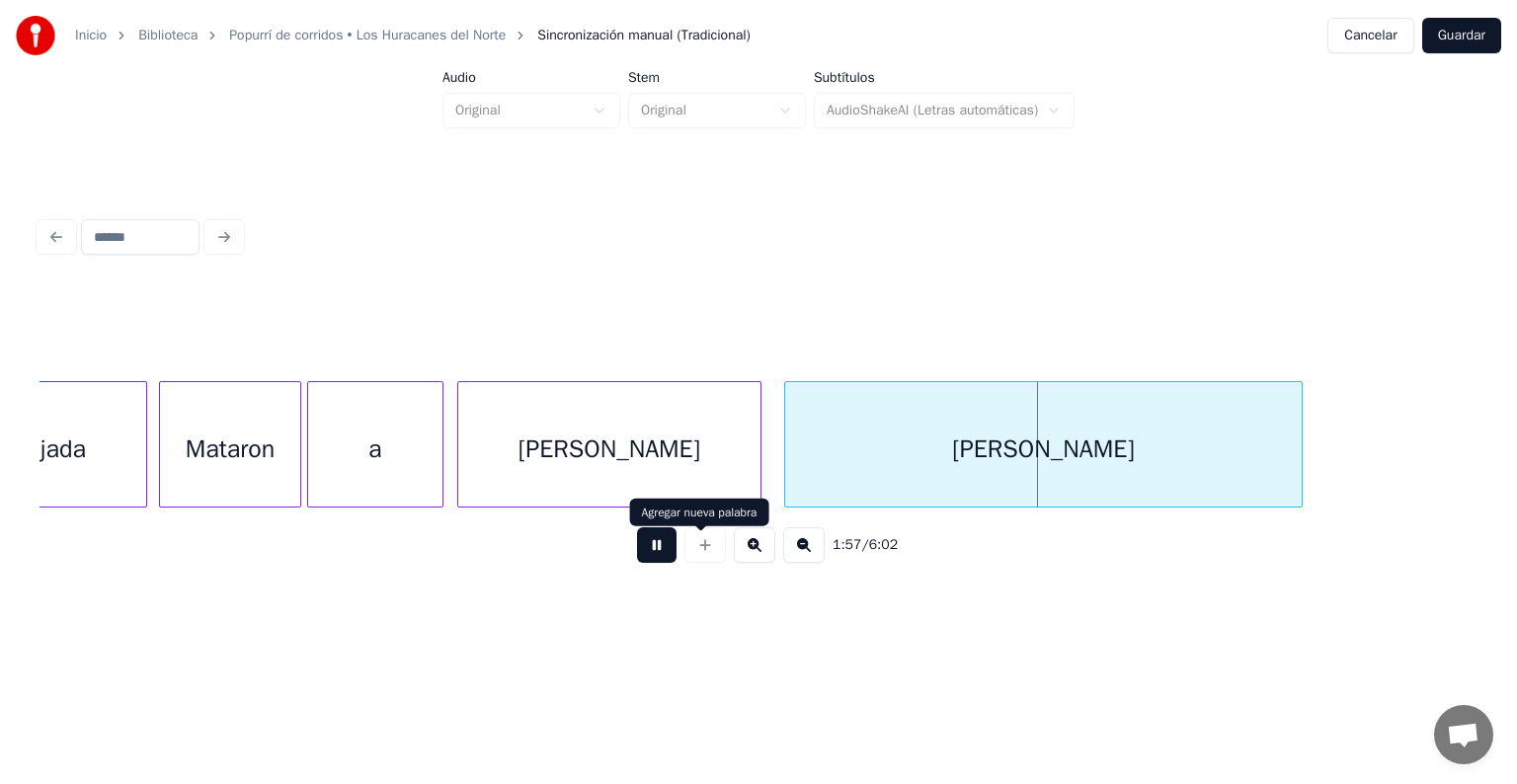 click at bounding box center (657, 545) 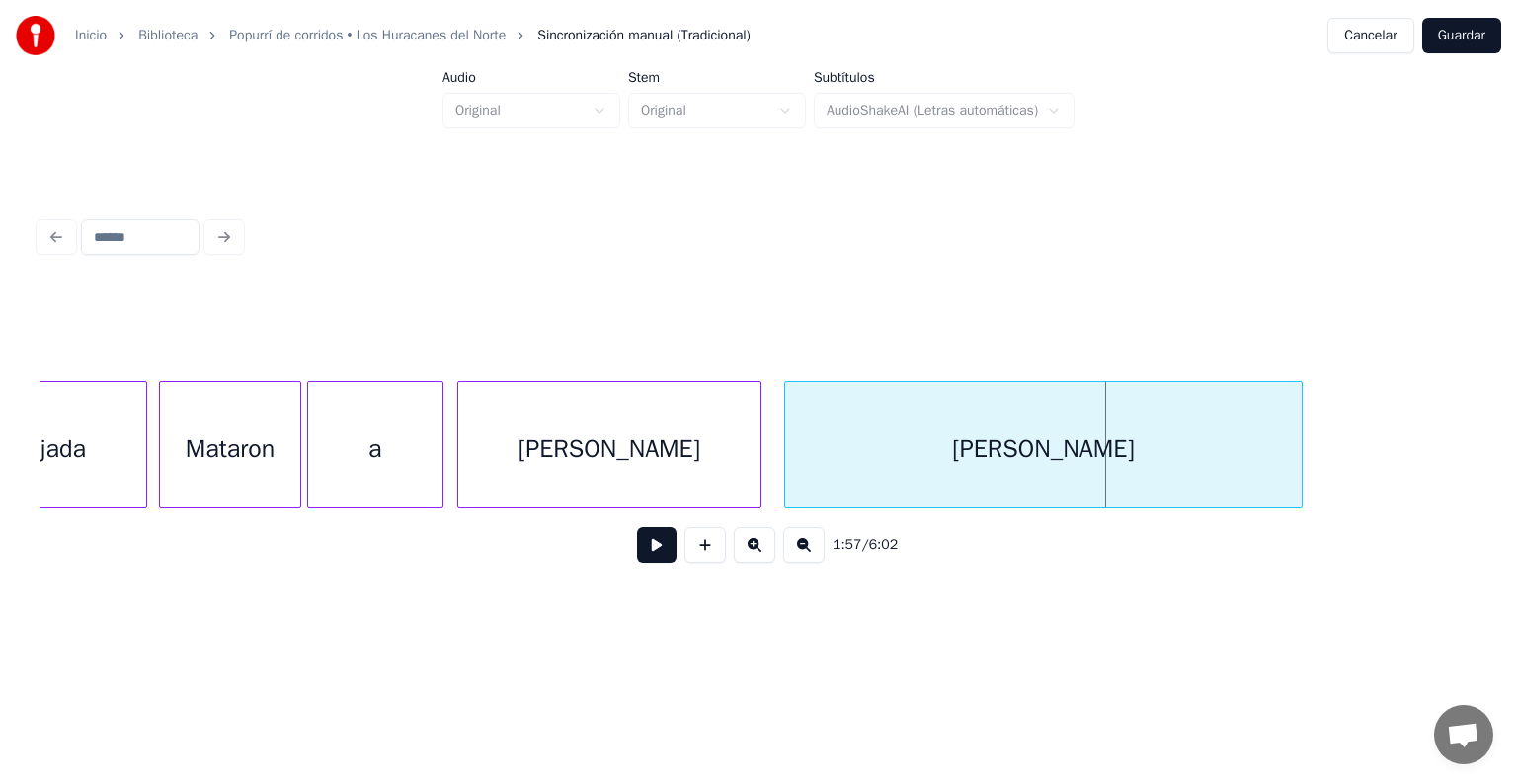 click on "[PERSON_NAME]" at bounding box center [1043, 449] 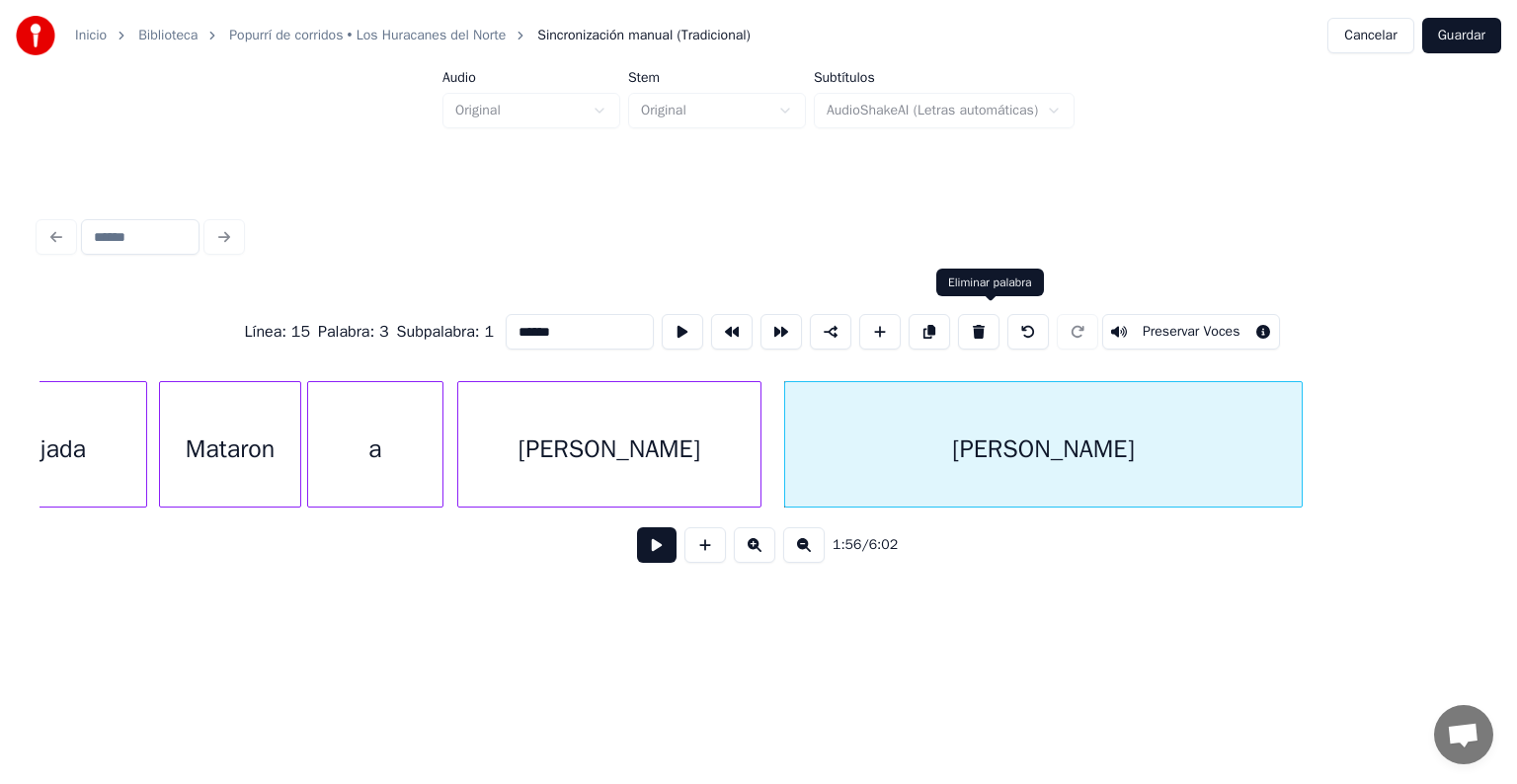 click at bounding box center [979, 332] 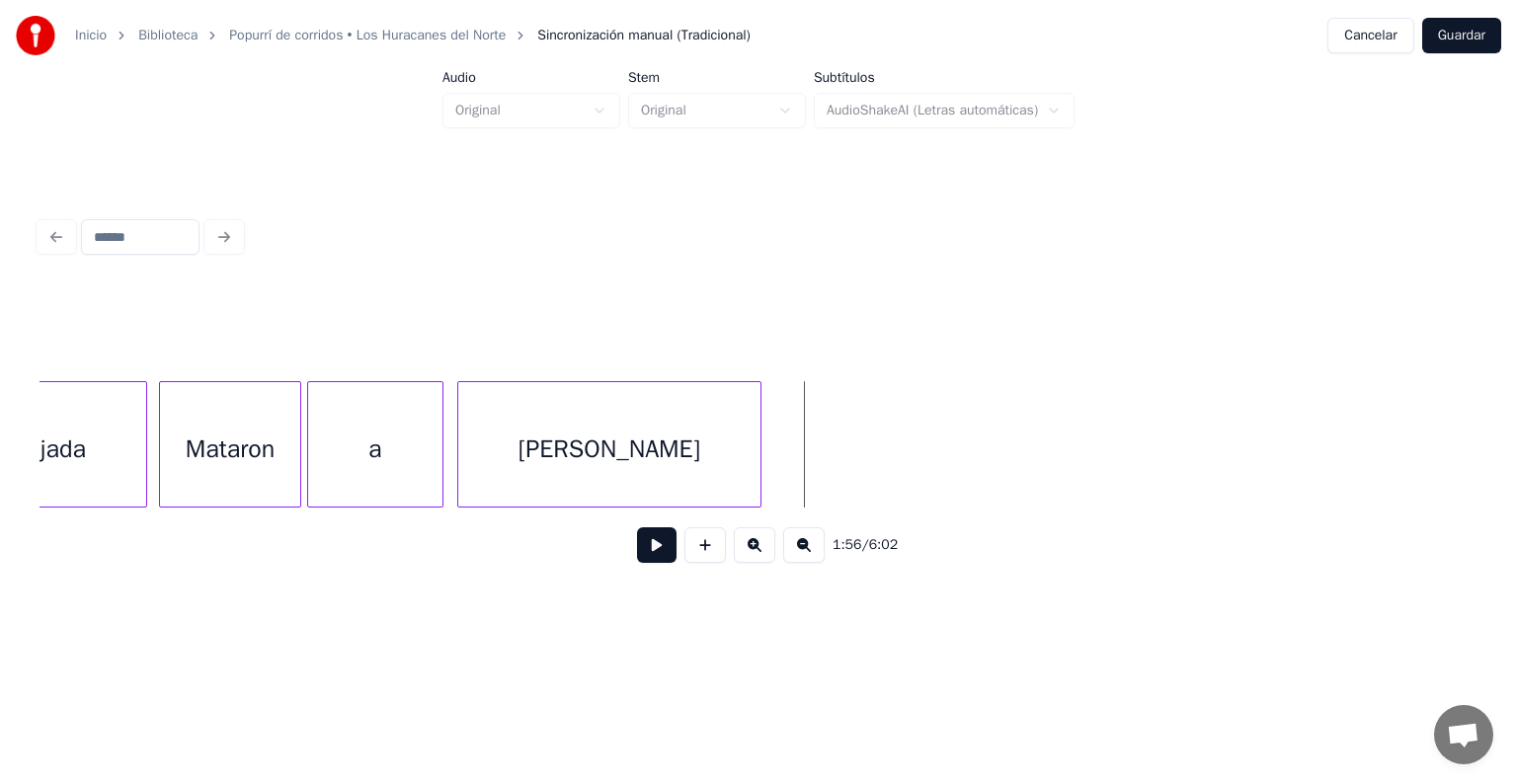 click on "[PERSON_NAME]" at bounding box center (609, 449) 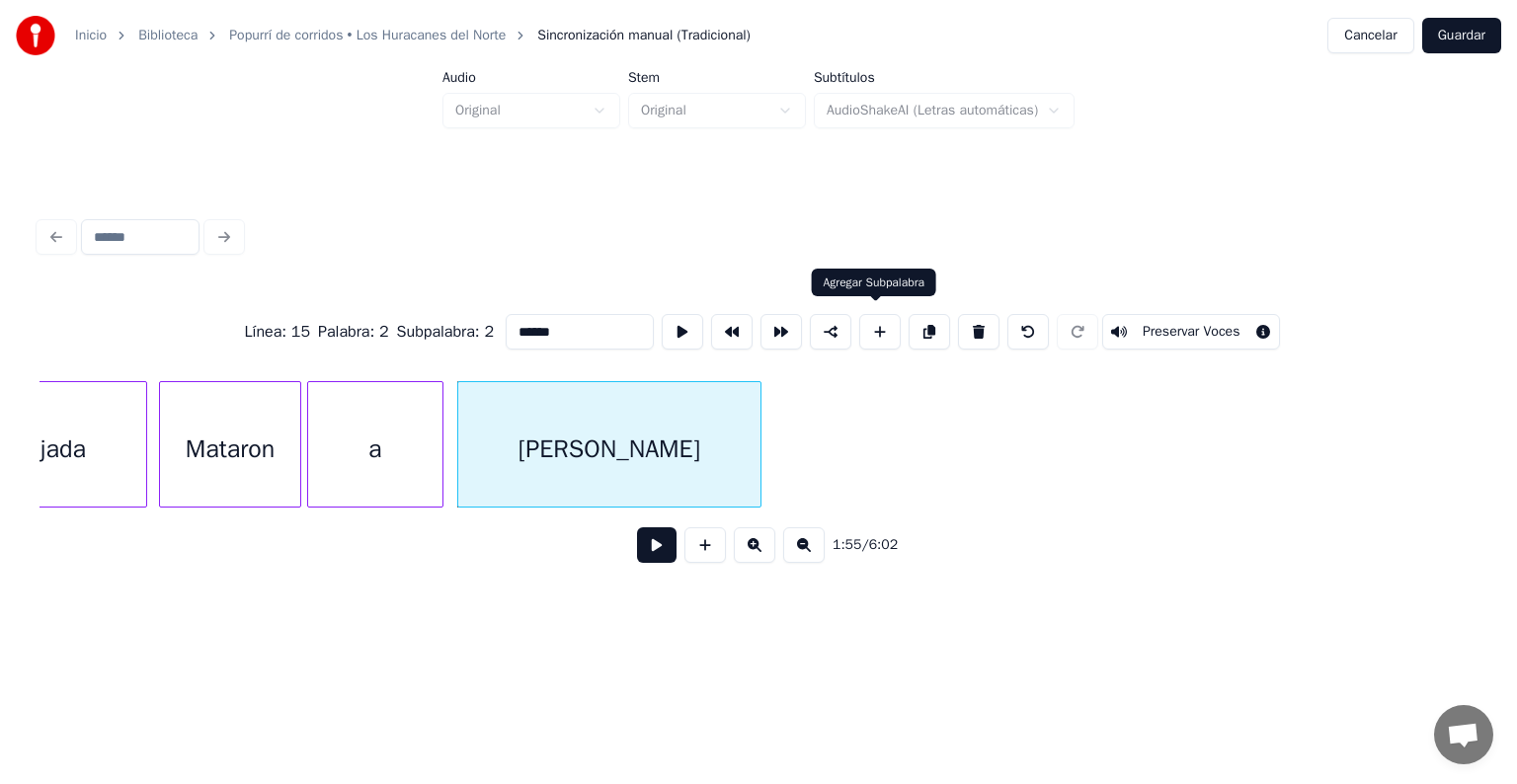 click at bounding box center [880, 332] 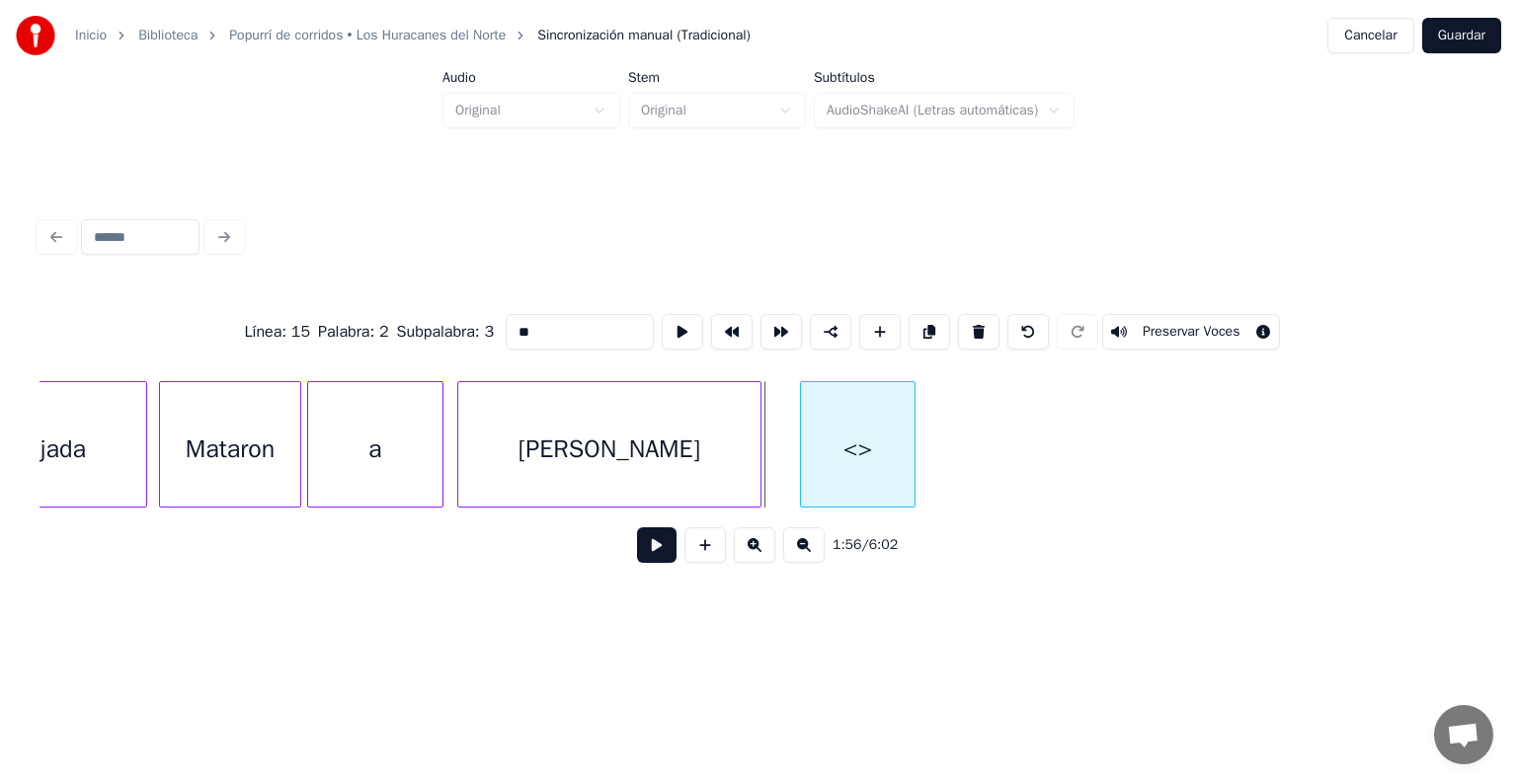 click on "<>" at bounding box center (857, 449) 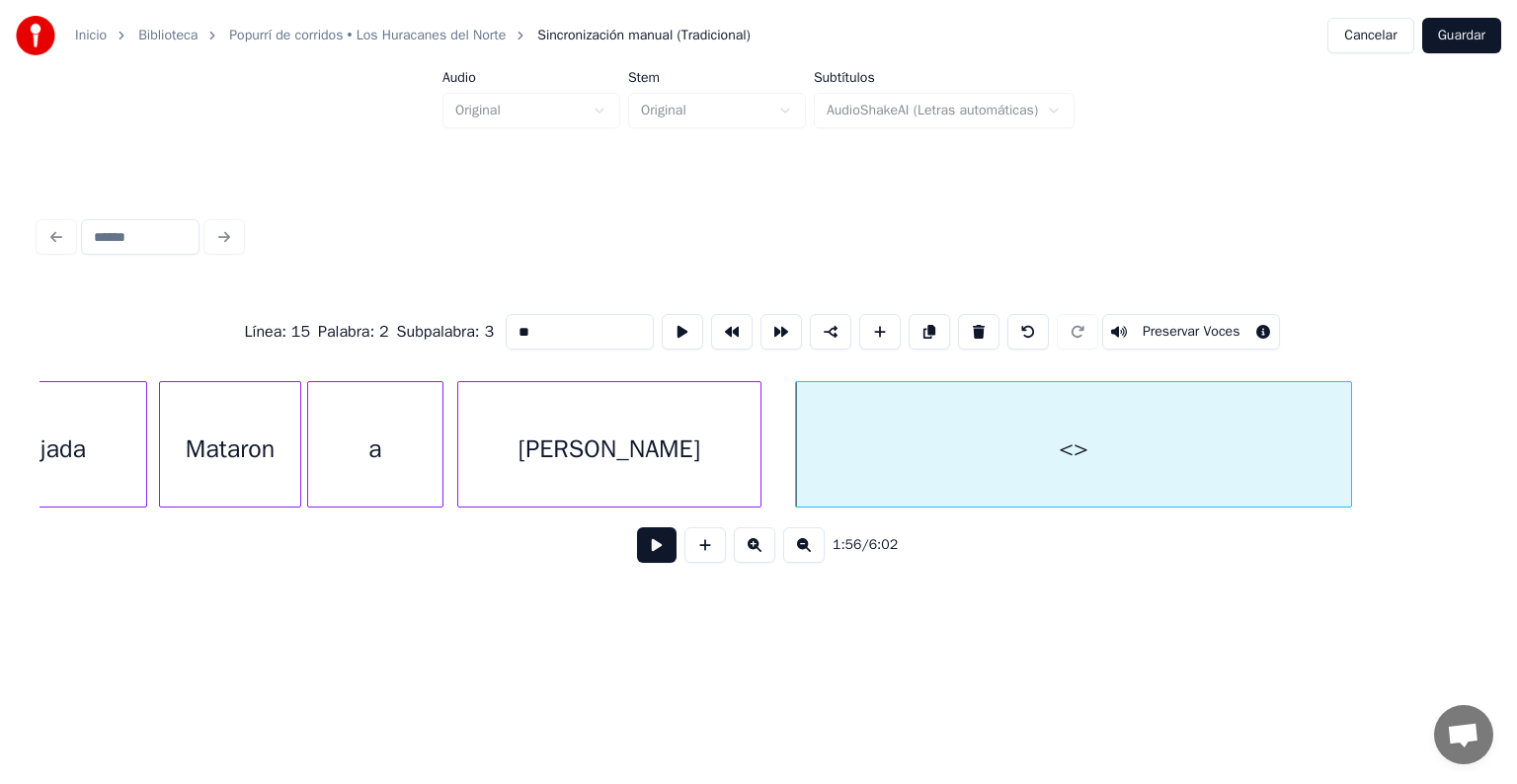 click at bounding box center [1348, 444] 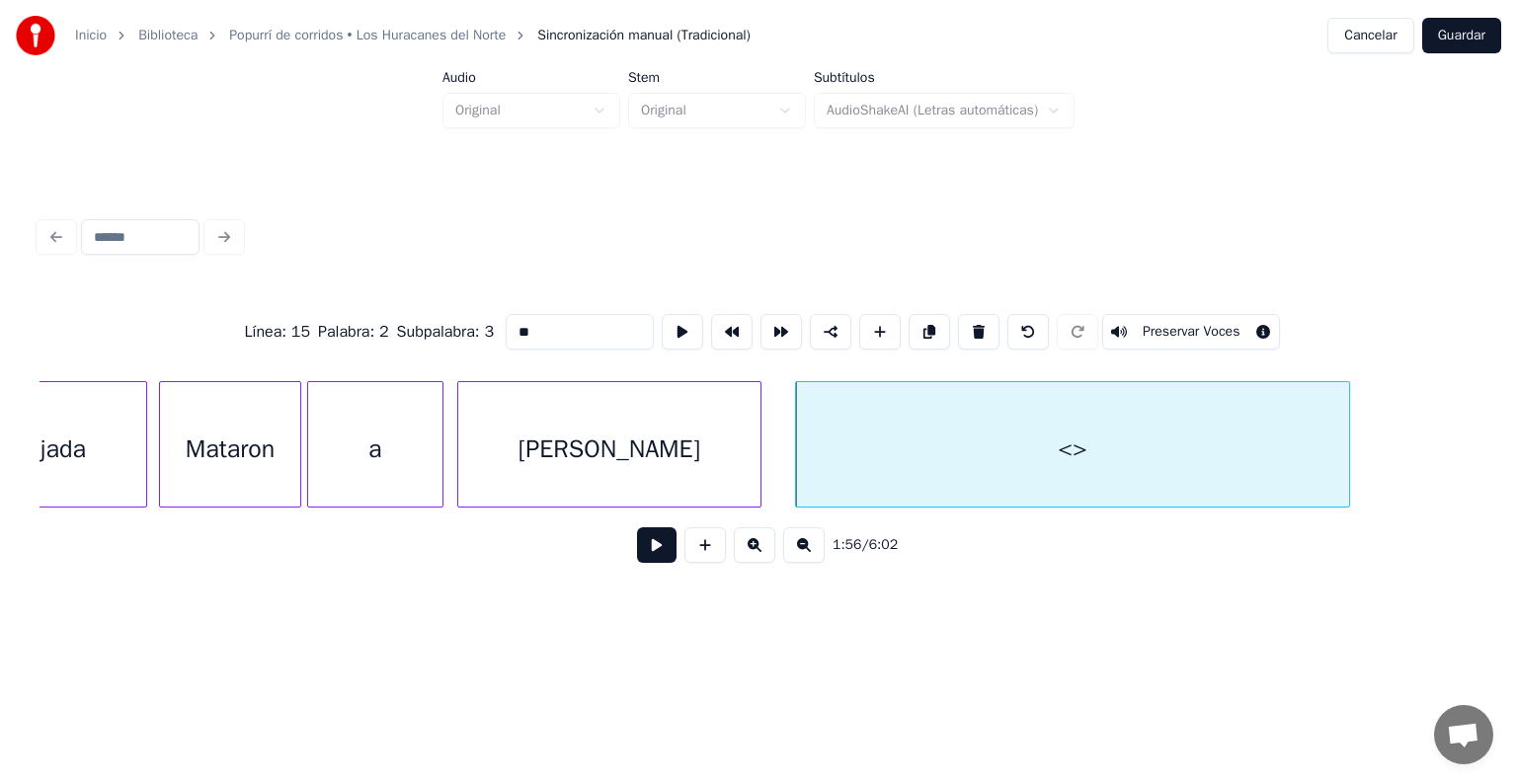 click on "<>" at bounding box center (1073, 449) 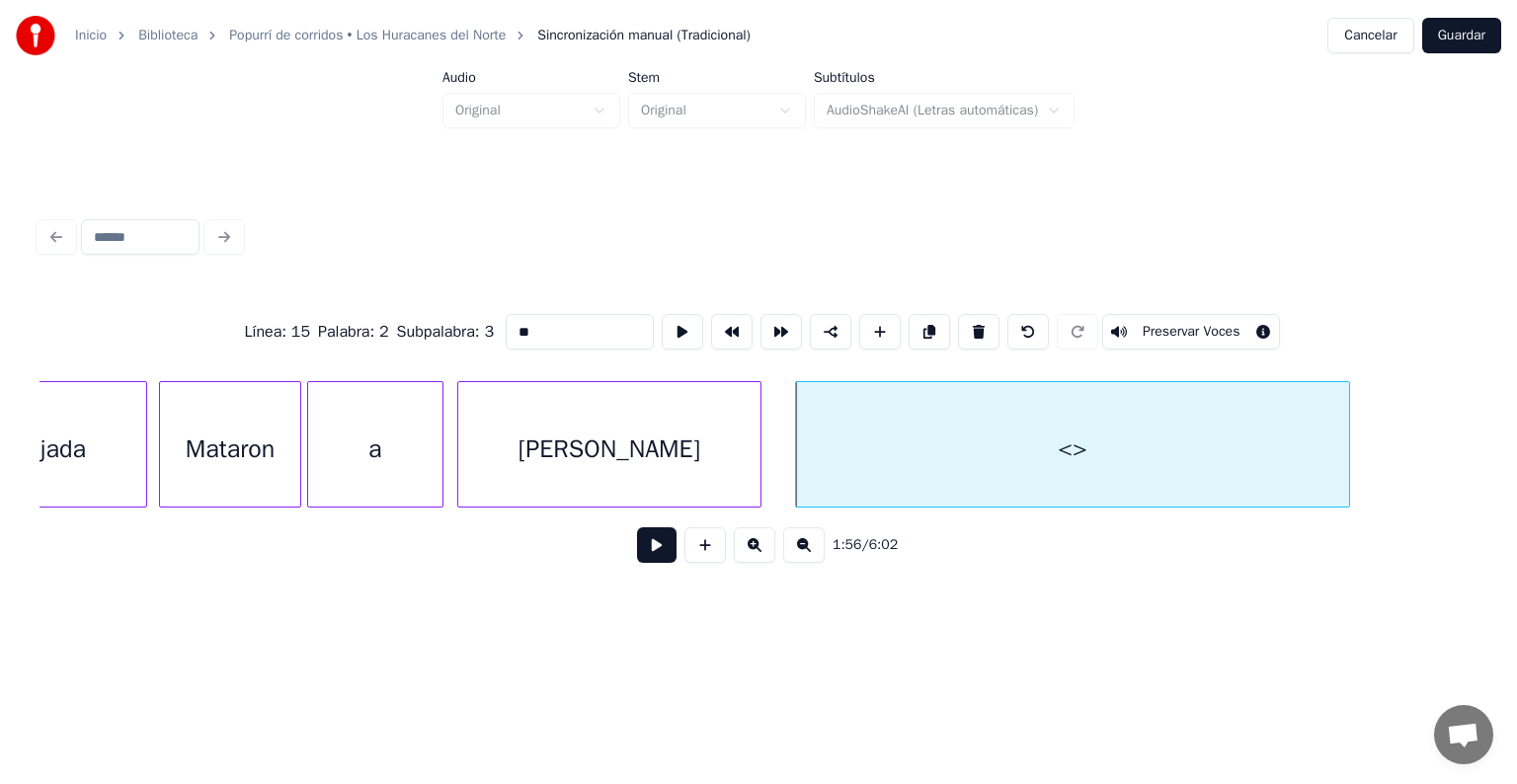 drag, startPoint x: 533, startPoint y: 325, endPoint x: 262, endPoint y: 318, distance: 271.09039 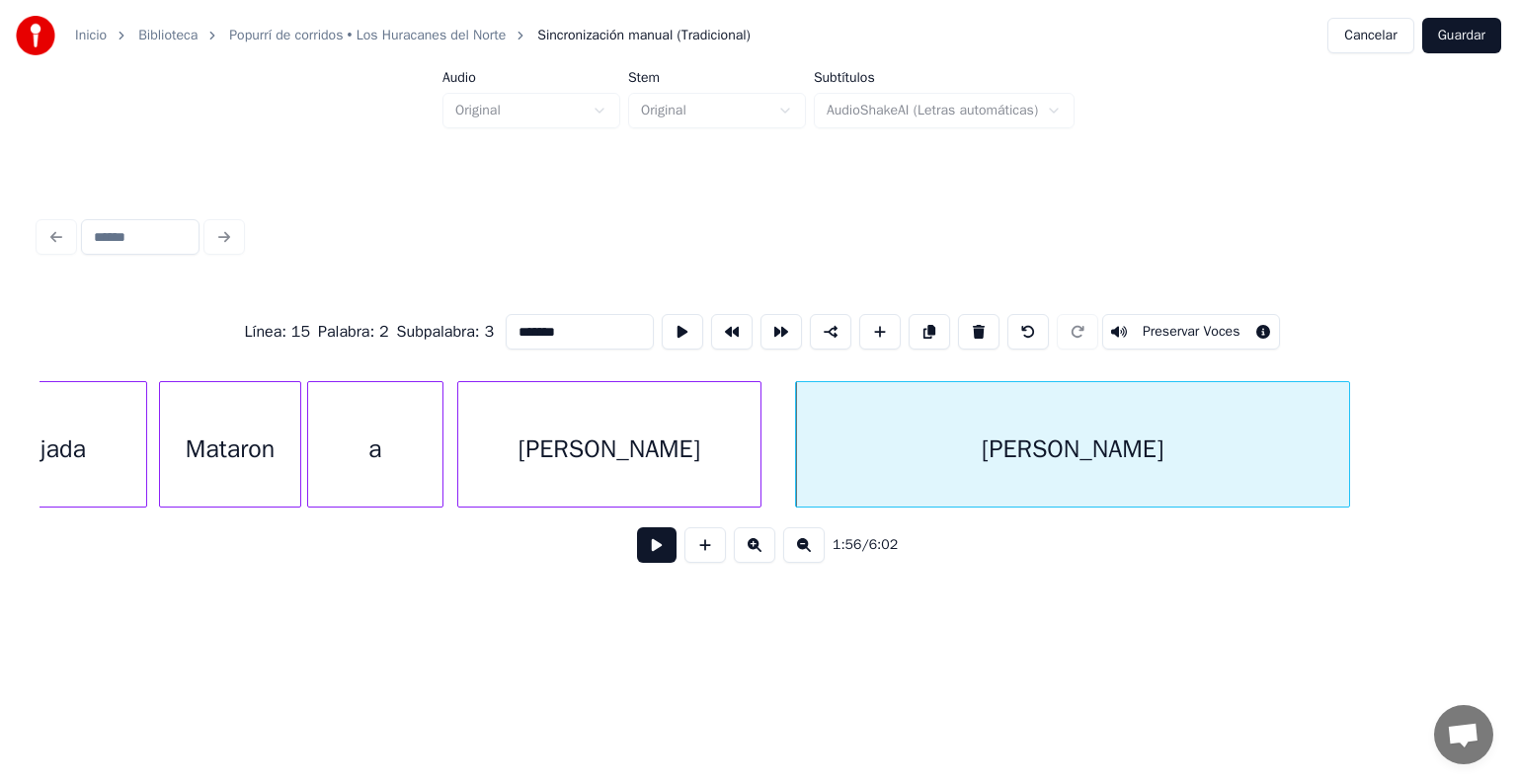 click on "Mataron" at bounding box center (230, 449) 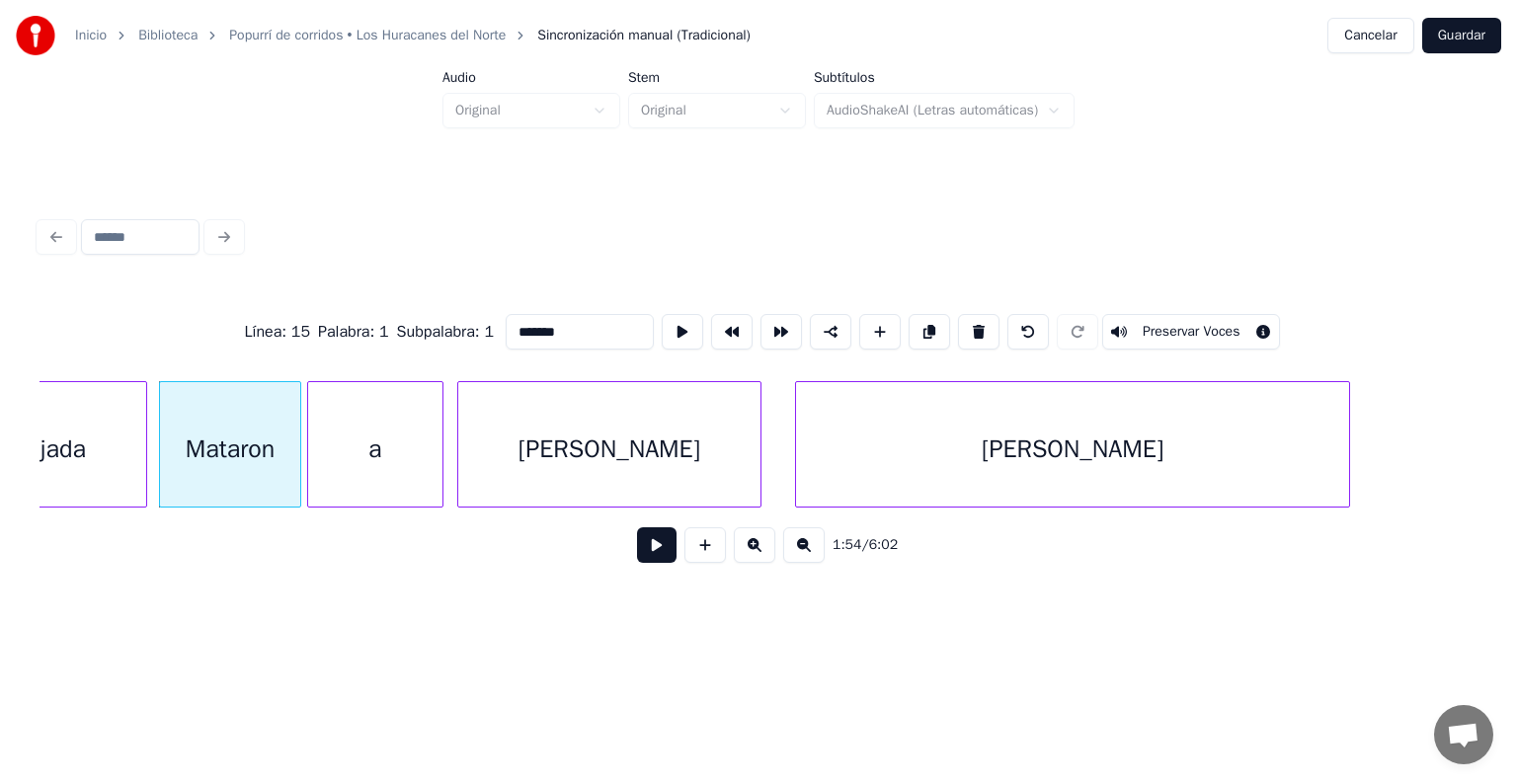 type on "*******" 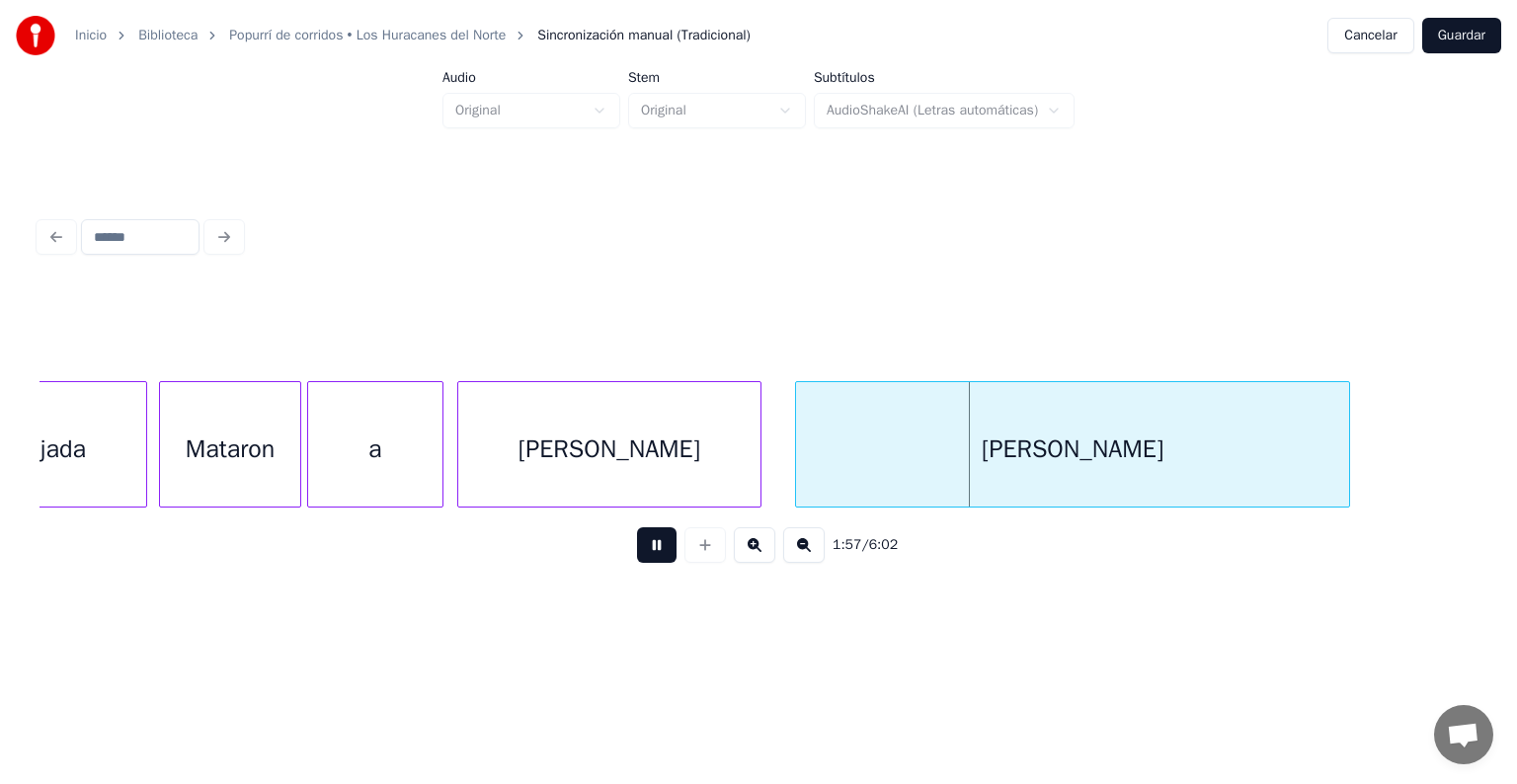 click at bounding box center (657, 545) 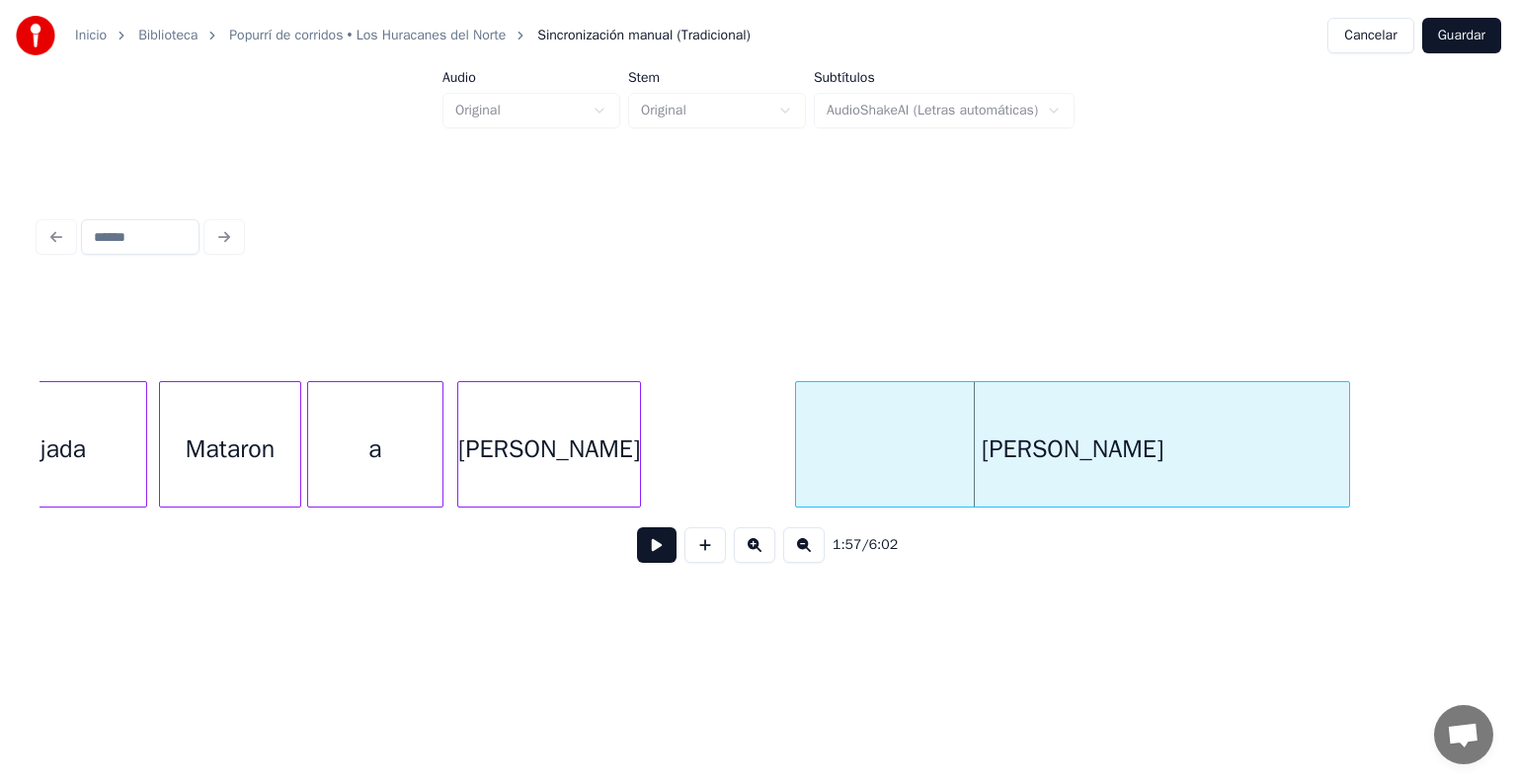 click at bounding box center [637, 444] 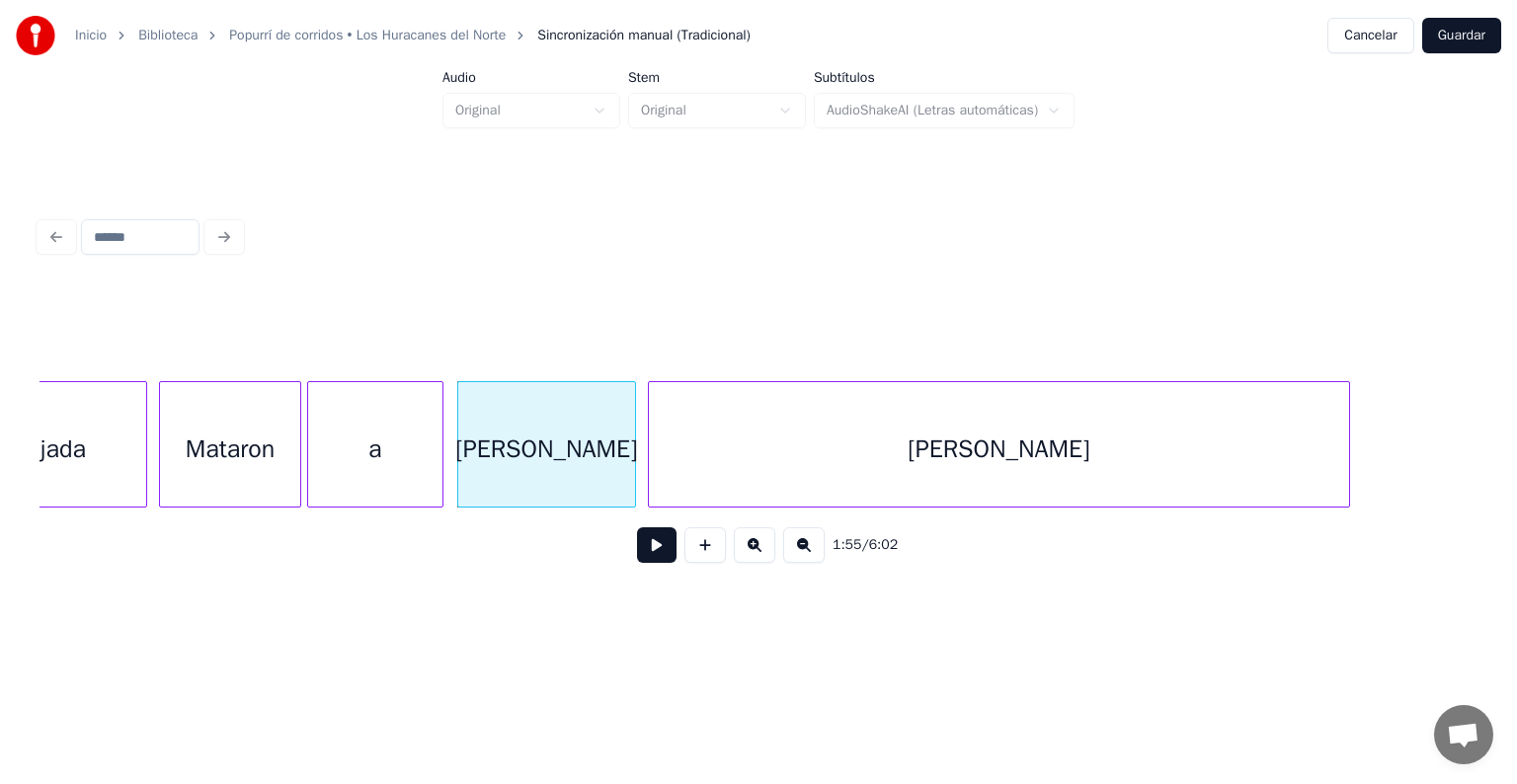 click at bounding box center [652, 444] 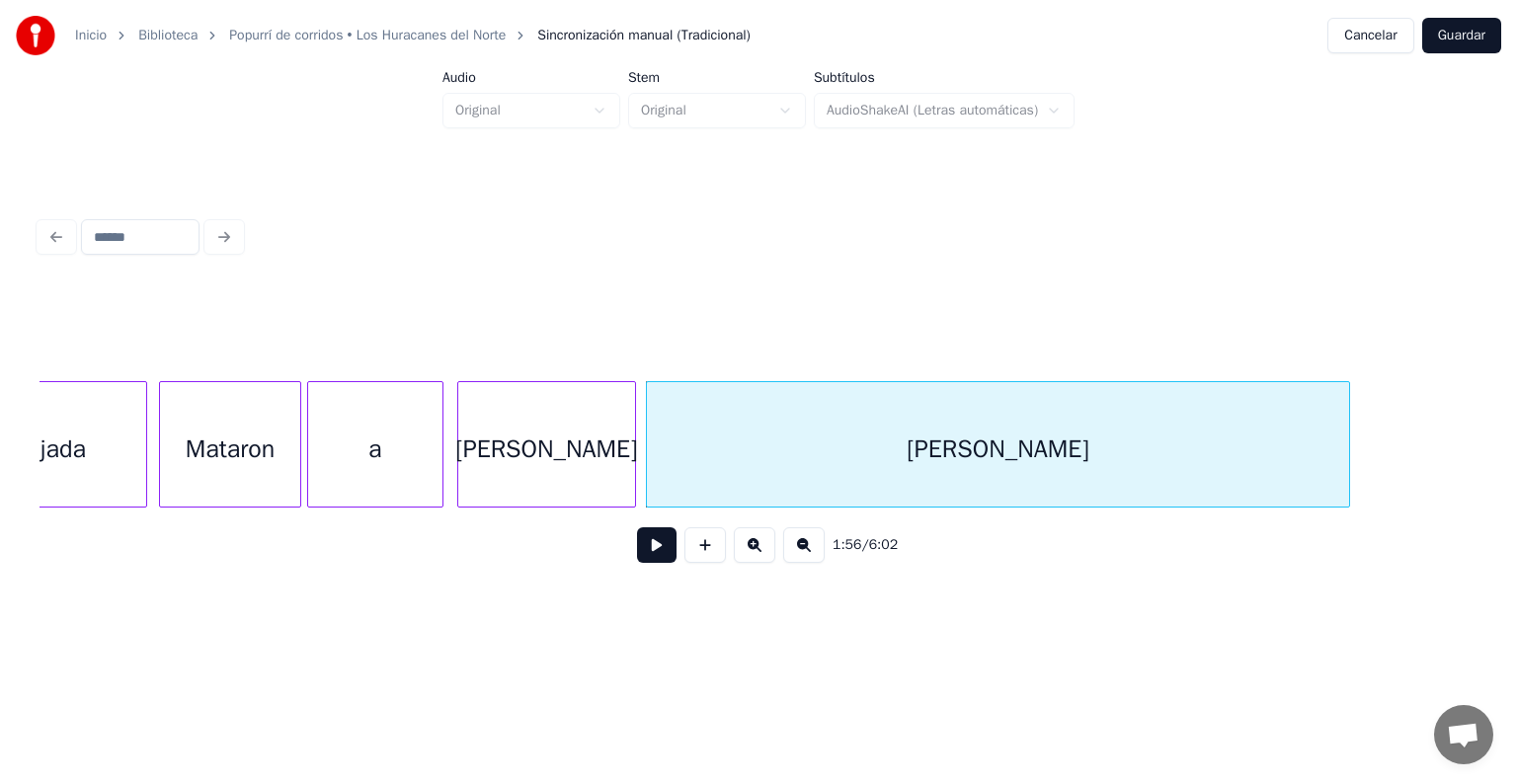 click on "[PERSON_NAME]" at bounding box center [546, 449] 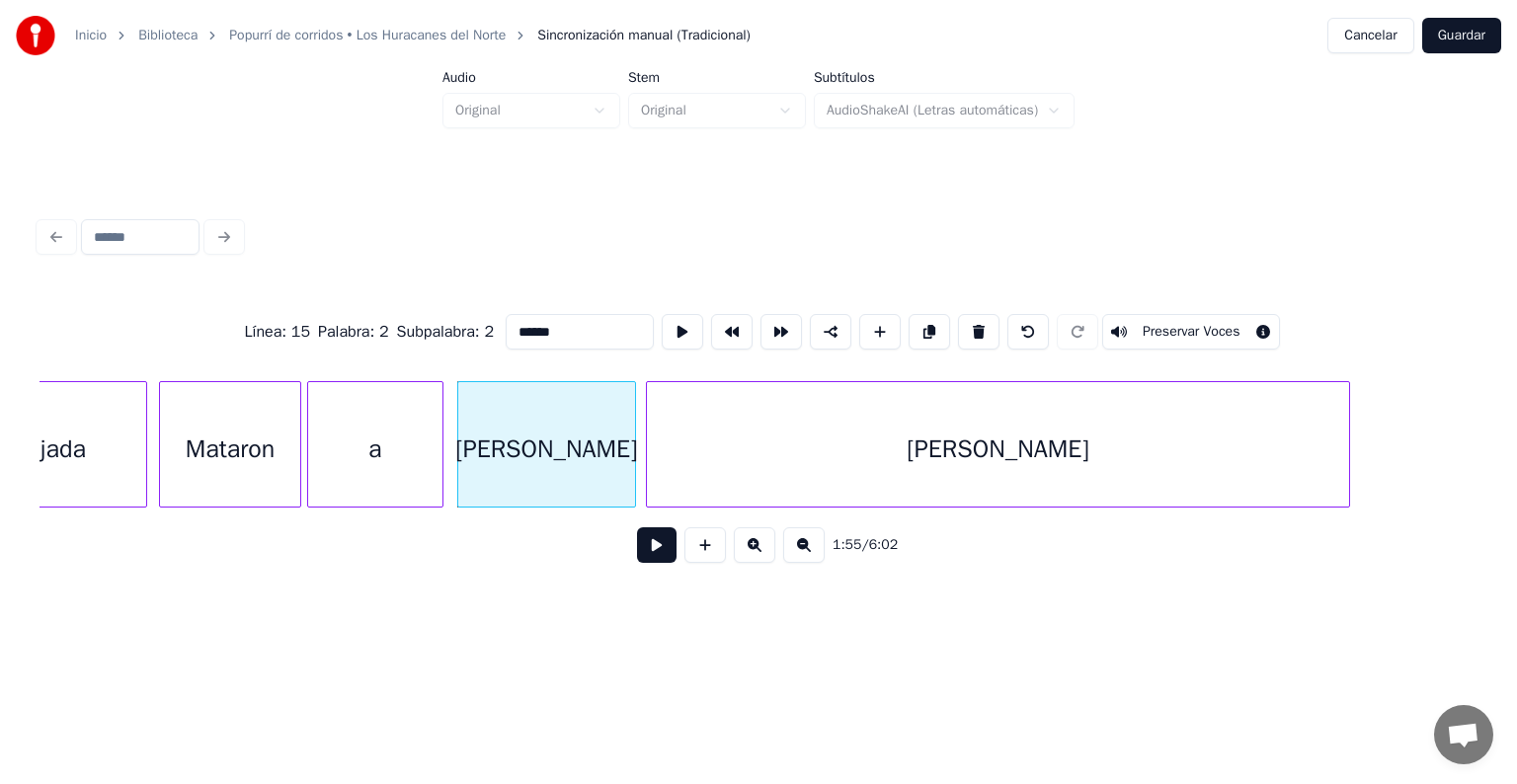 click at bounding box center [657, 545] 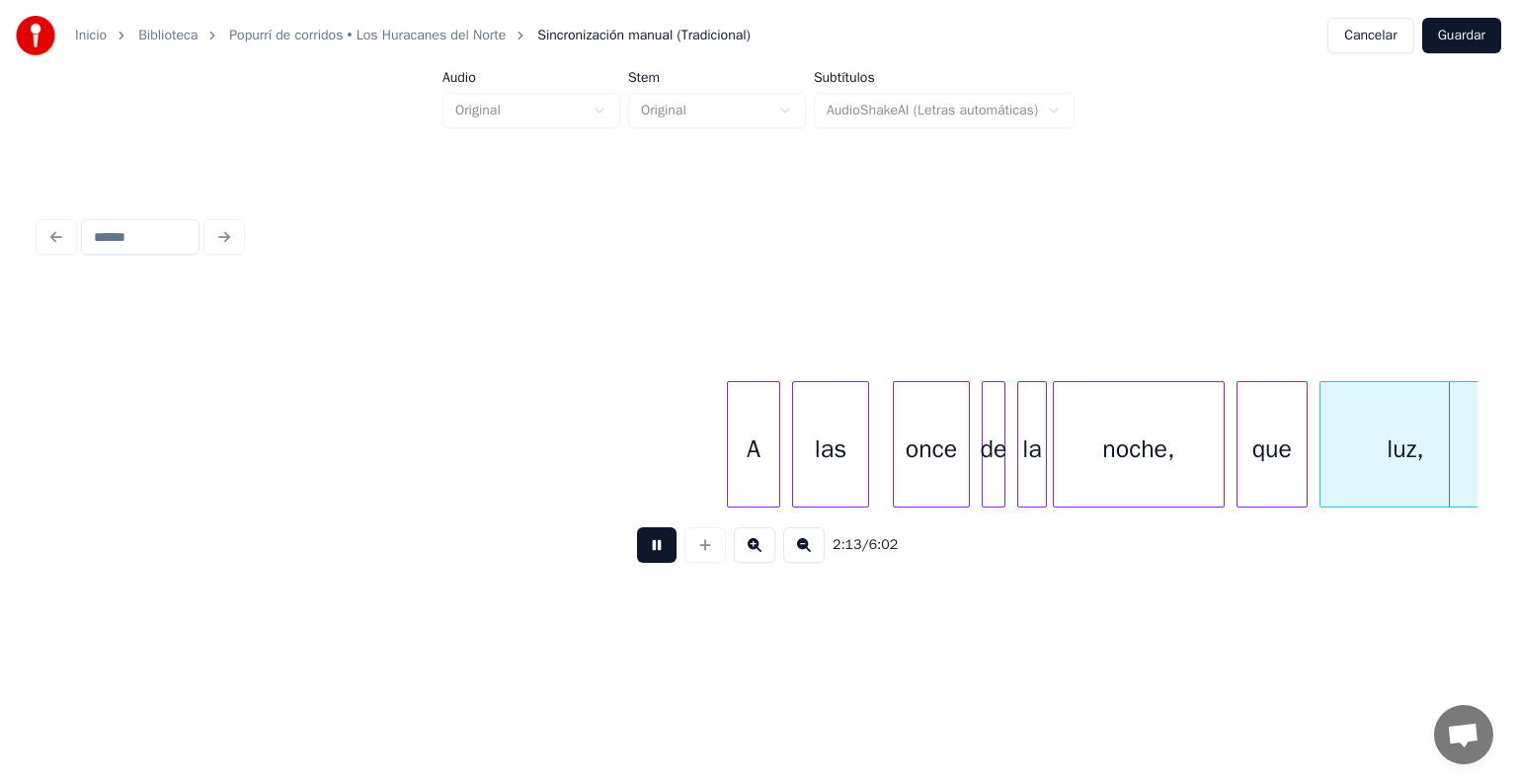 scroll, scrollTop: 0, scrollLeft: 39615, axis: horizontal 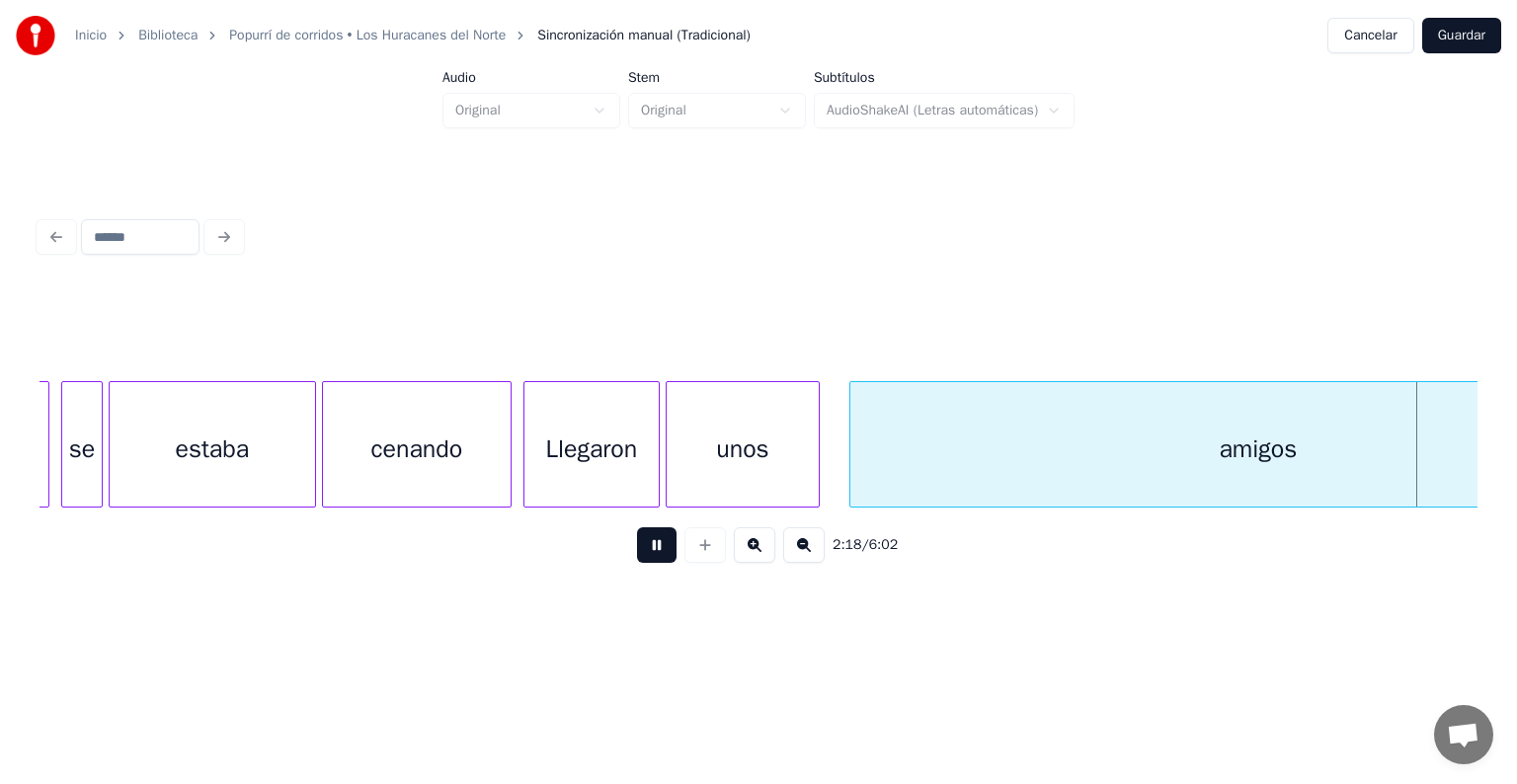 click at bounding box center (657, 545) 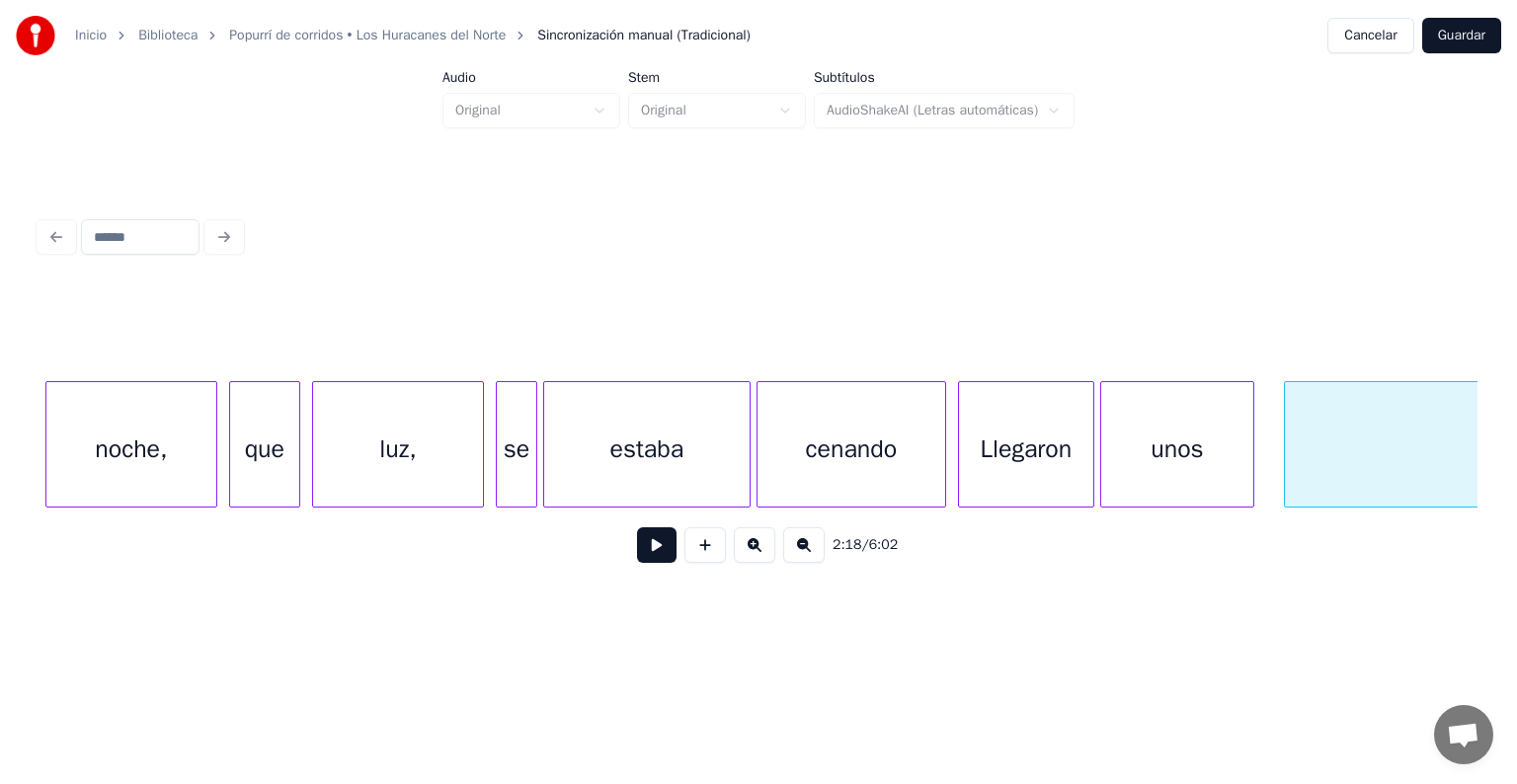 scroll, scrollTop: 0, scrollLeft: 39141, axis: horizontal 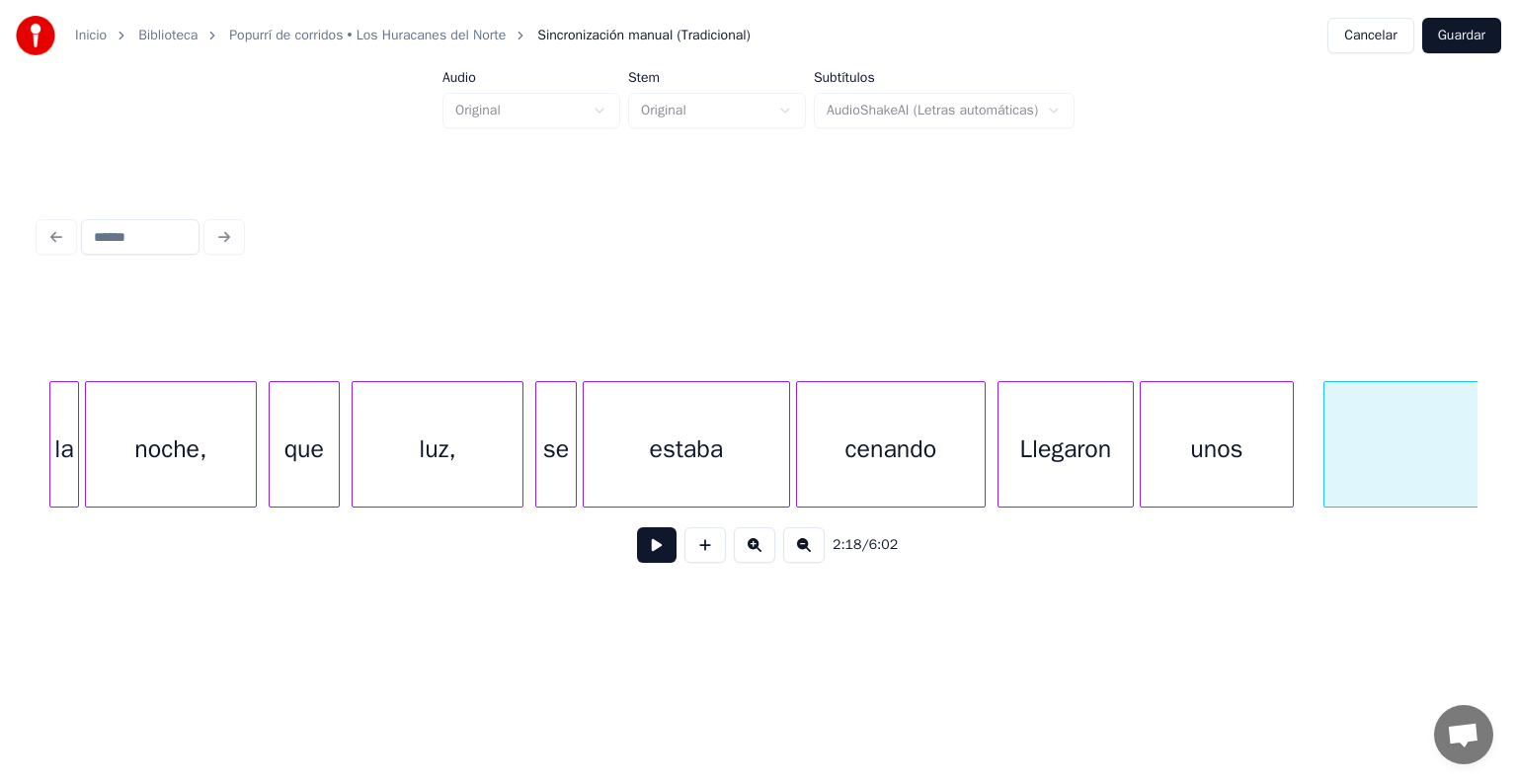 click on "luz," at bounding box center [438, 449] 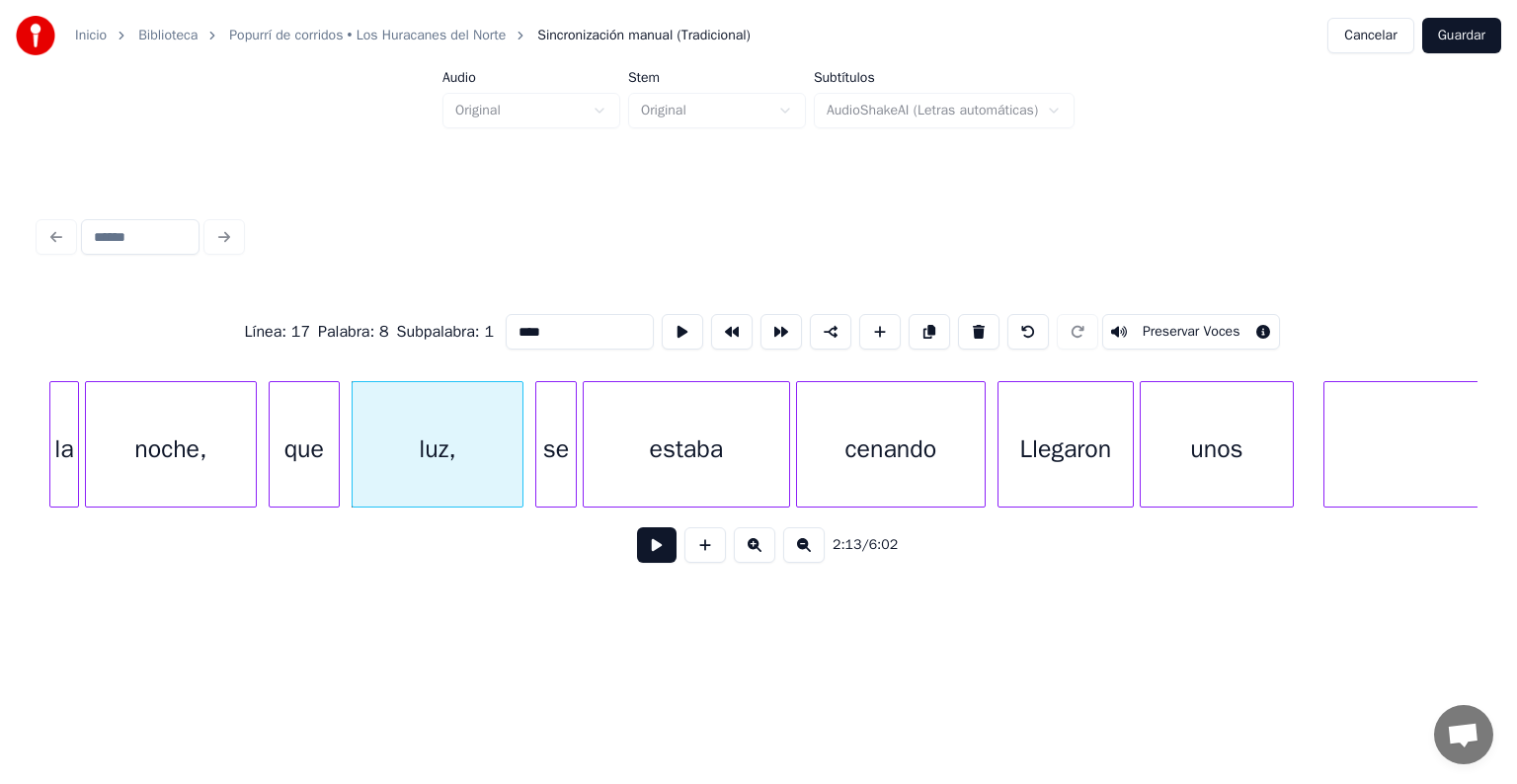 click at bounding box center (657, 545) 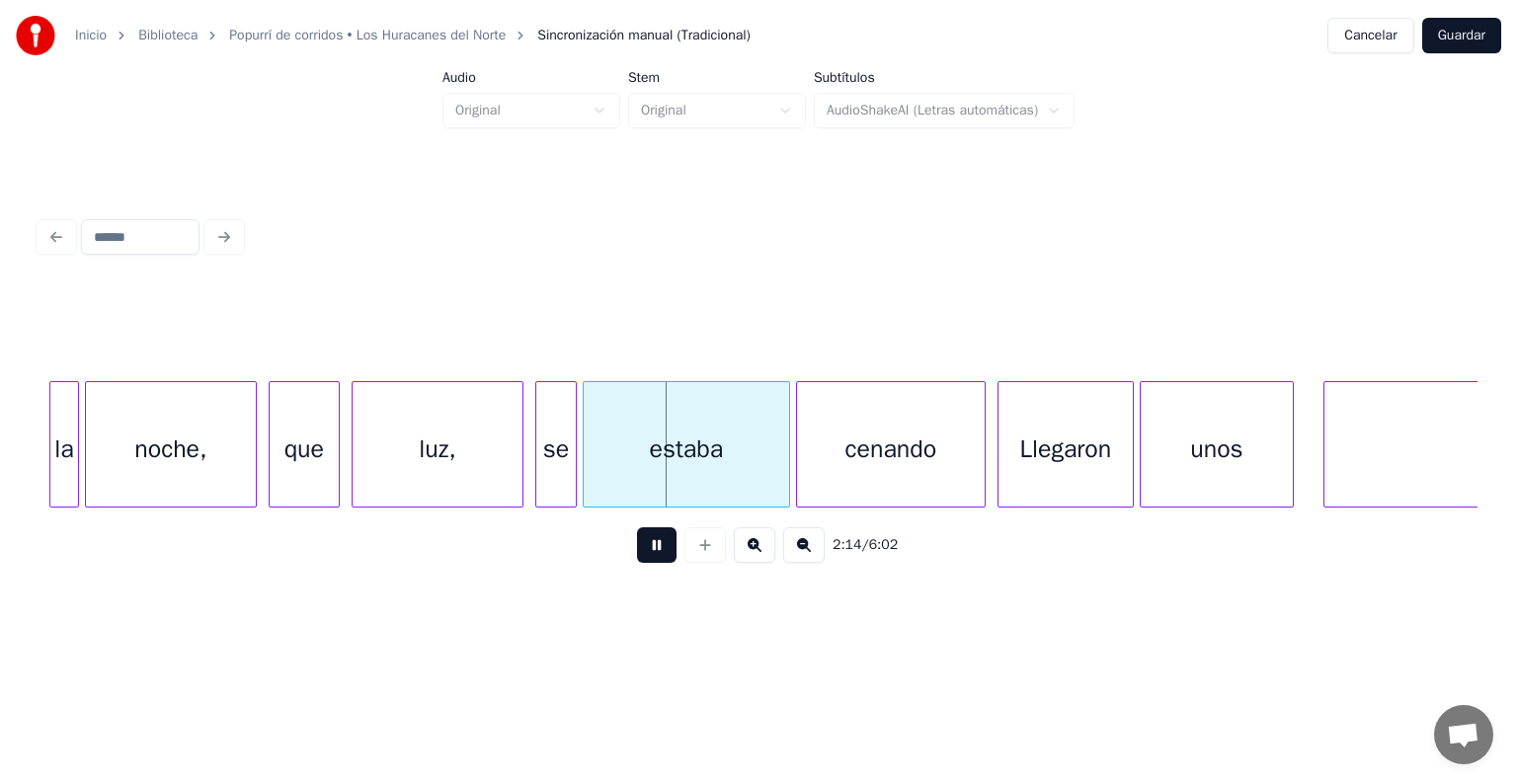 click at bounding box center [657, 545] 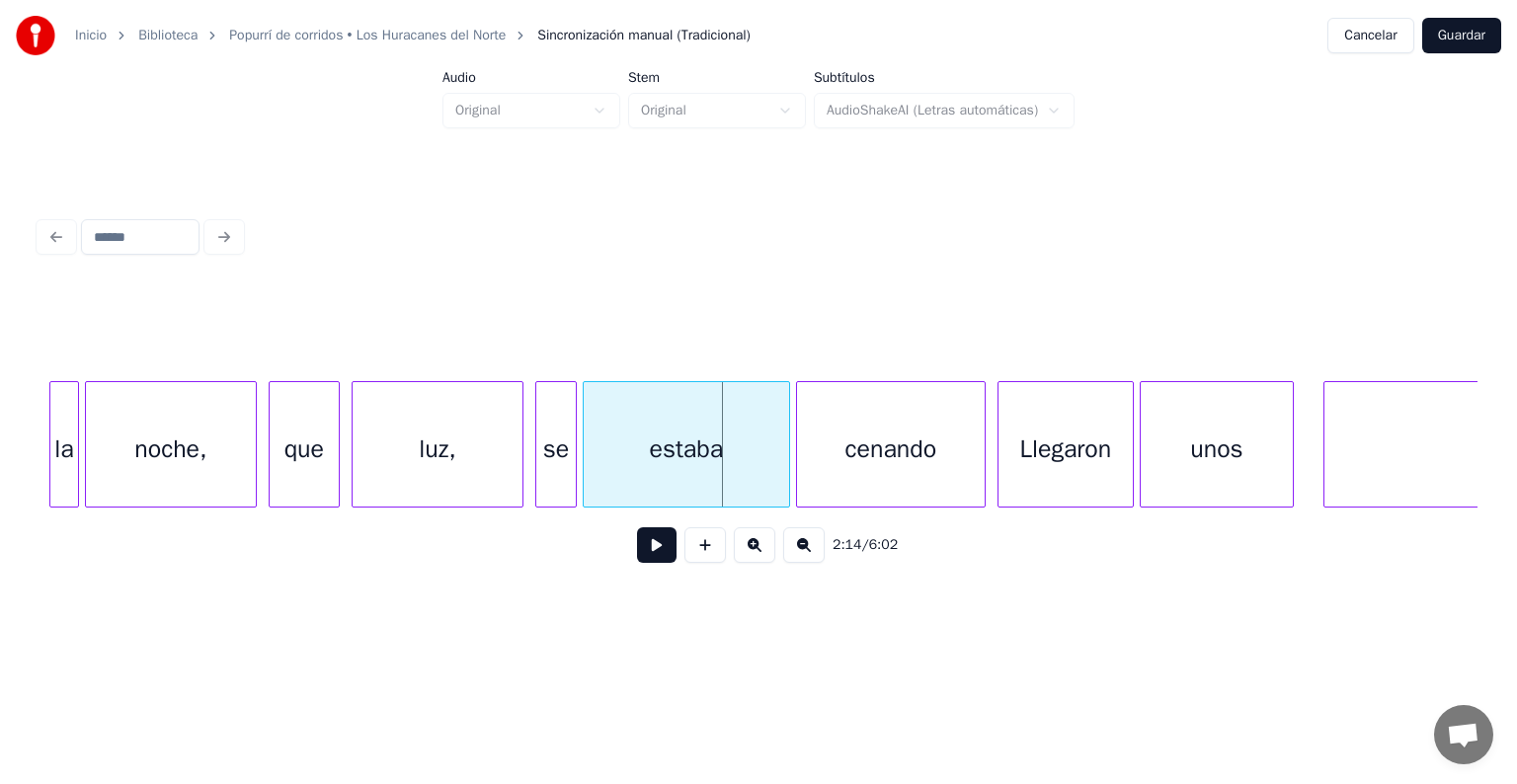 click on "luz," at bounding box center [438, 449] 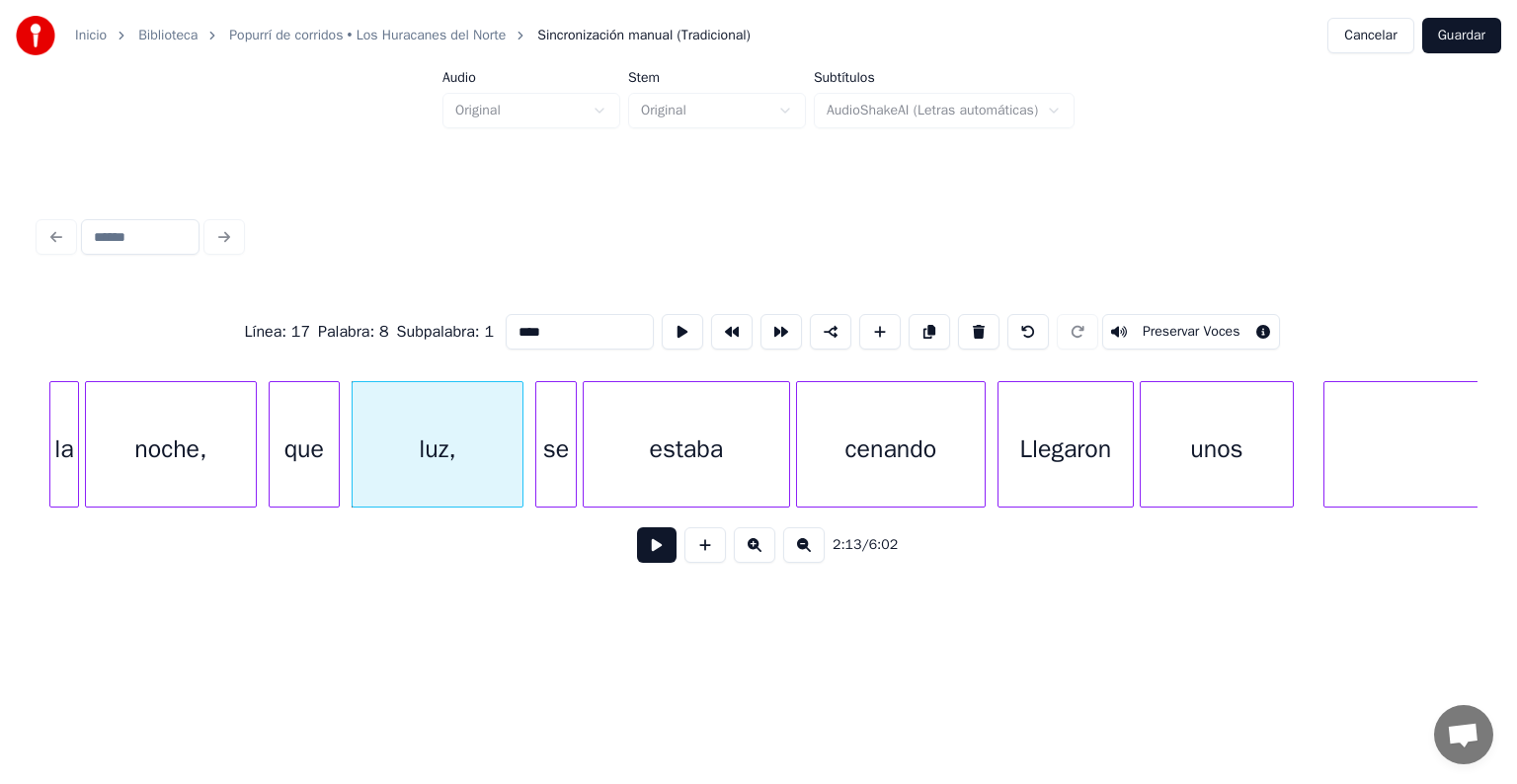click on "****" at bounding box center (580, 332) 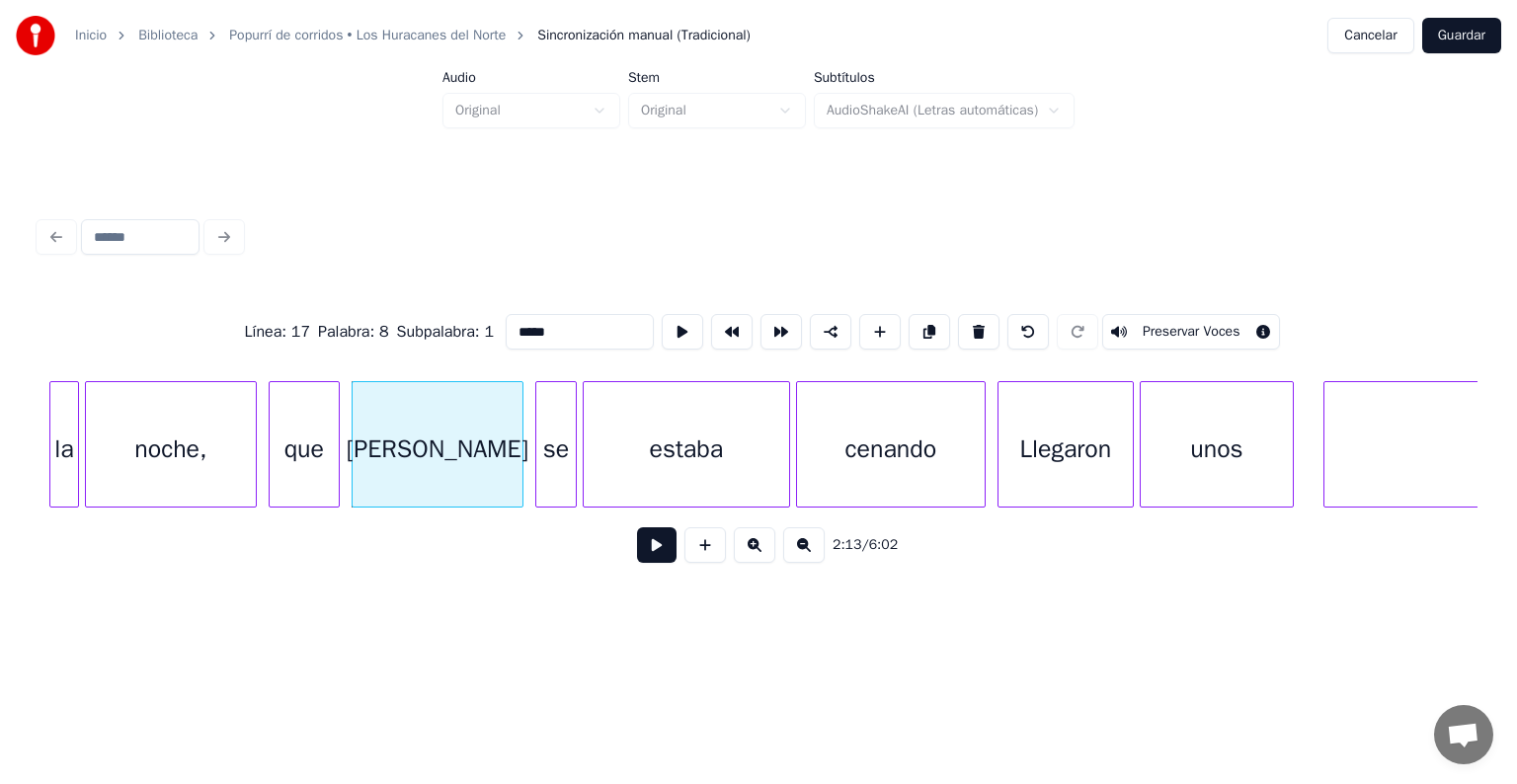 click on "noche," at bounding box center [171, 449] 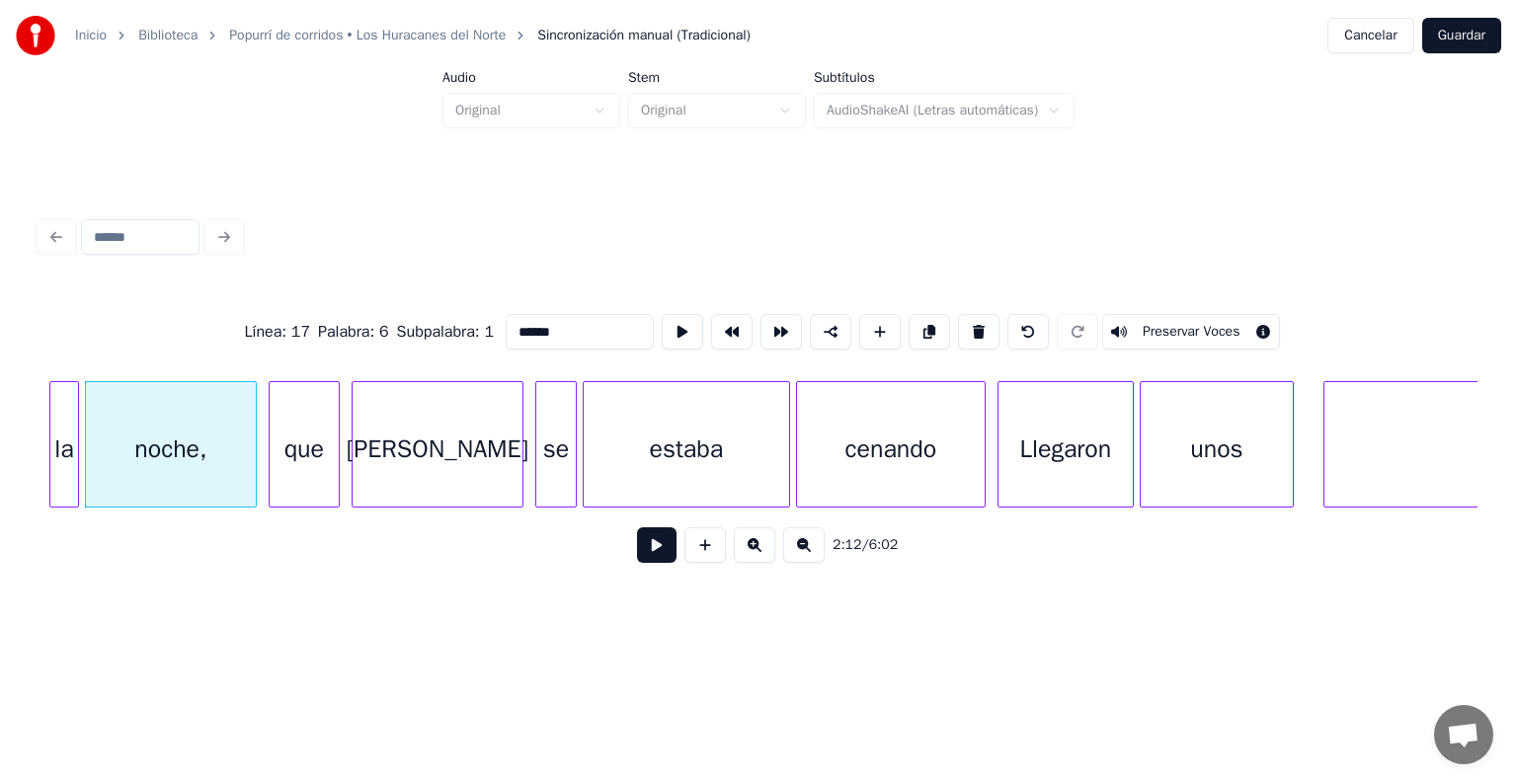 type on "******" 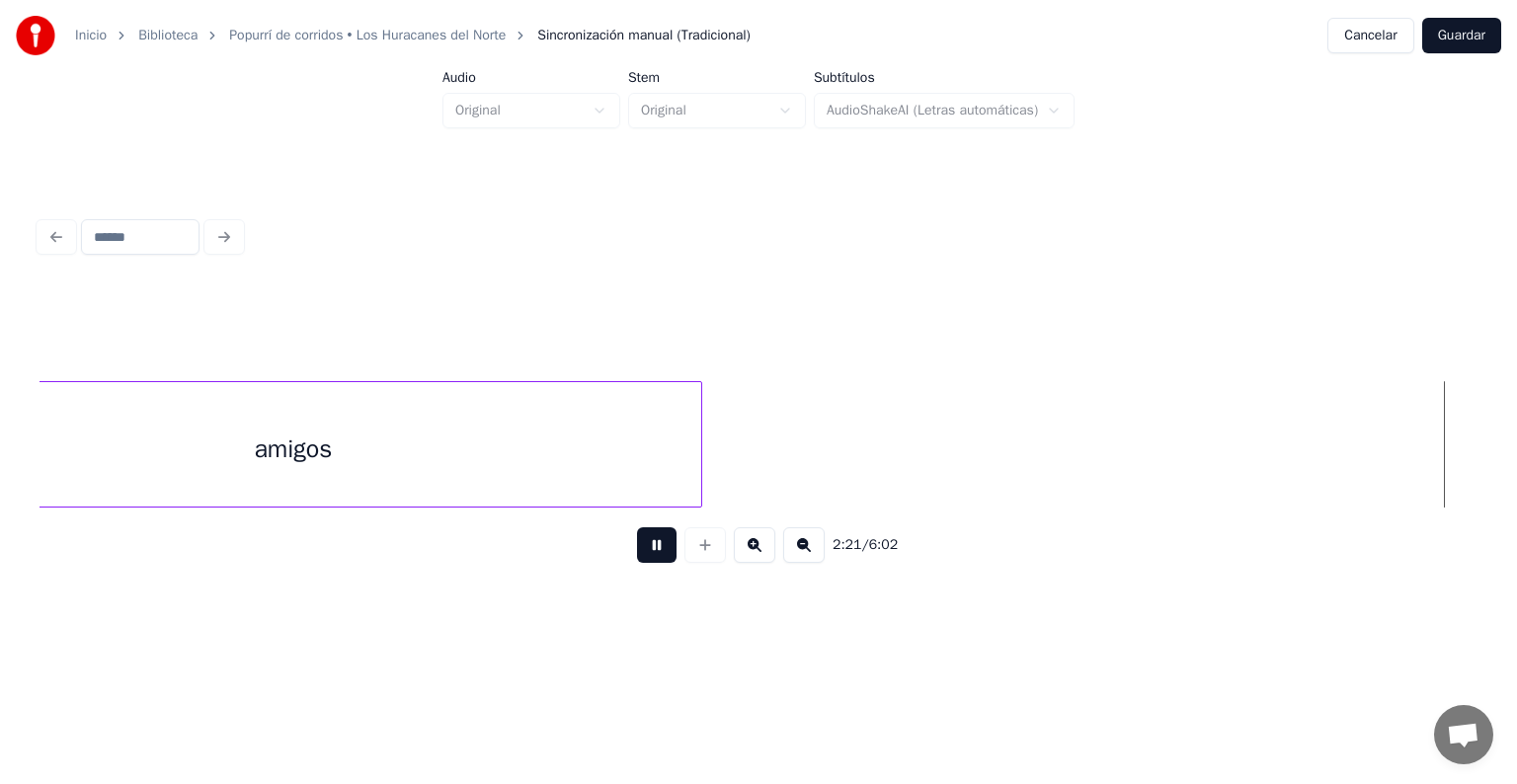 scroll, scrollTop: 0, scrollLeft: 42022, axis: horizontal 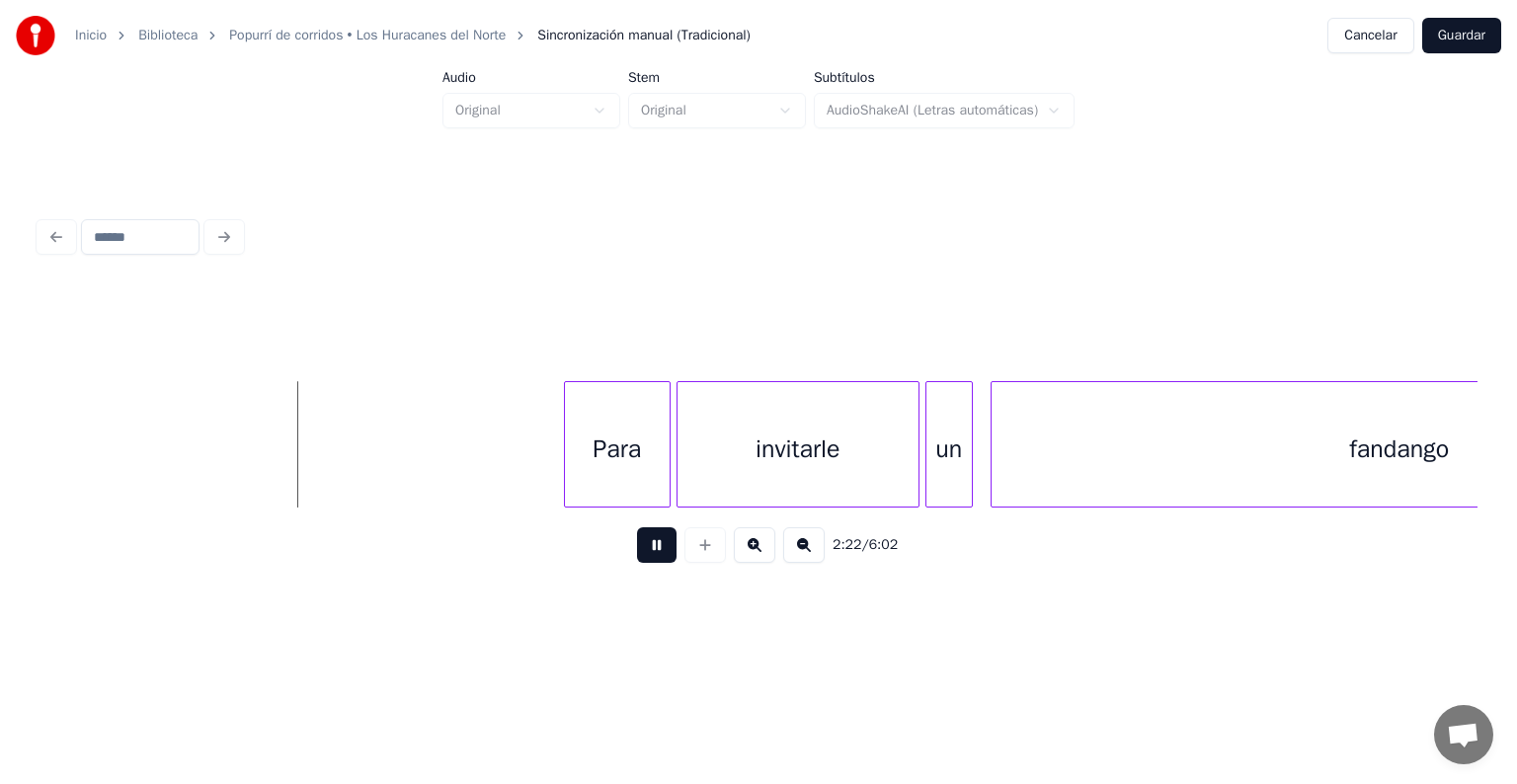 click at bounding box center [568, 444] 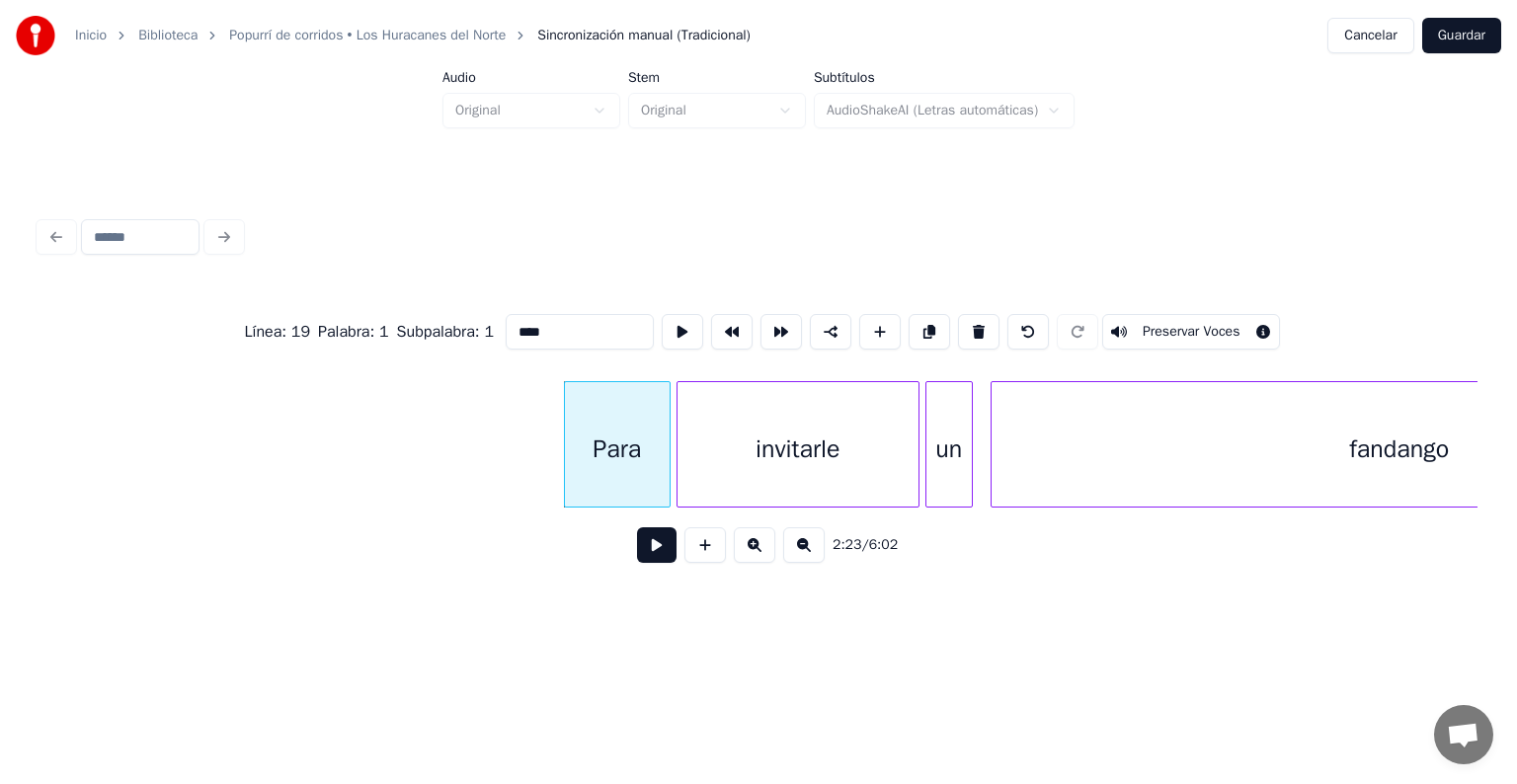 click on "Para invitarle un fandango" at bounding box center [11721, 444] 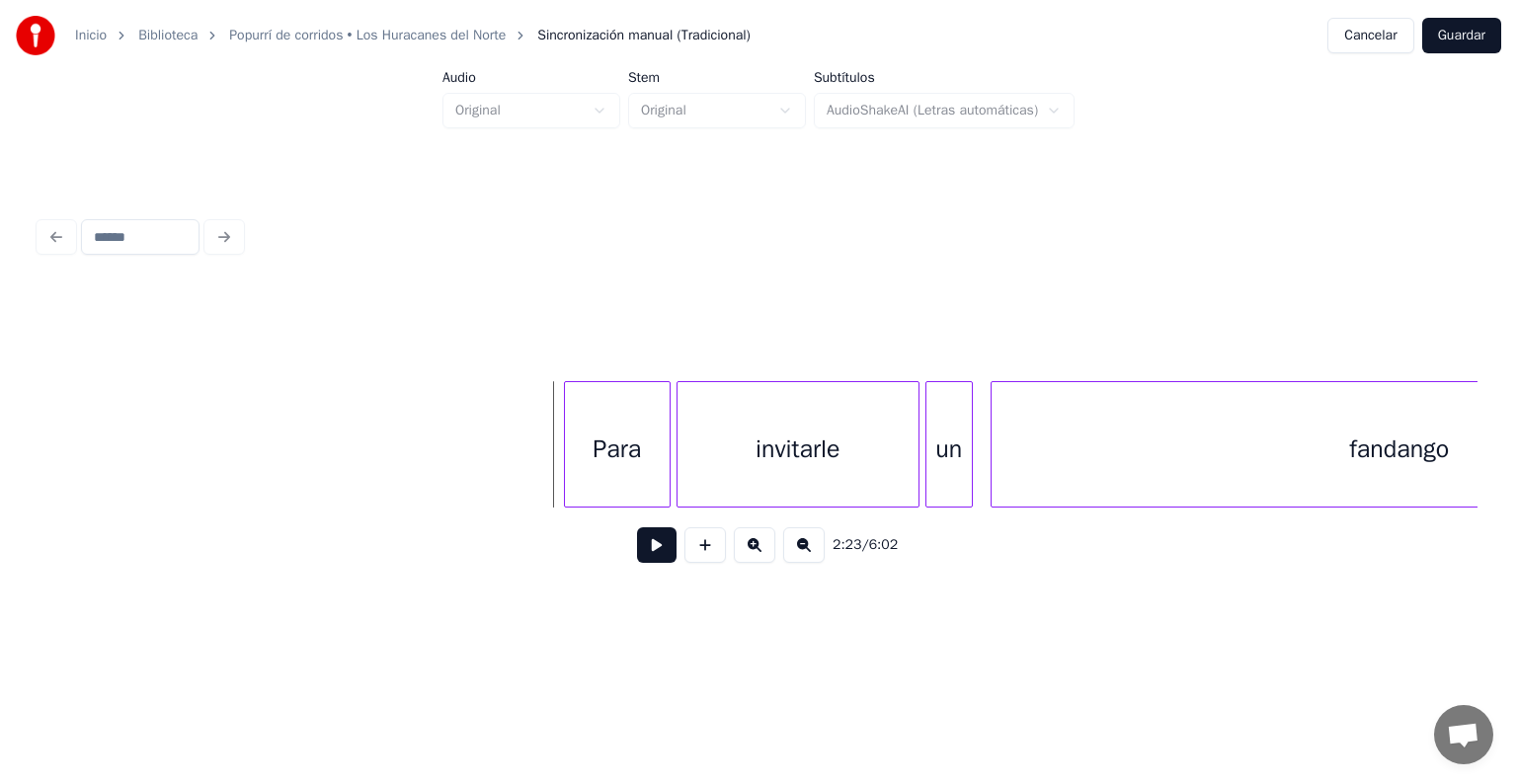 click at bounding box center (657, 545) 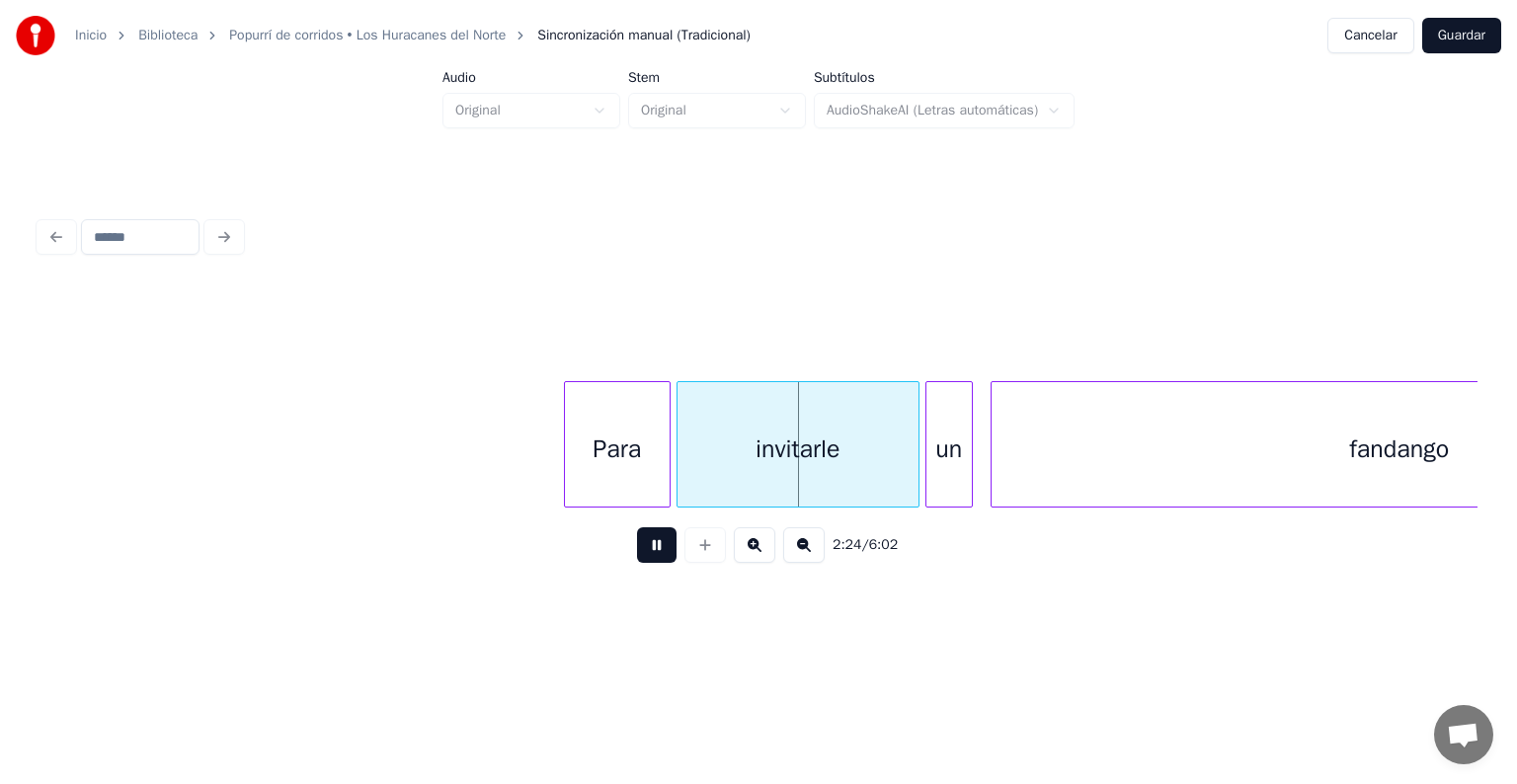 click at bounding box center [657, 545] 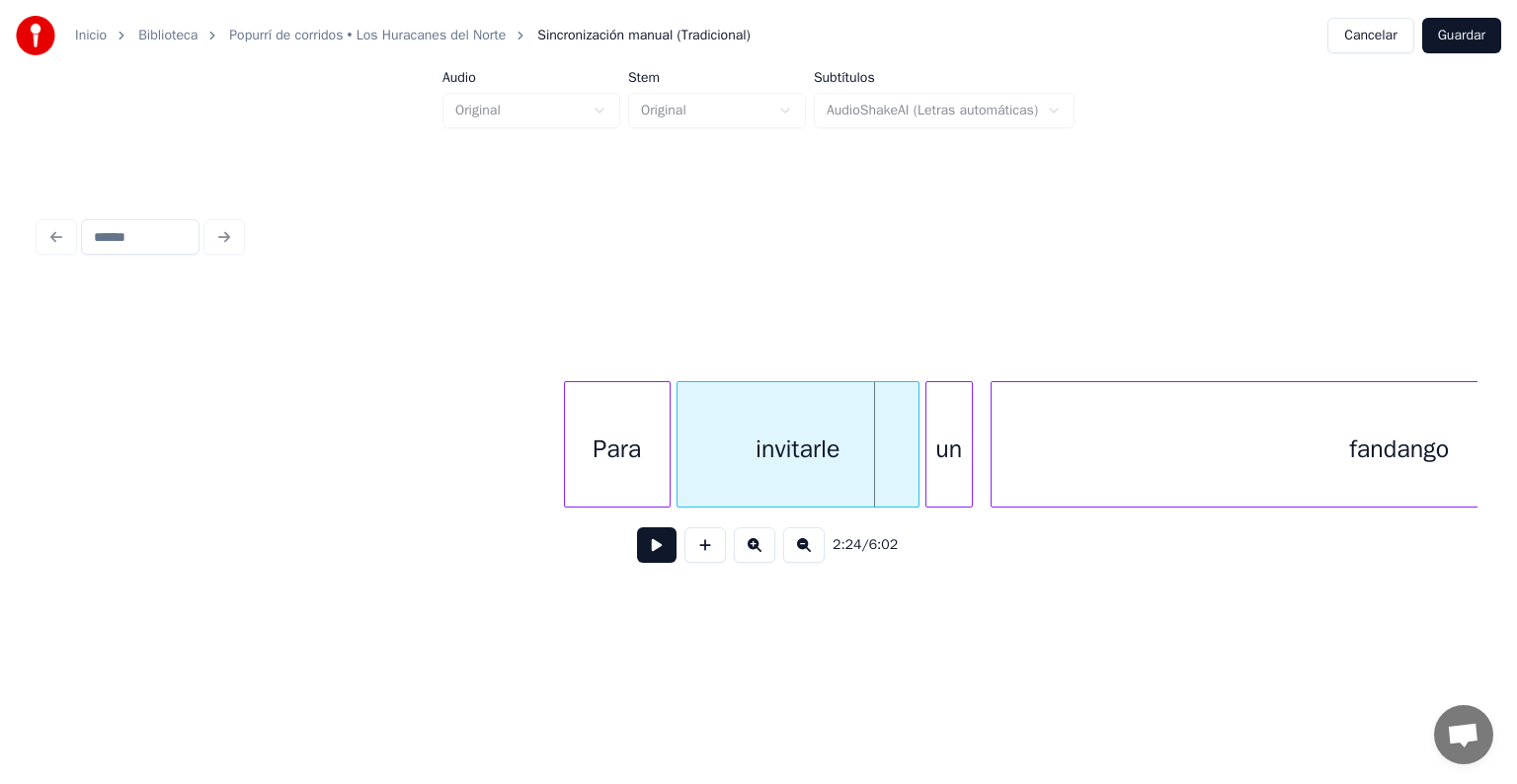 click at bounding box center [657, 545] 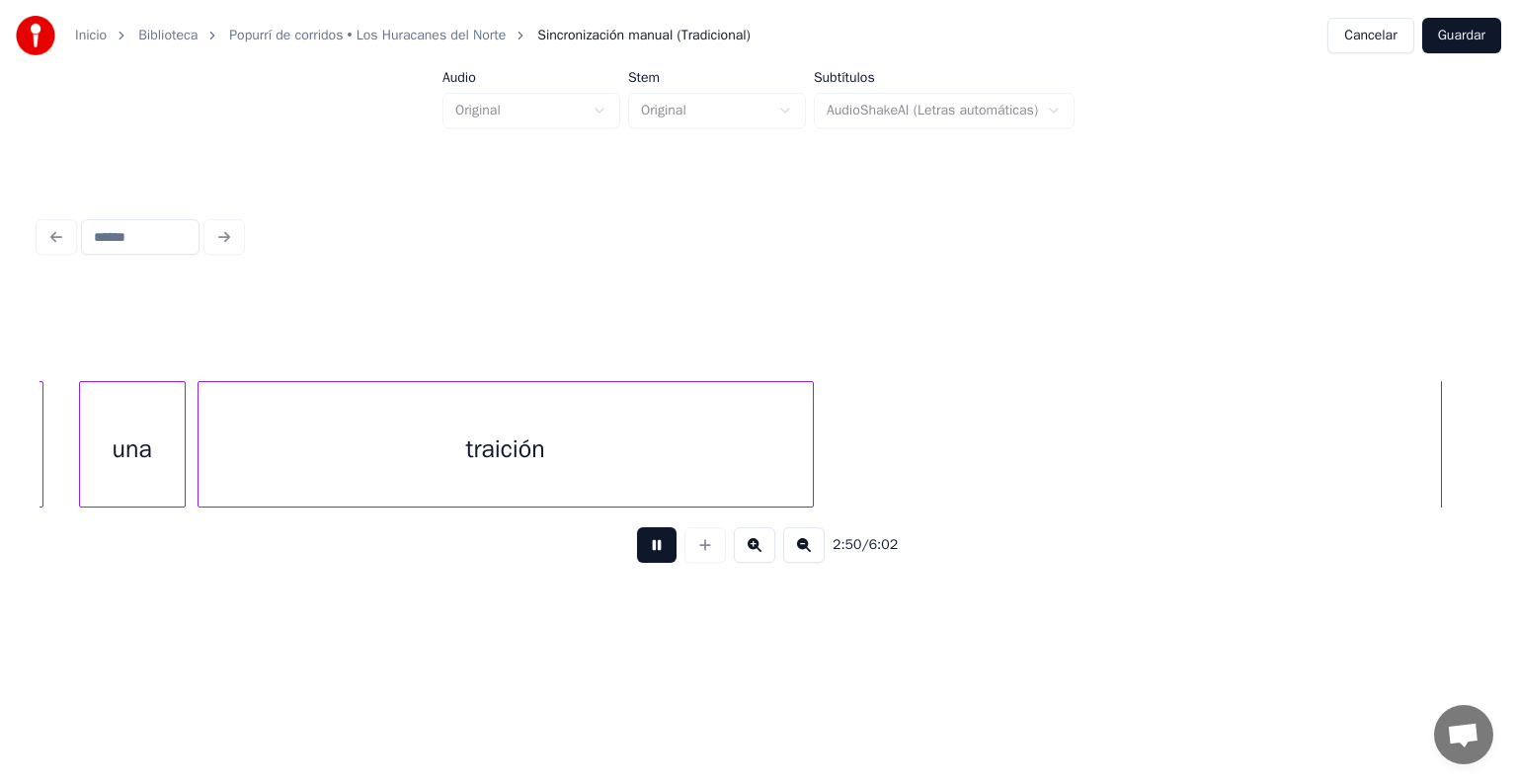 scroll, scrollTop: 0, scrollLeft: 50660, axis: horizontal 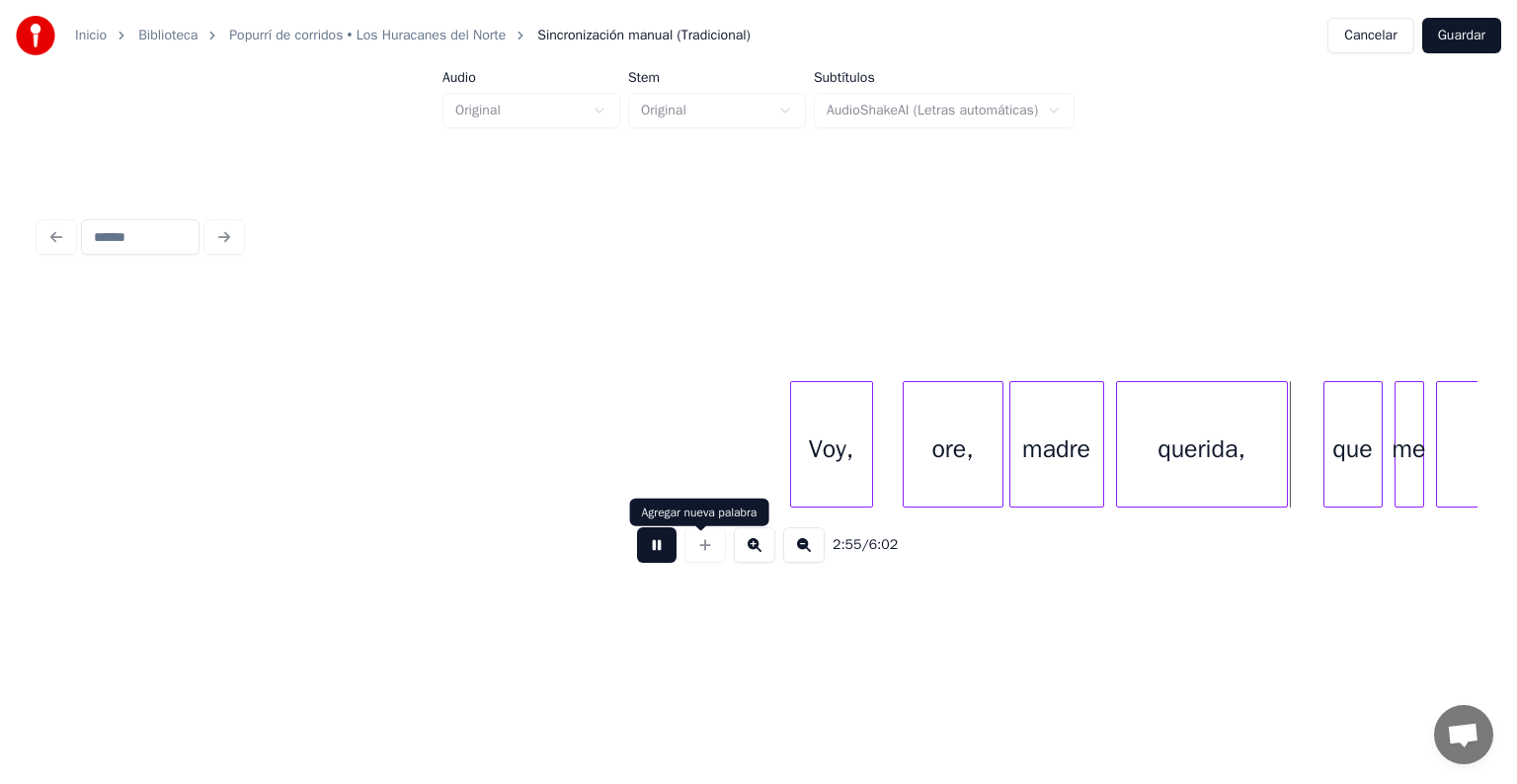 click at bounding box center [657, 545] 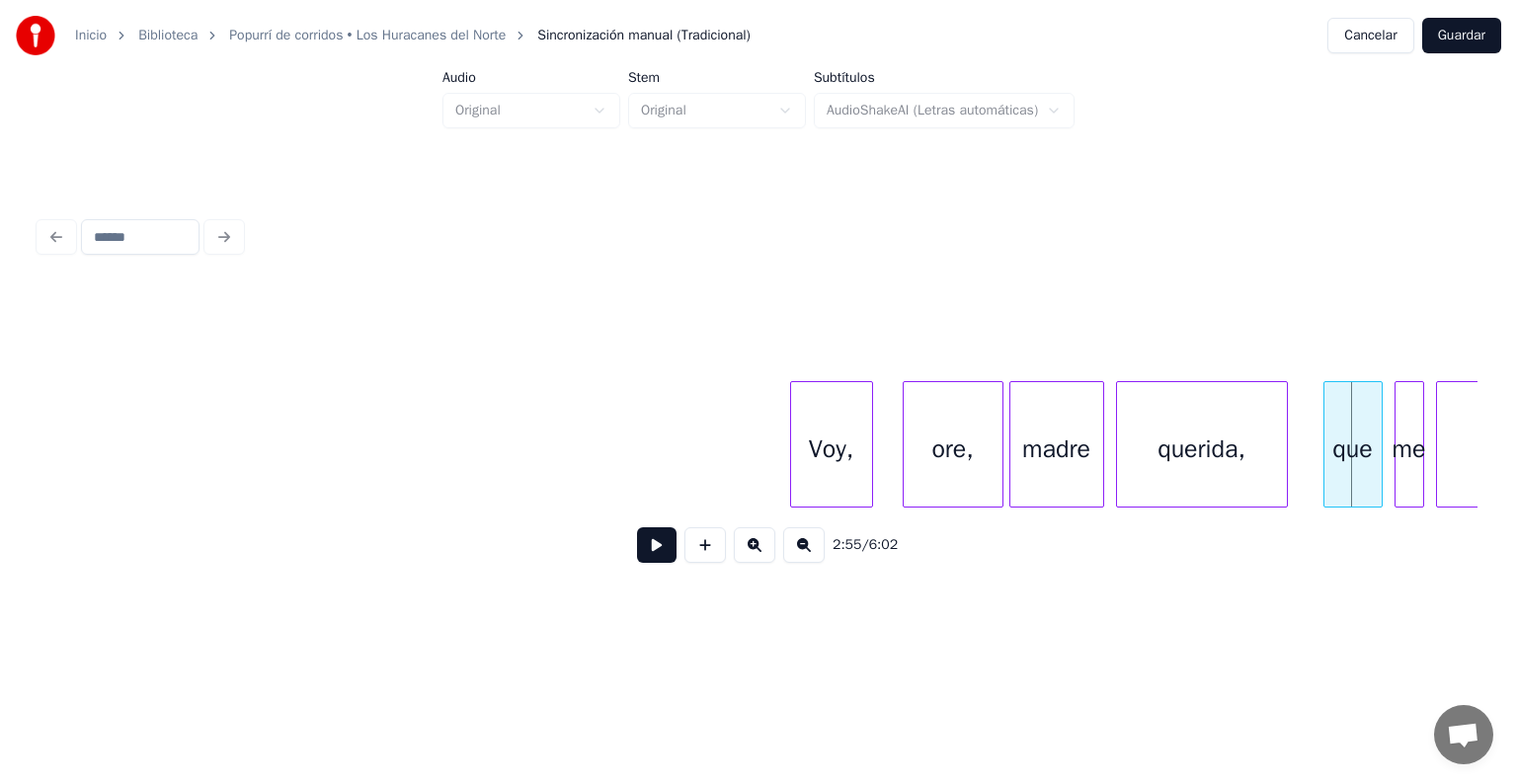 click on "Voy," at bounding box center (832, 449) 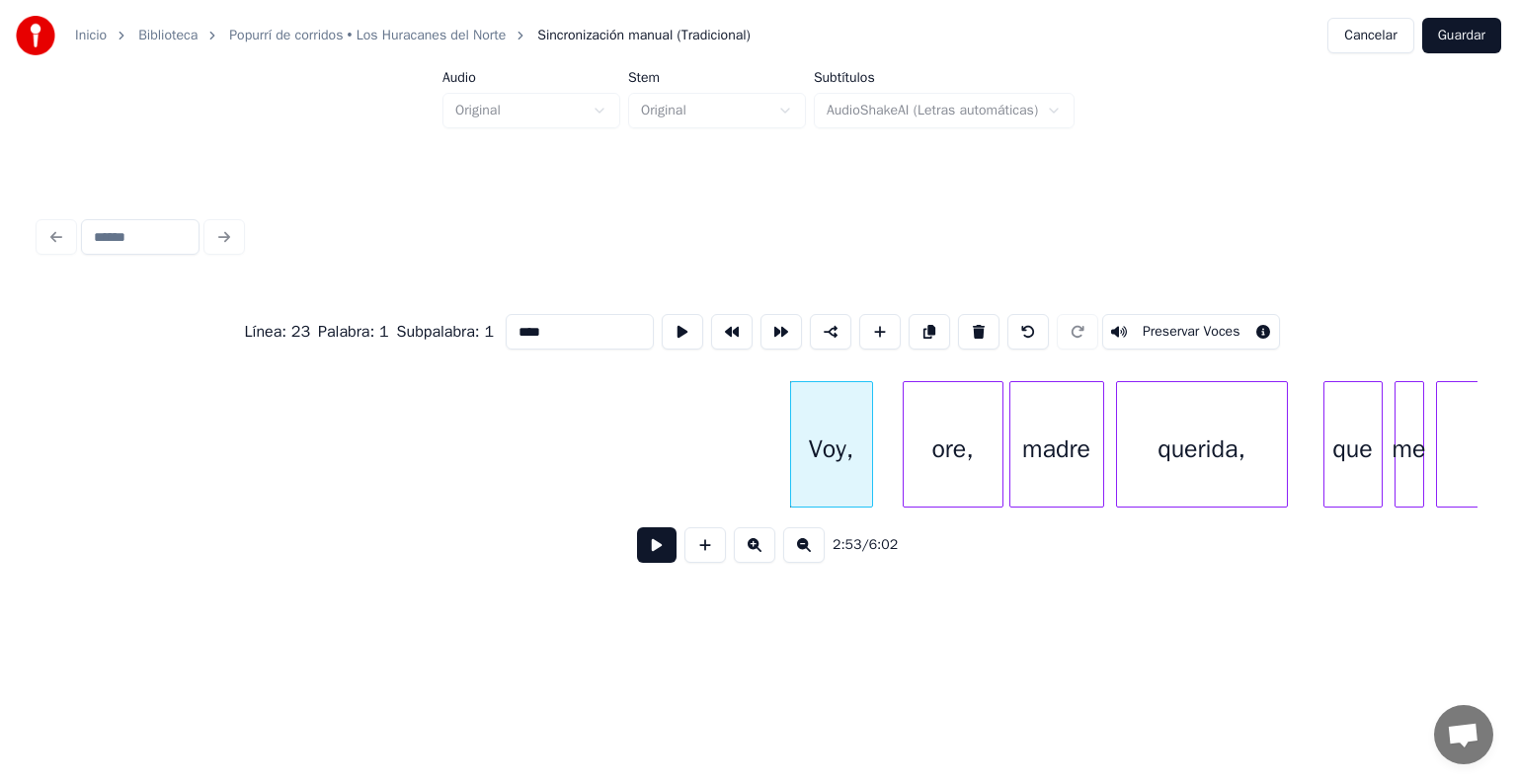 drag, startPoint x: 518, startPoint y: 327, endPoint x: 398, endPoint y: 339, distance: 120.59851 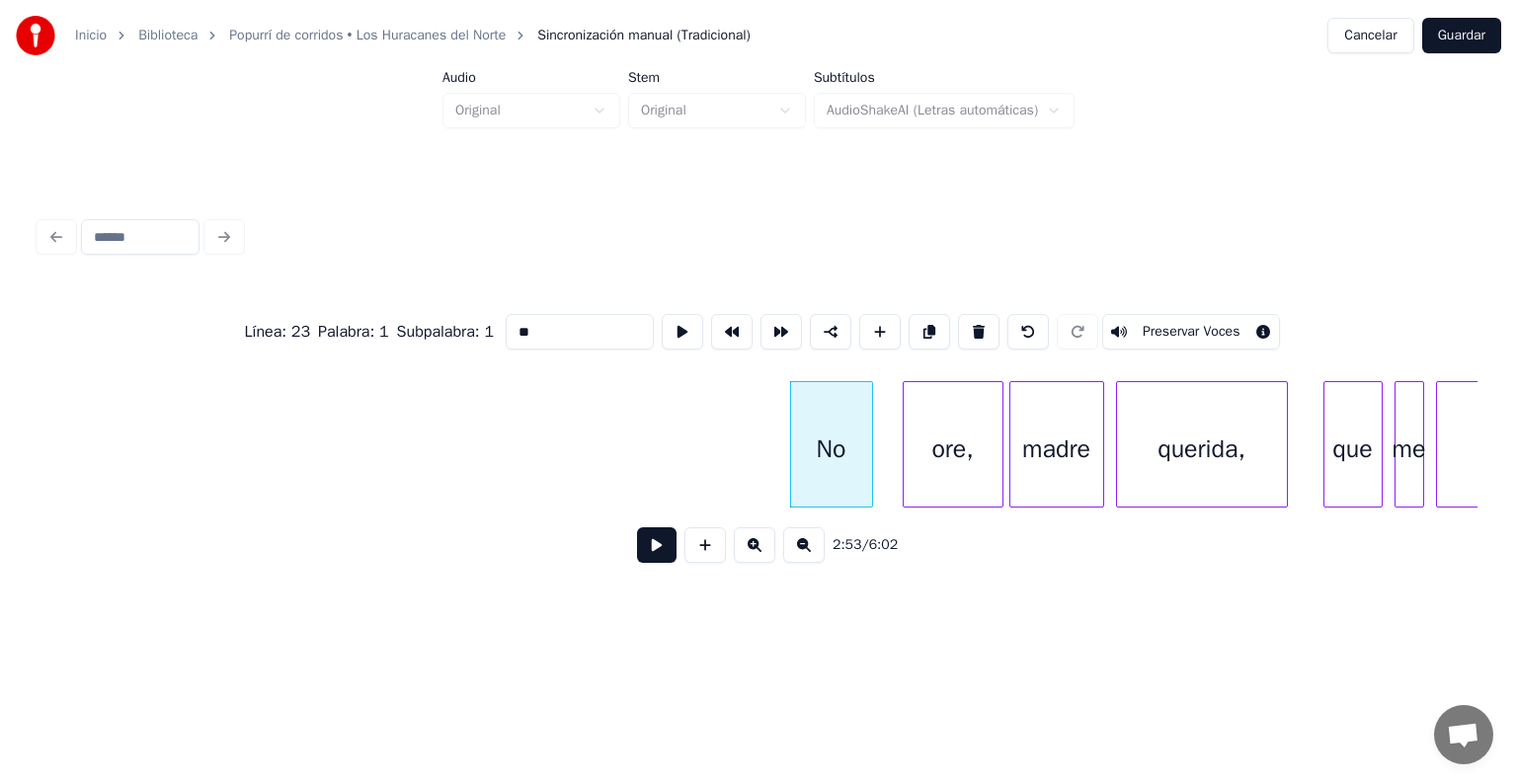 click on "ore," at bounding box center [953, 449] 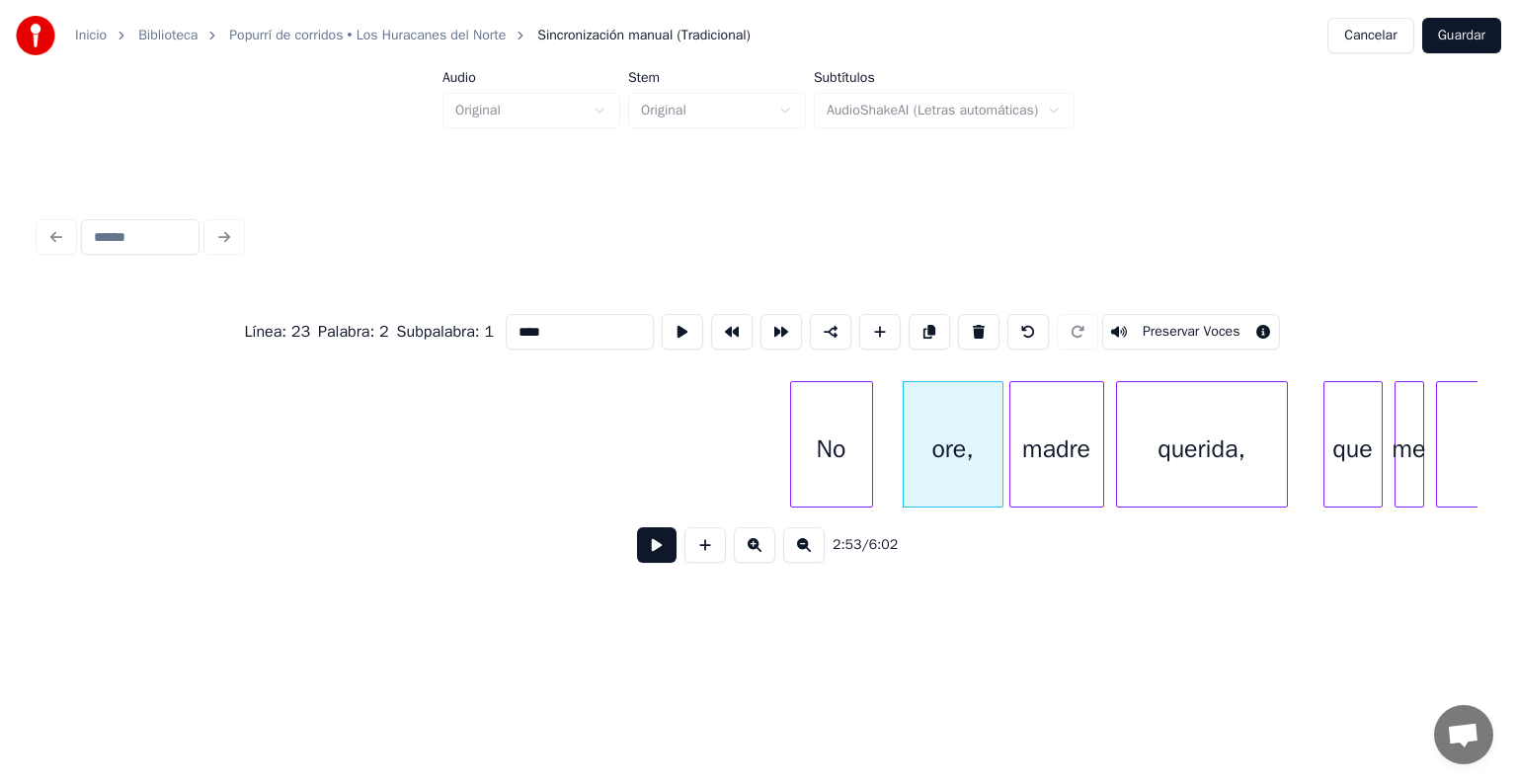 click on "Línea :   23 Palabra :   2 Subpalabra :   1 **** Preservar Voces" at bounding box center [758, 332] 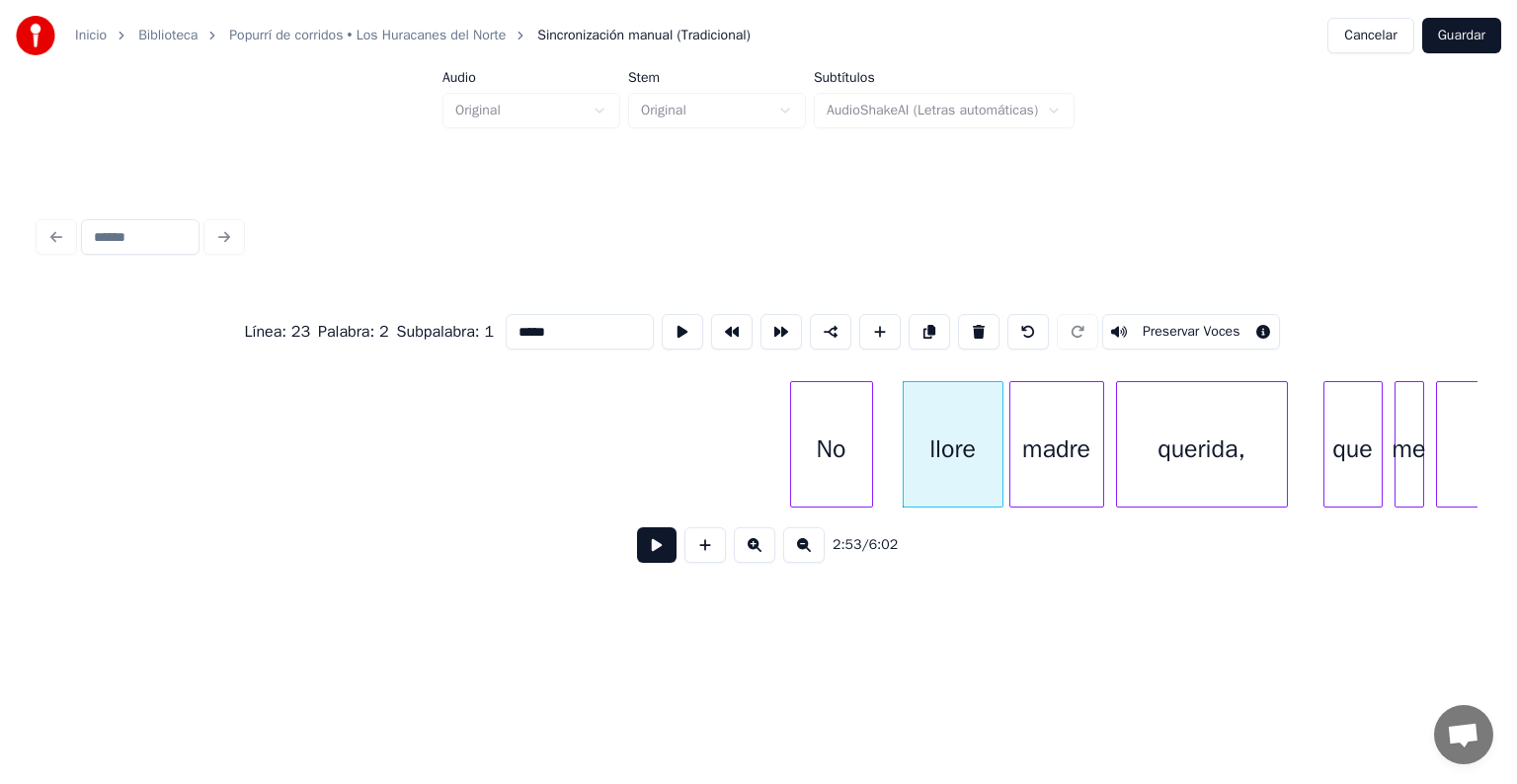 type on "*****" 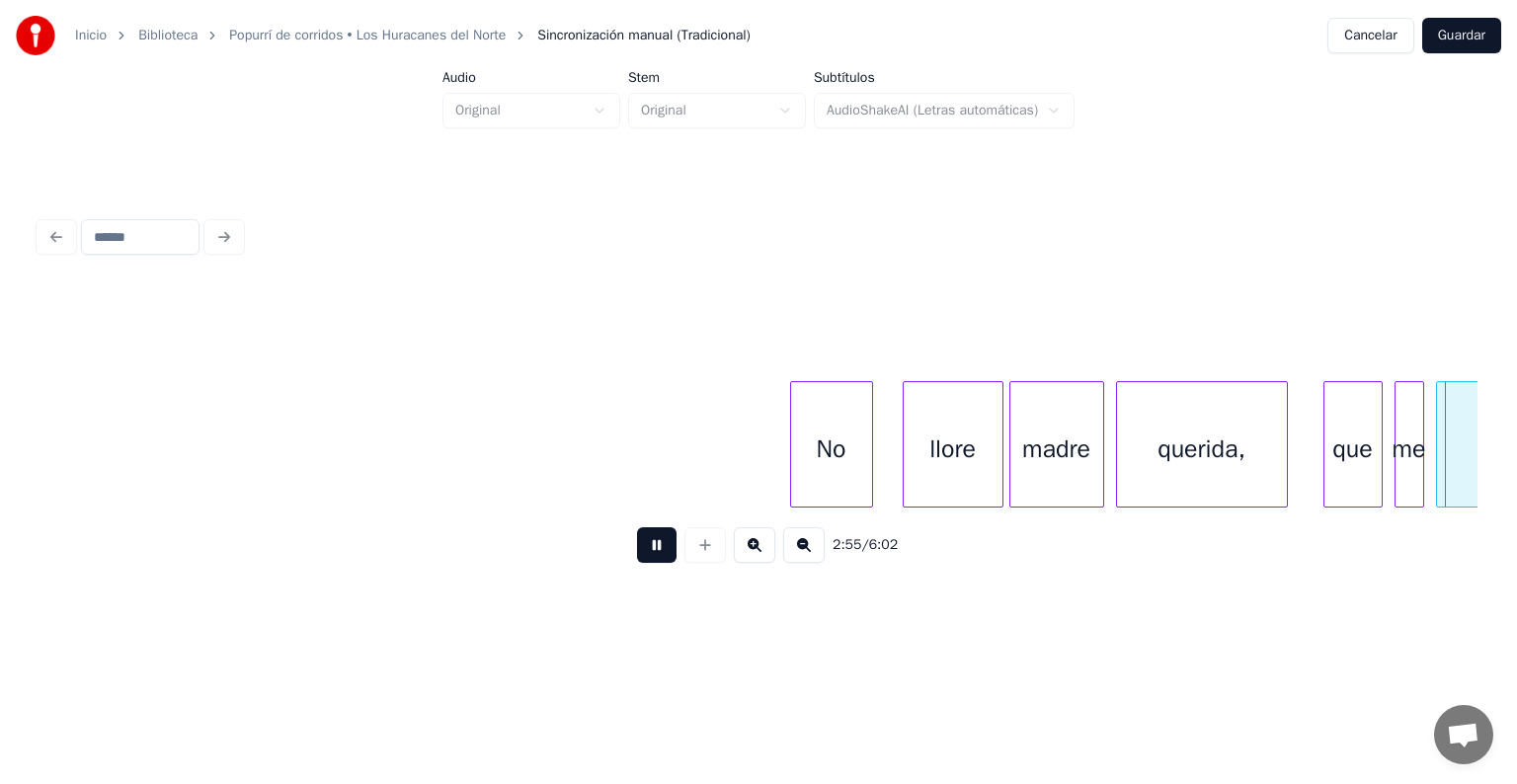 scroll, scrollTop: 0, scrollLeft: 52101, axis: horizontal 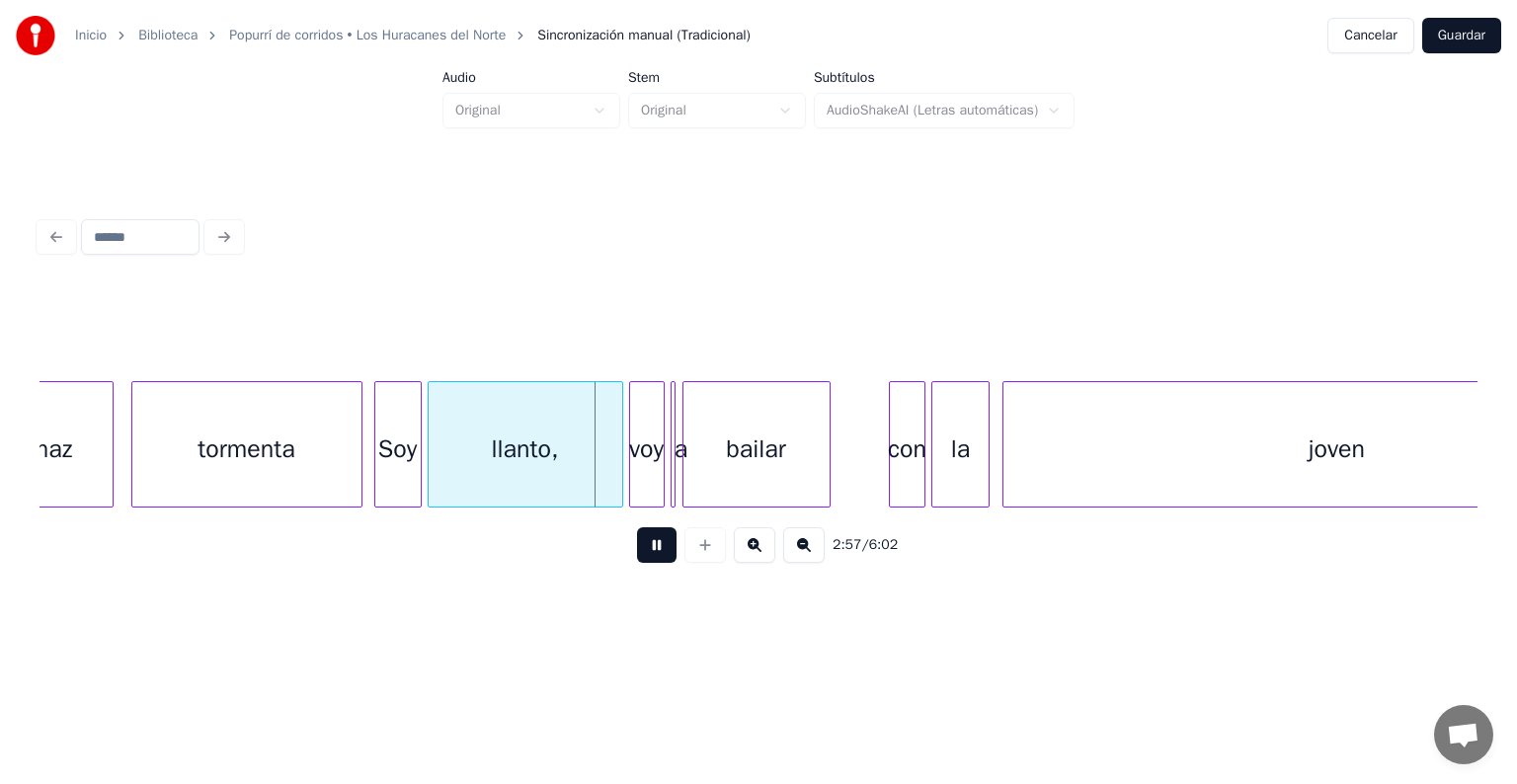 click at bounding box center (657, 545) 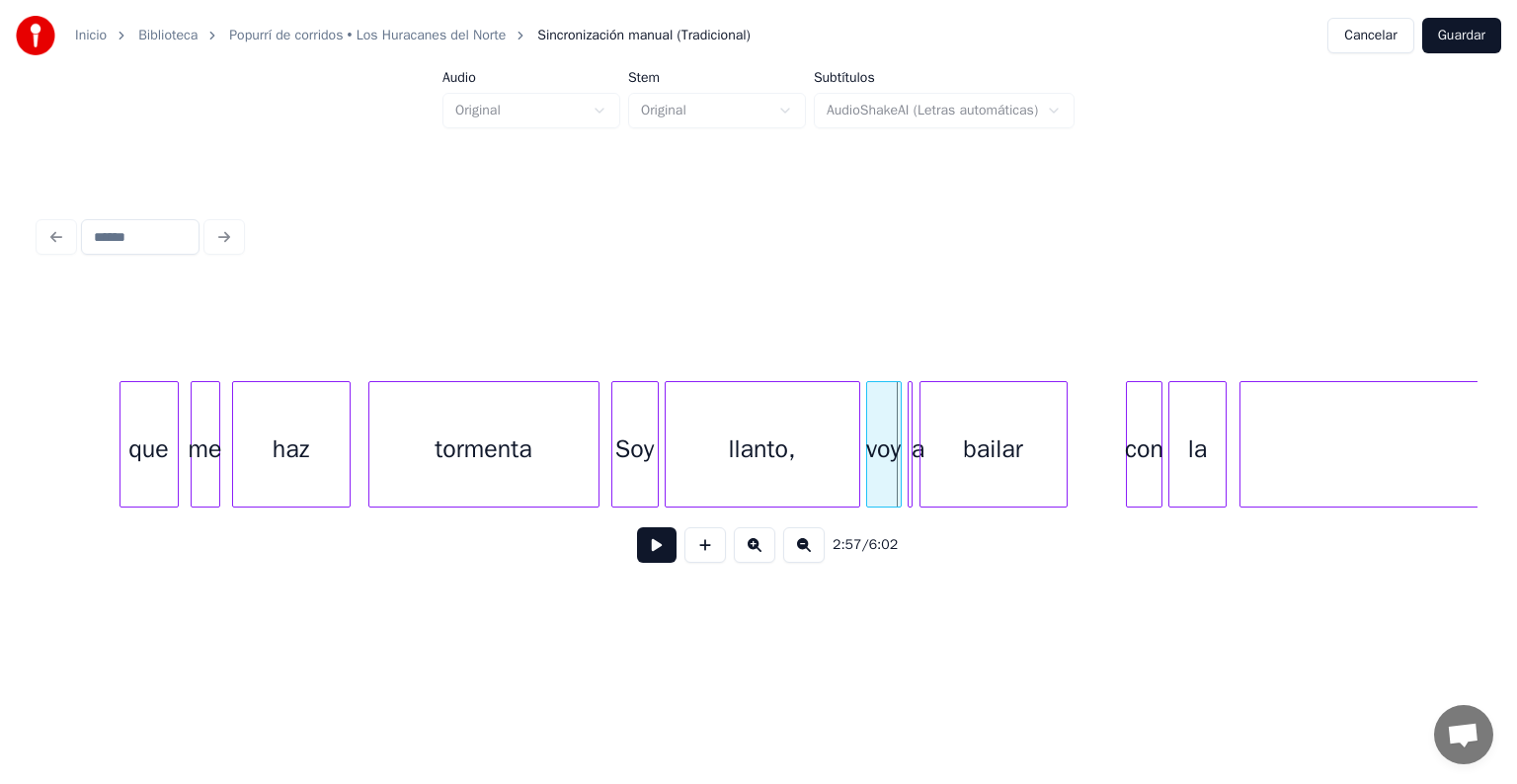 scroll, scrollTop: 0, scrollLeft: 51746, axis: horizontal 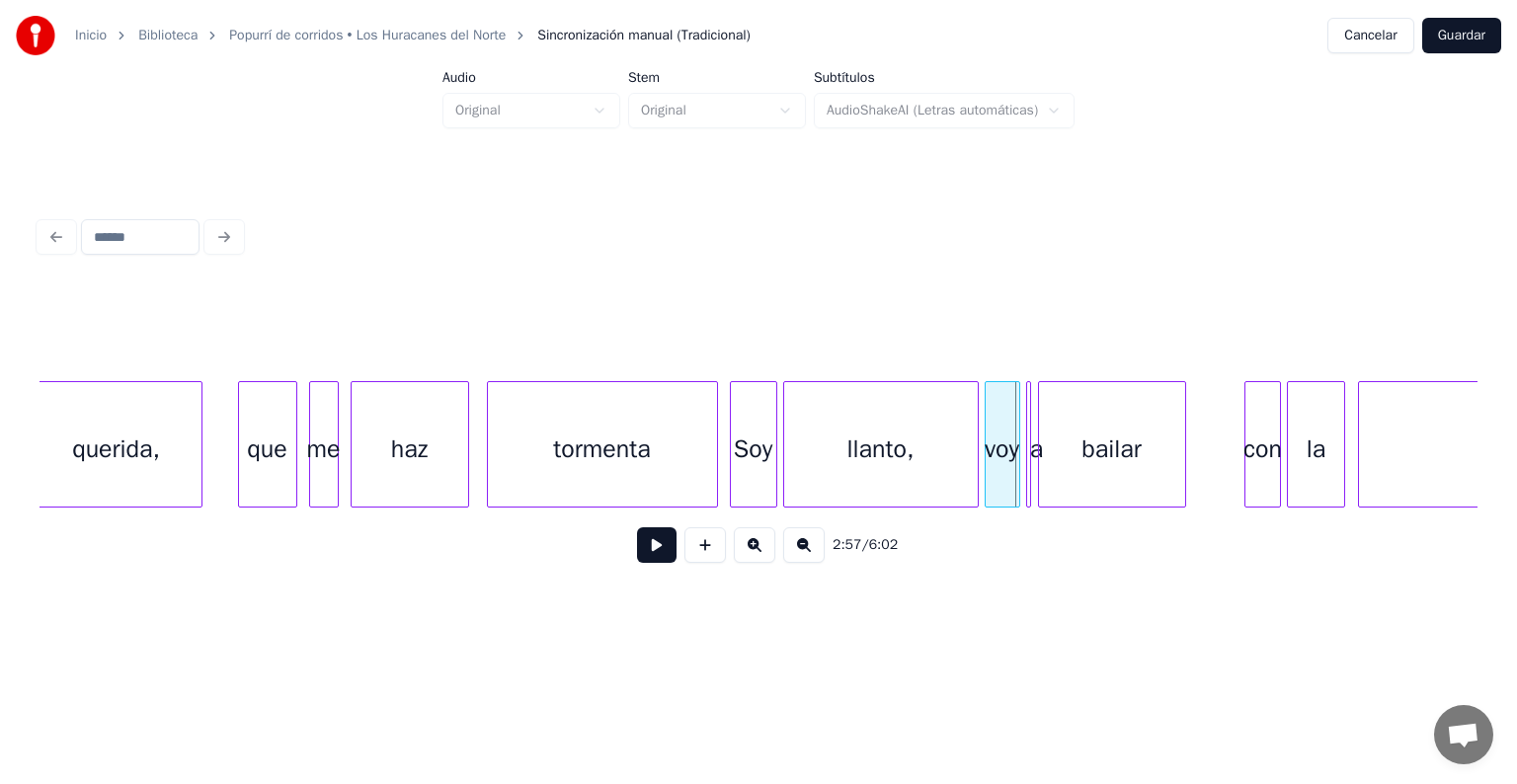 click on "haz tormenta Soy llanto, voy a bailar con la joven me que querida," at bounding box center (1997, 444) 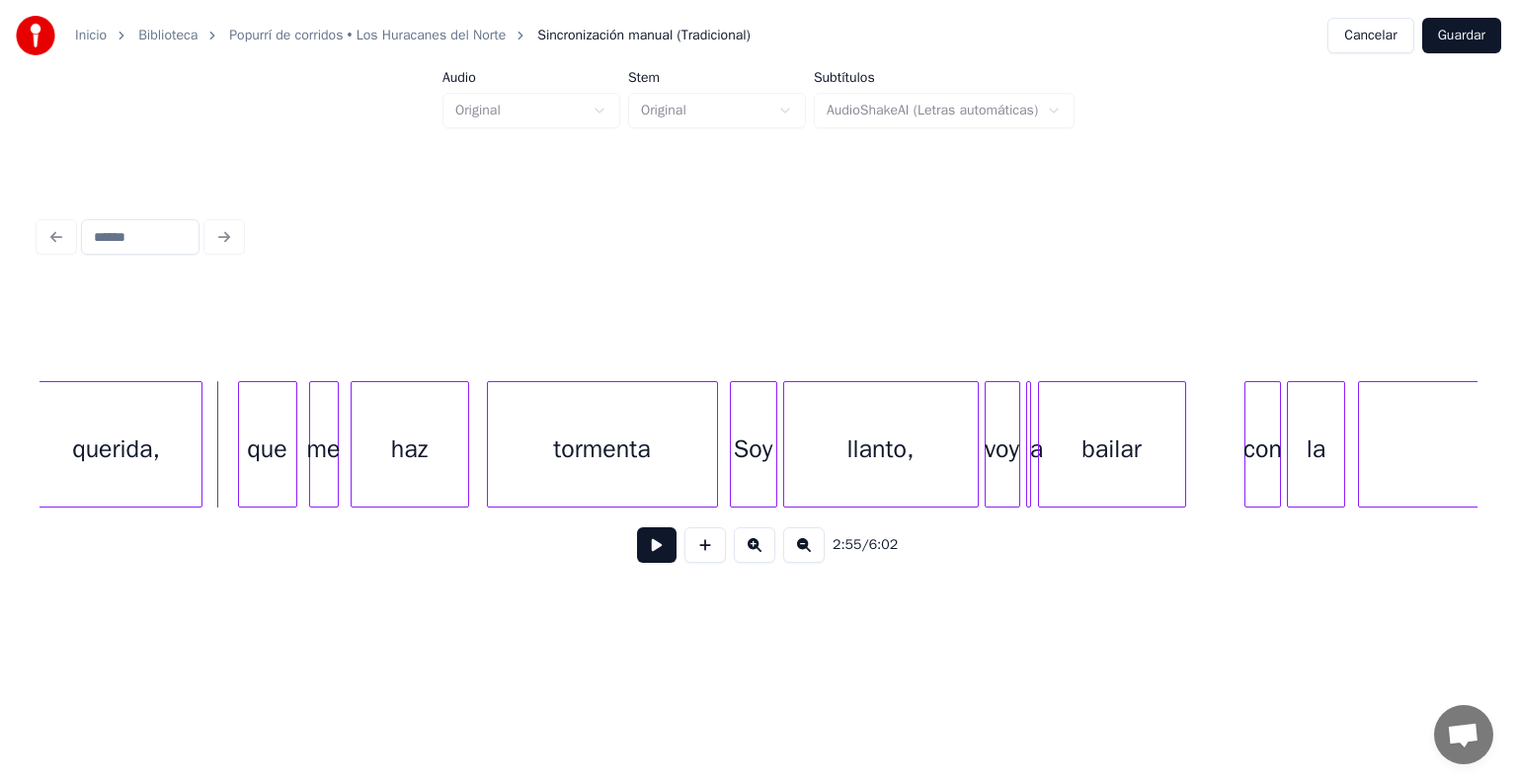 click on "haz" at bounding box center [410, 449] 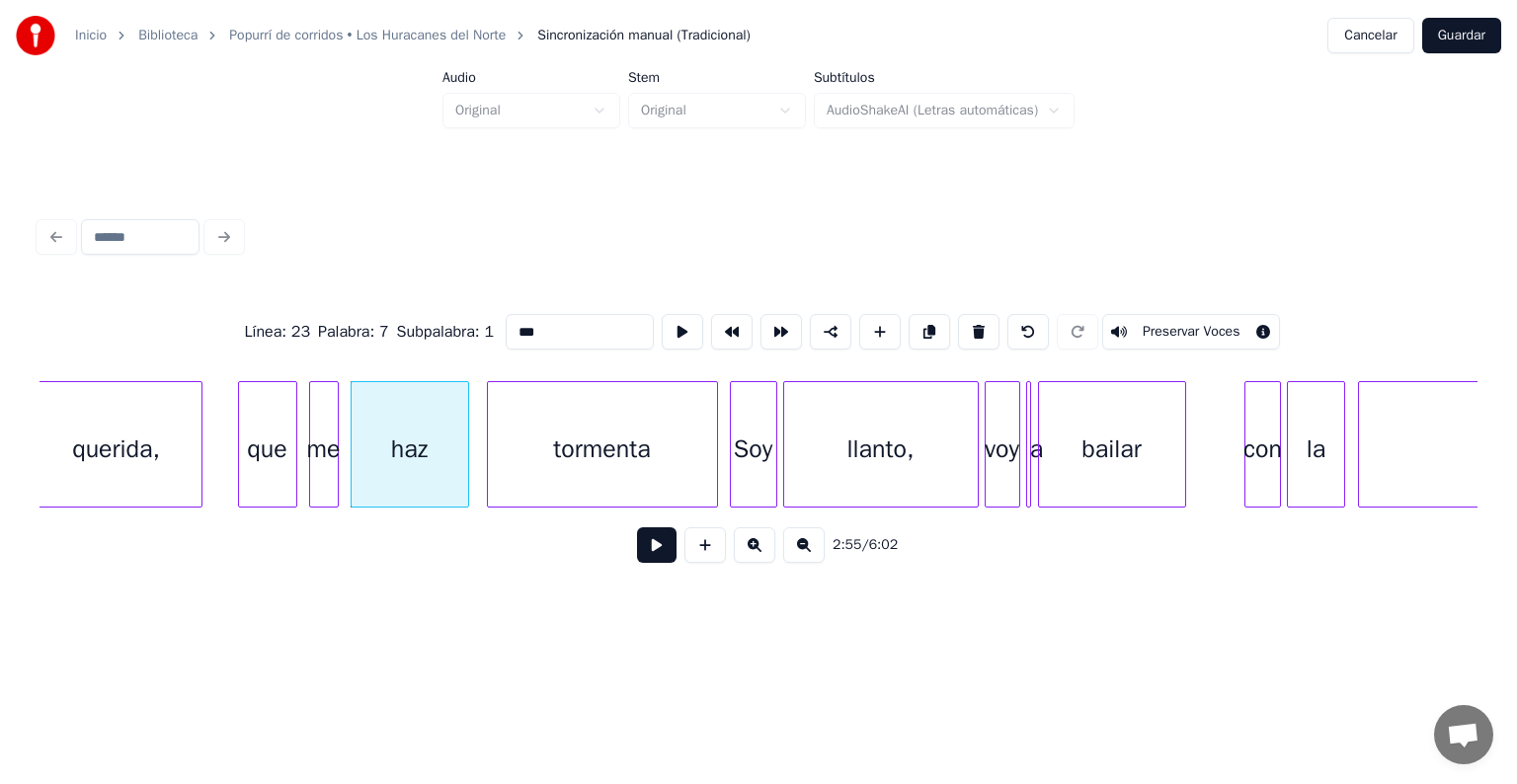 drag, startPoint x: 529, startPoint y: 325, endPoint x: 439, endPoint y: 308, distance: 91.59148 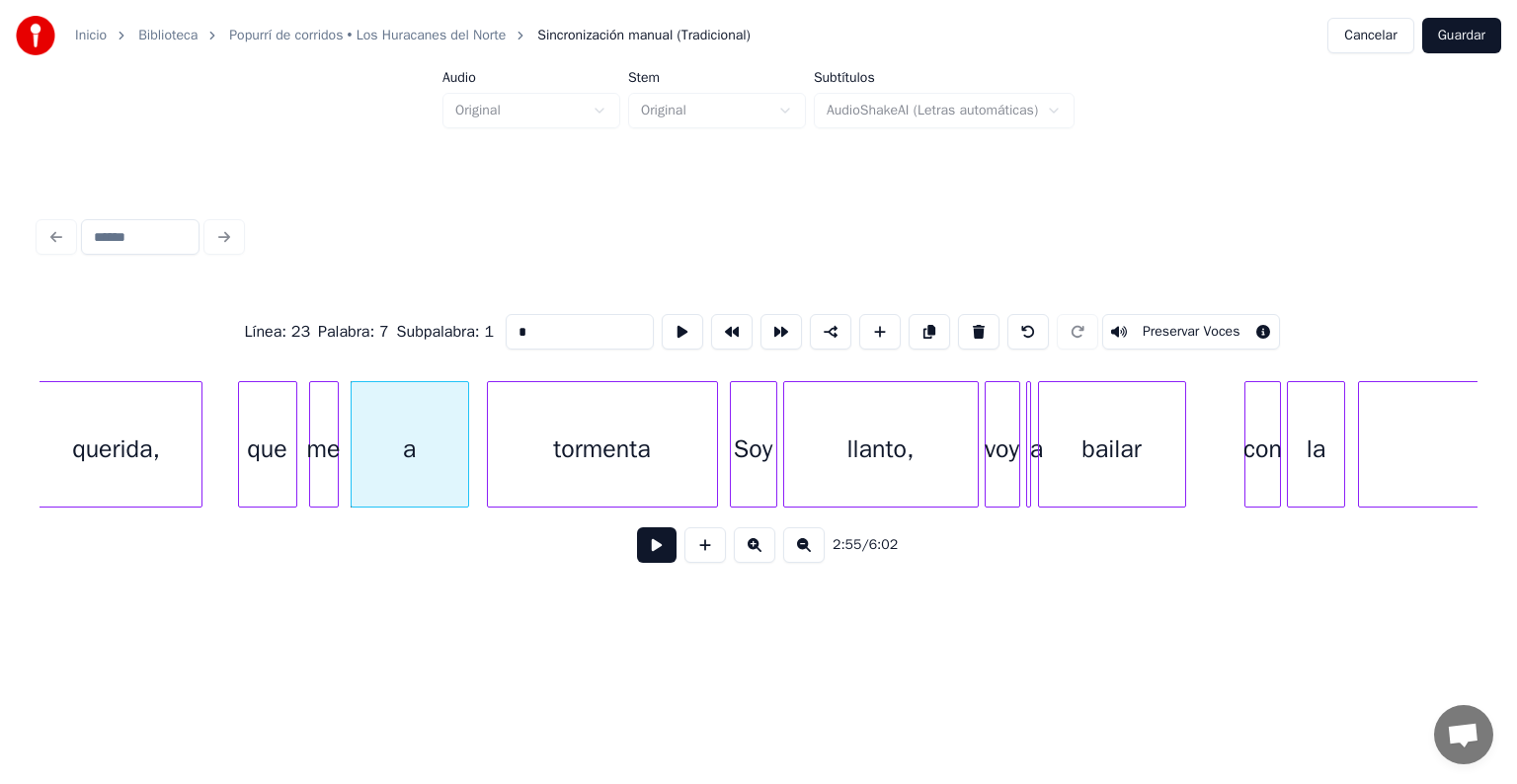 type on "*" 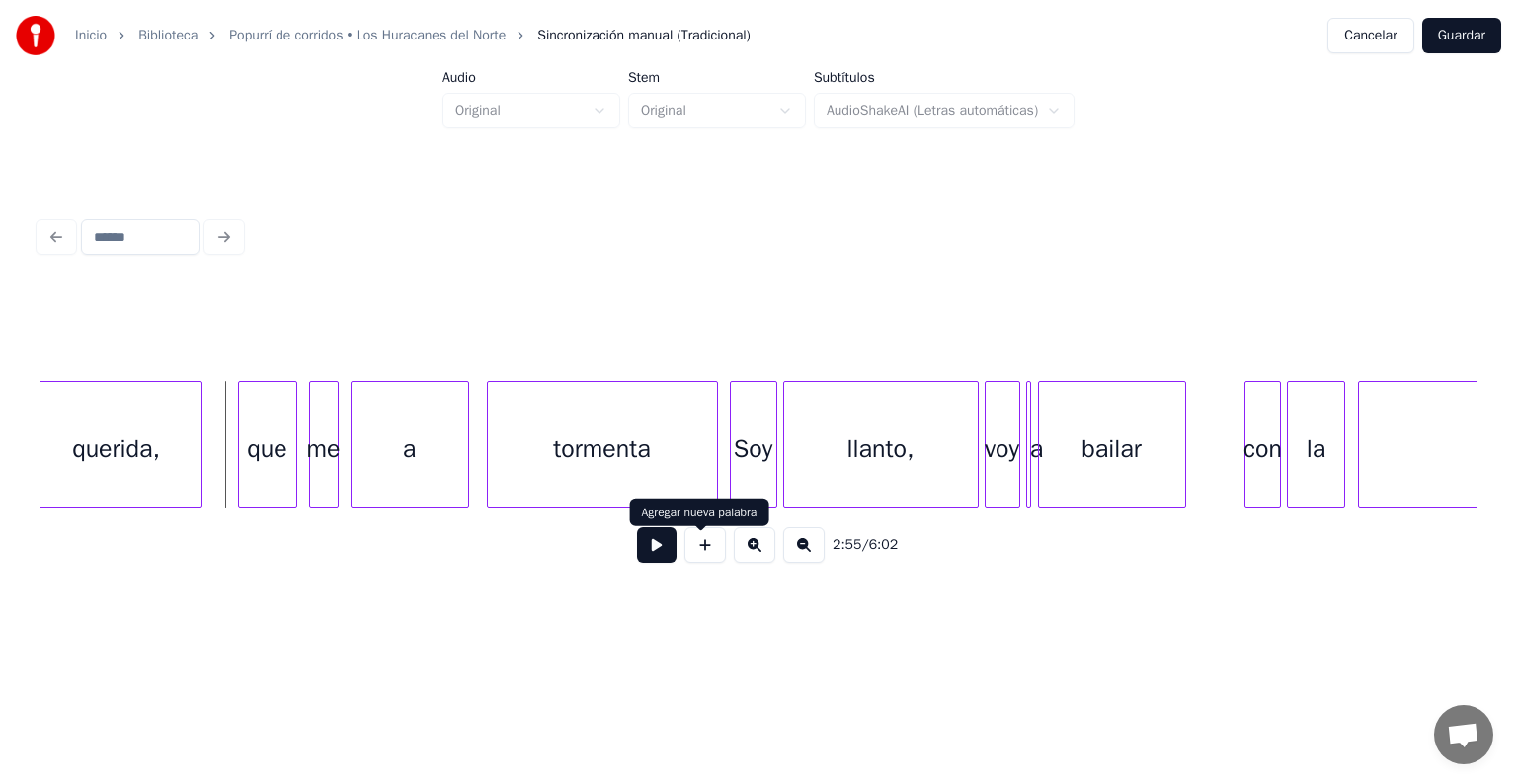 click at bounding box center [657, 545] 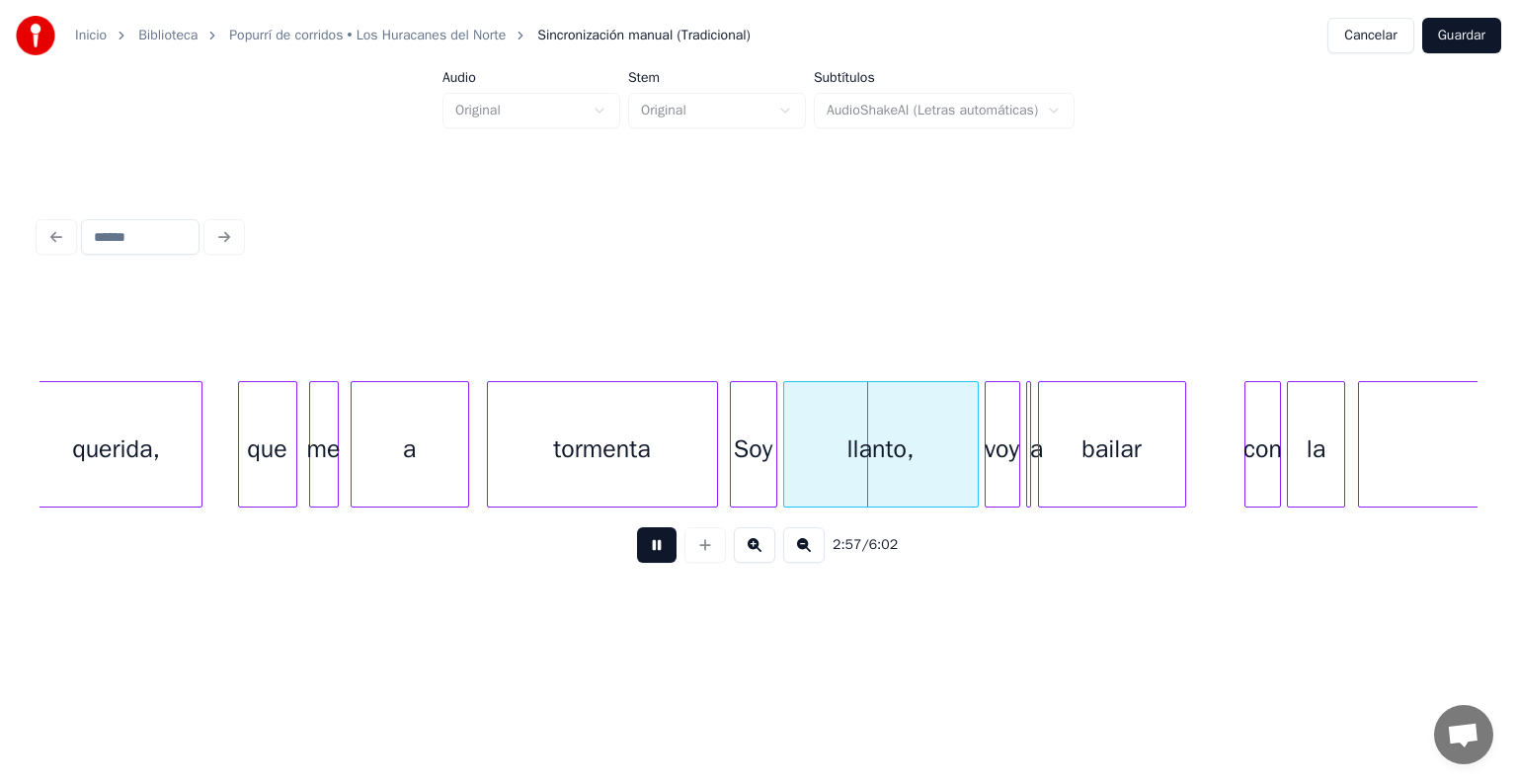 click at bounding box center [657, 545] 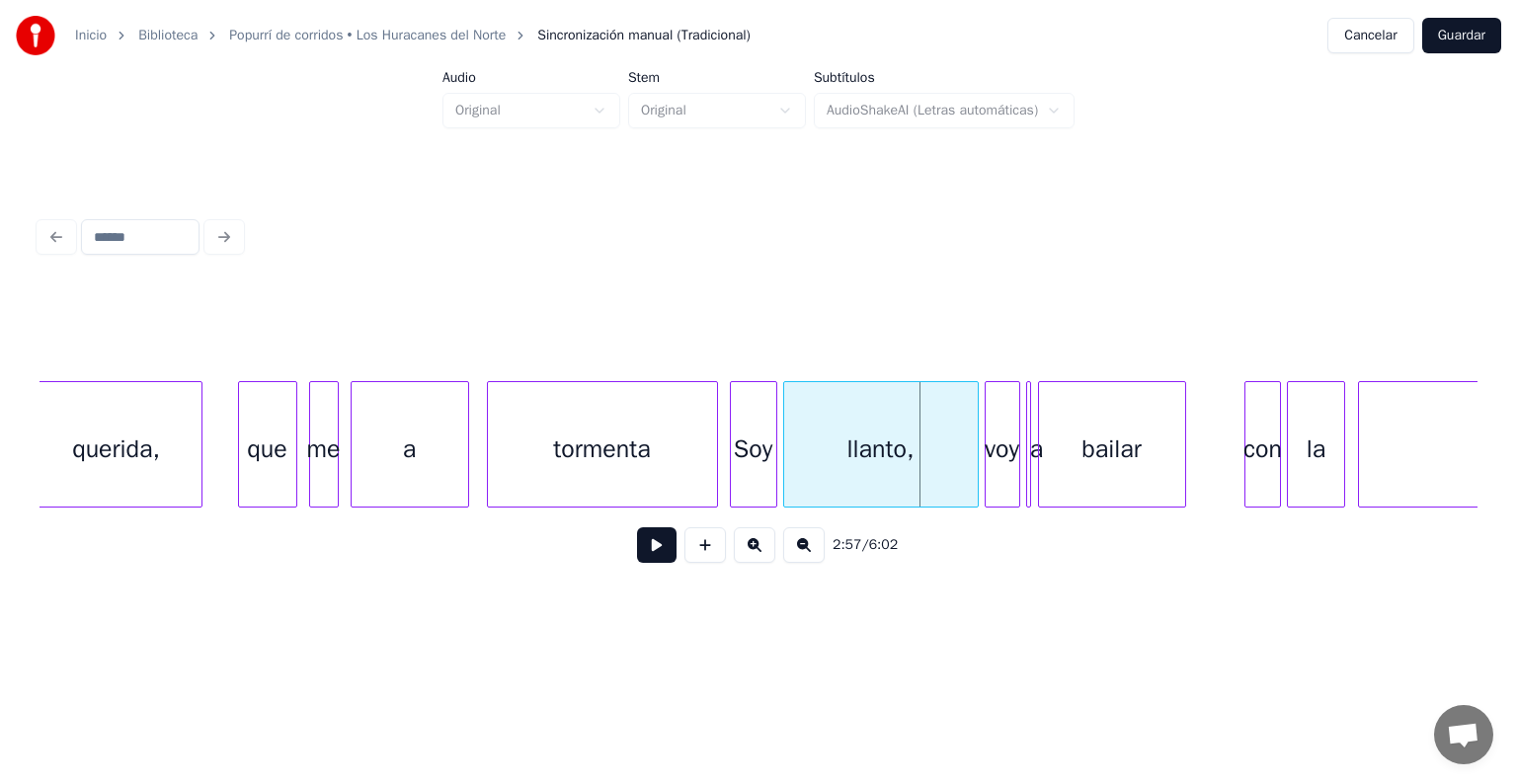 click on "Soy" at bounding box center [754, 449] 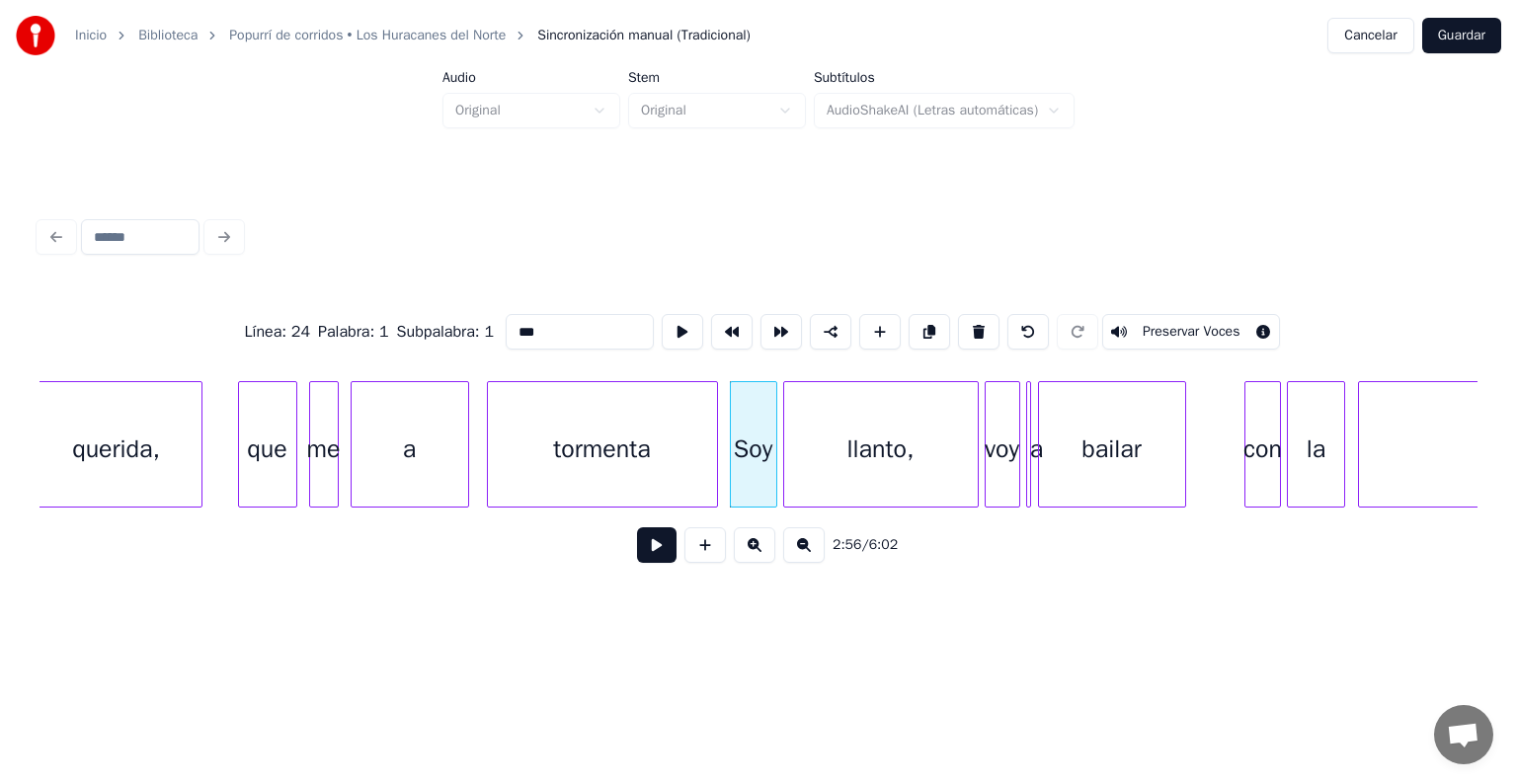 drag, startPoint x: 429, startPoint y: 288, endPoint x: 414, endPoint y: 252, distance: 39 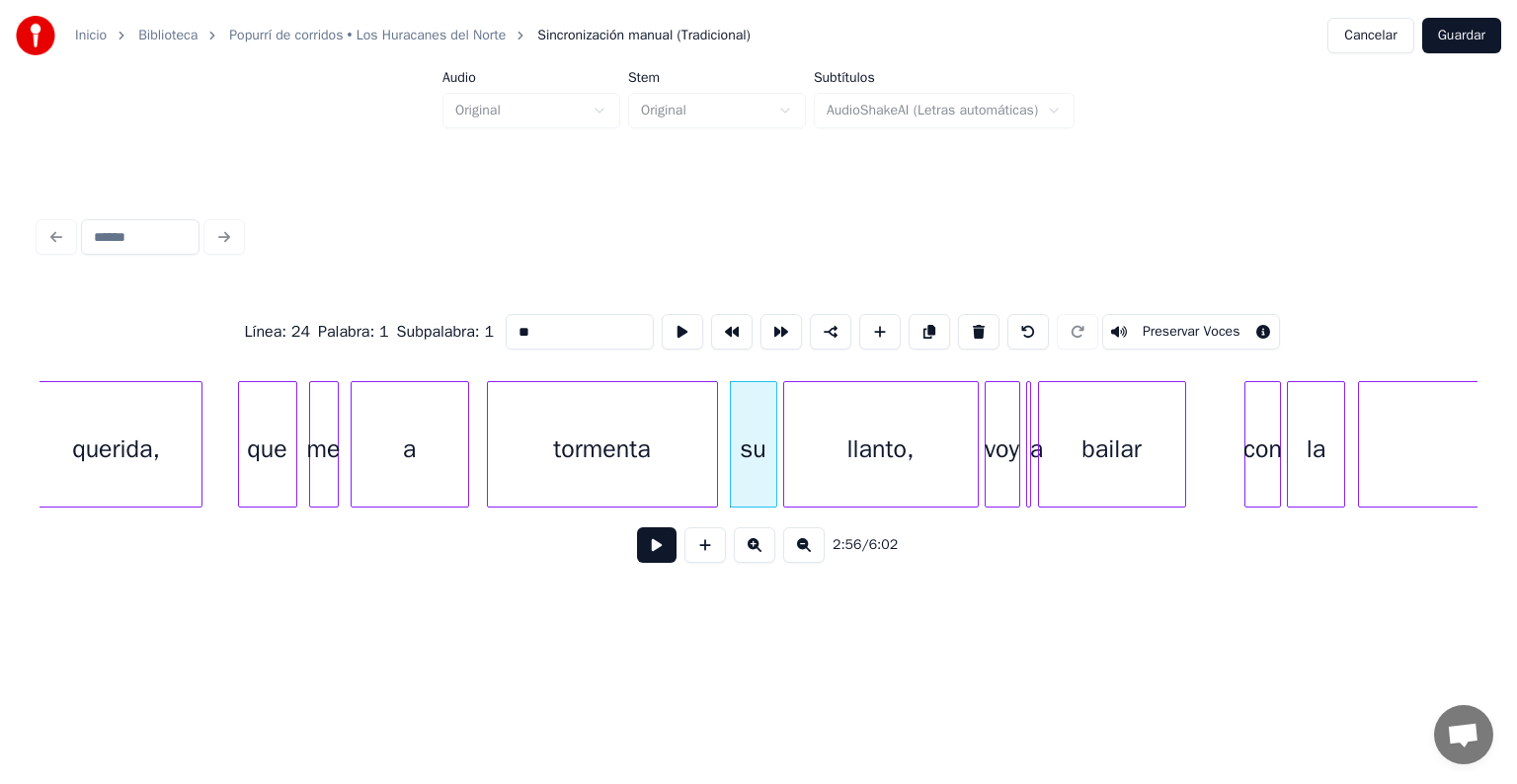 type on "**" 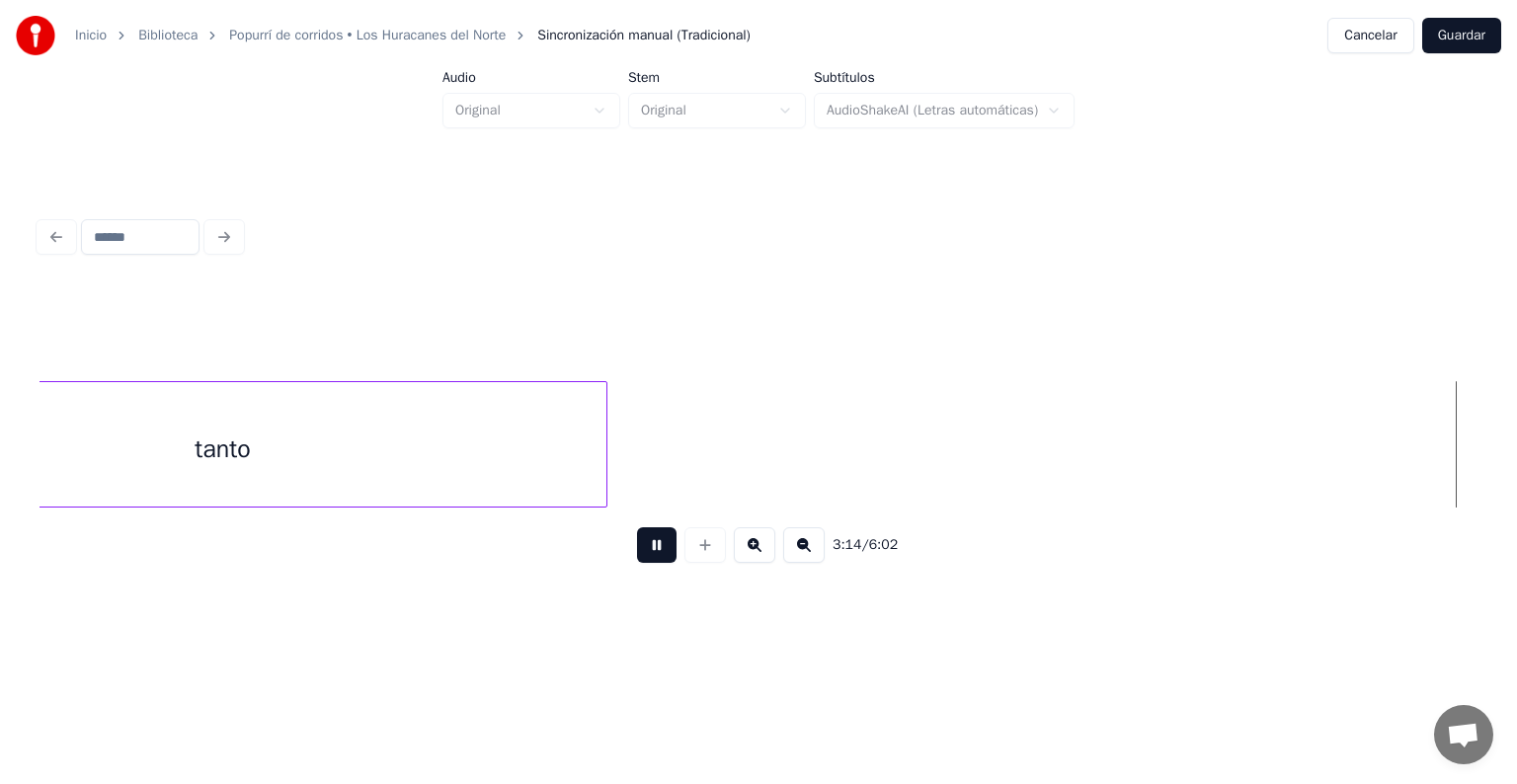 scroll, scrollTop: 0, scrollLeft: 57509, axis: horizontal 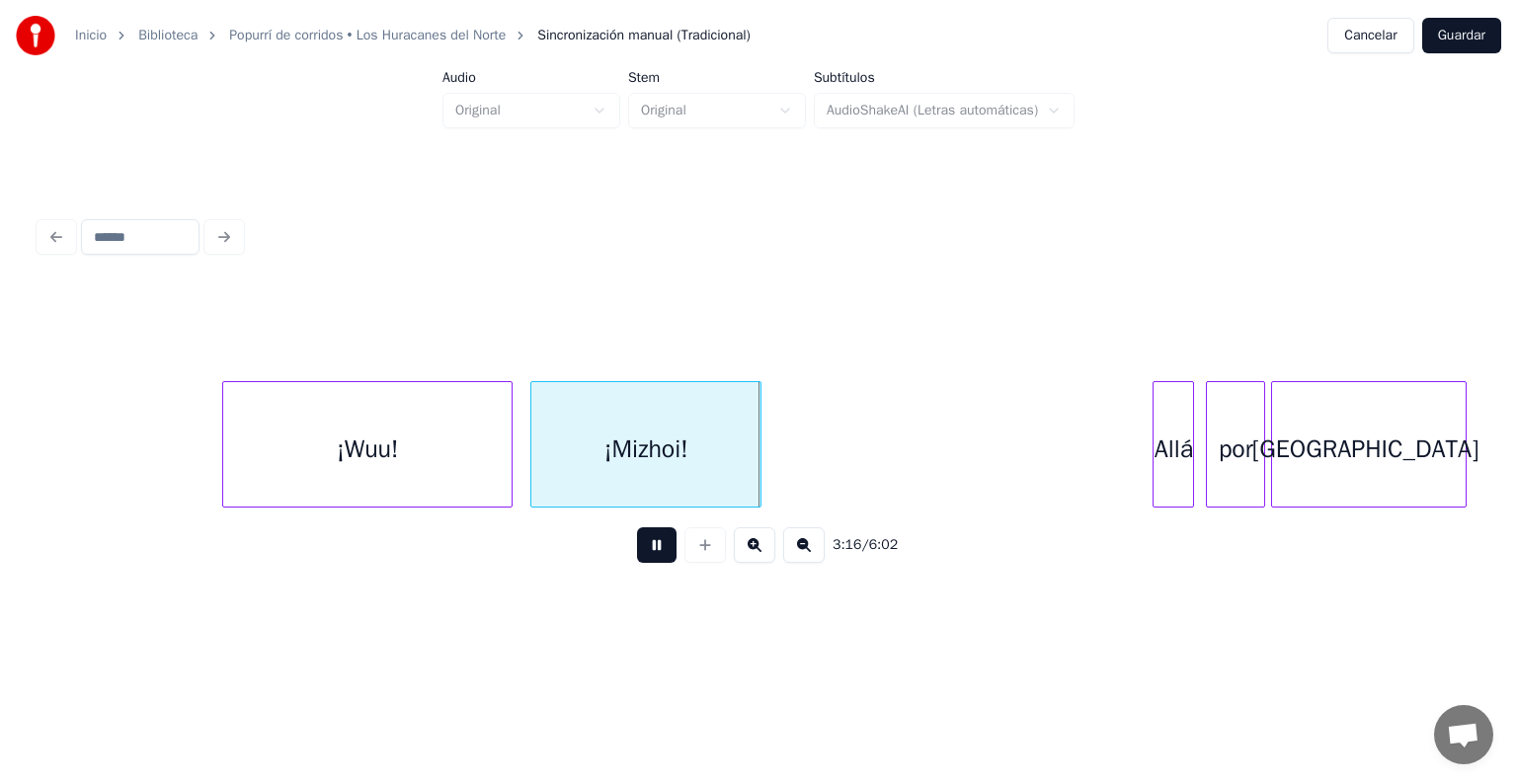 click at bounding box center (657, 545) 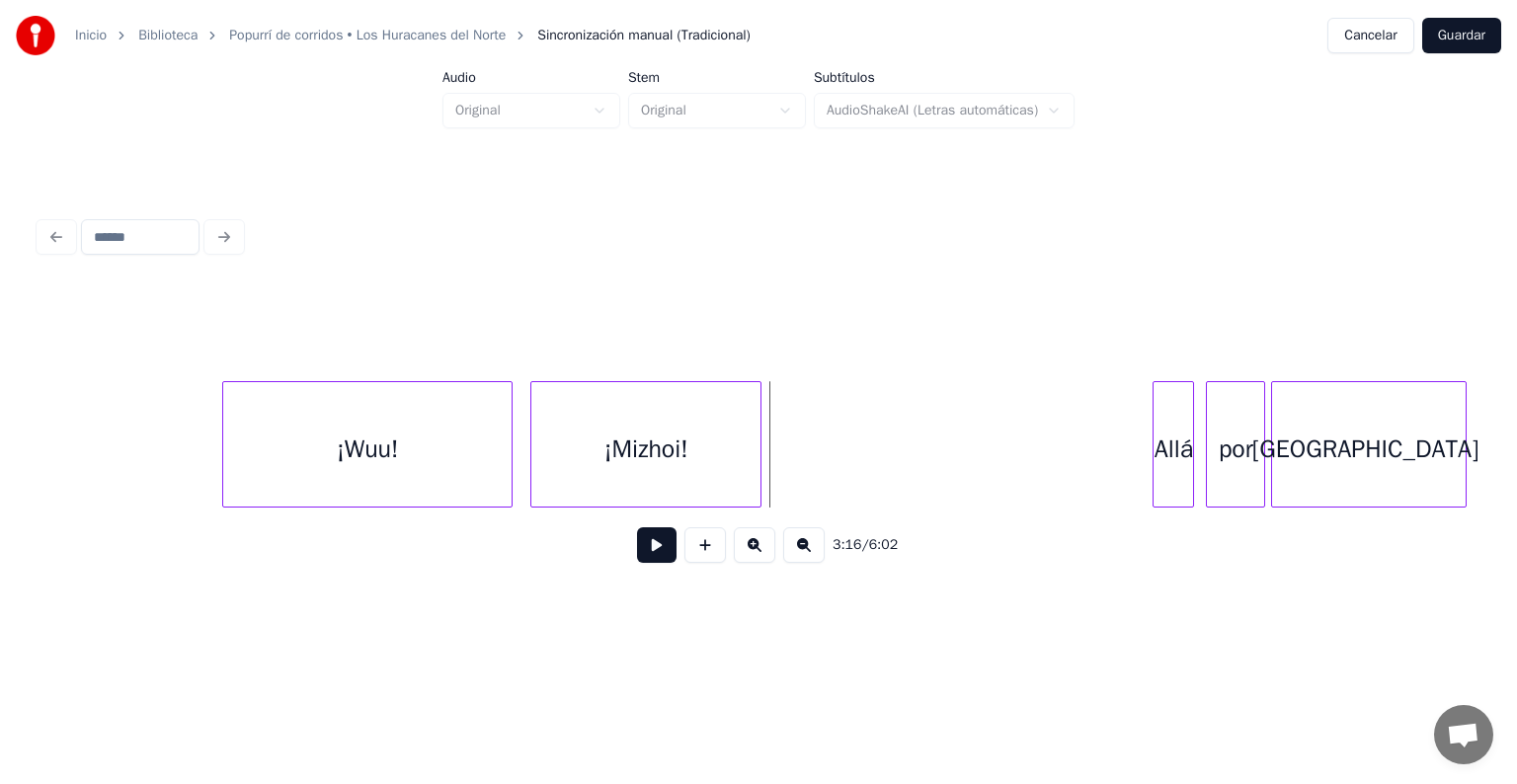 click on "¡Mizhoi!" at bounding box center [646, 449] 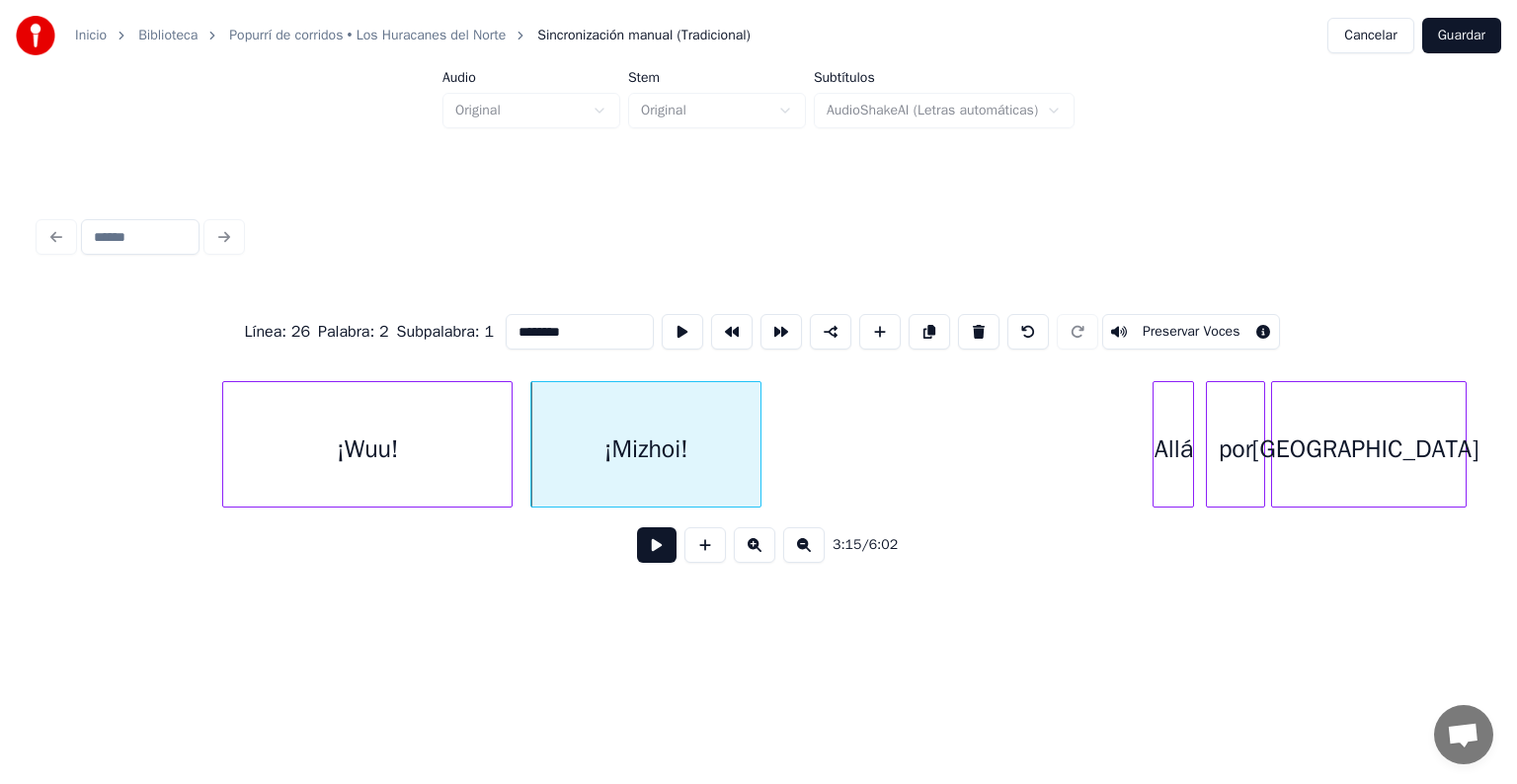 click on "********" at bounding box center [580, 332] 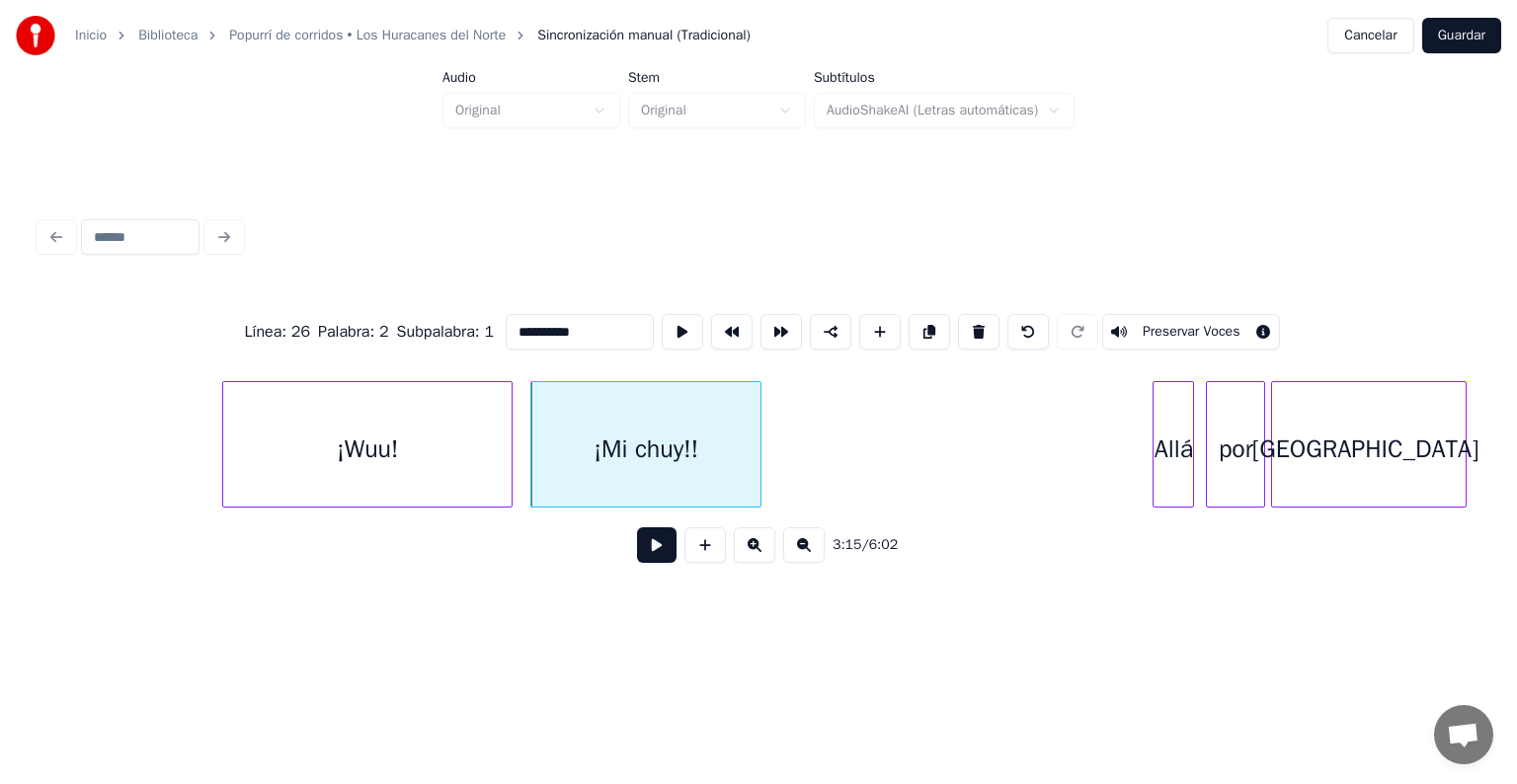 click on "¡Wuu!" at bounding box center [367, 449] 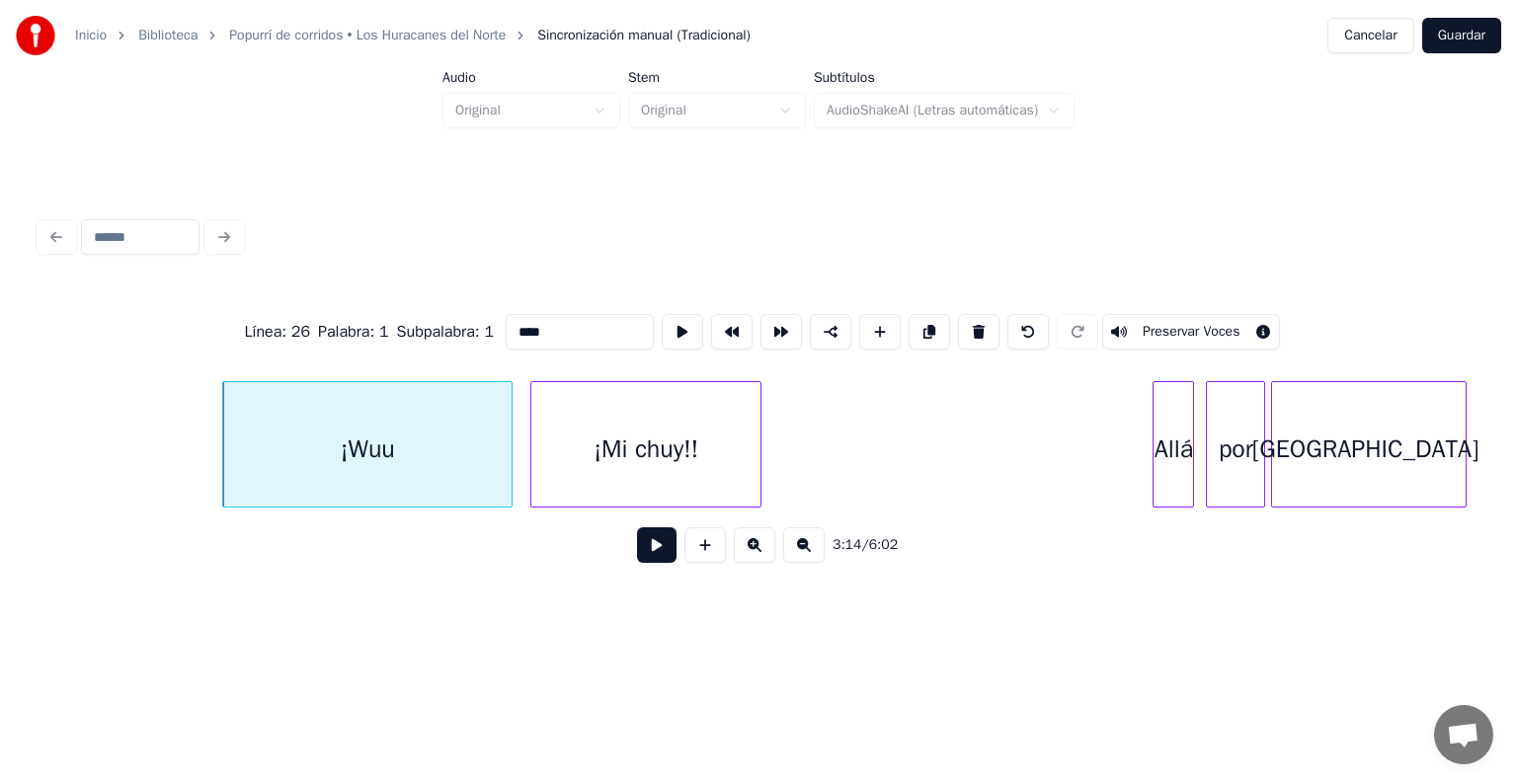 type on "*****" 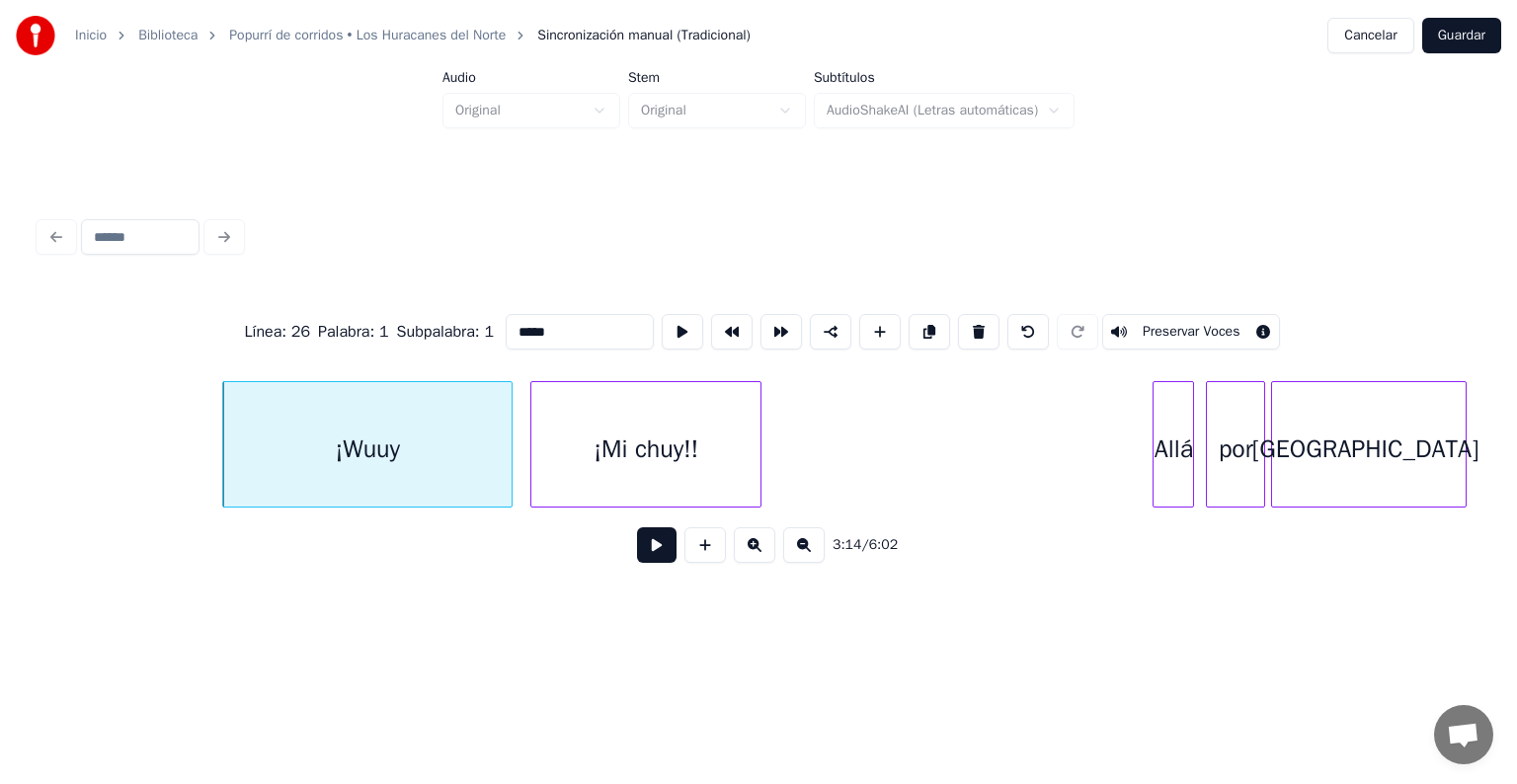 click at bounding box center [657, 545] 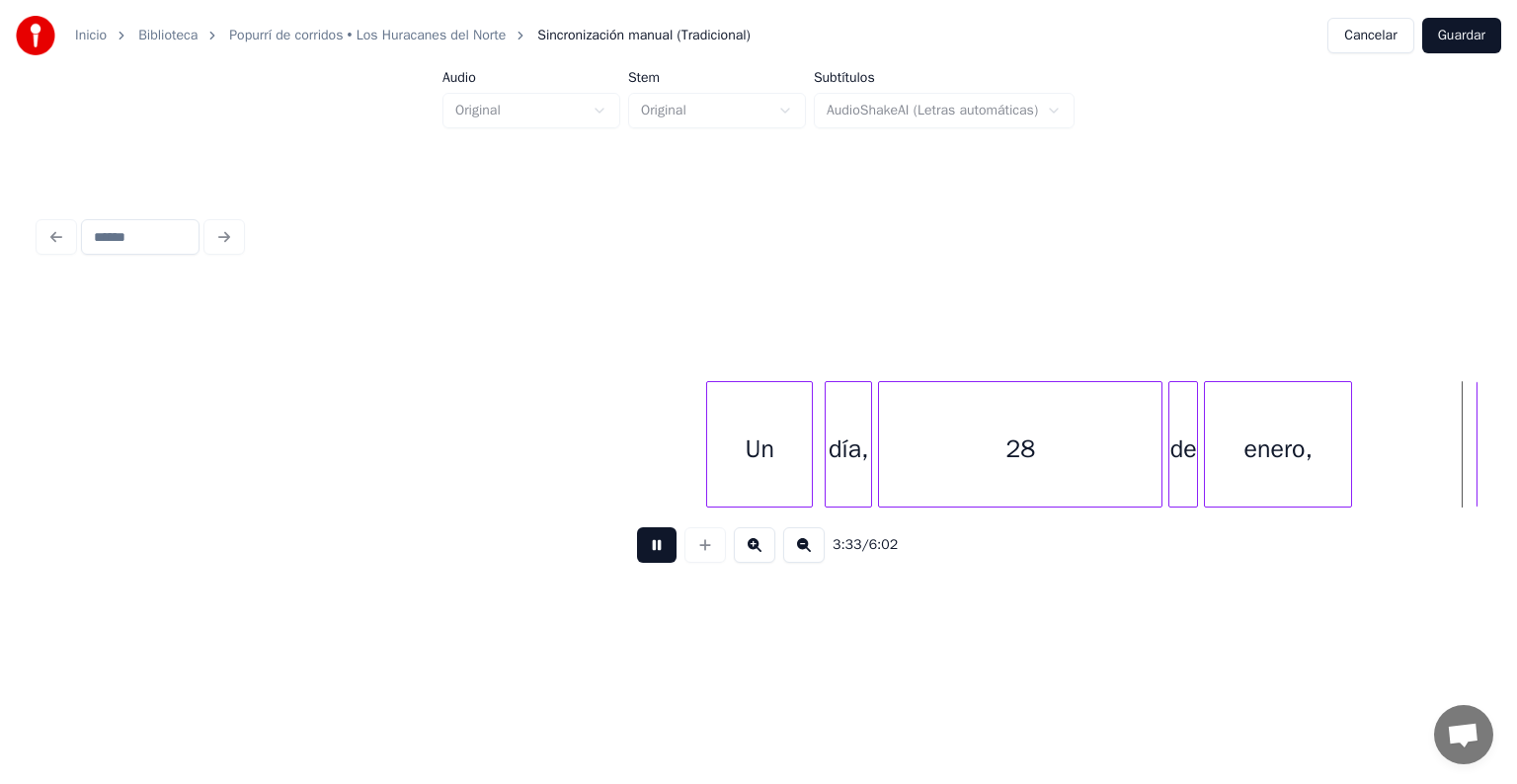 scroll, scrollTop: 0, scrollLeft: 63264, axis: horizontal 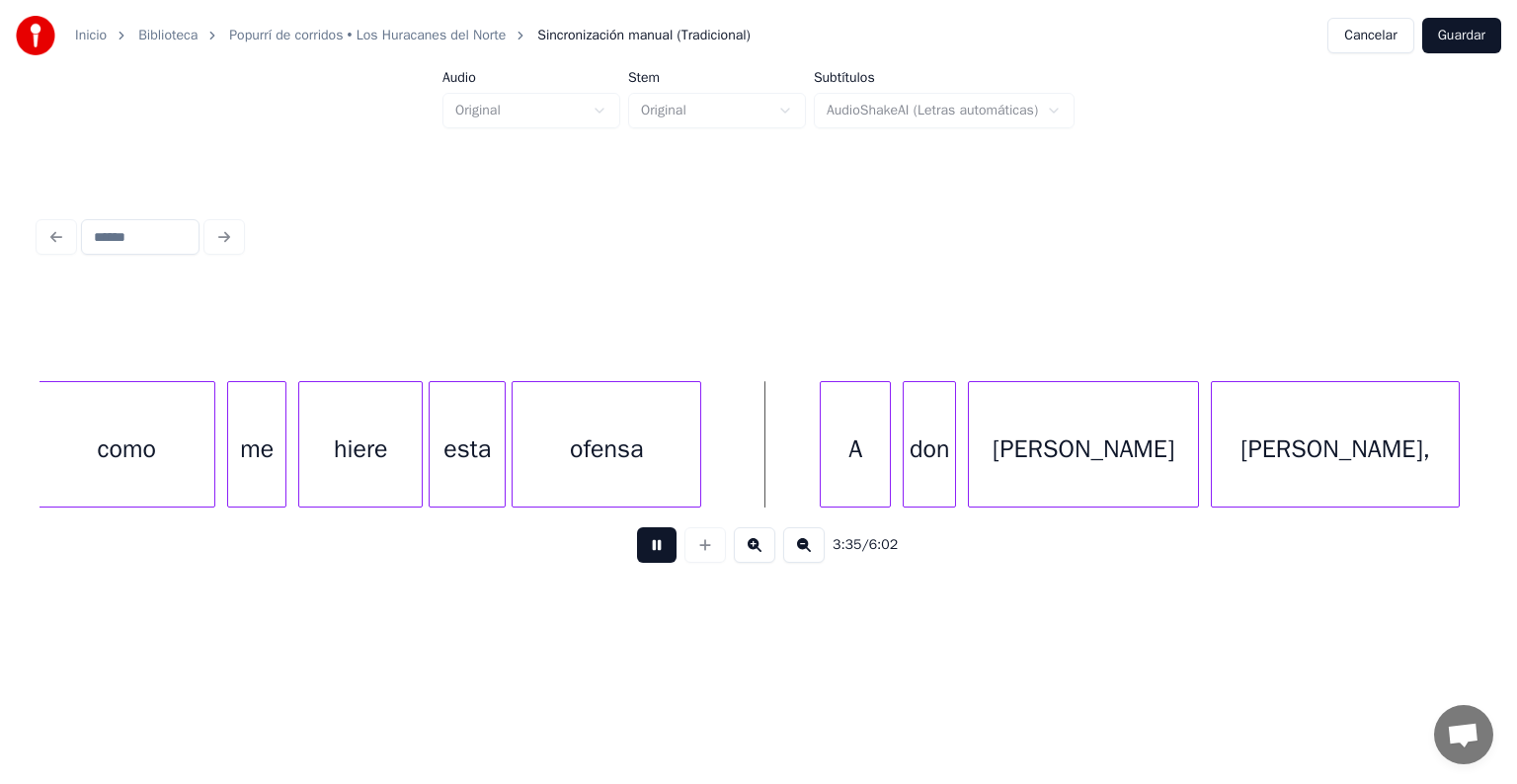 click at bounding box center [657, 545] 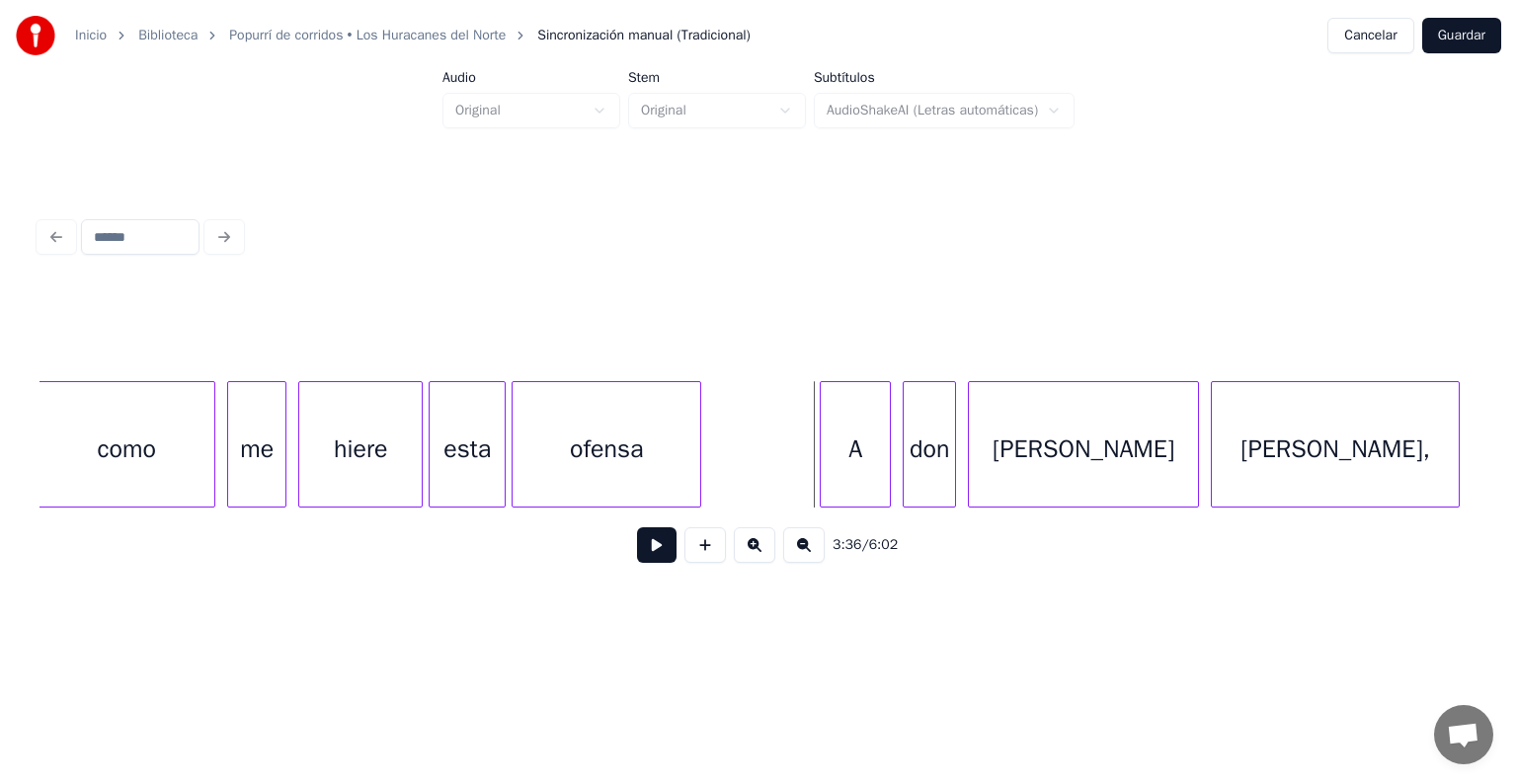 click on "ofensa" at bounding box center [606, 449] 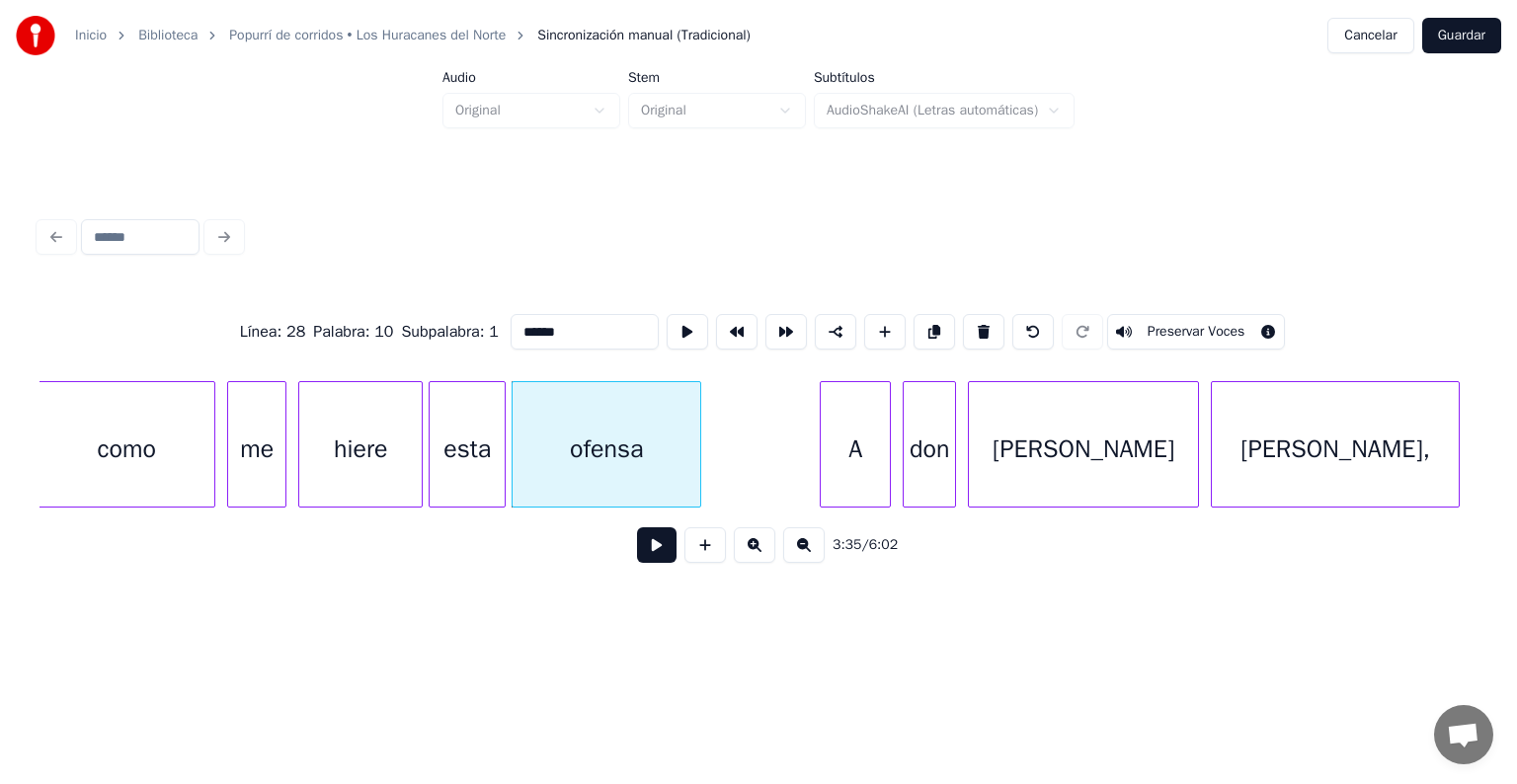 drag, startPoint x: 560, startPoint y: 319, endPoint x: 233, endPoint y: 202, distance: 347.30102 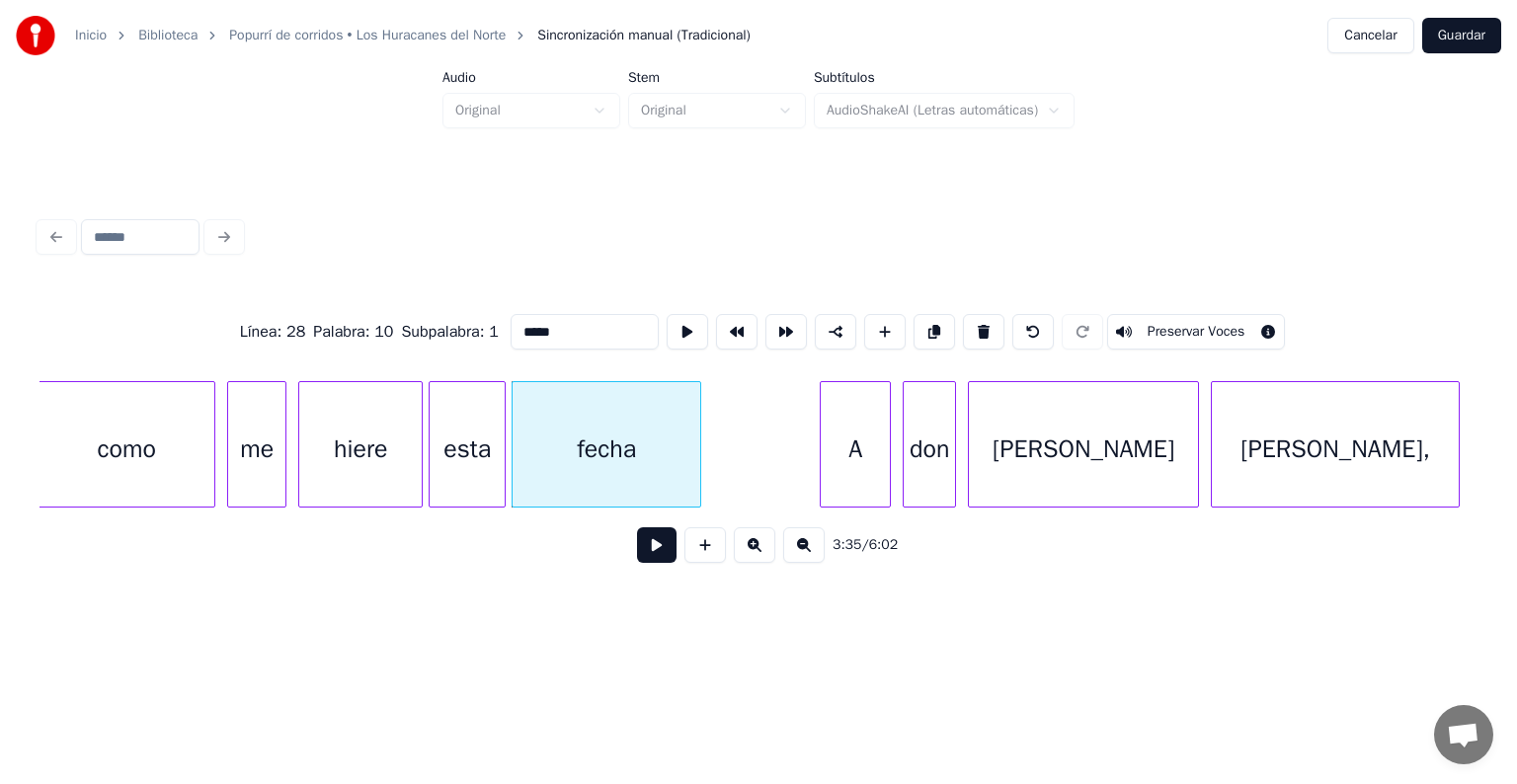 type on "*****" 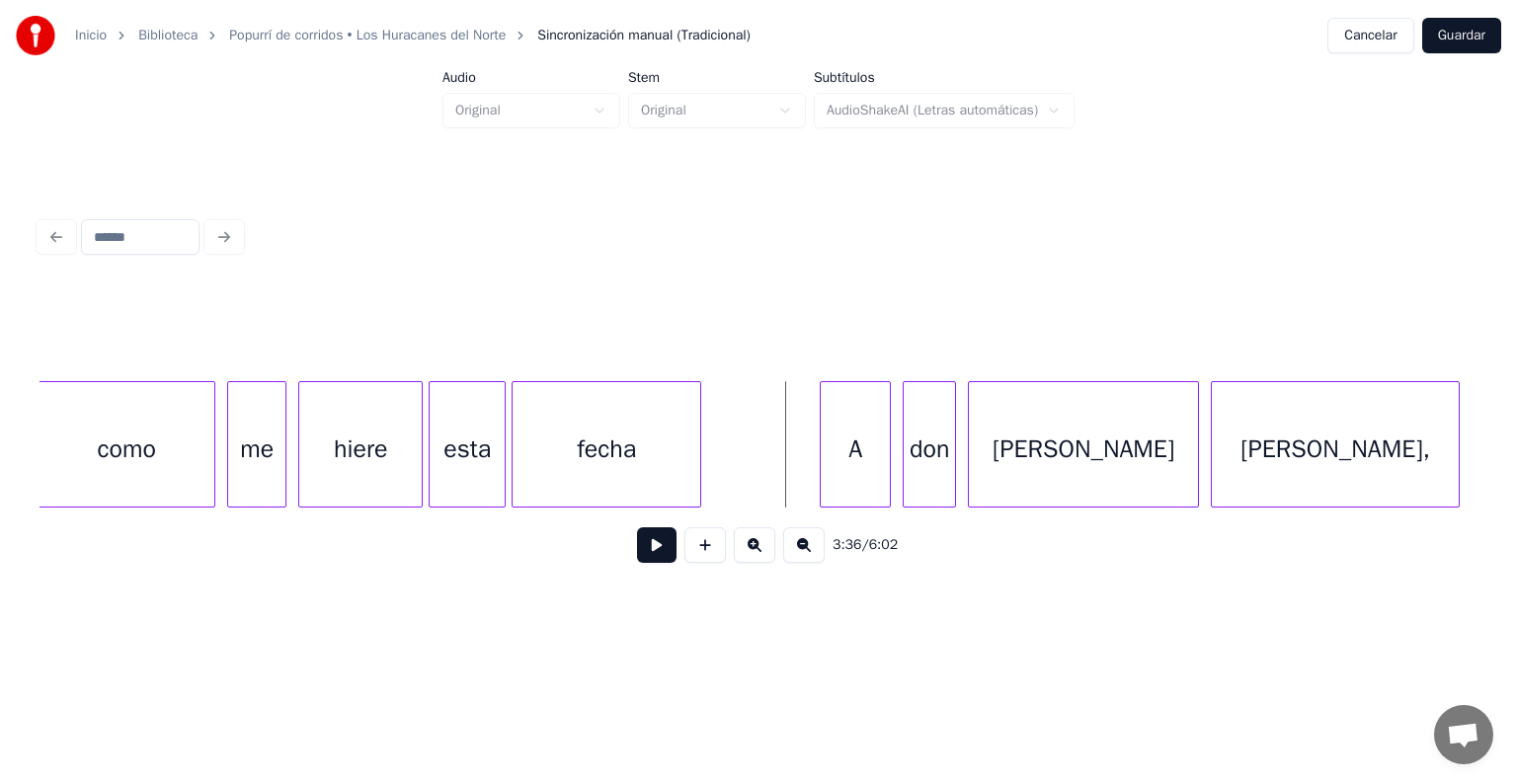 click on "3:36  /  6:02" at bounding box center (758, 545) 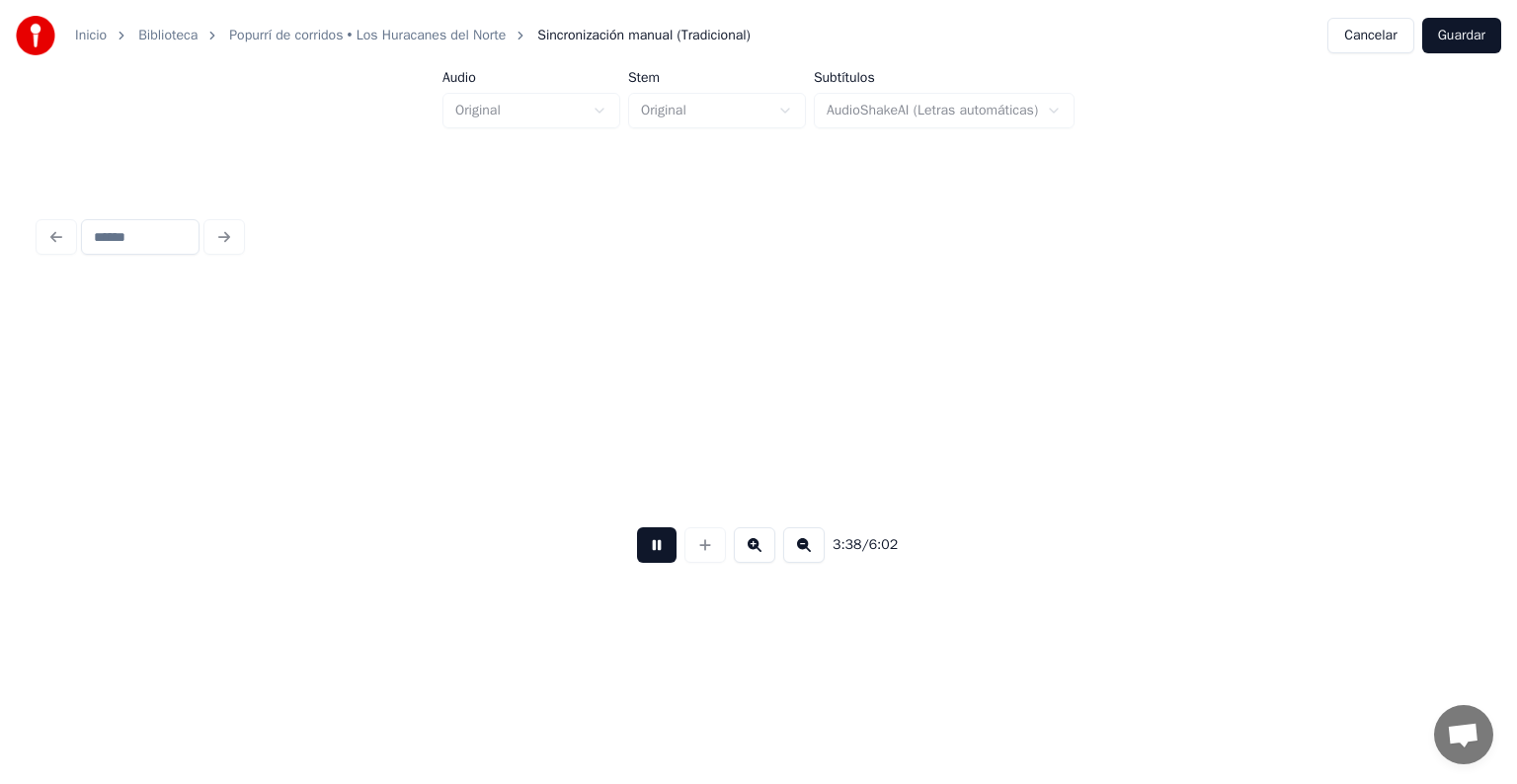 scroll, scrollTop: 0, scrollLeft: 64707, axis: horizontal 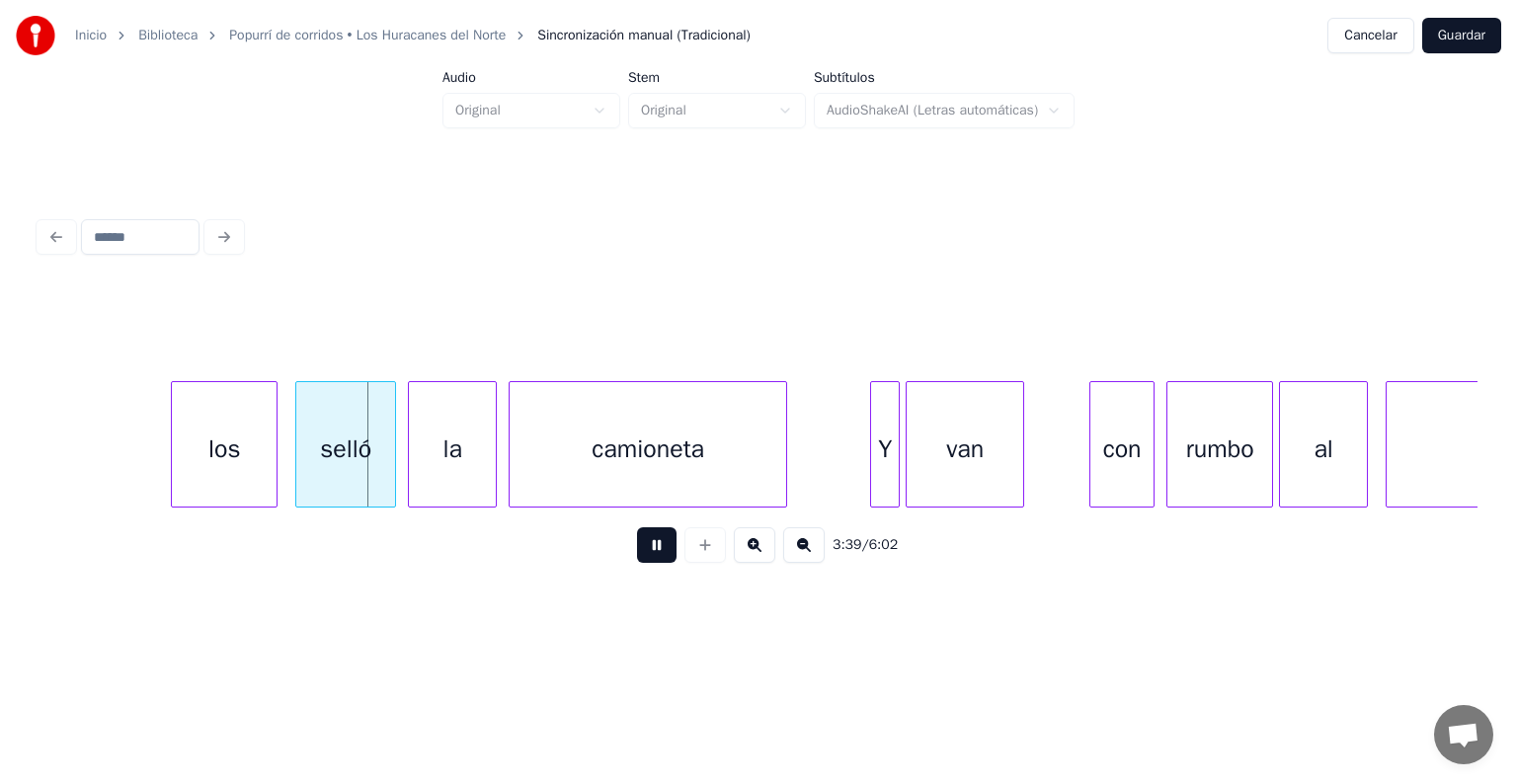 click at bounding box center [657, 545] 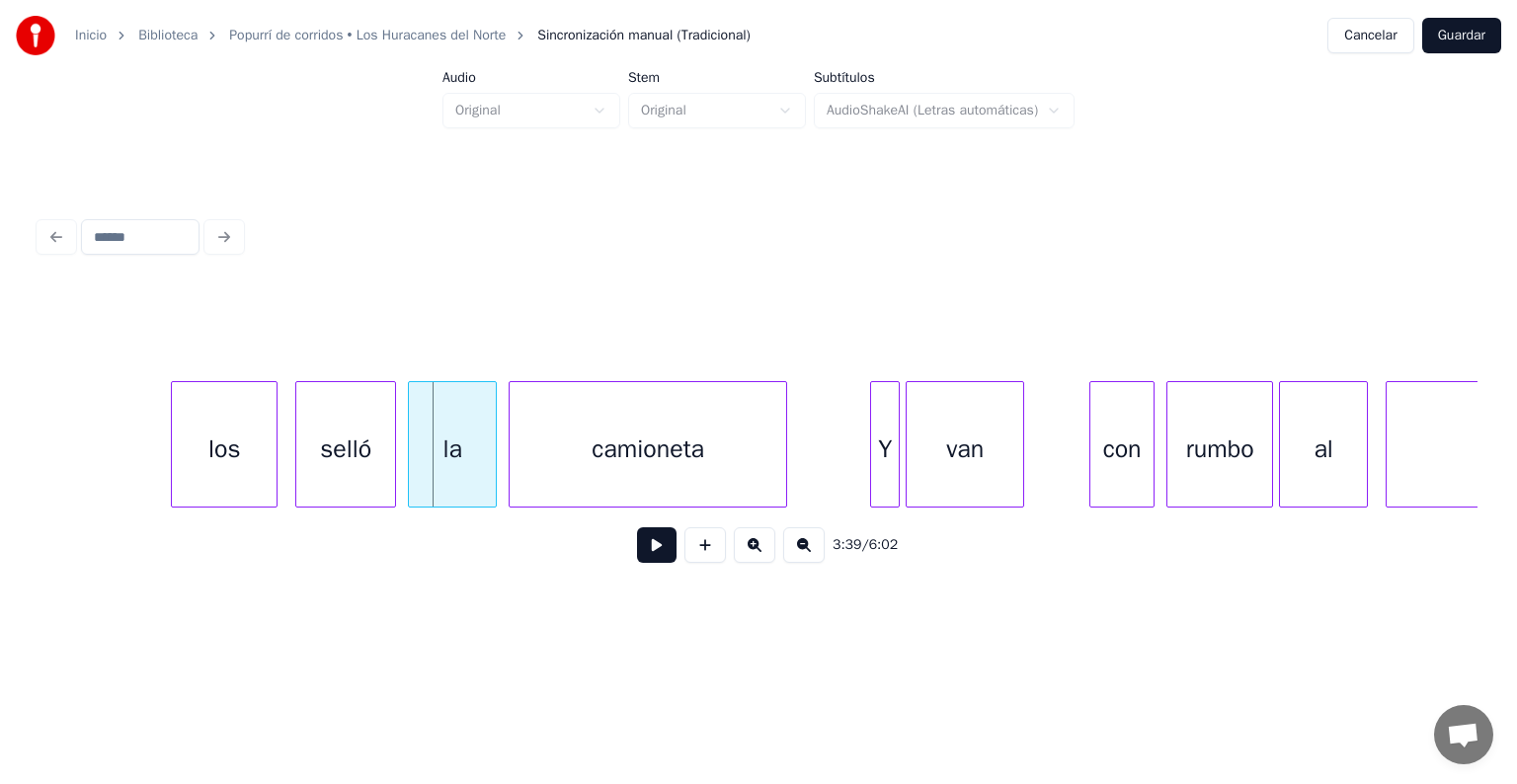 click on "selló" at bounding box center [346, 449] 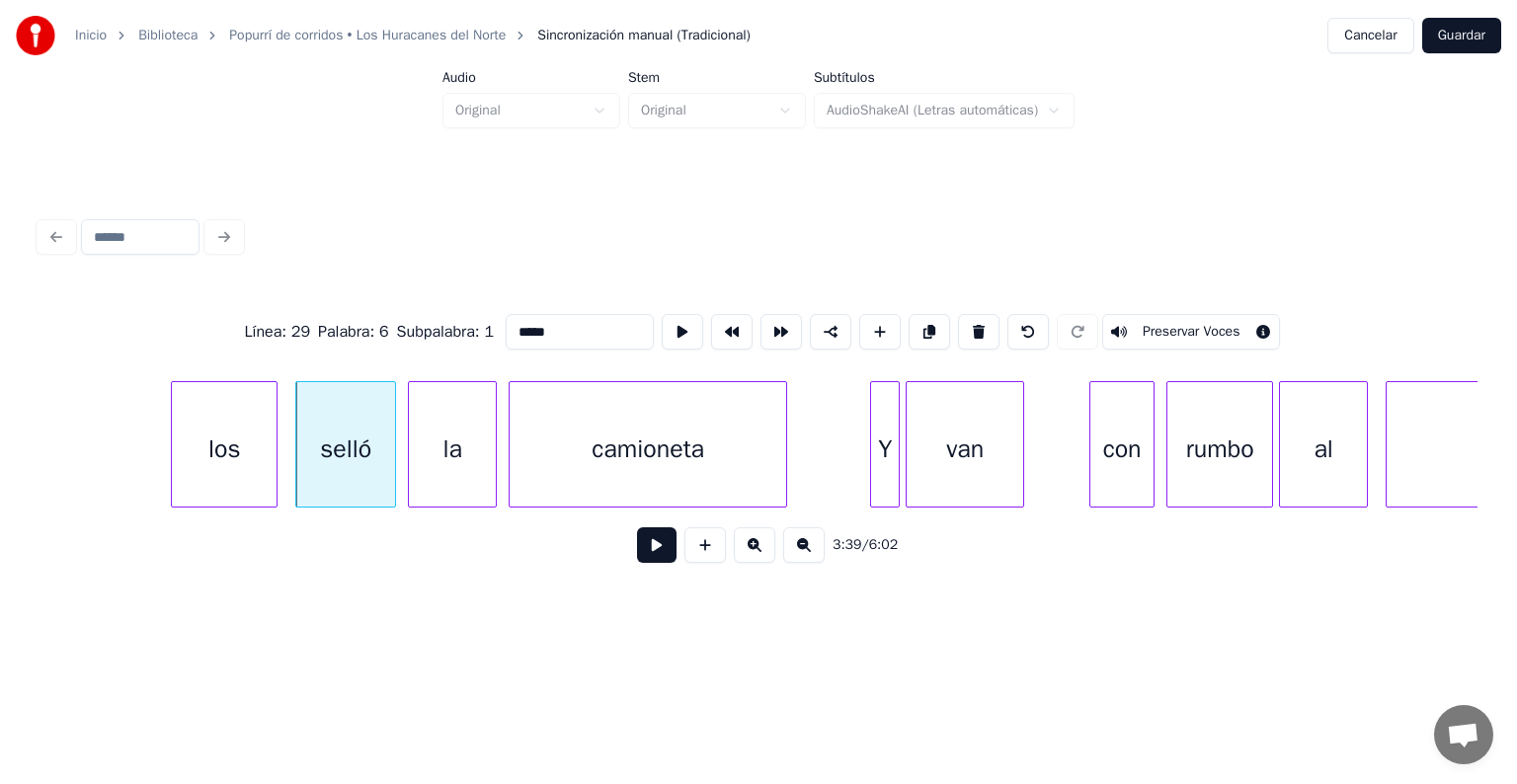 click on "*****" at bounding box center (580, 332) 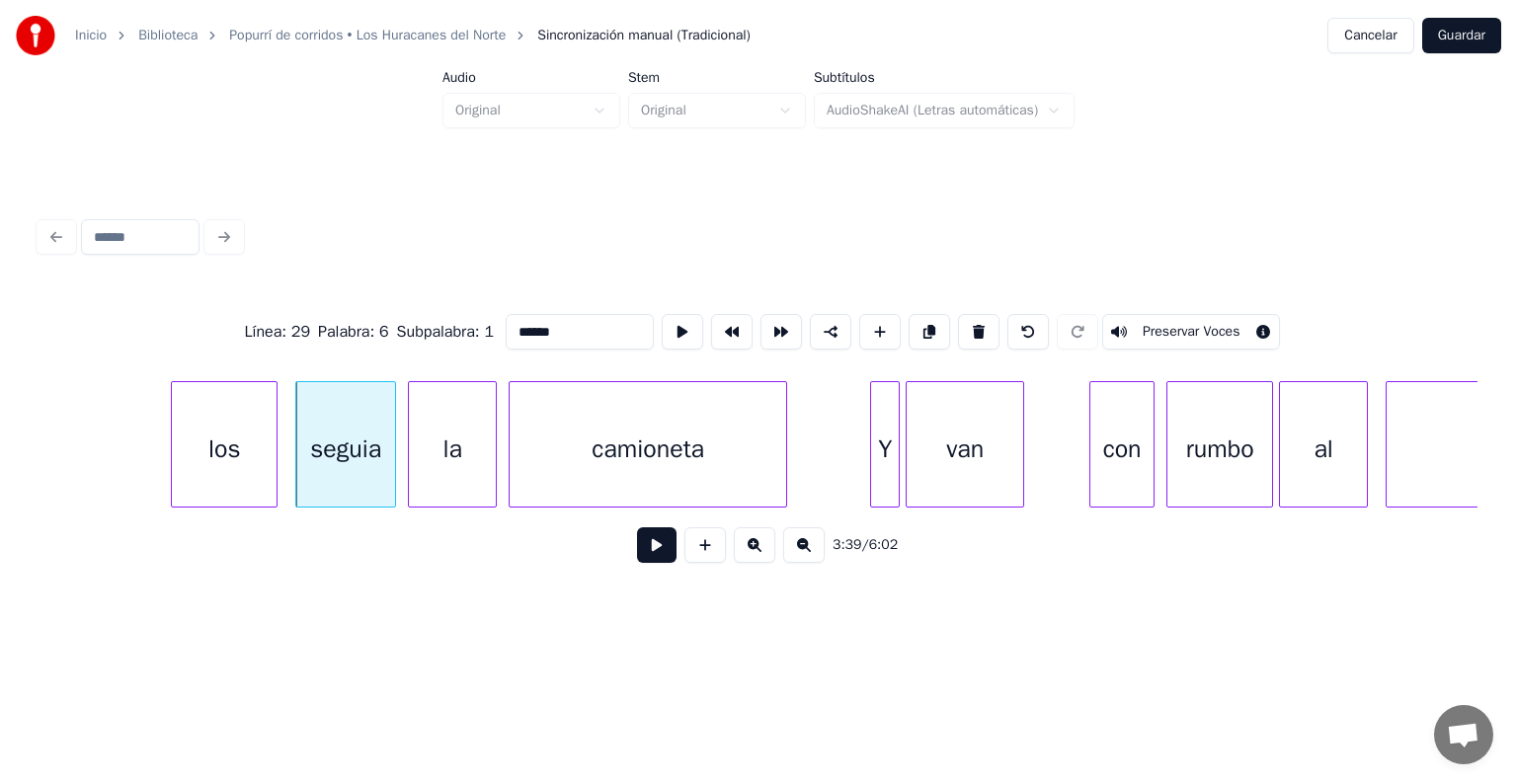 click on "la" at bounding box center [452, 449] 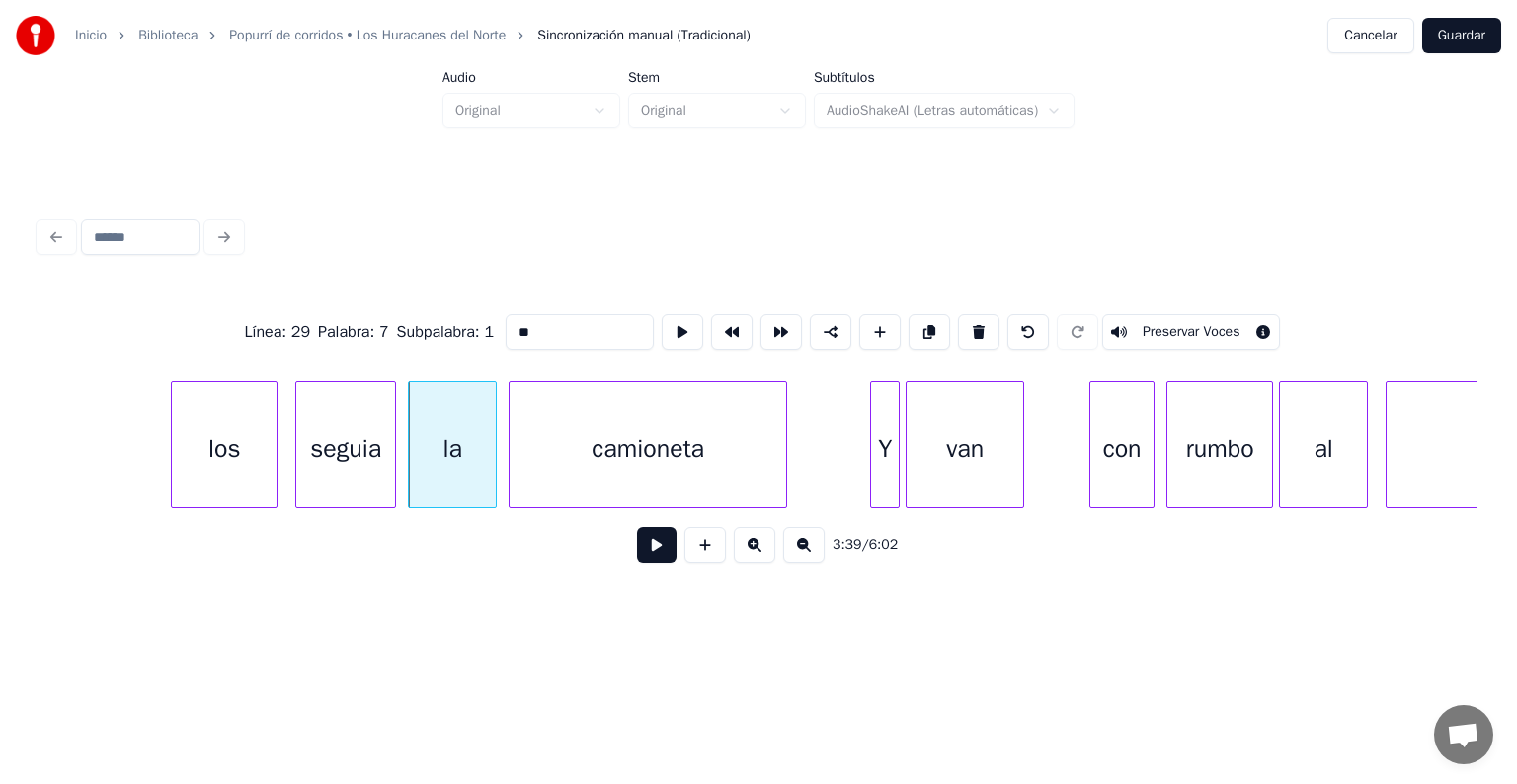 click on "Línea :   29 Palabra :   7 Subpalabra :   1 ** Preservar Voces" at bounding box center (758, 332) 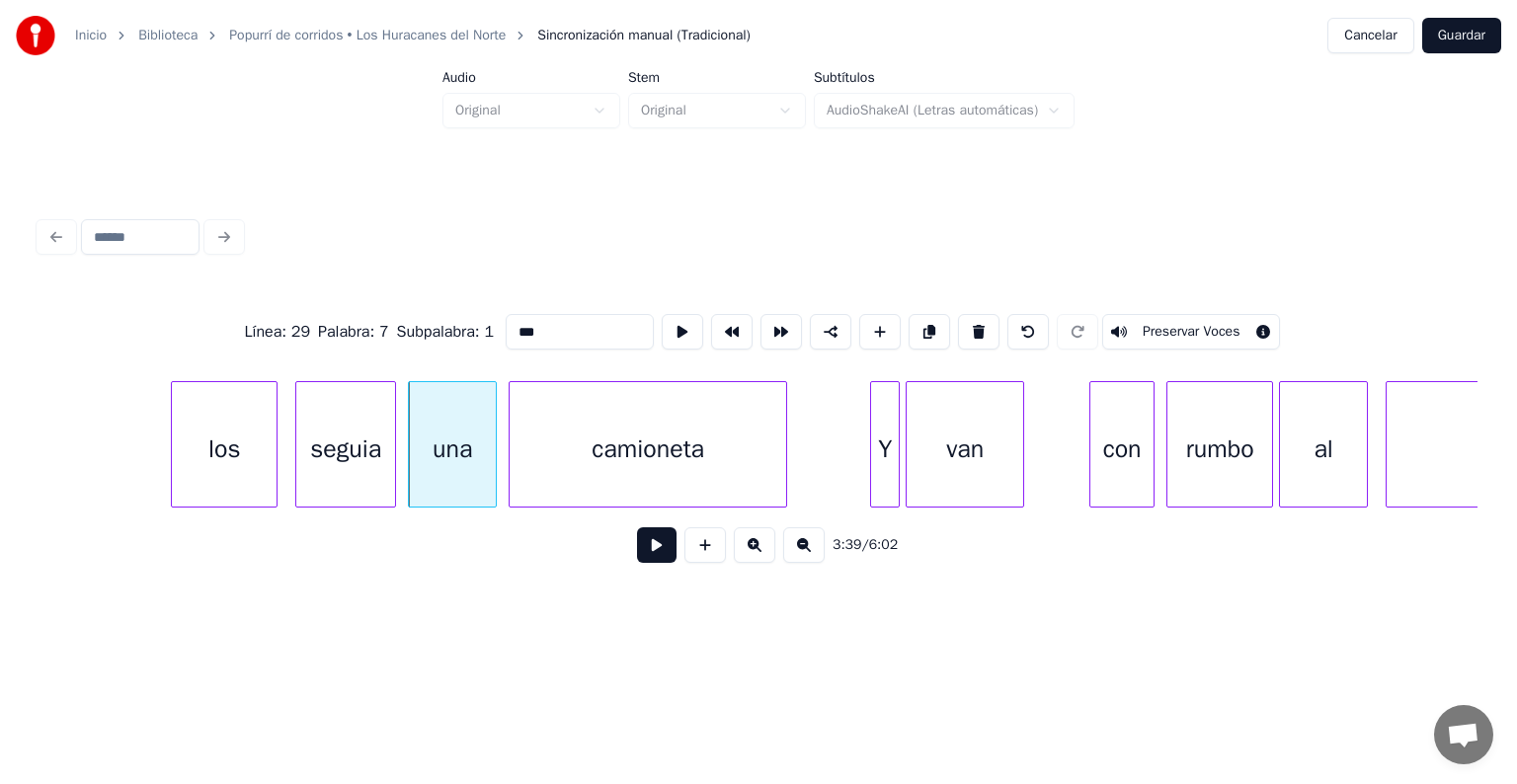 type on "***" 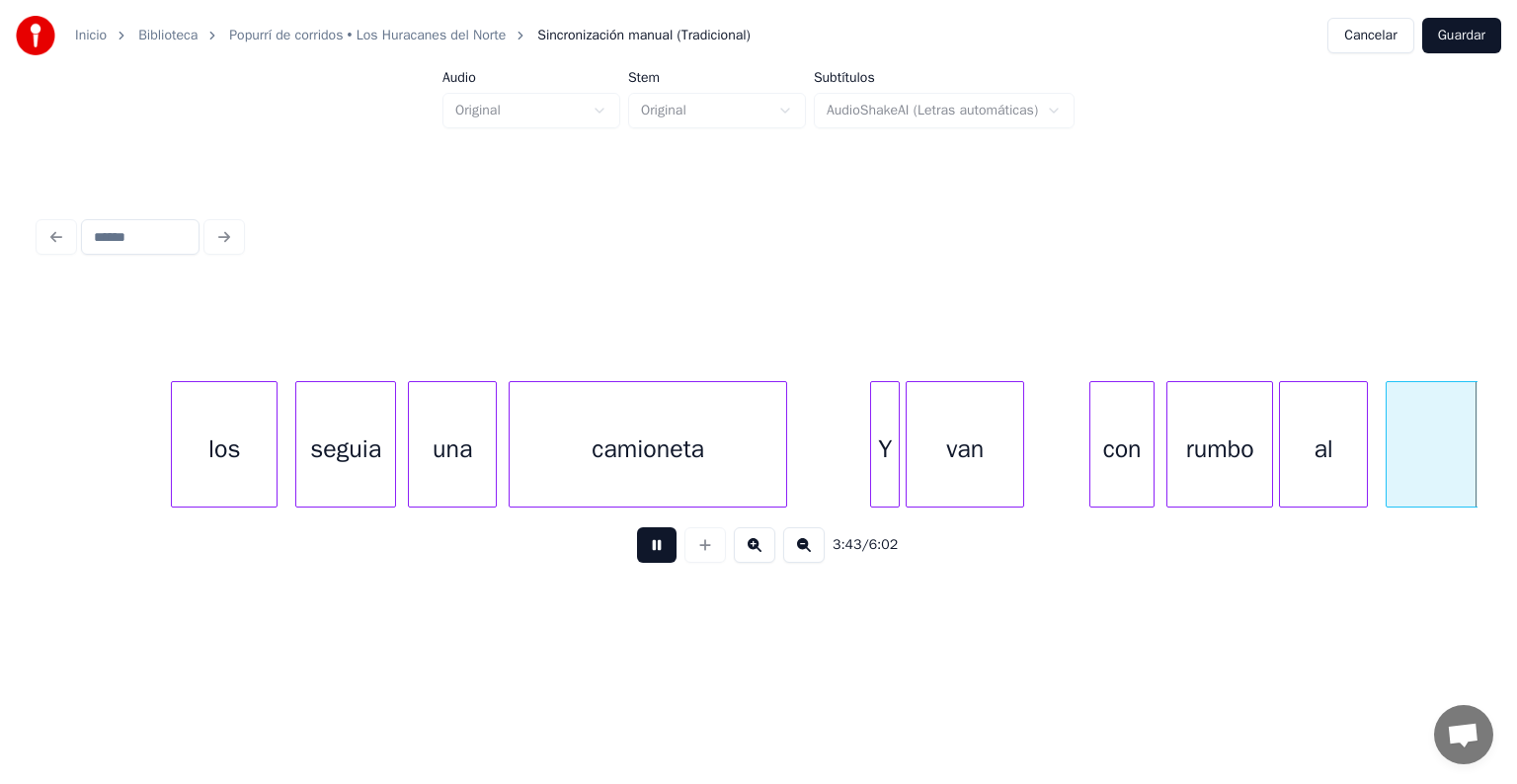 scroll, scrollTop: 0, scrollLeft: 66150, axis: horizontal 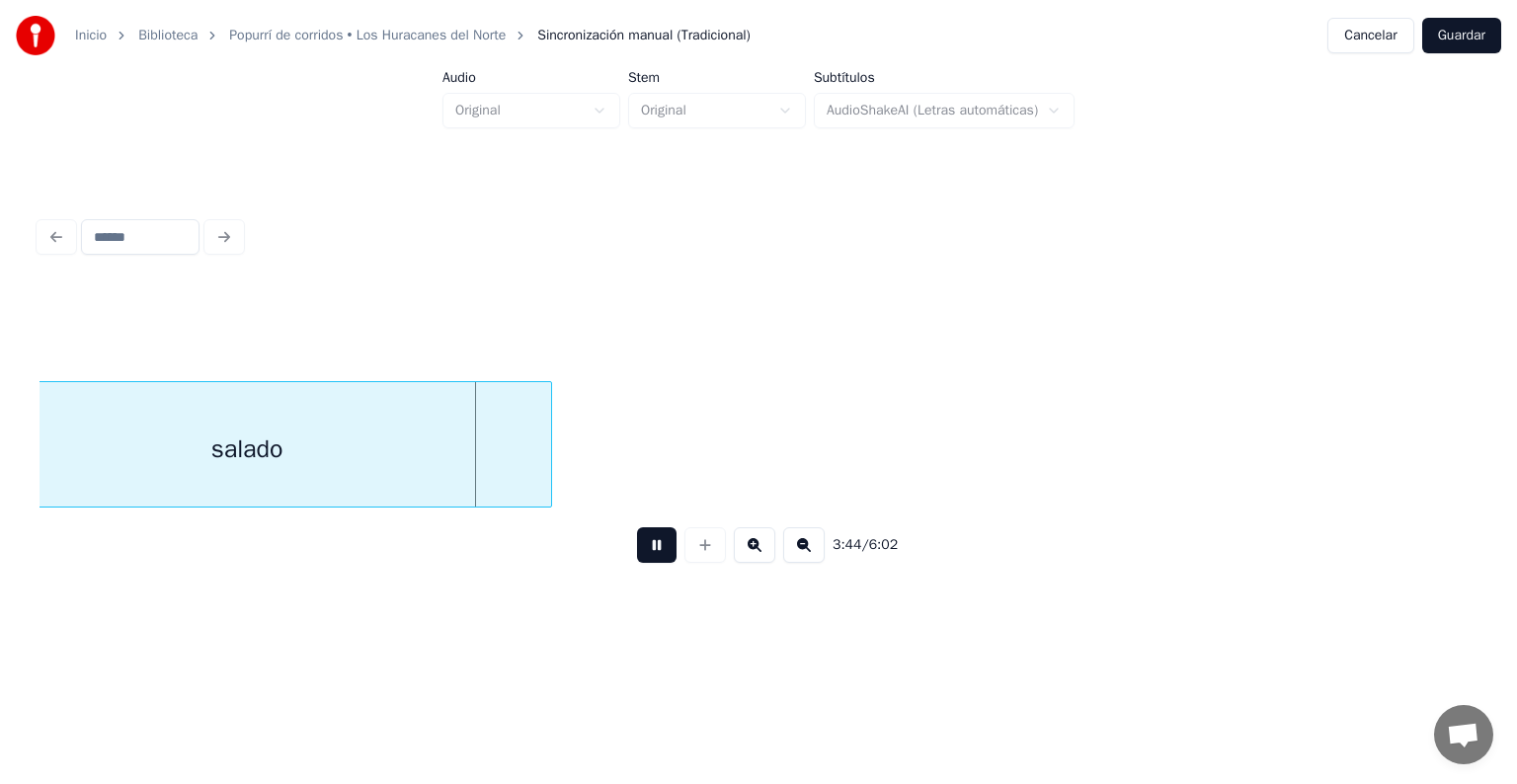 click at bounding box center (657, 545) 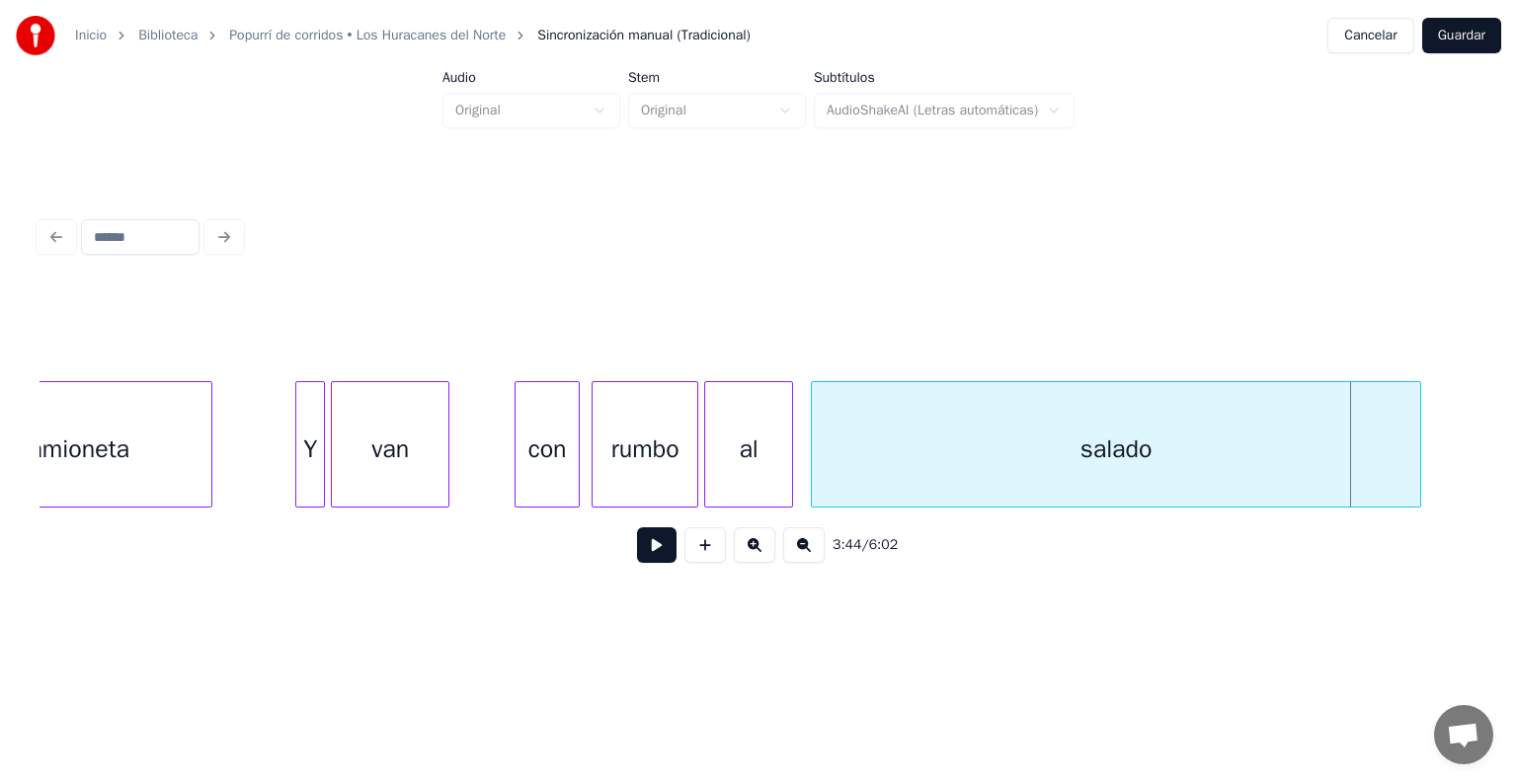 scroll, scrollTop: 0, scrollLeft: 65202, axis: horizontal 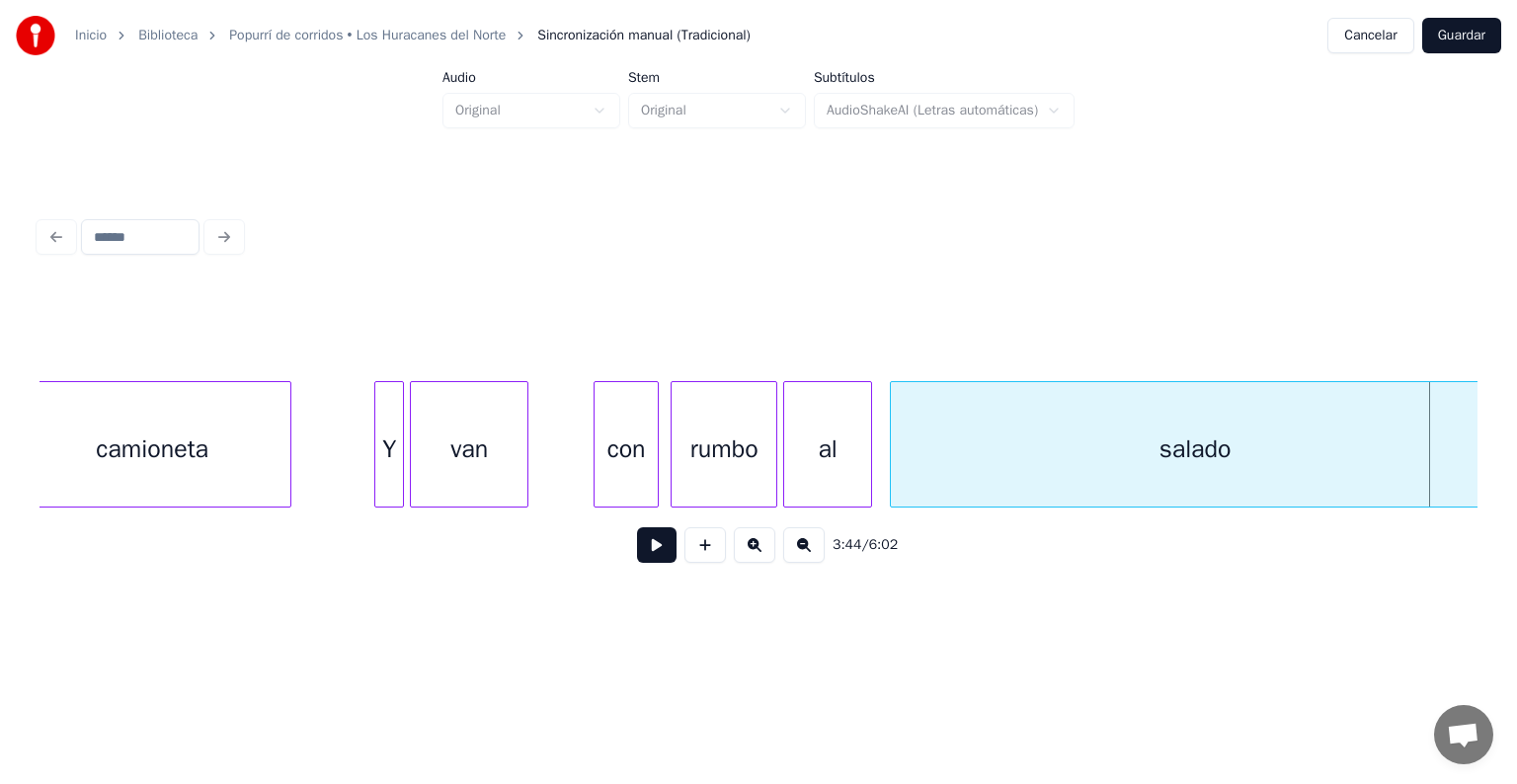 click on "van" at bounding box center (469, 449) 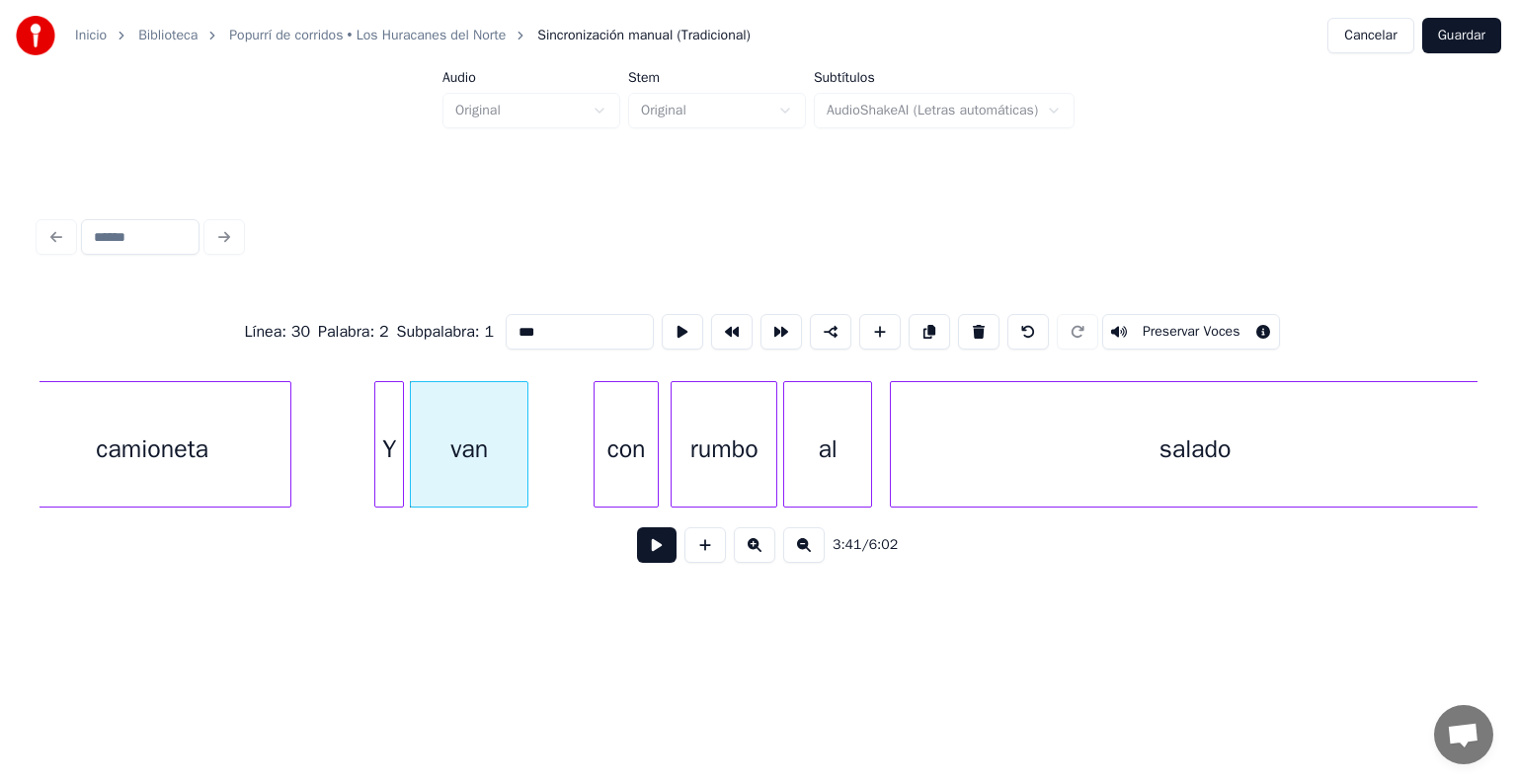 drag, startPoint x: 533, startPoint y: 318, endPoint x: 409, endPoint y: 323, distance: 124.10077 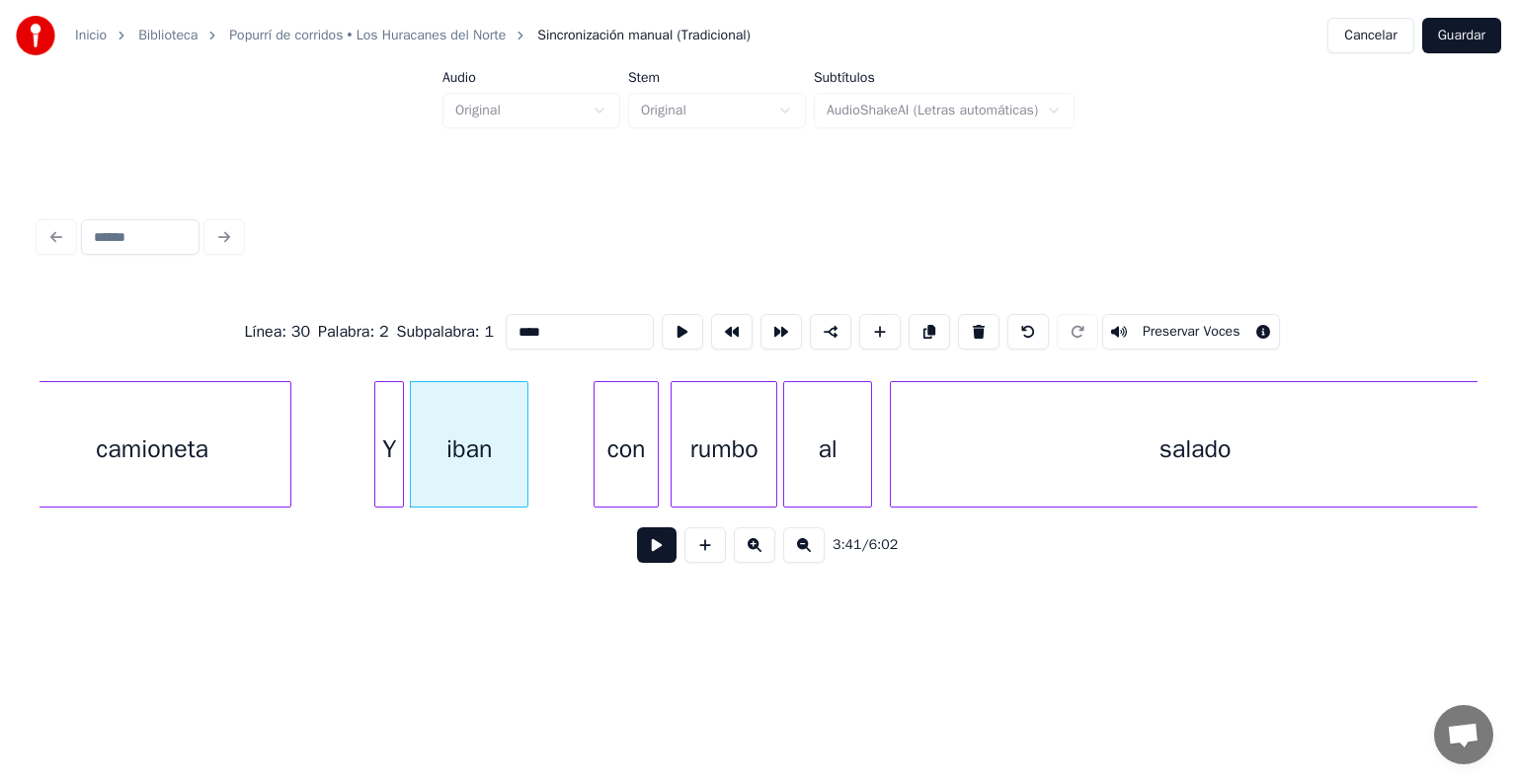 click on "Y" at bounding box center (389, 449) 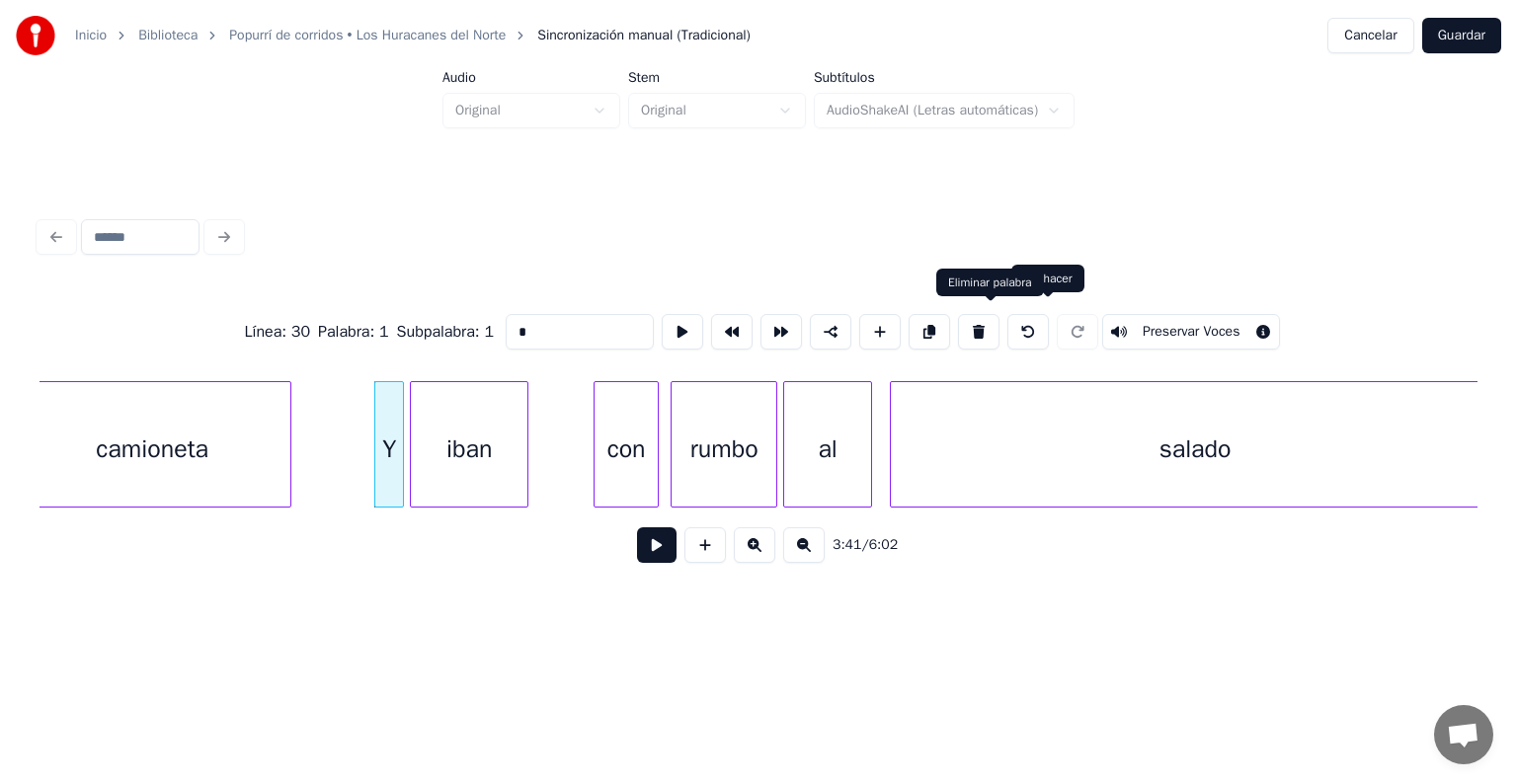 click at bounding box center (979, 332) 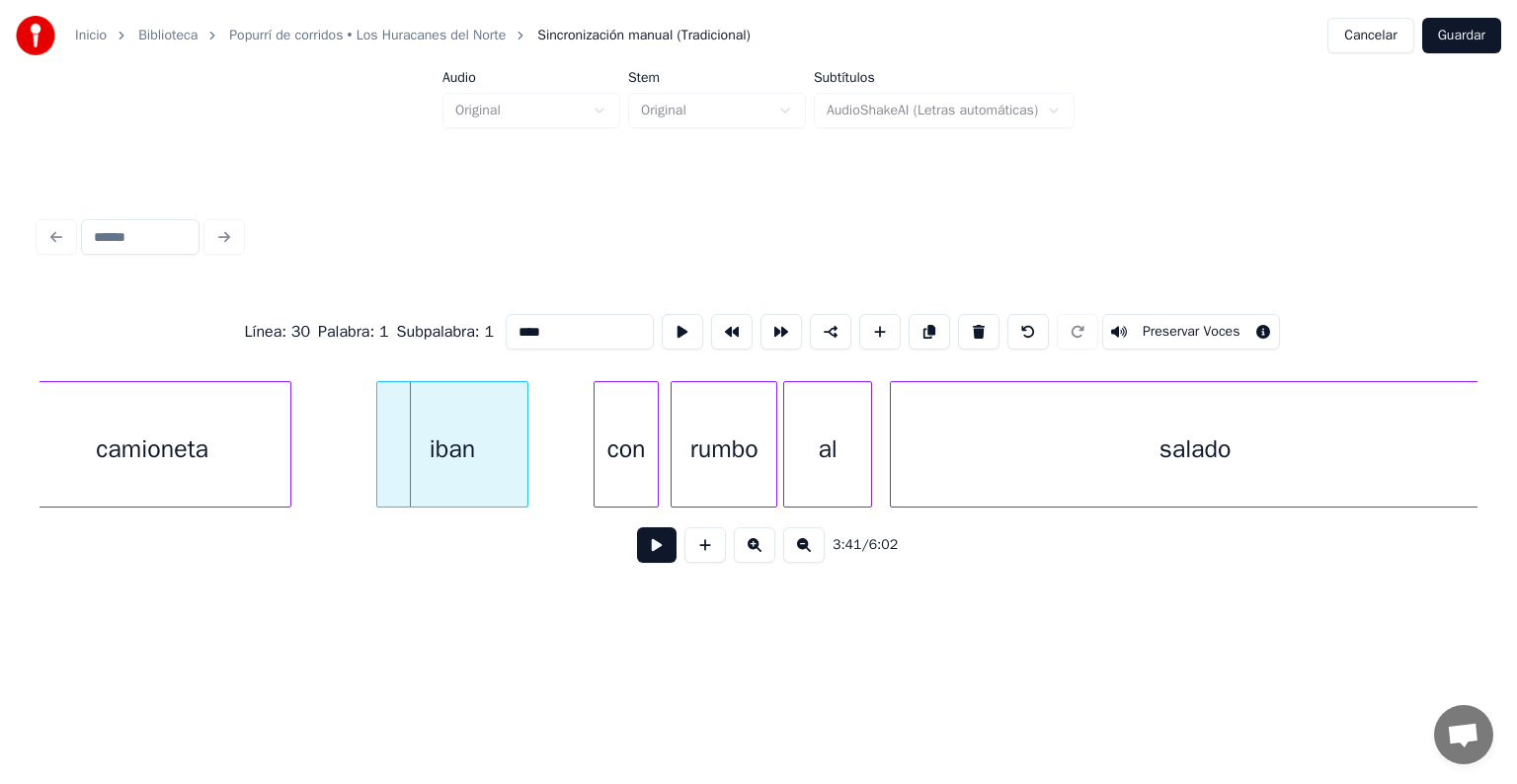 click at bounding box center (380, 444) 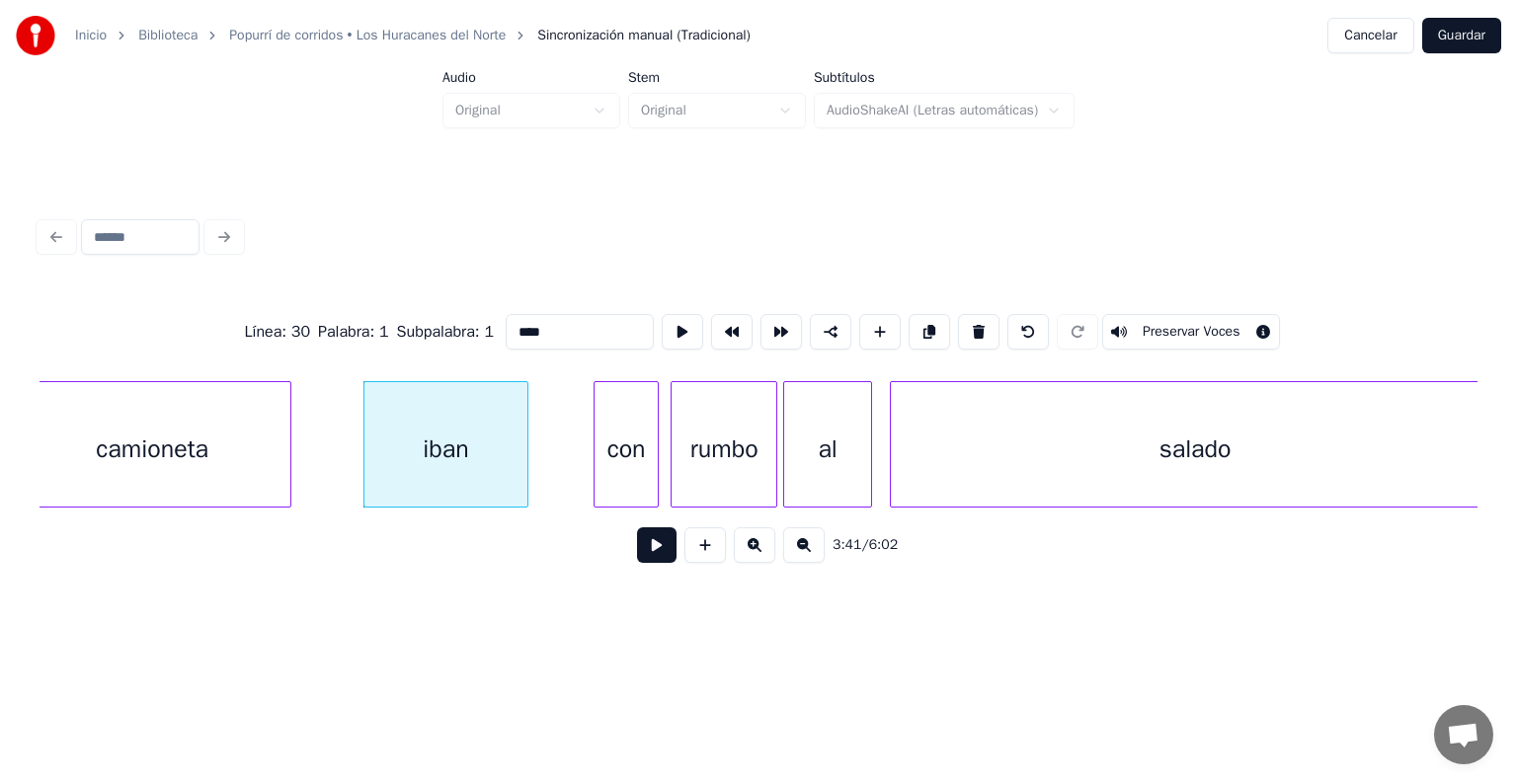 click at bounding box center [657, 545] 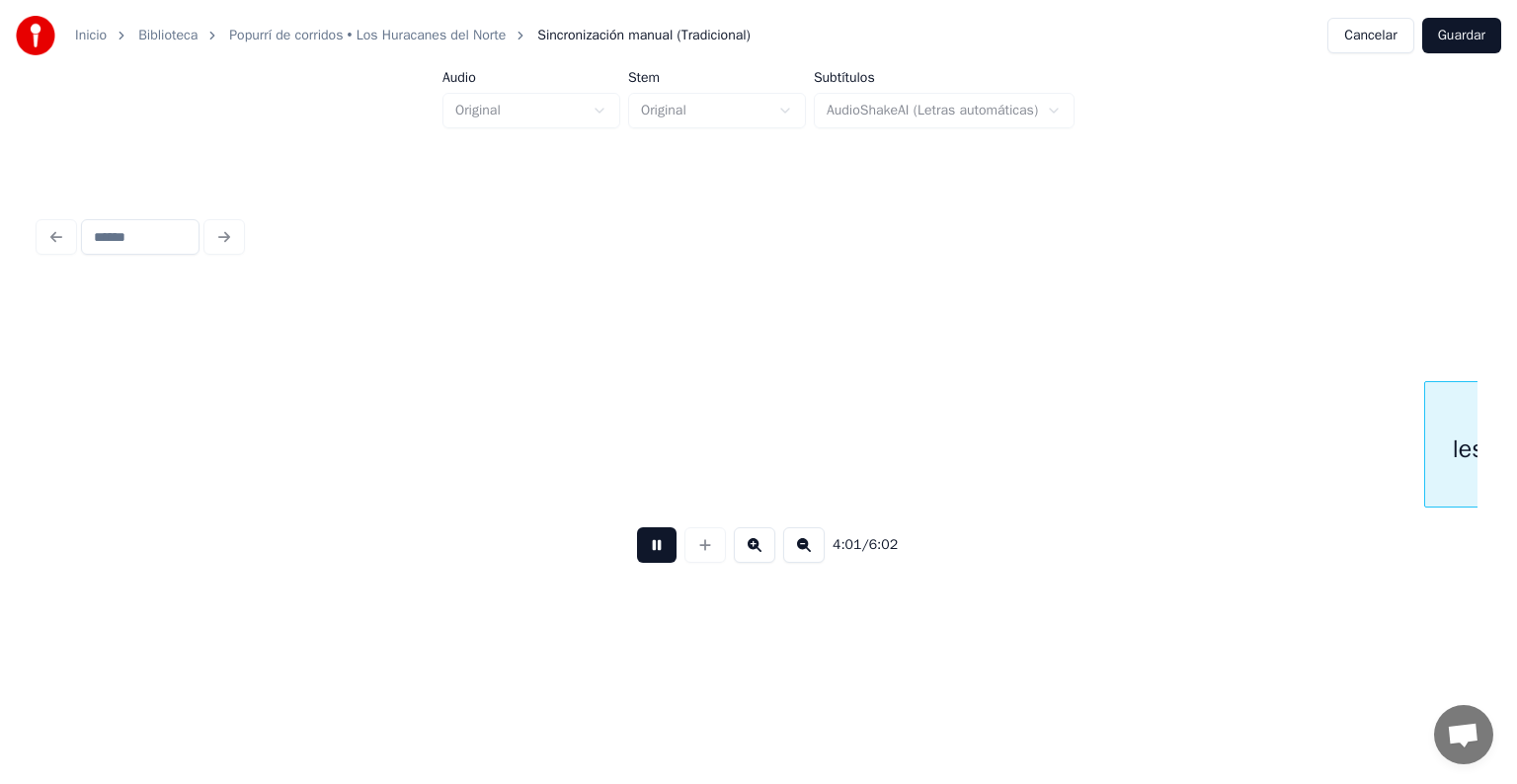 scroll, scrollTop: 0, scrollLeft: 71672, axis: horizontal 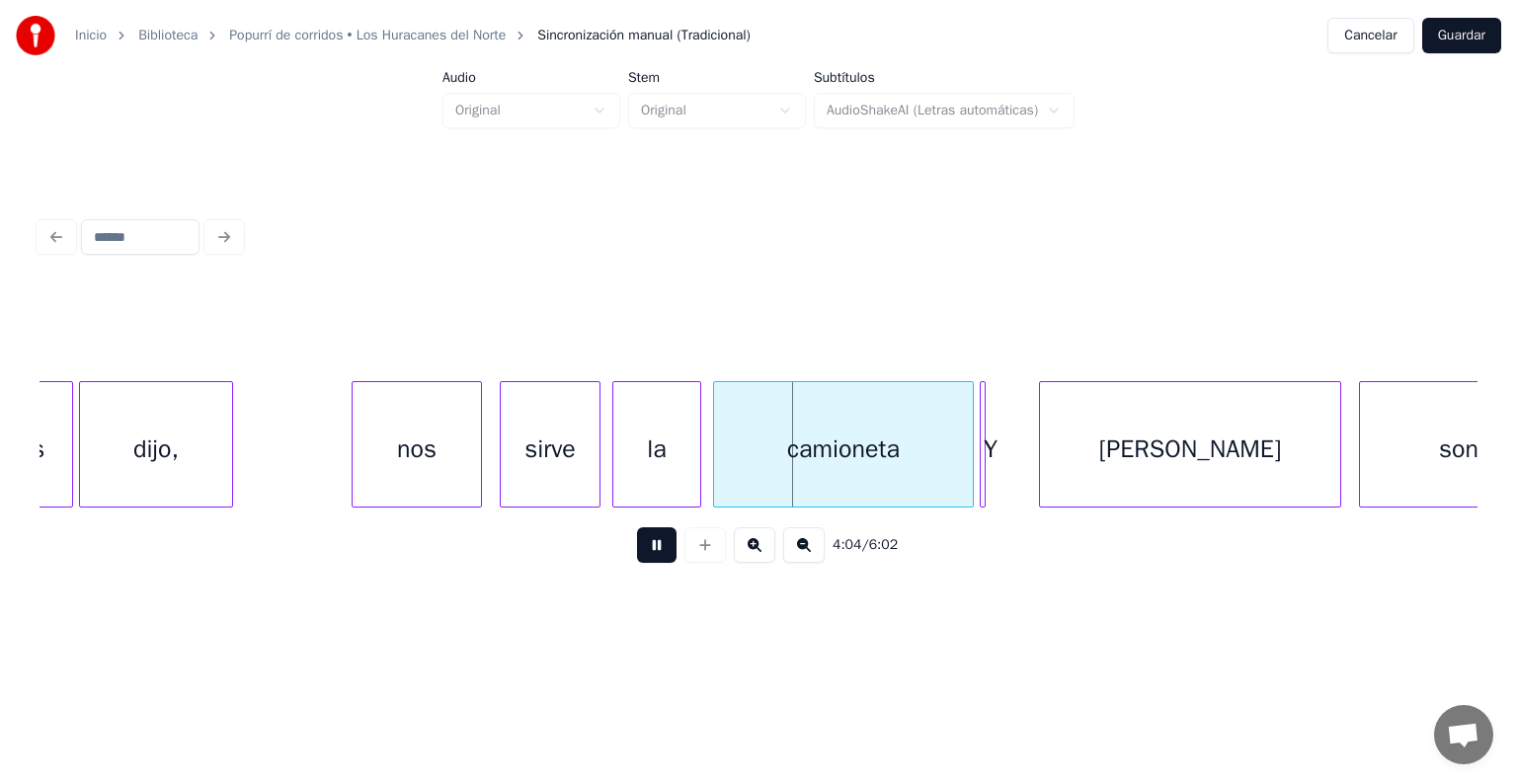 click at bounding box center [657, 545] 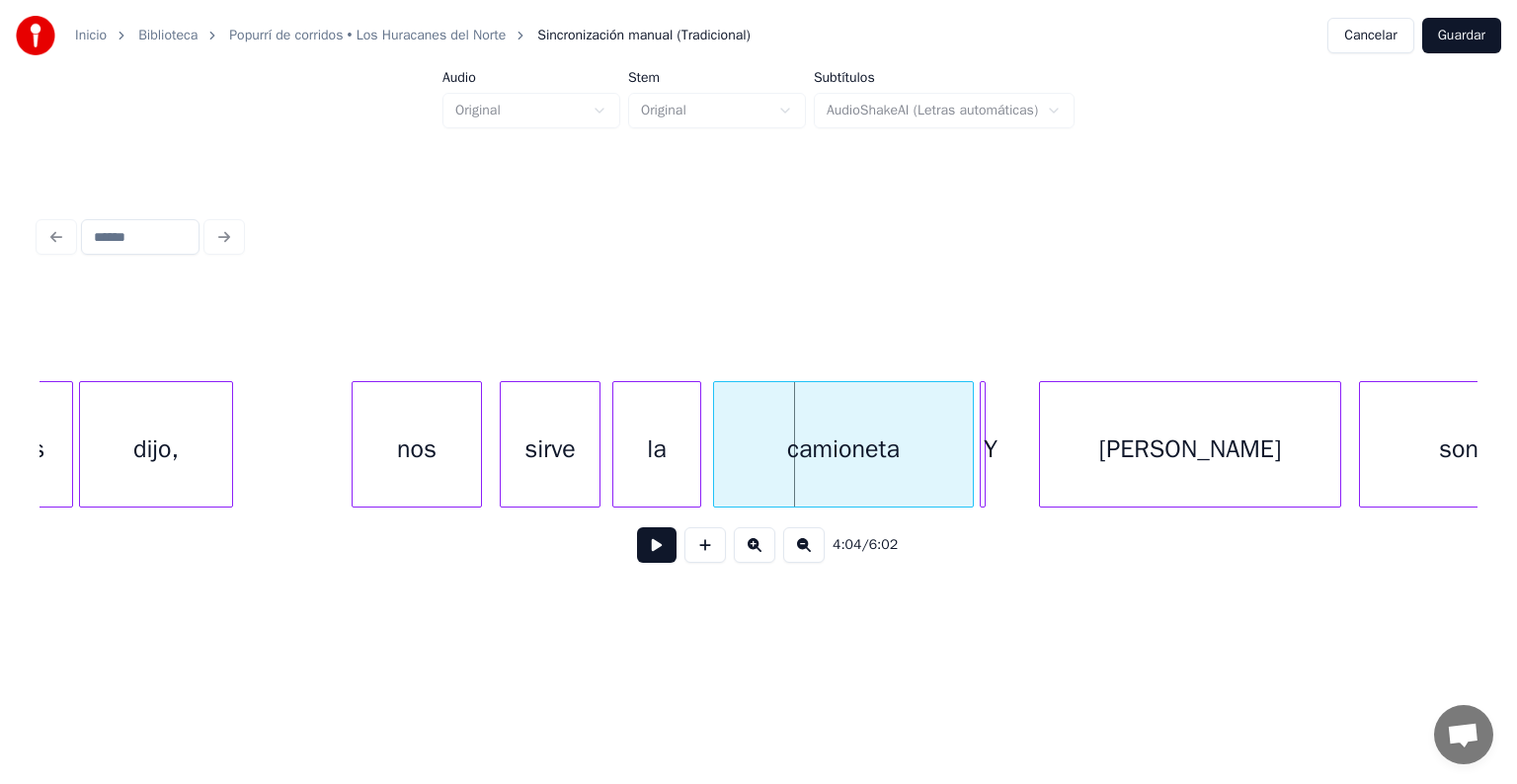 click on "sirve" at bounding box center [550, 449] 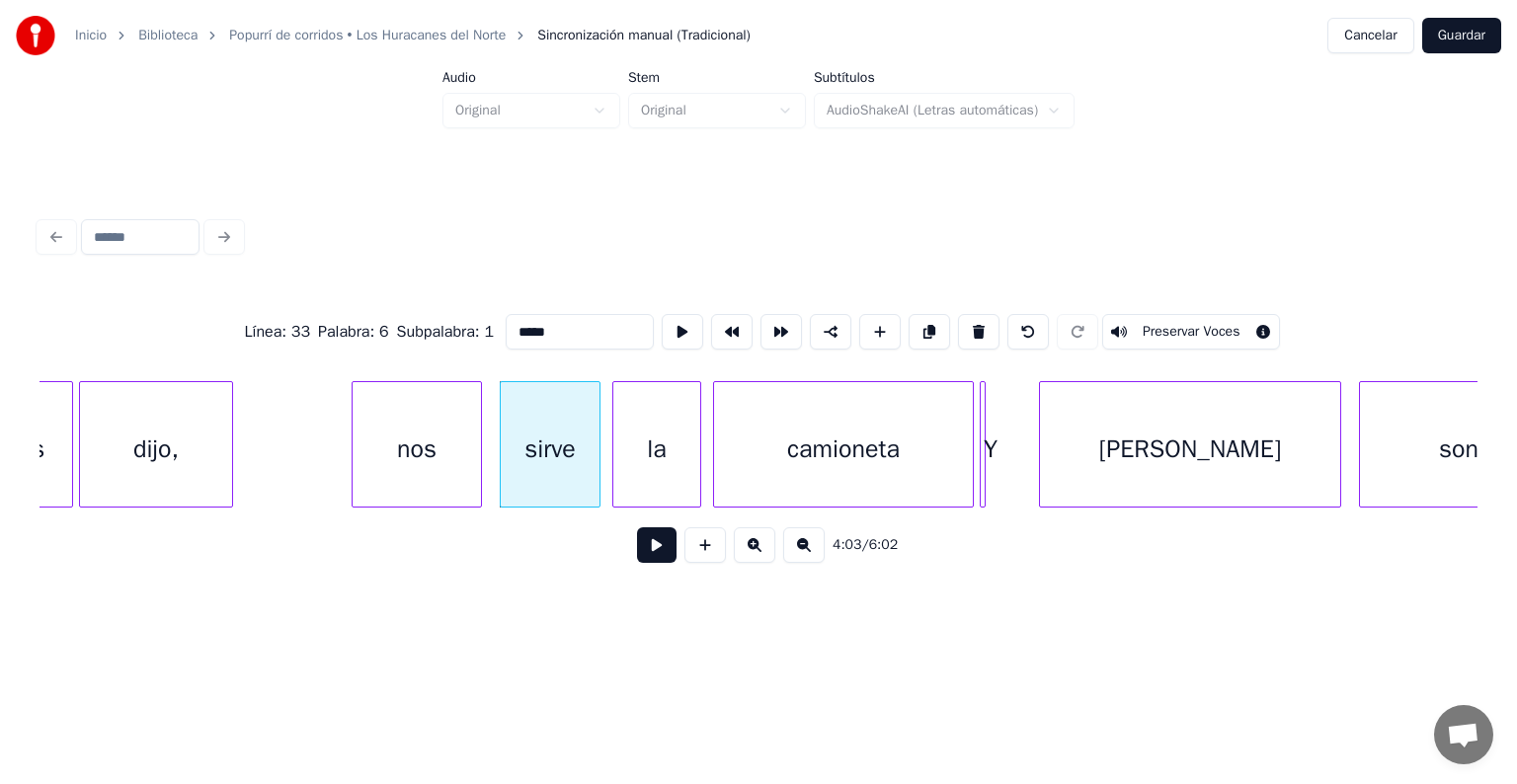 click on "*****" at bounding box center [580, 332] 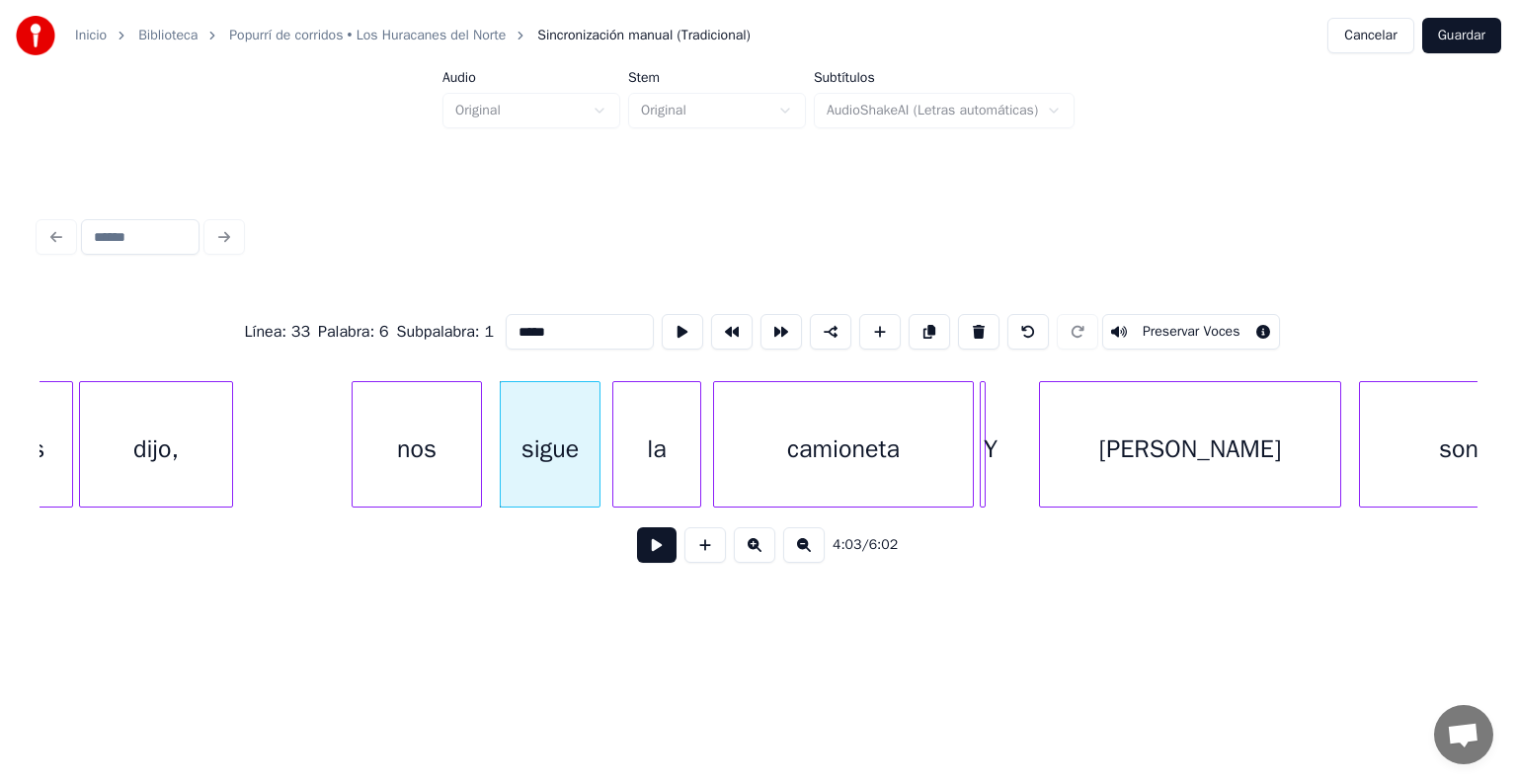 type on "*****" 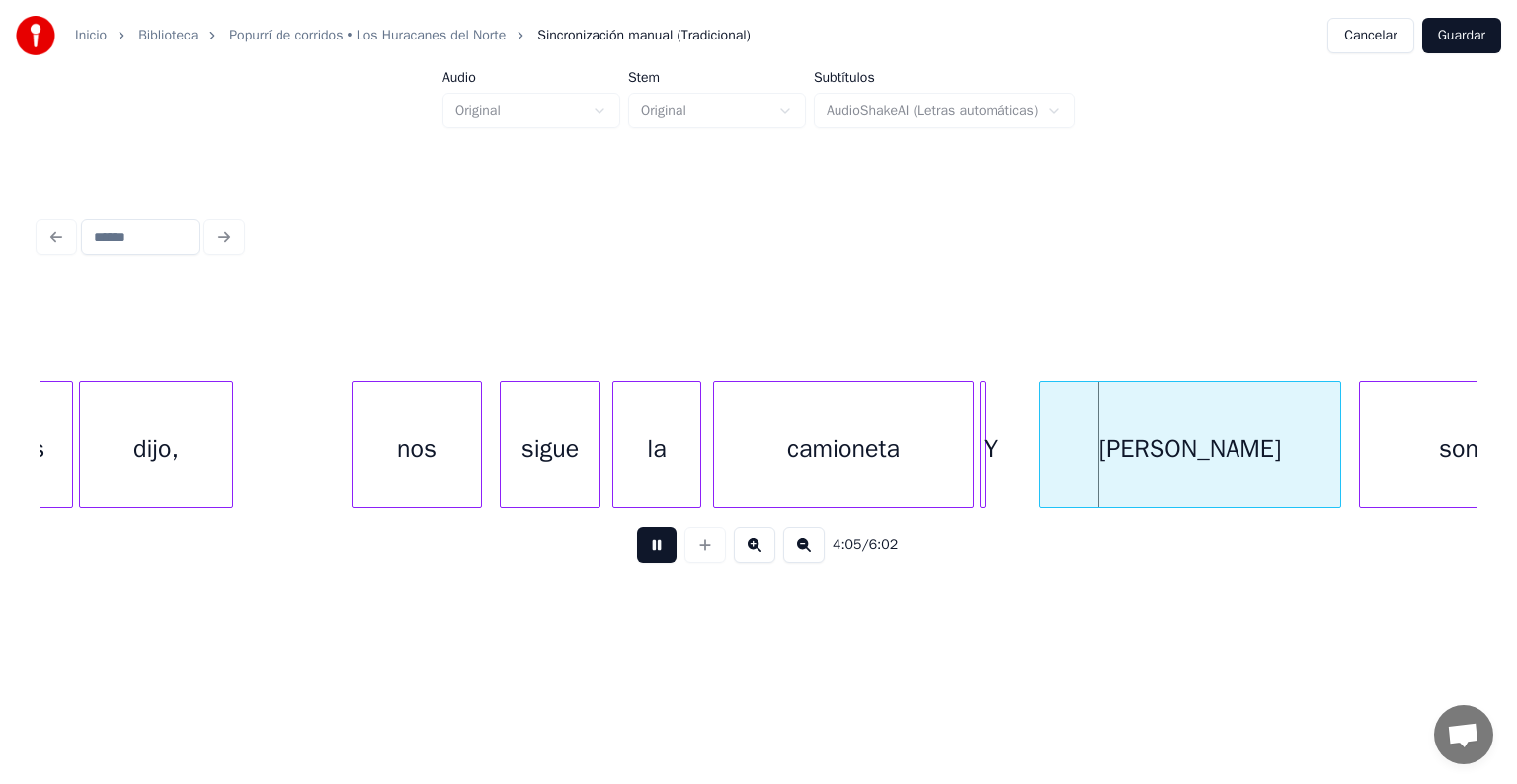 drag, startPoint x: 642, startPoint y: 550, endPoint x: 667, endPoint y: 506, distance: 50.60632 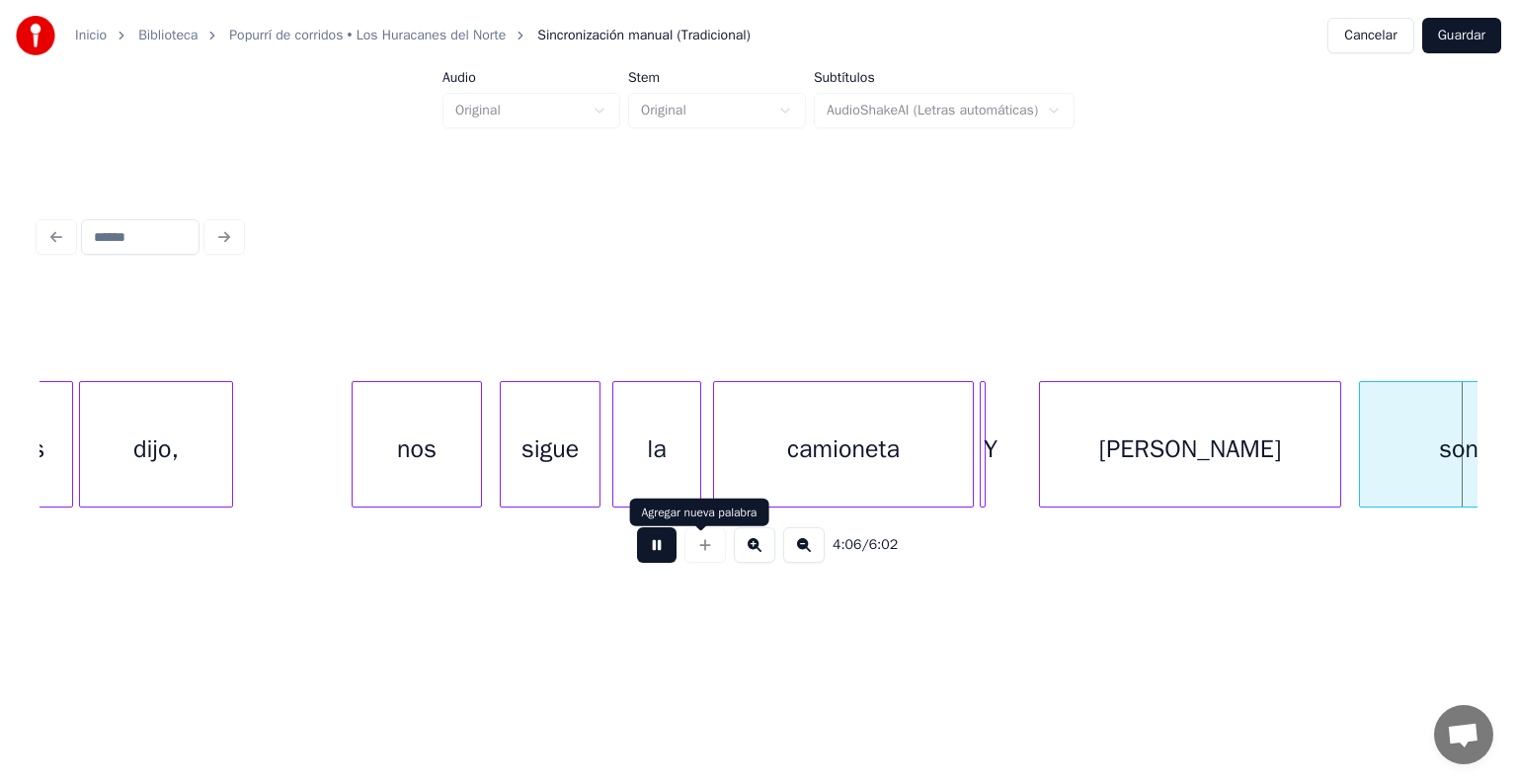 click at bounding box center [657, 545] 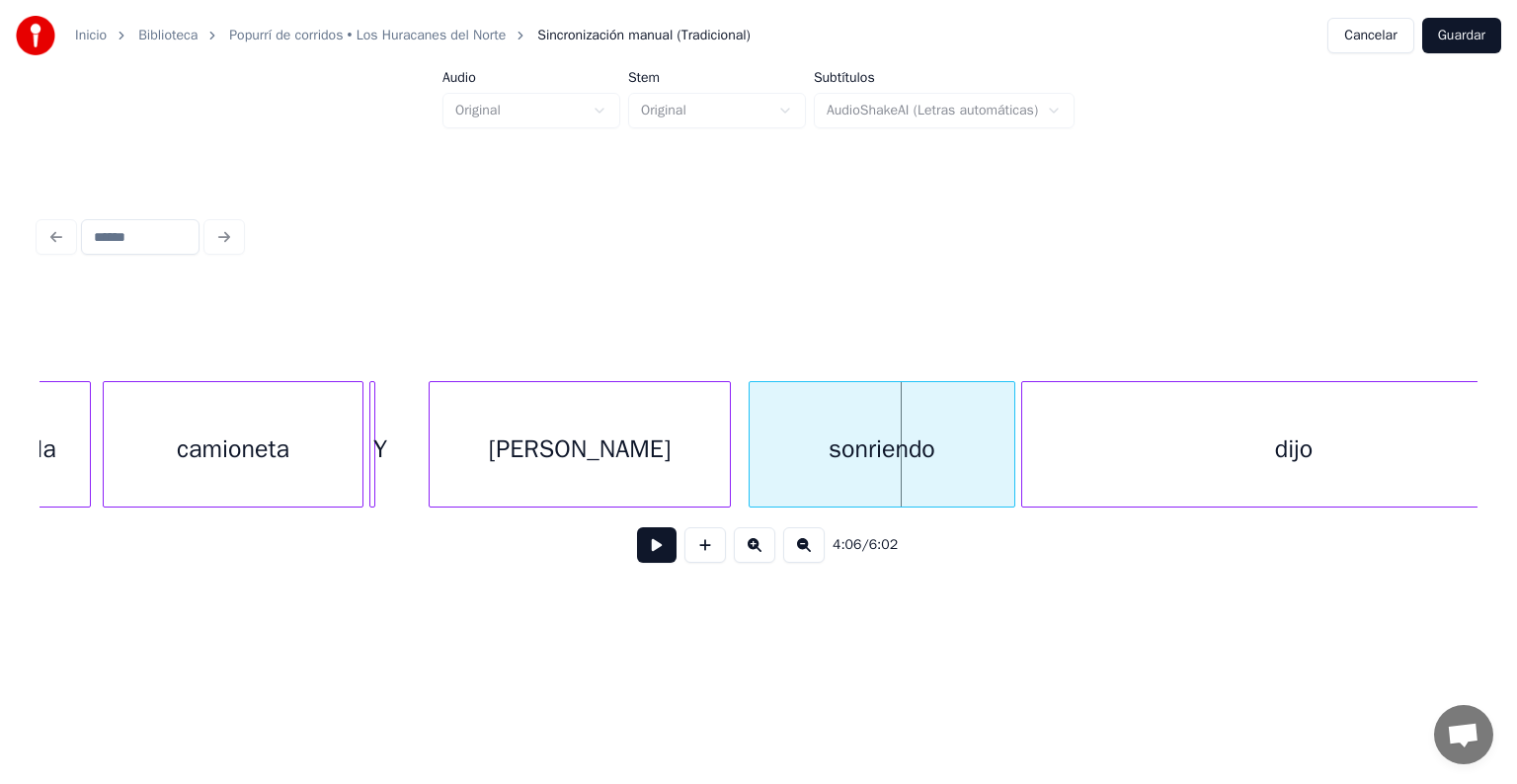 scroll, scrollTop: 0, scrollLeft: 72243, axis: horizontal 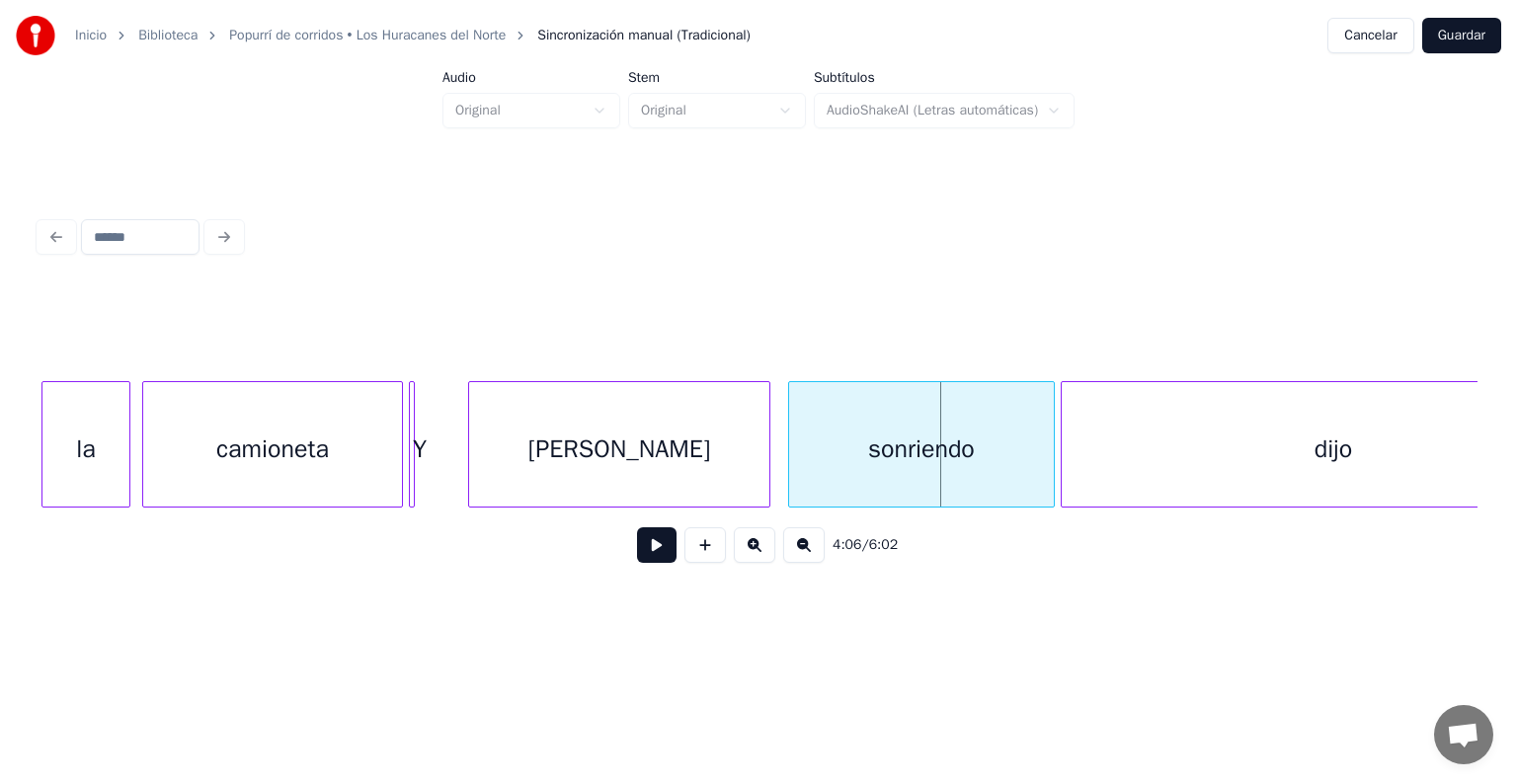 click on "Y" at bounding box center [420, 449] 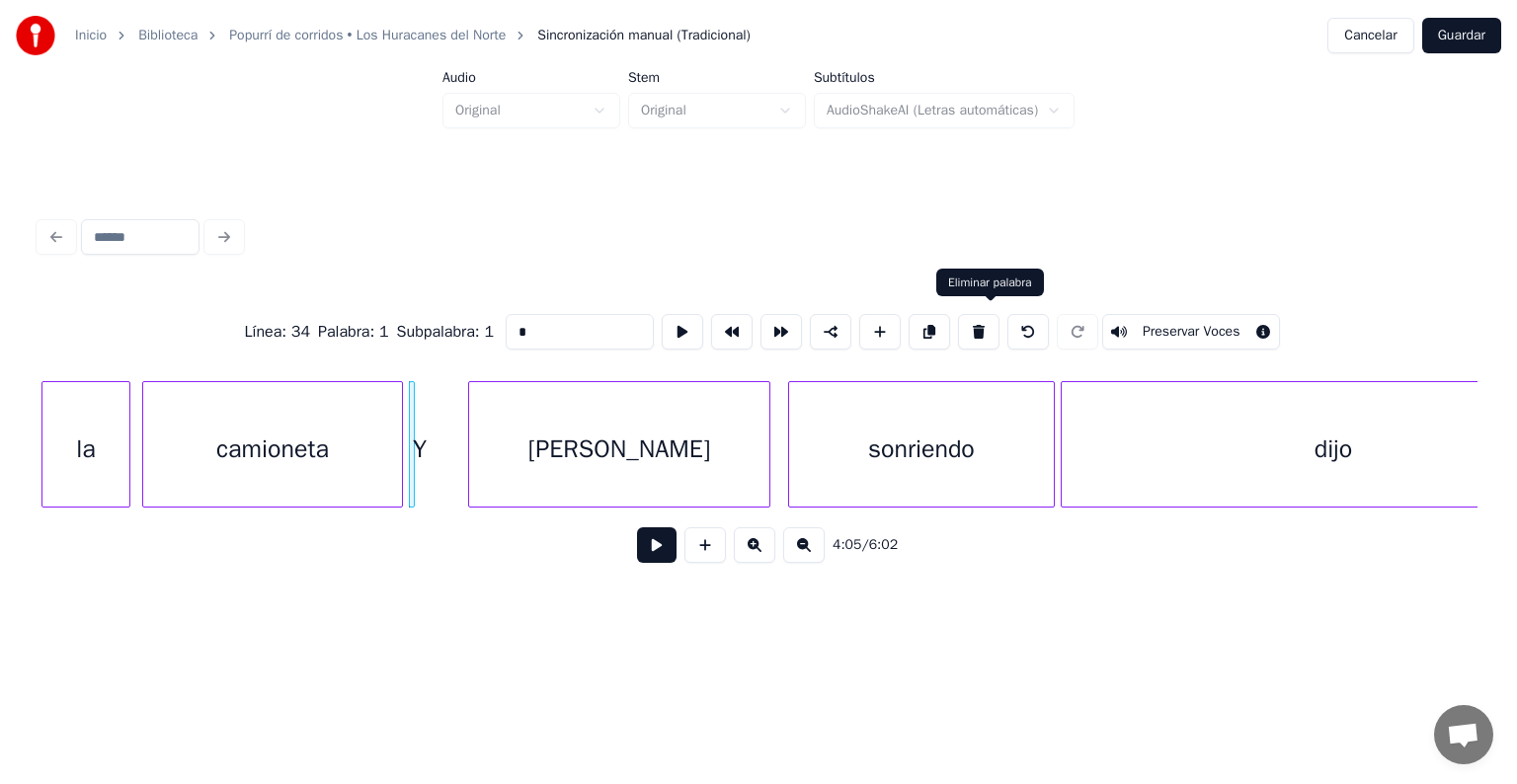 click at bounding box center (979, 332) 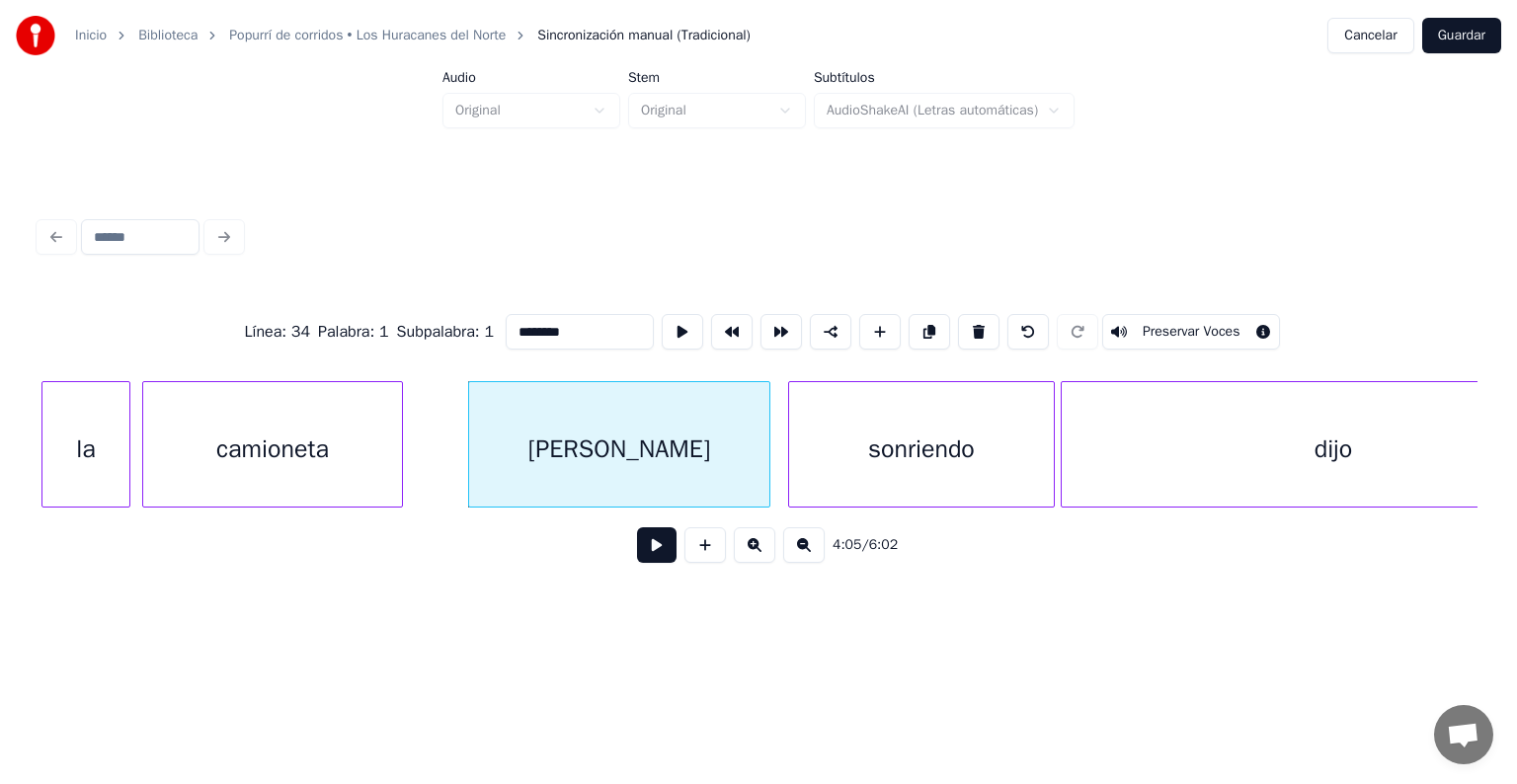 drag, startPoint x: 435, startPoint y: 441, endPoint x: 536, endPoint y: 509, distance: 121.75796 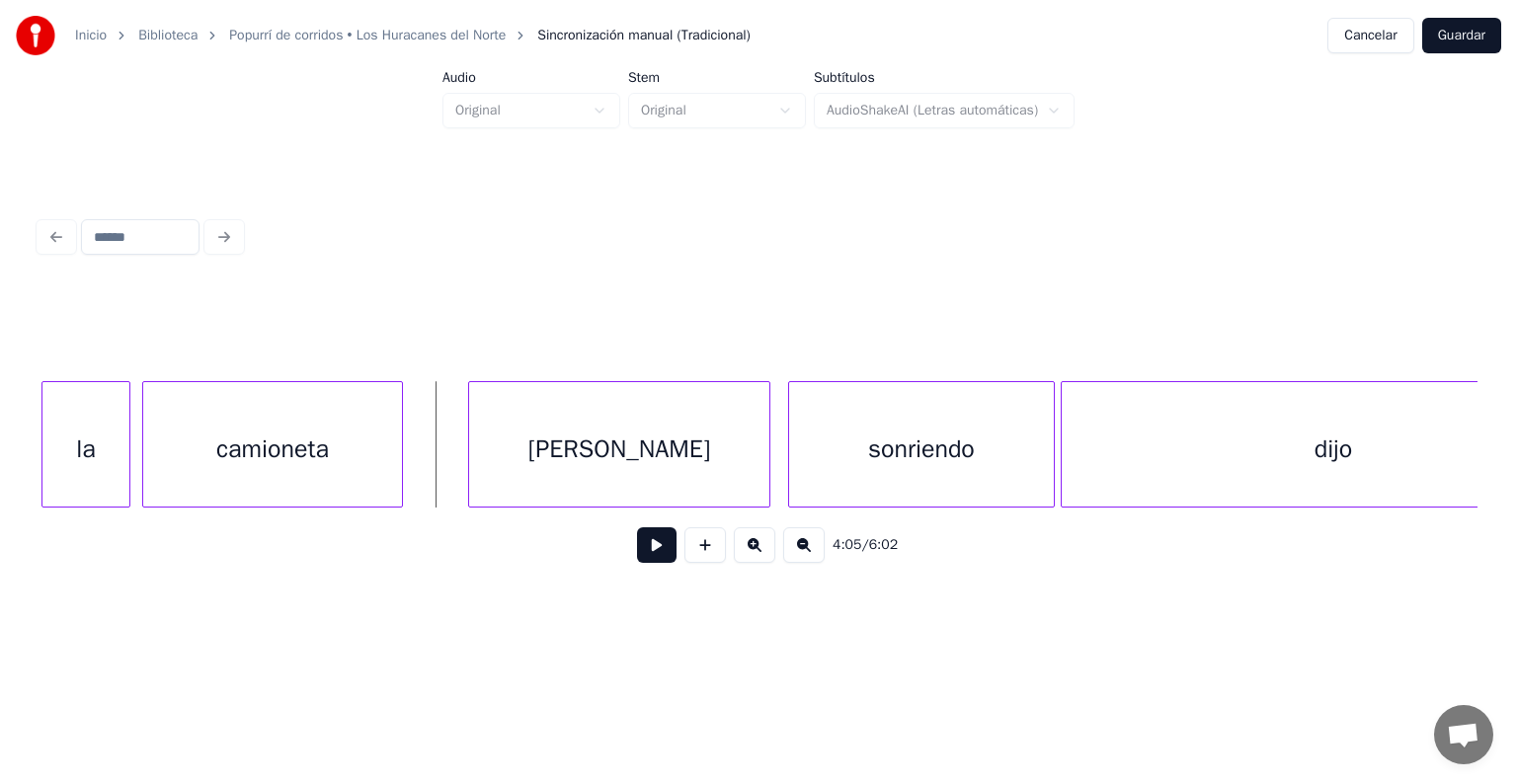 click at bounding box center (657, 545) 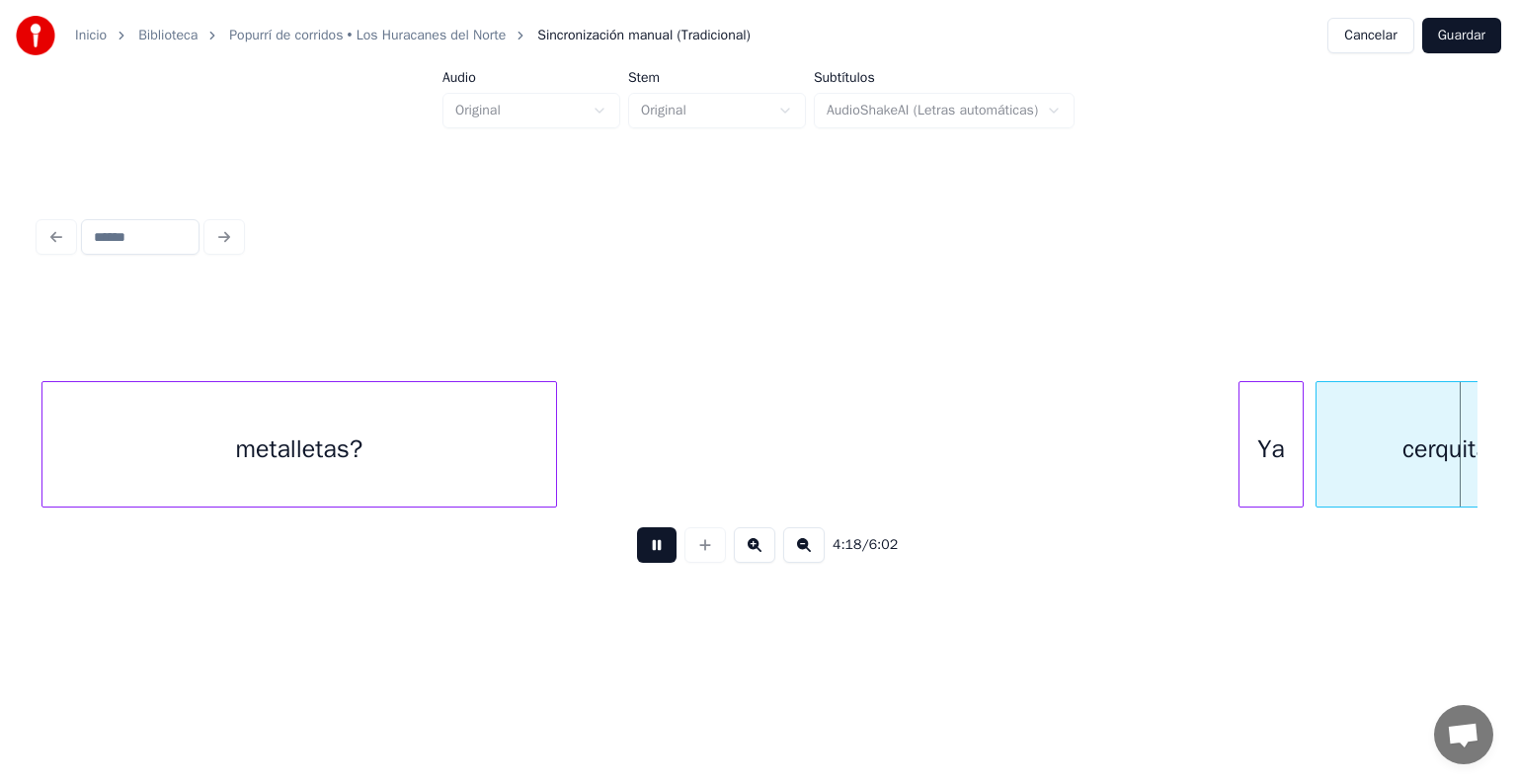 scroll, scrollTop: 0, scrollLeft: 76567, axis: horizontal 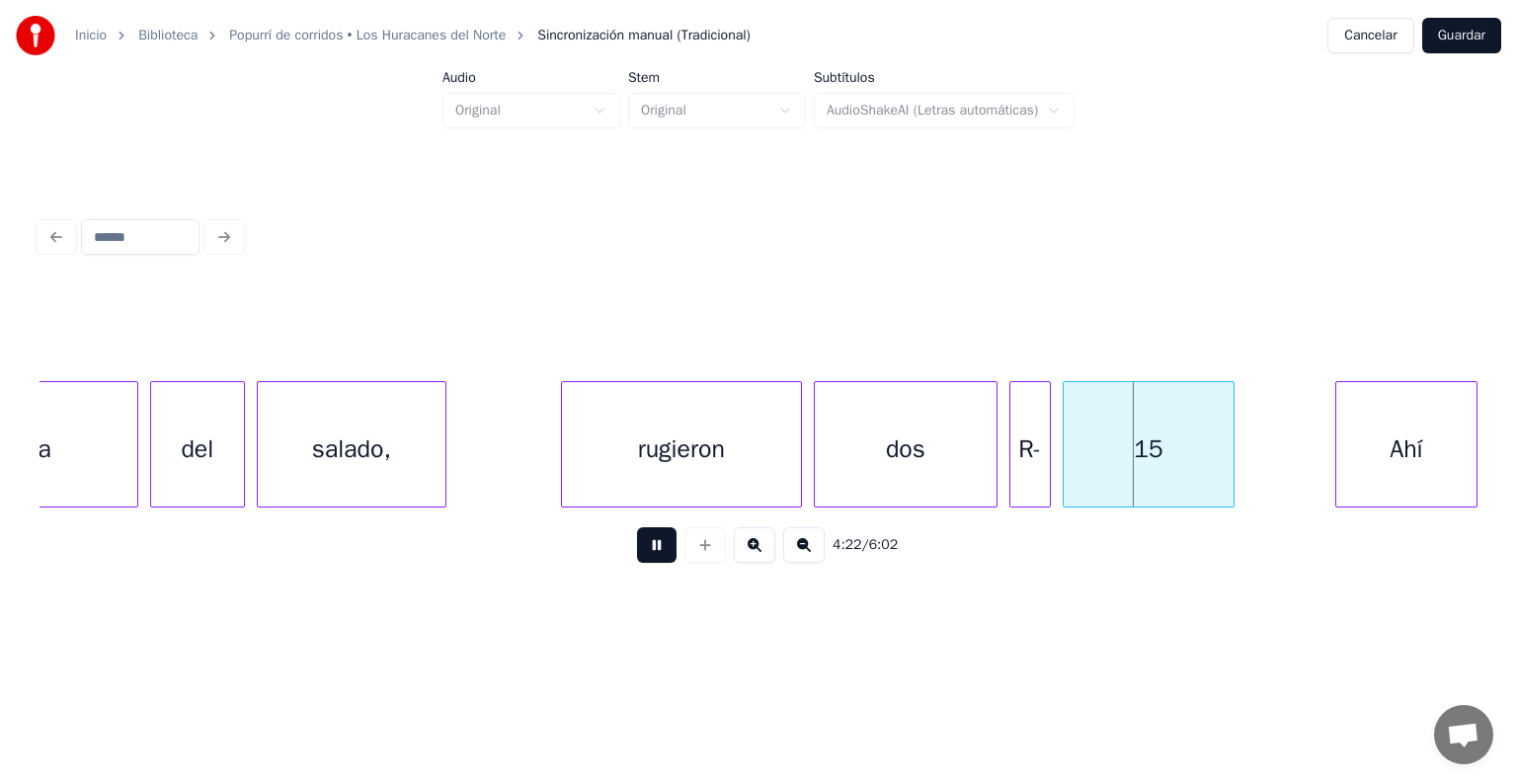 click at bounding box center [565, 444] 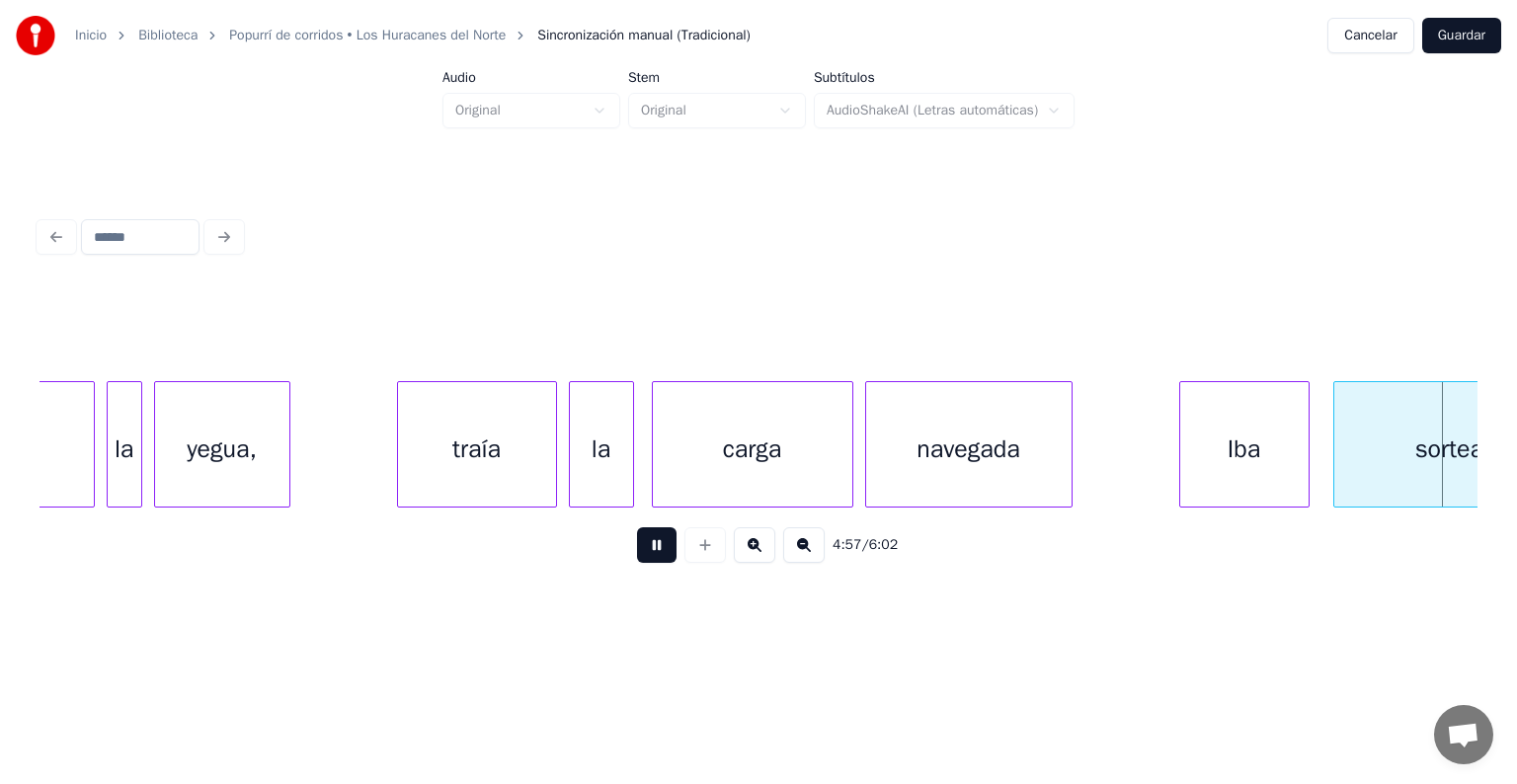 scroll, scrollTop: 0, scrollLeft: 88090, axis: horizontal 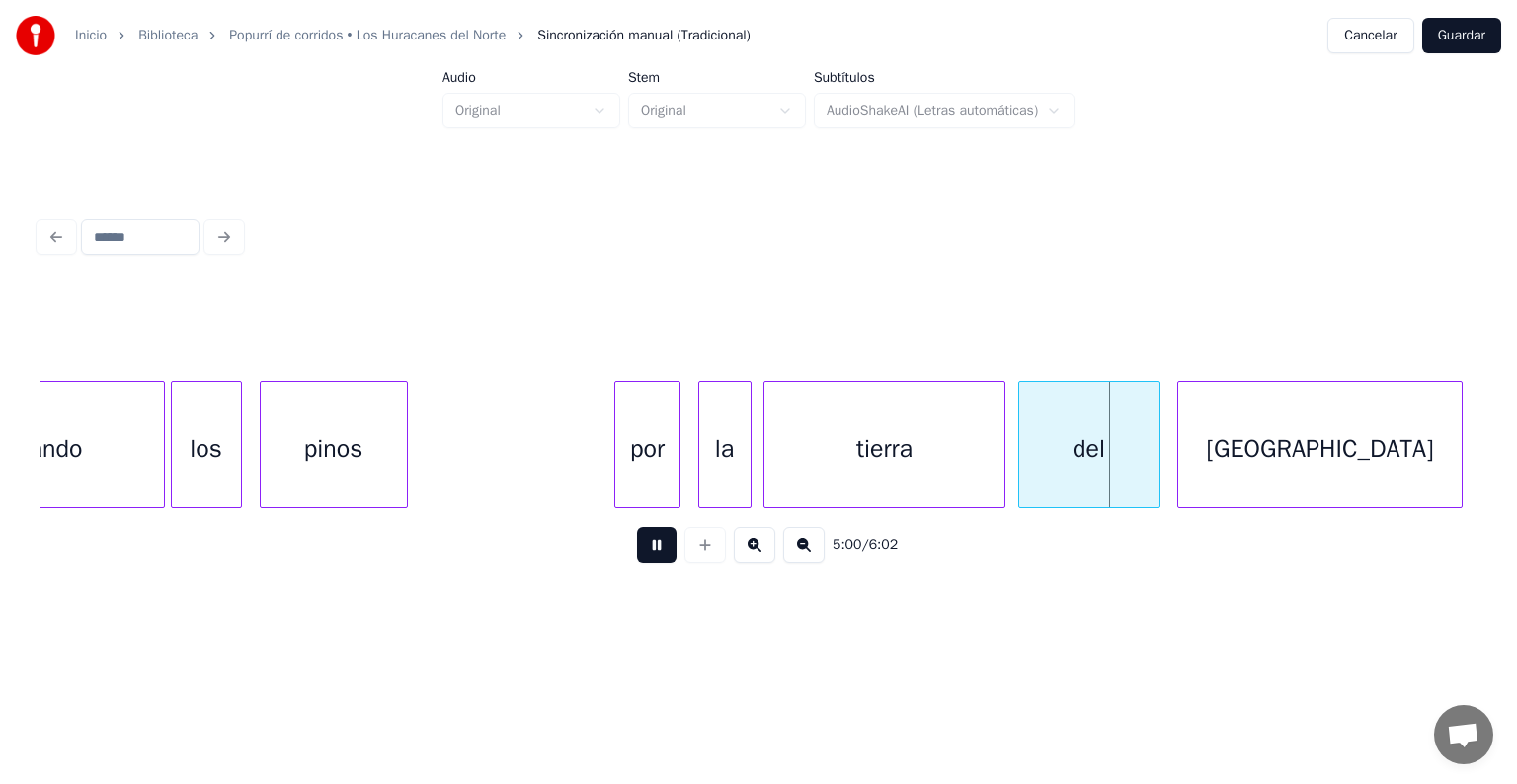 click at bounding box center (657, 545) 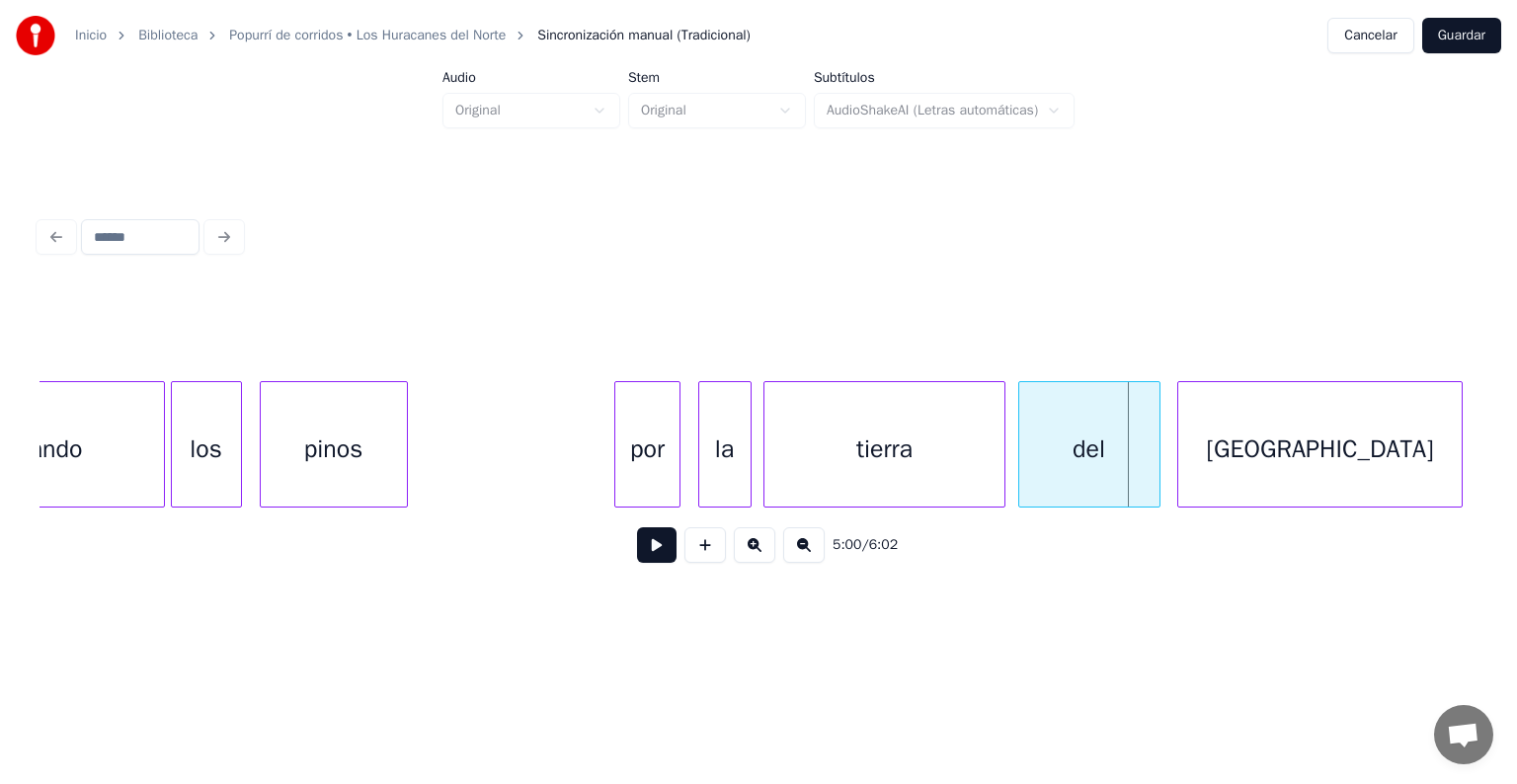 click on "tierra" at bounding box center [885, 449] 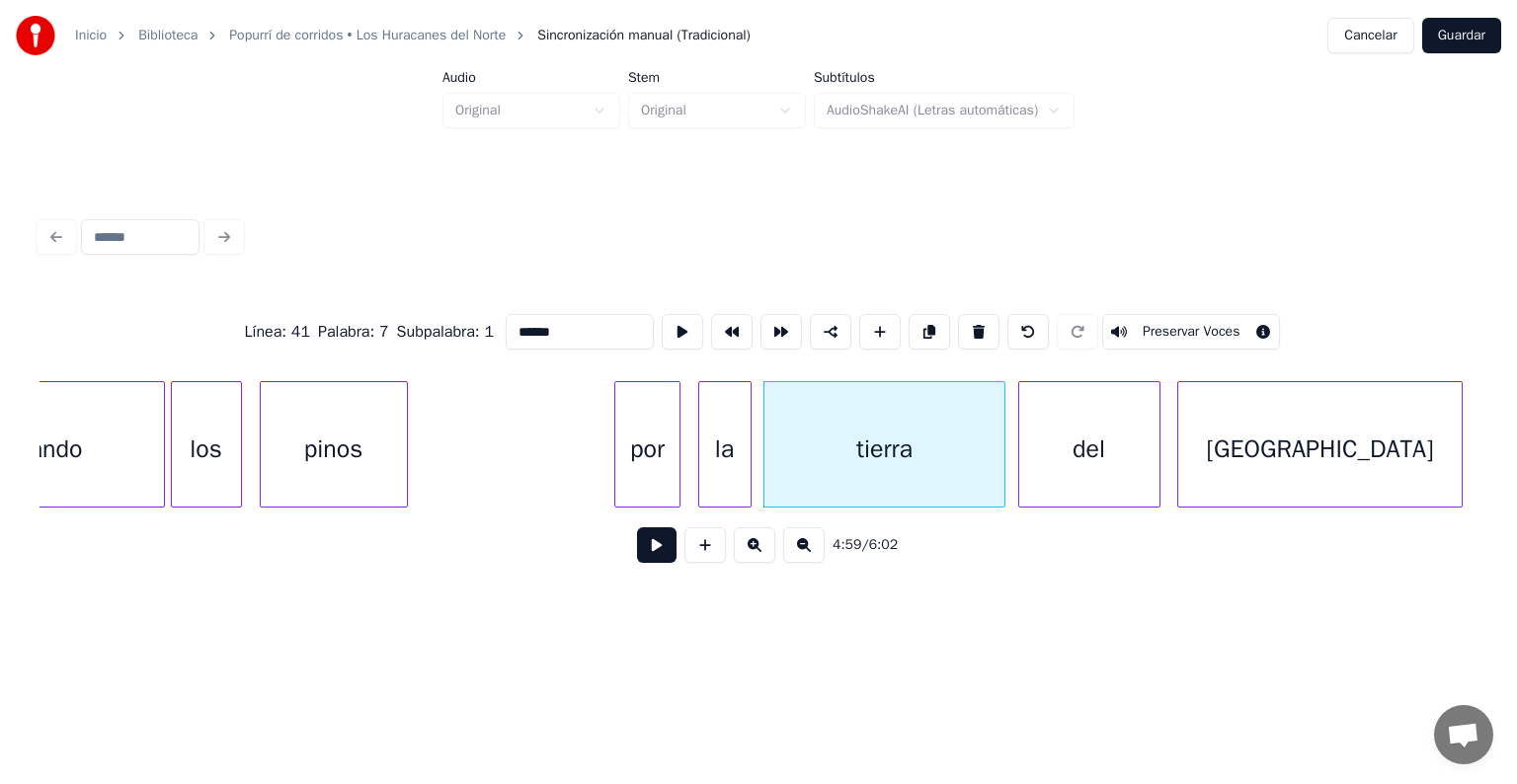 drag, startPoint x: 535, startPoint y: 316, endPoint x: 327, endPoint y: 328, distance: 208.34587 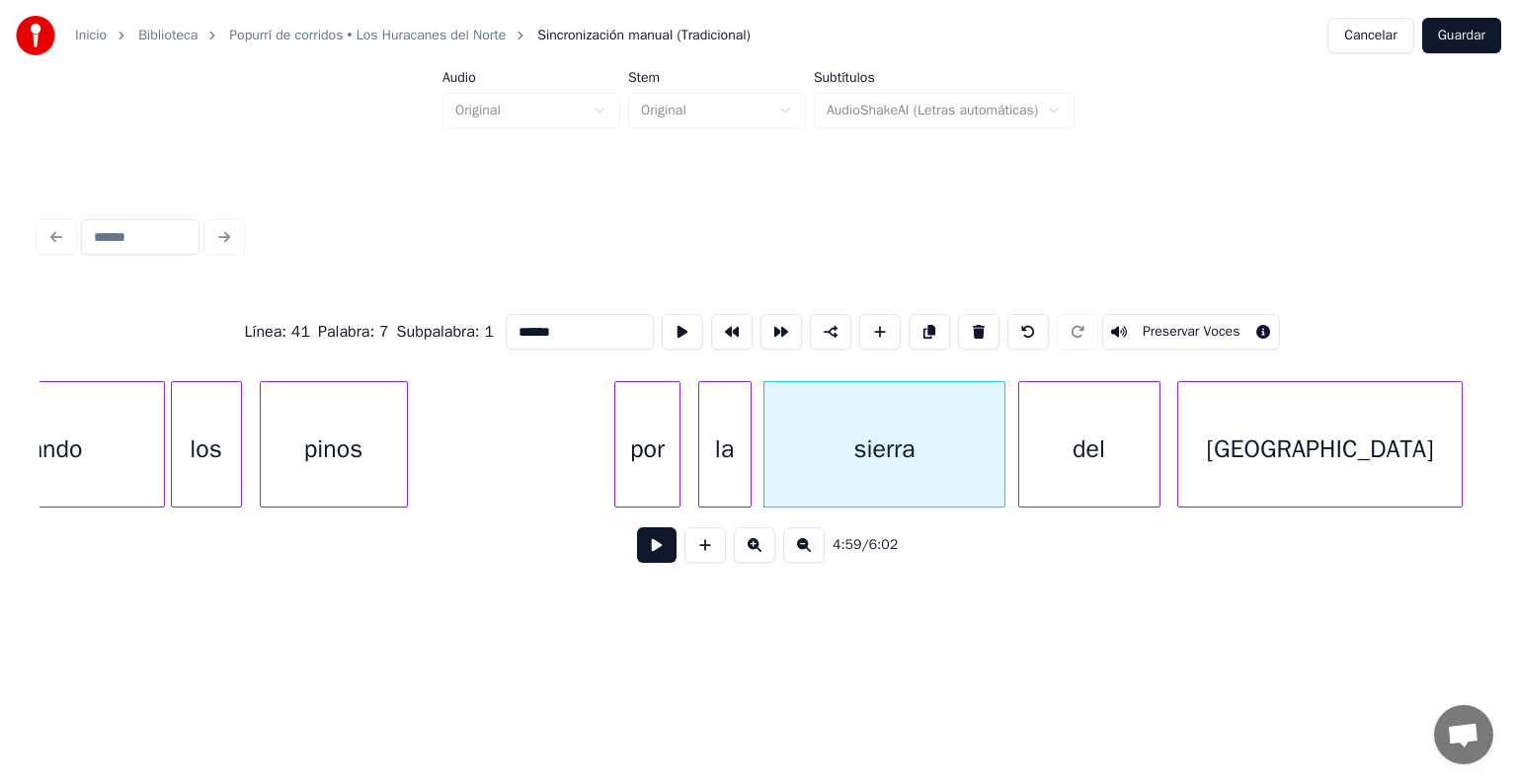type on "******" 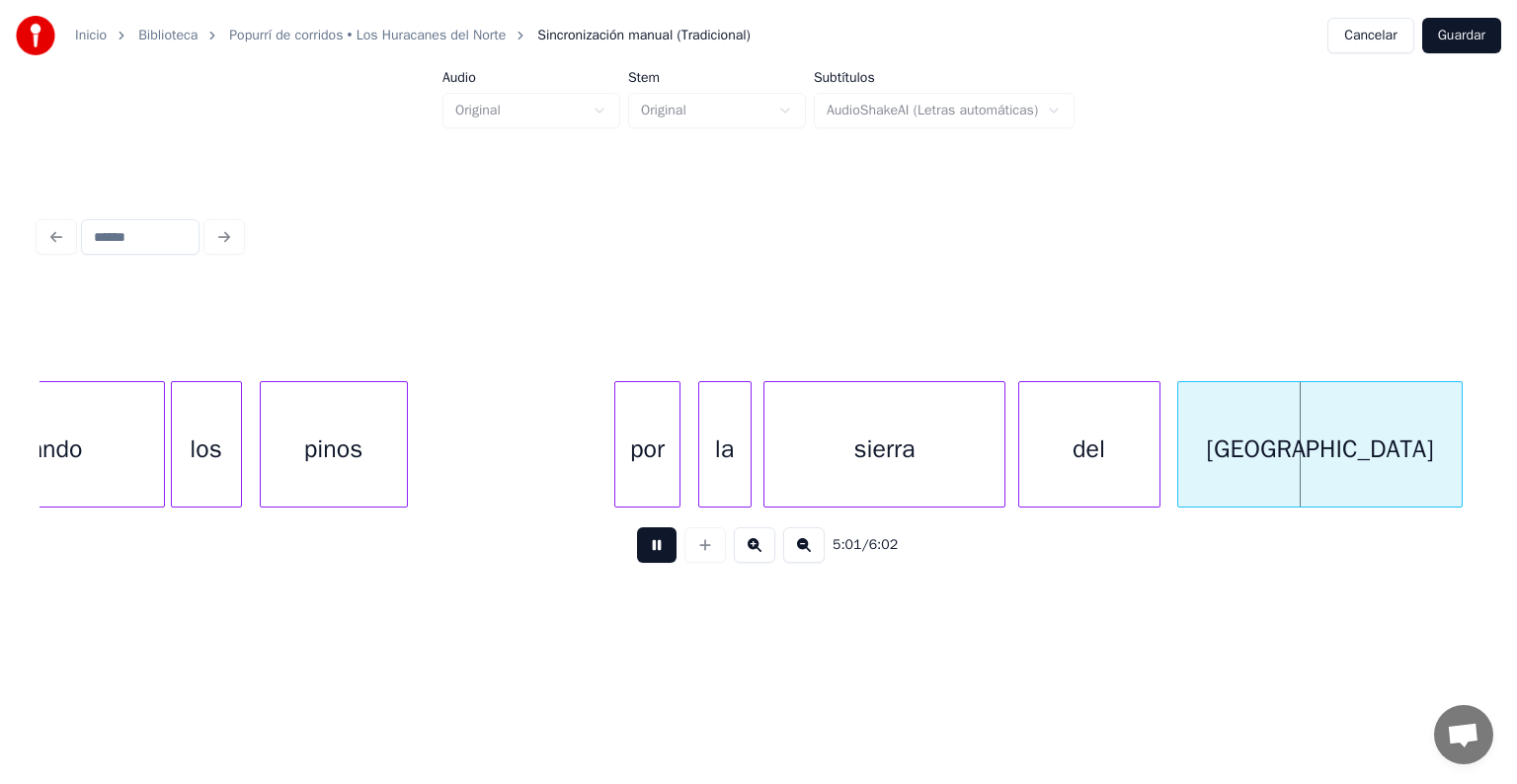 click at bounding box center [657, 545] 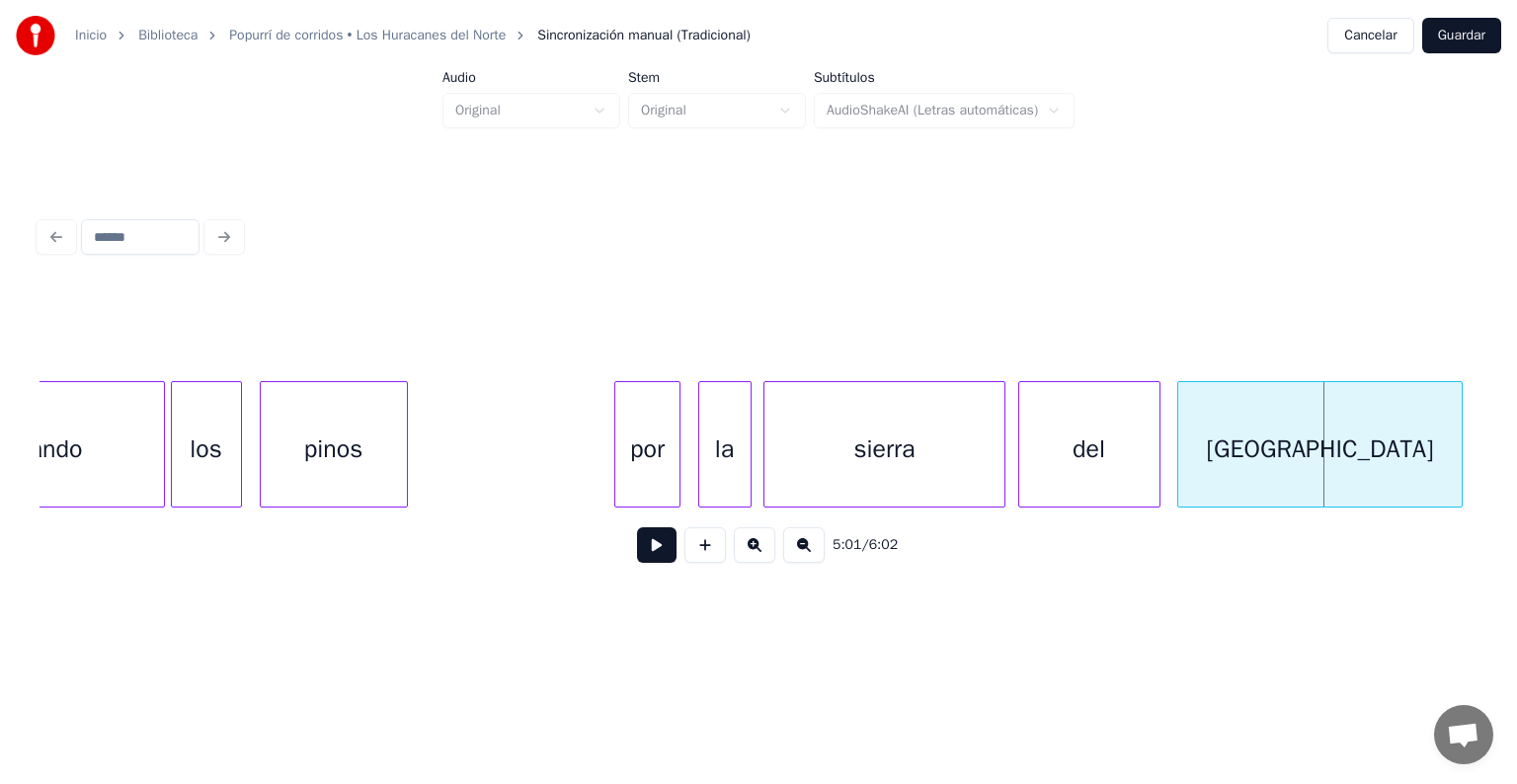 click at bounding box center (1157, 444) 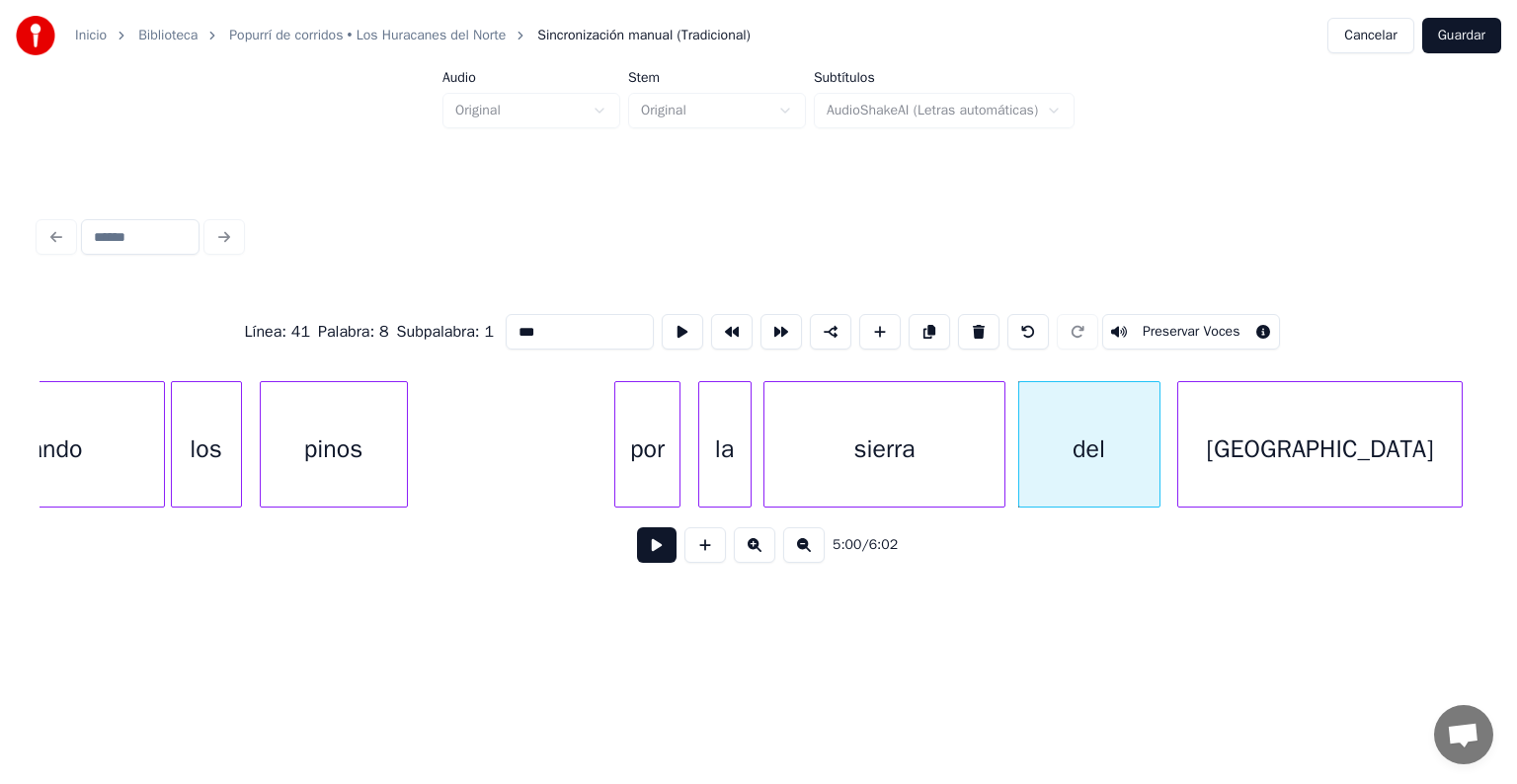 click on "***" at bounding box center (580, 332) 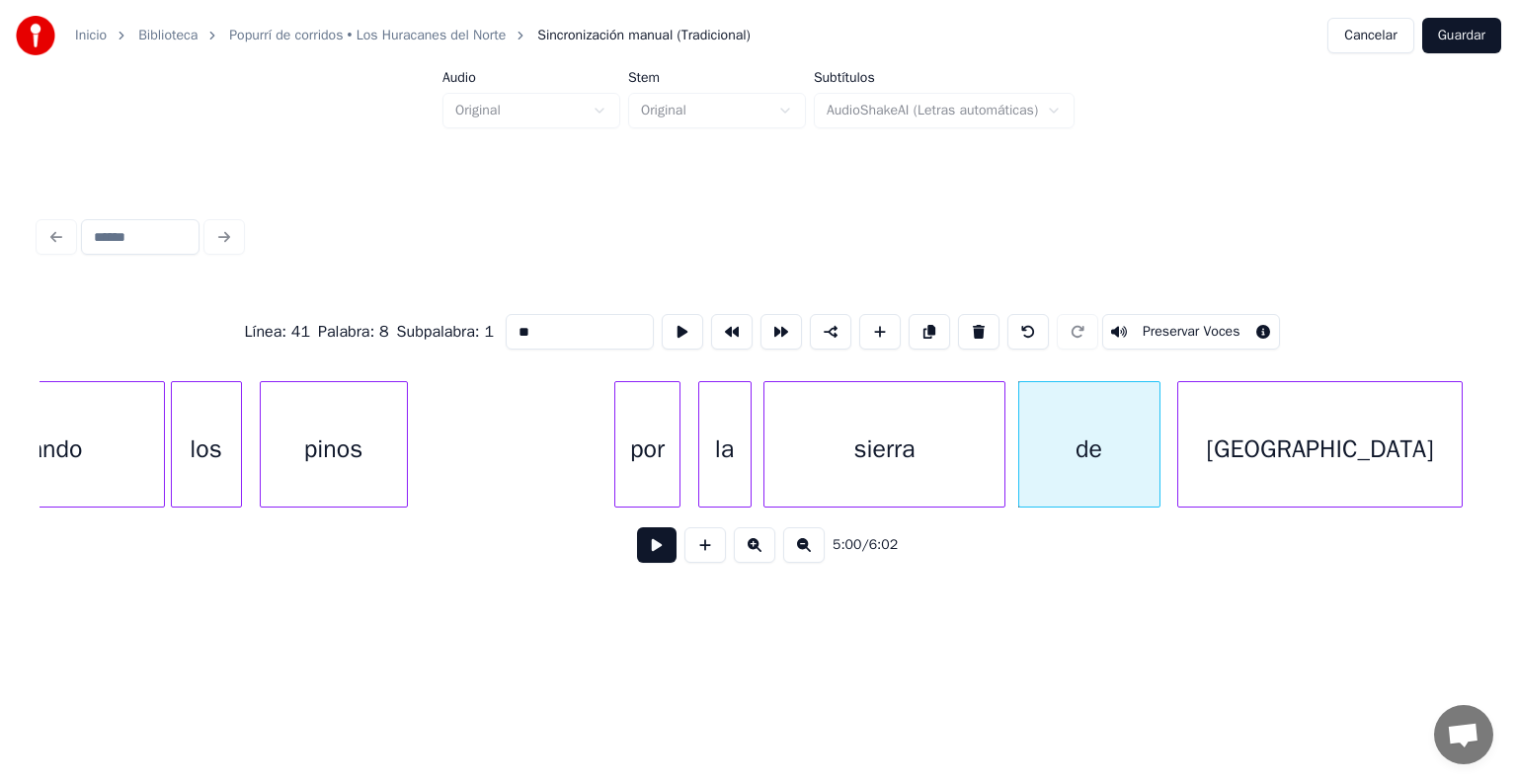 type on "**" 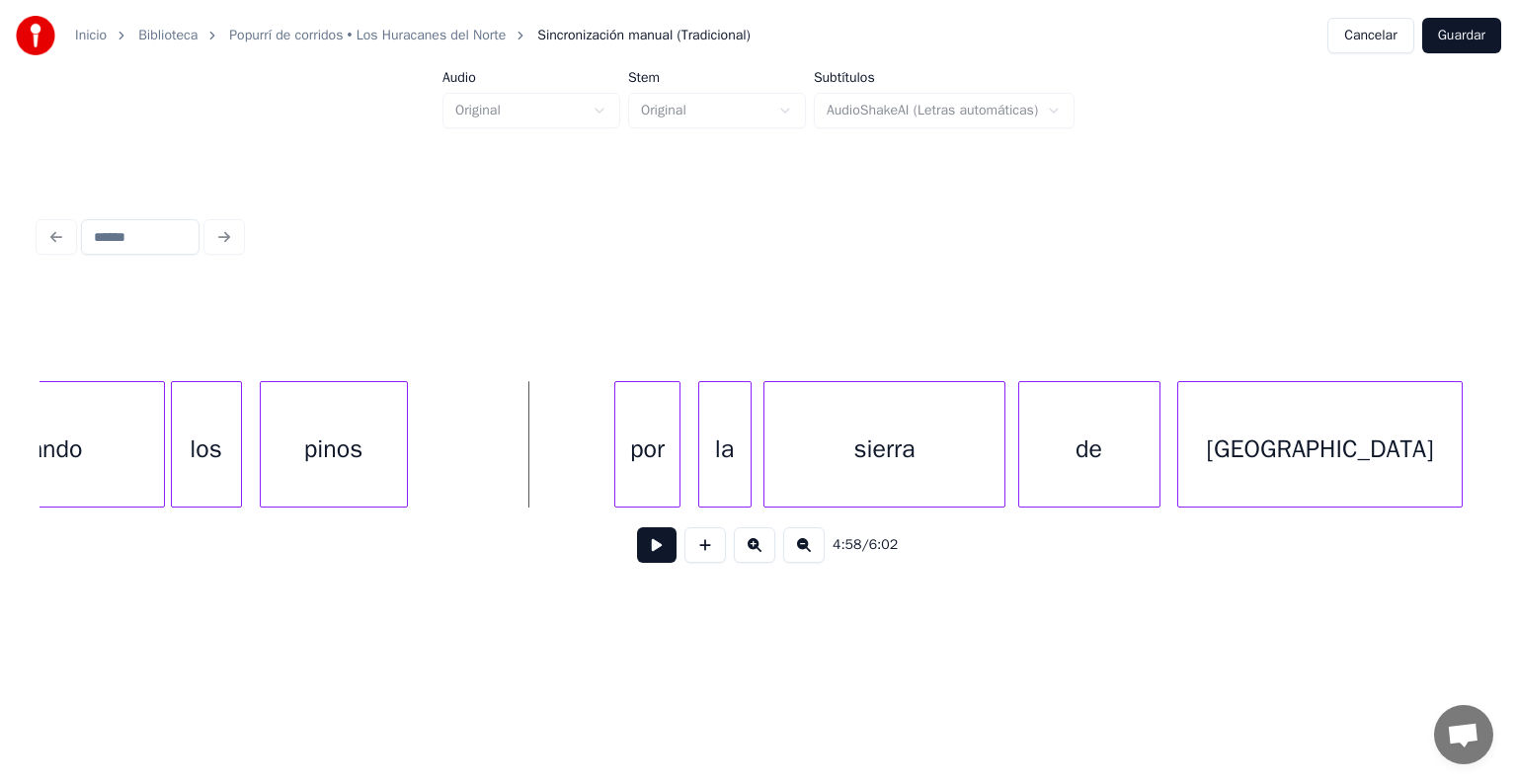 click at bounding box center [657, 545] 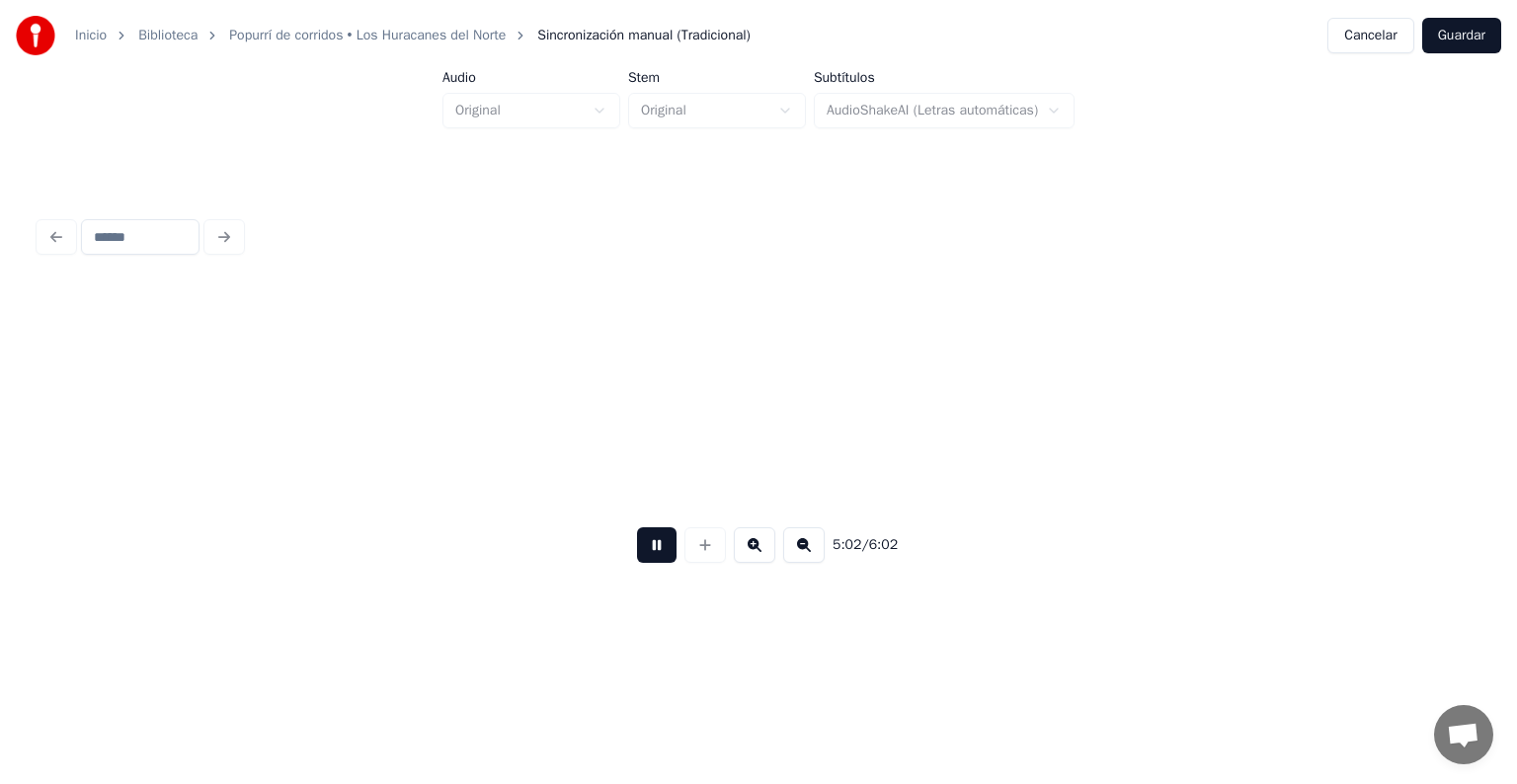 scroll, scrollTop: 0, scrollLeft: 89532, axis: horizontal 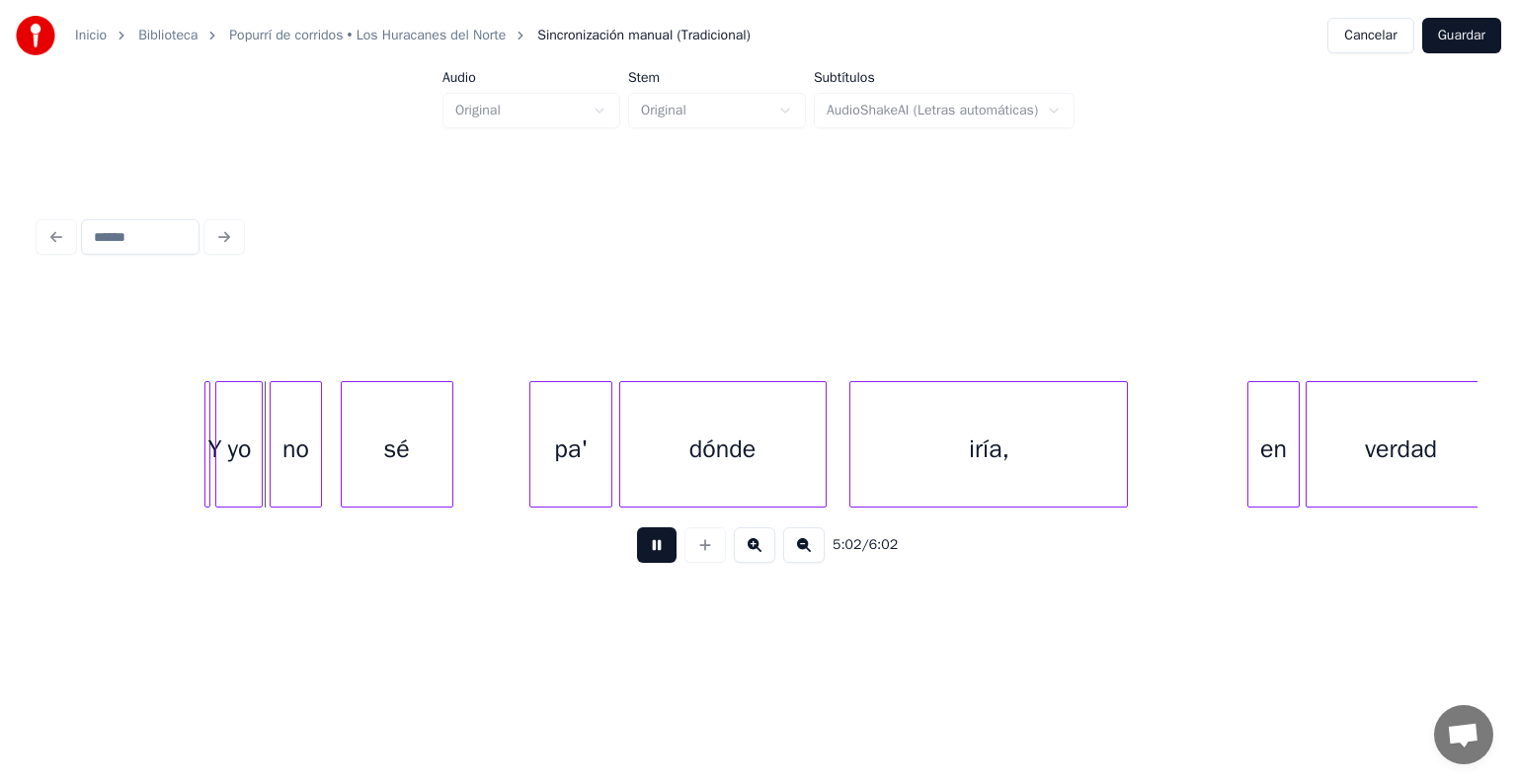 click at bounding box center (657, 545) 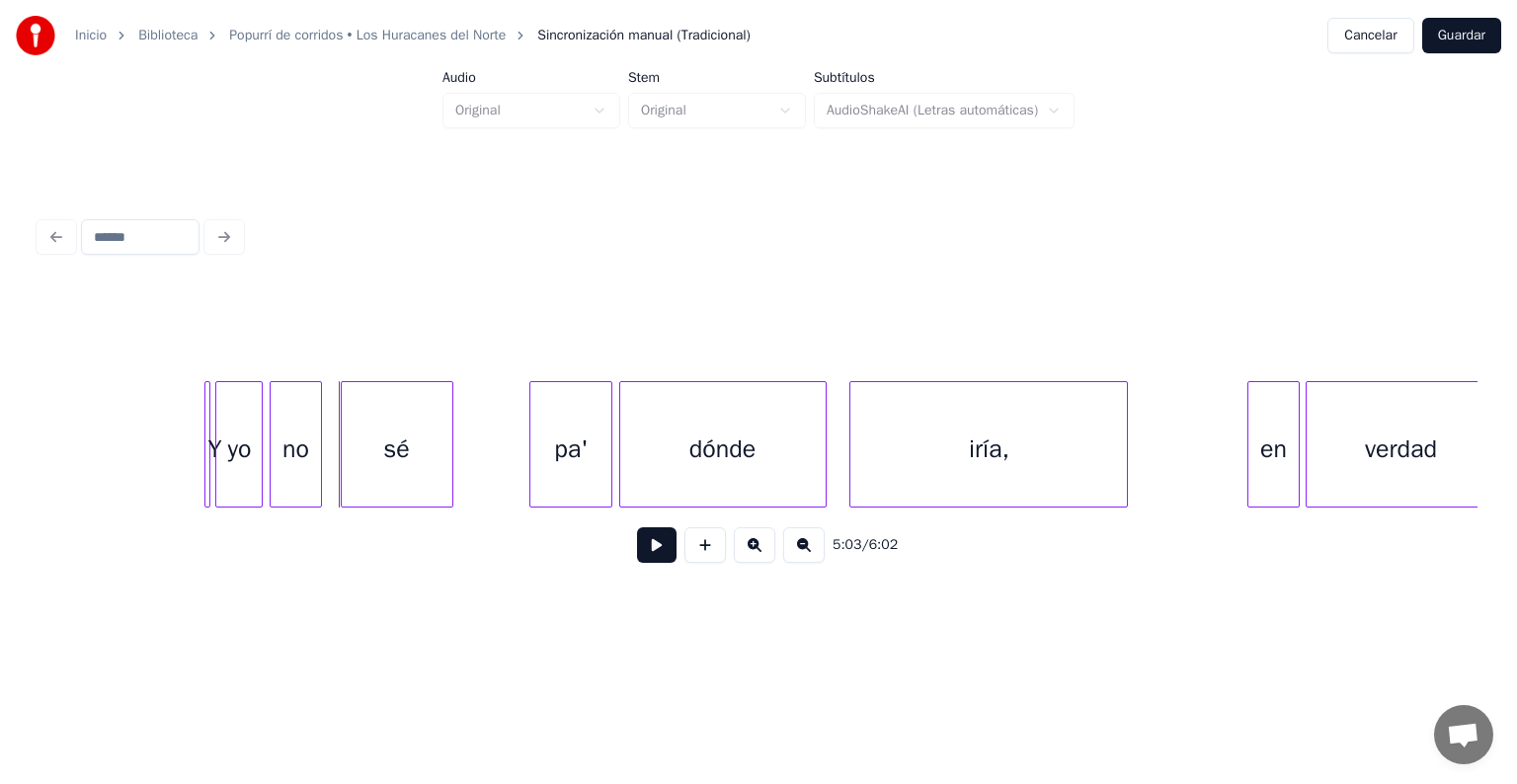 click on "Y yo no sé pa' dónde iría, en verdad" at bounding box center (-35789, 444) 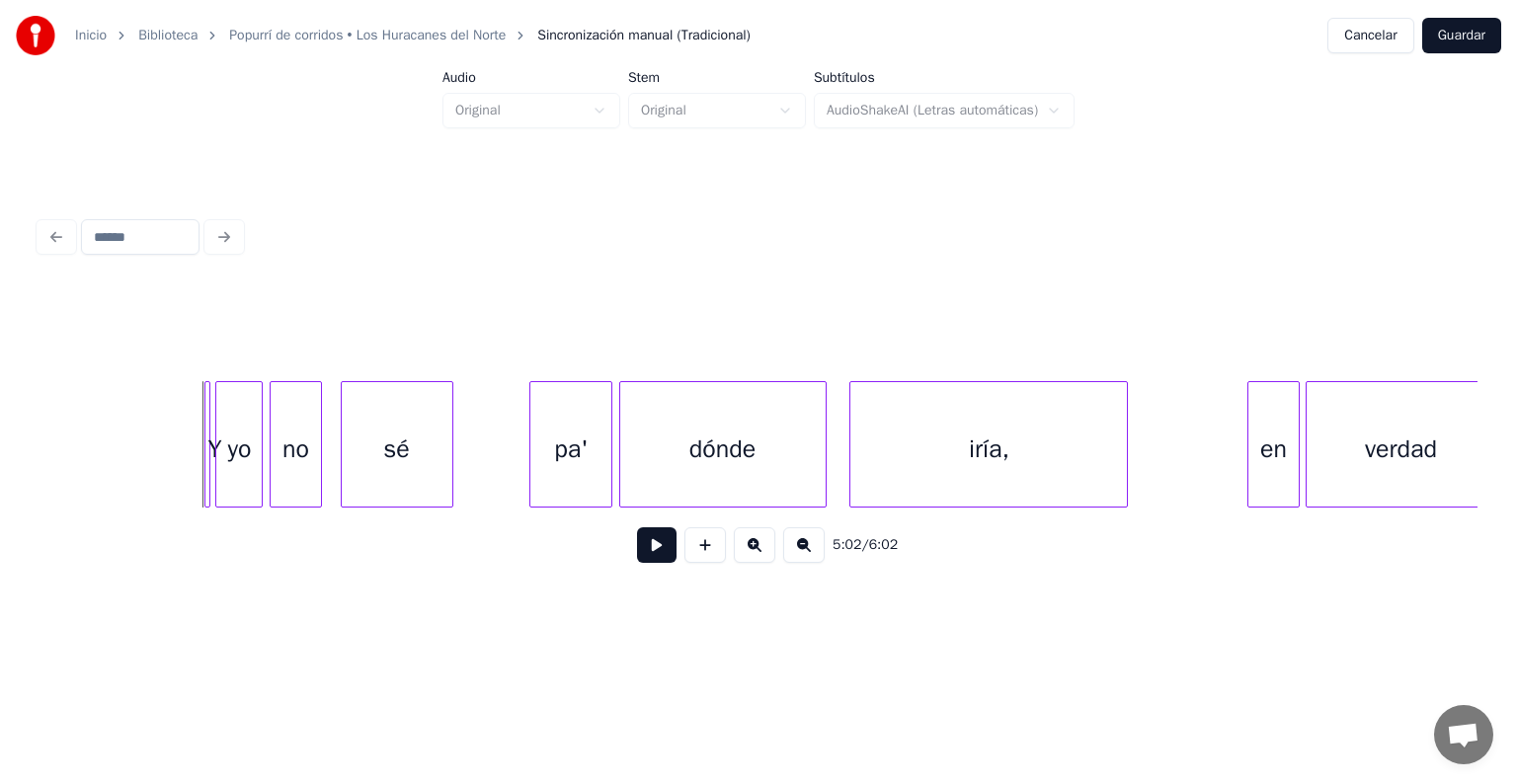 click at bounding box center (206, 444) 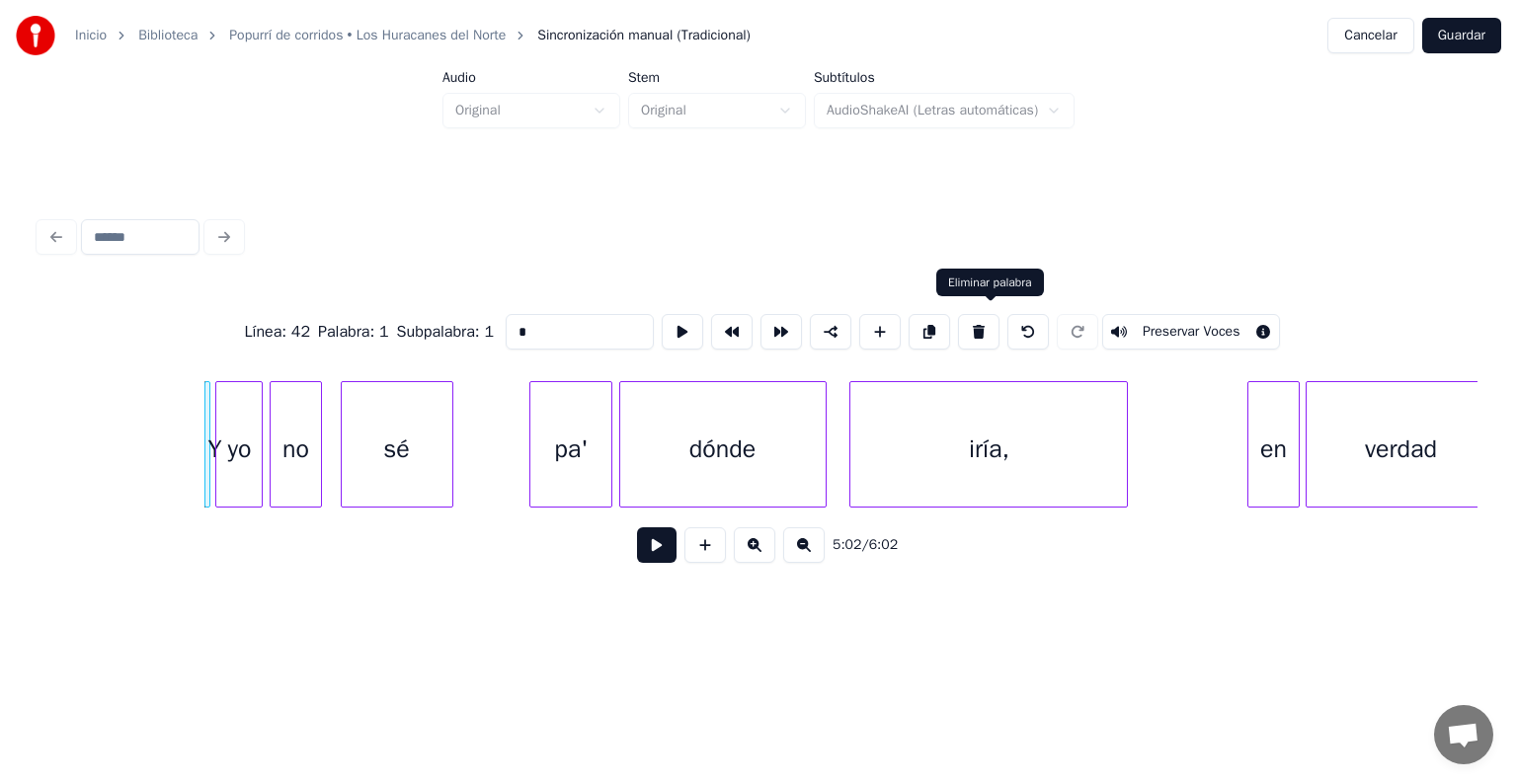 click at bounding box center [979, 332] 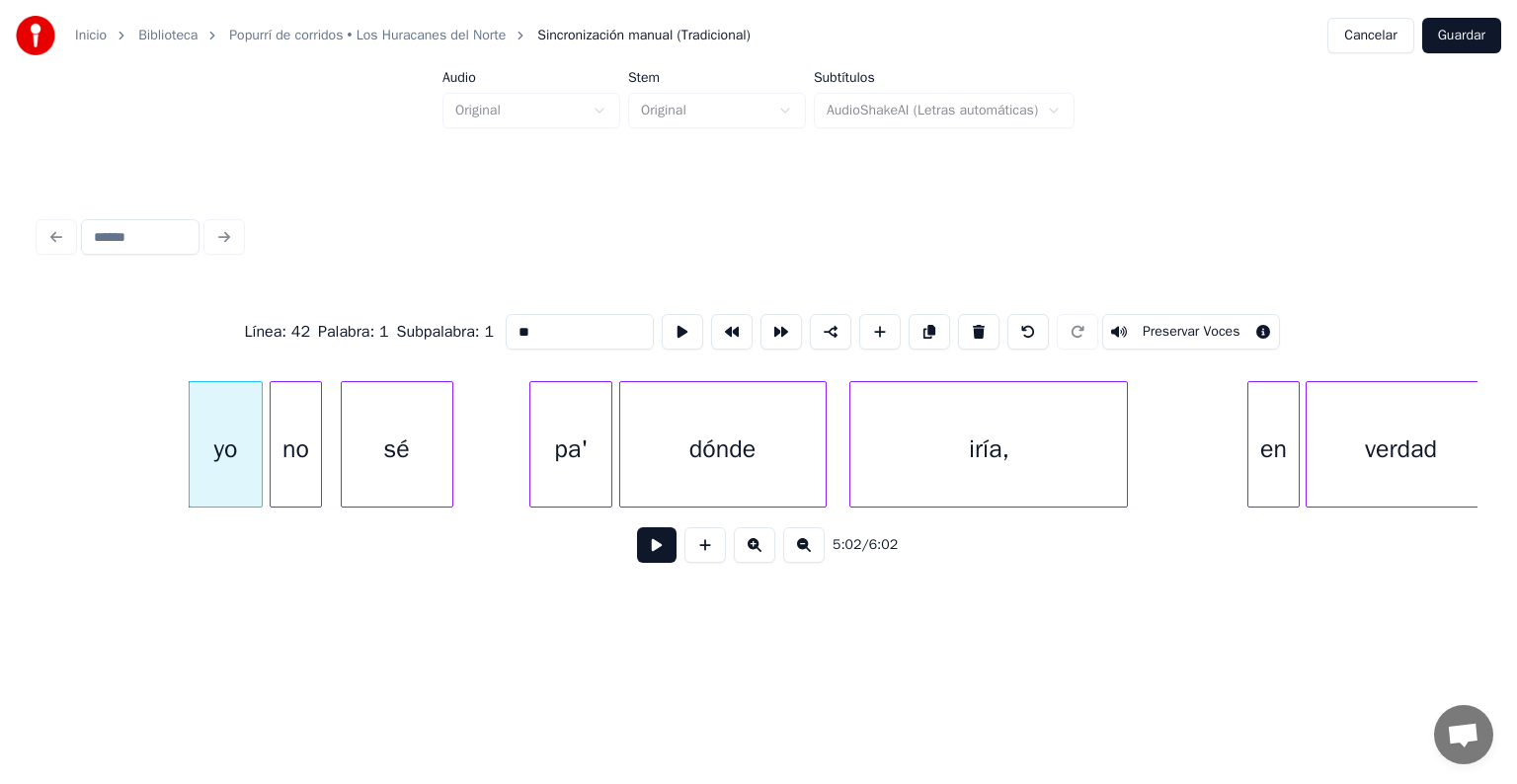 click at bounding box center (657, 545) 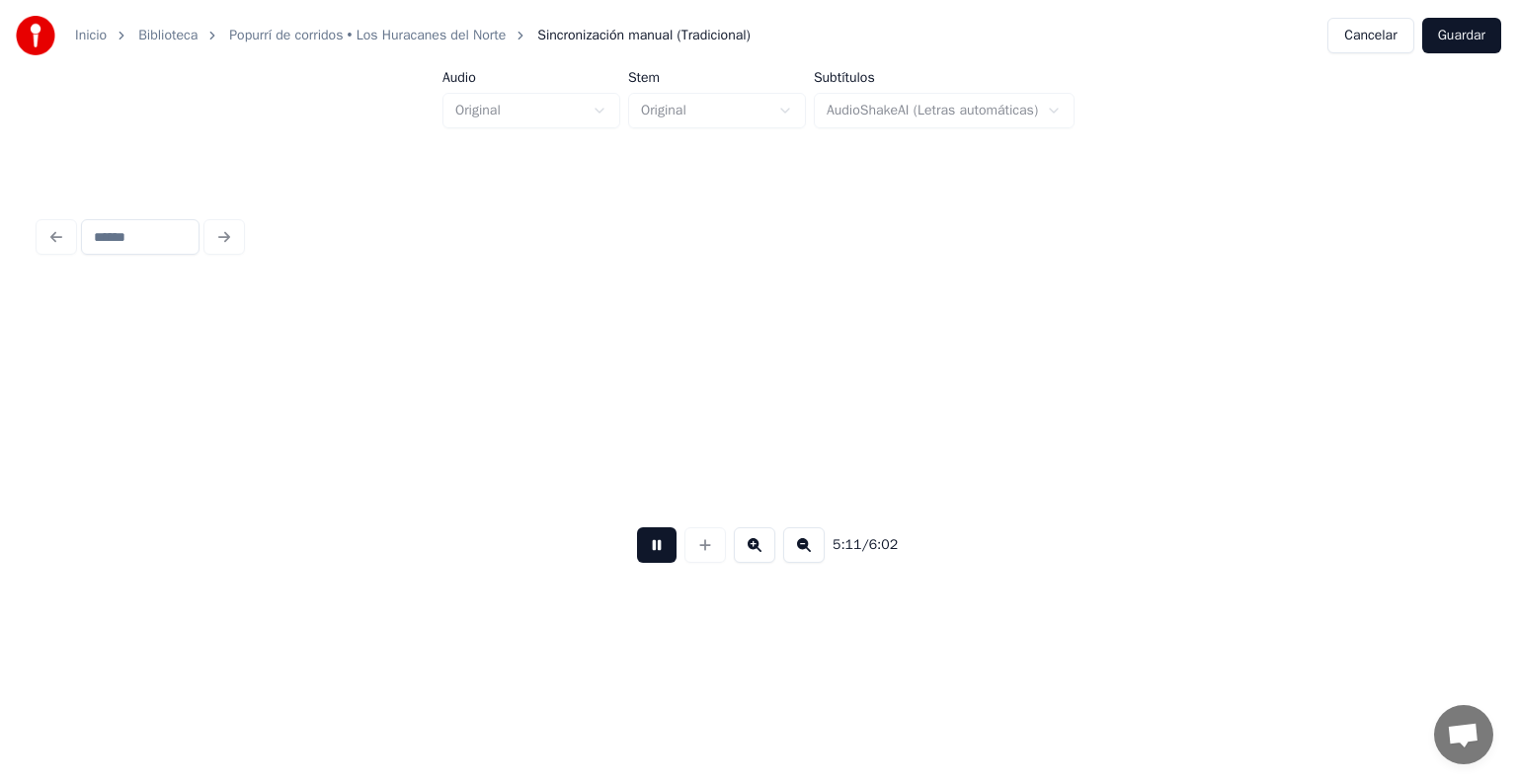 scroll, scrollTop: 0, scrollLeft: 92417, axis: horizontal 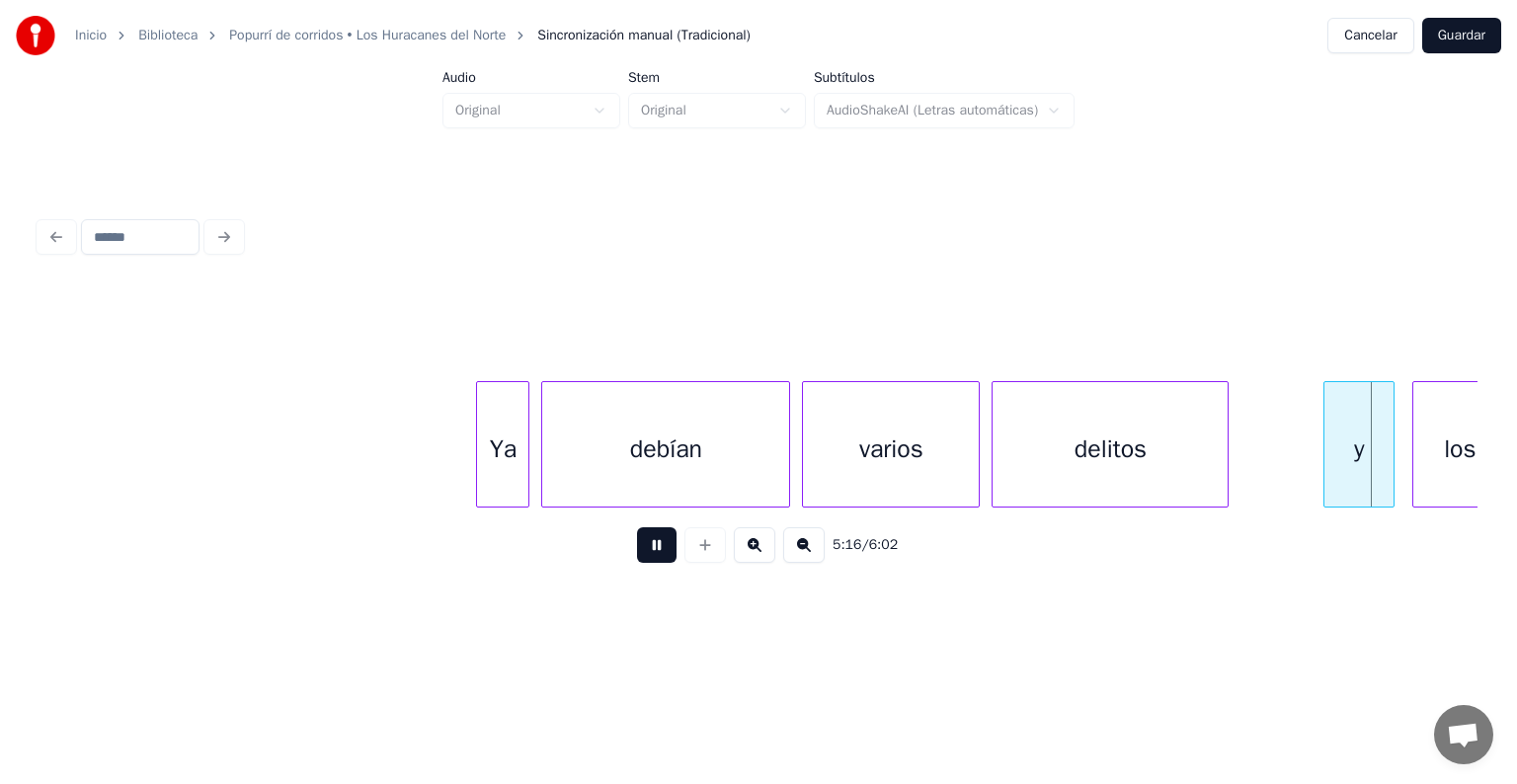 click at bounding box center [657, 545] 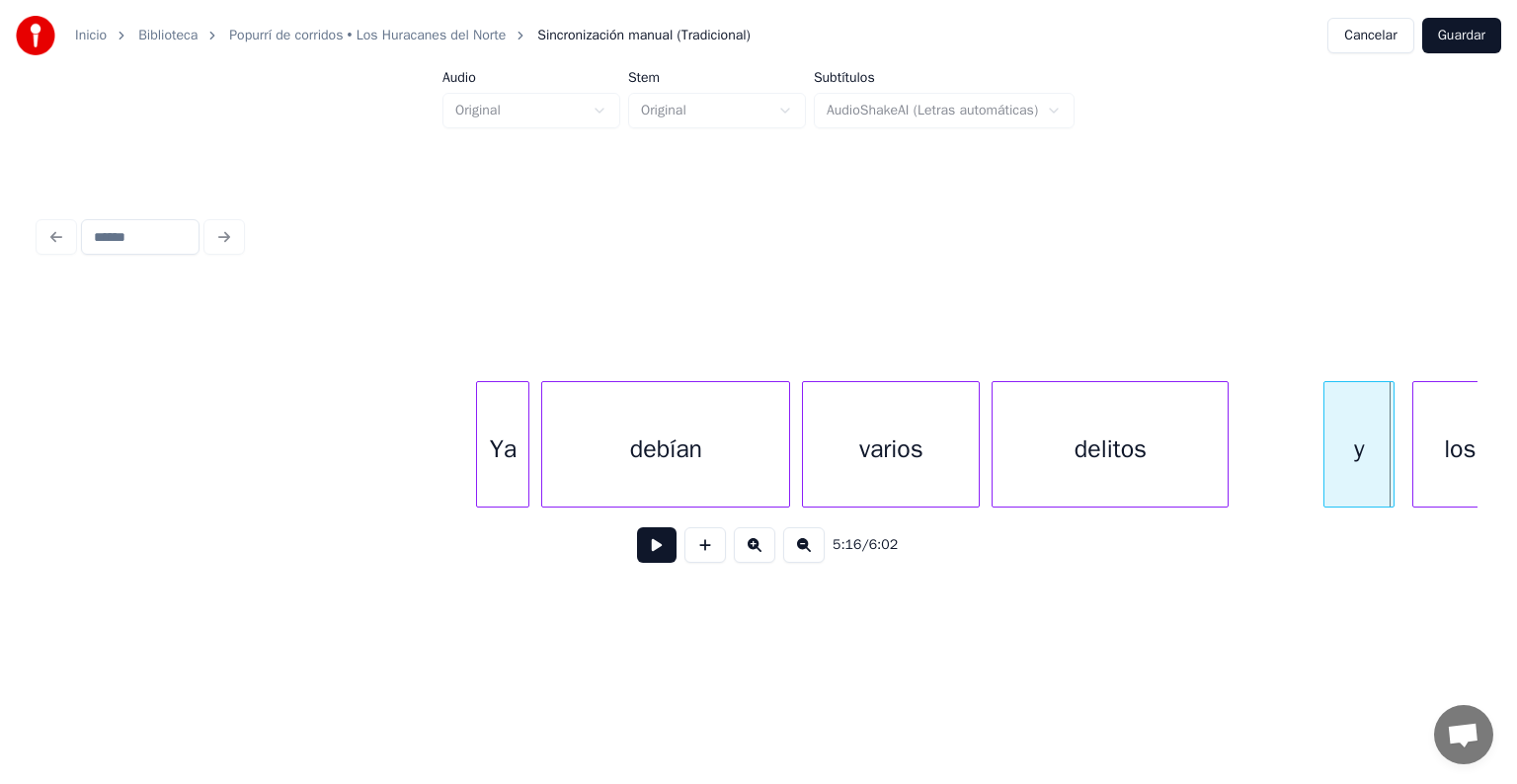 click at bounding box center [657, 545] 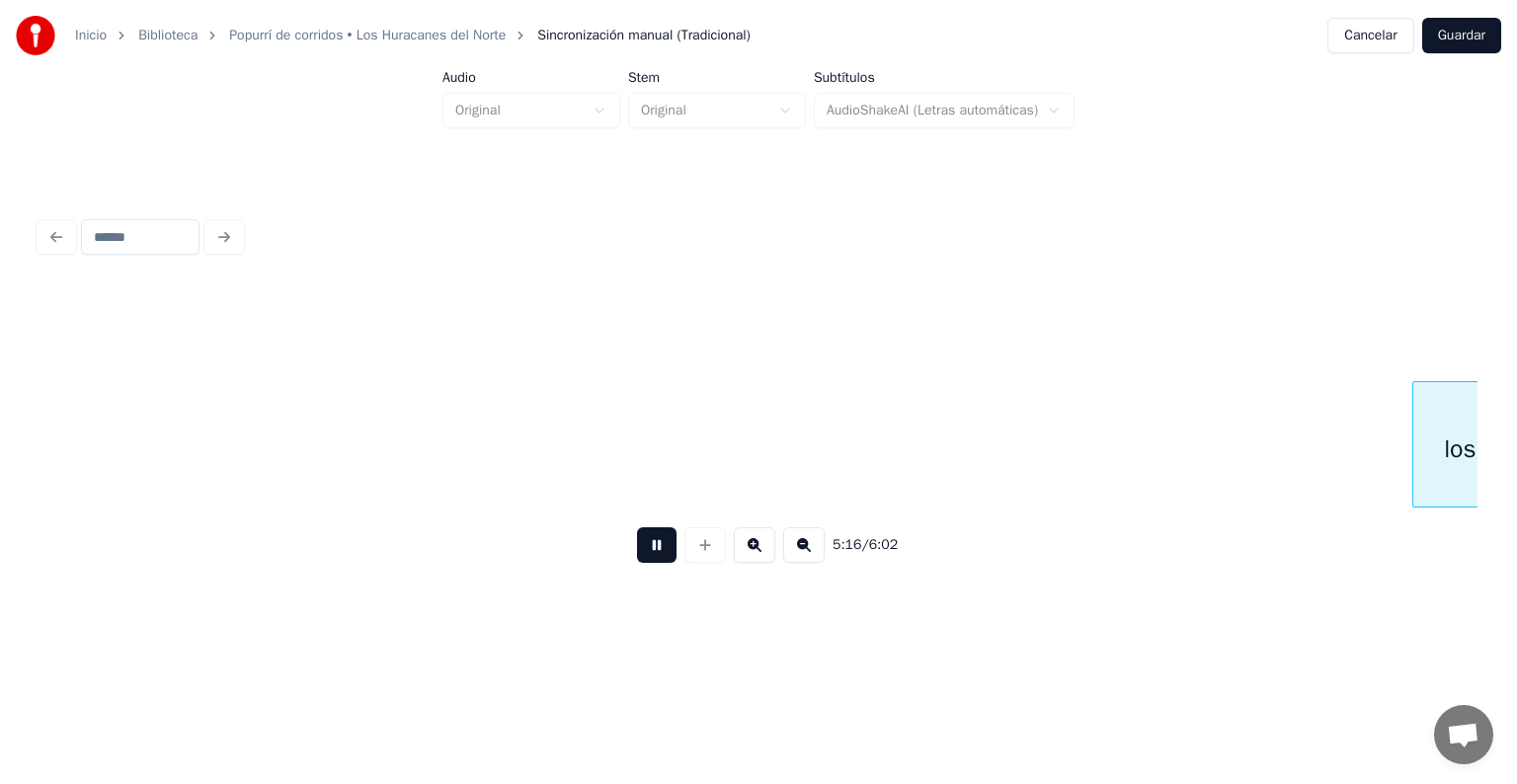 scroll, scrollTop: 0, scrollLeft: 93856, axis: horizontal 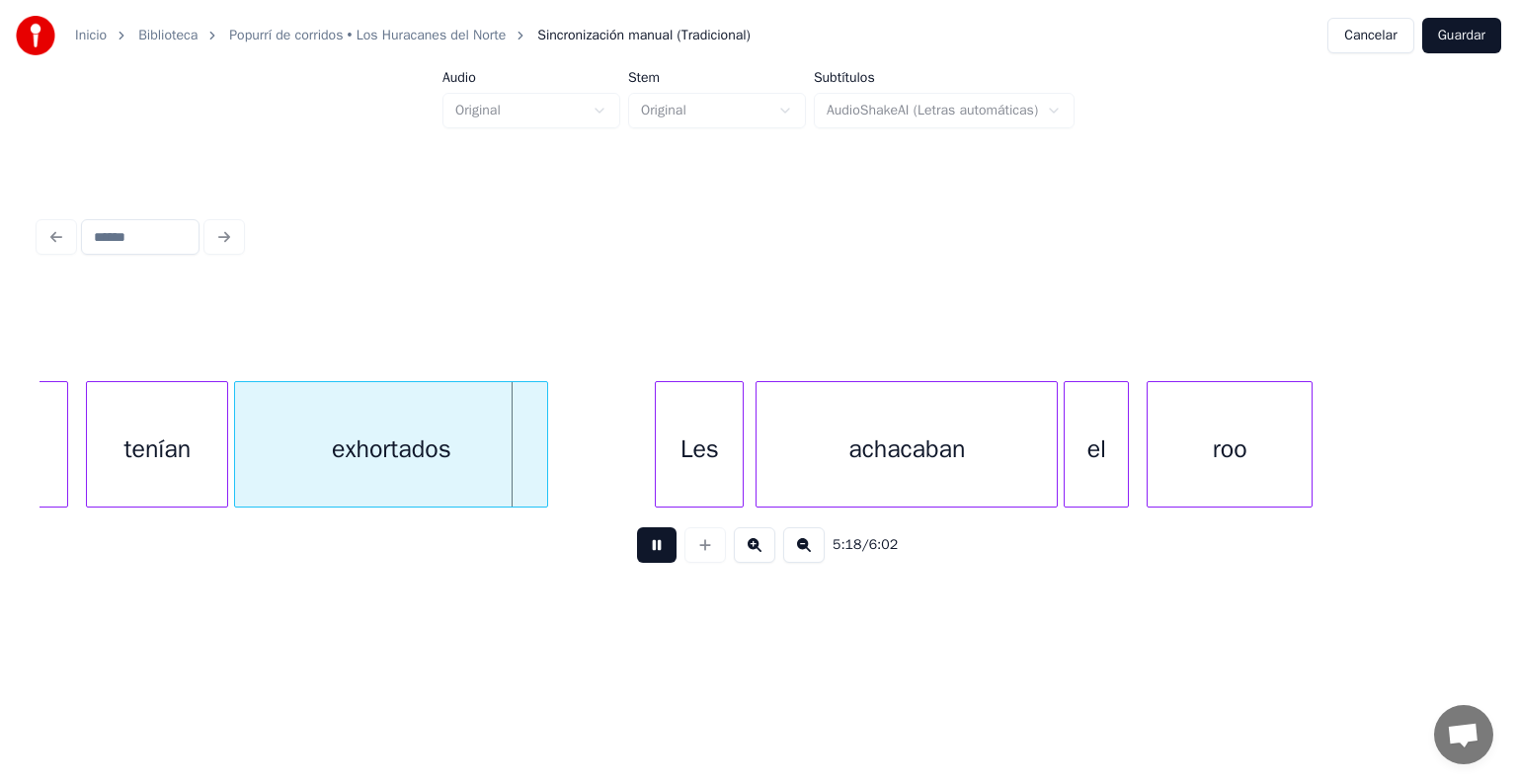 click at bounding box center (657, 545) 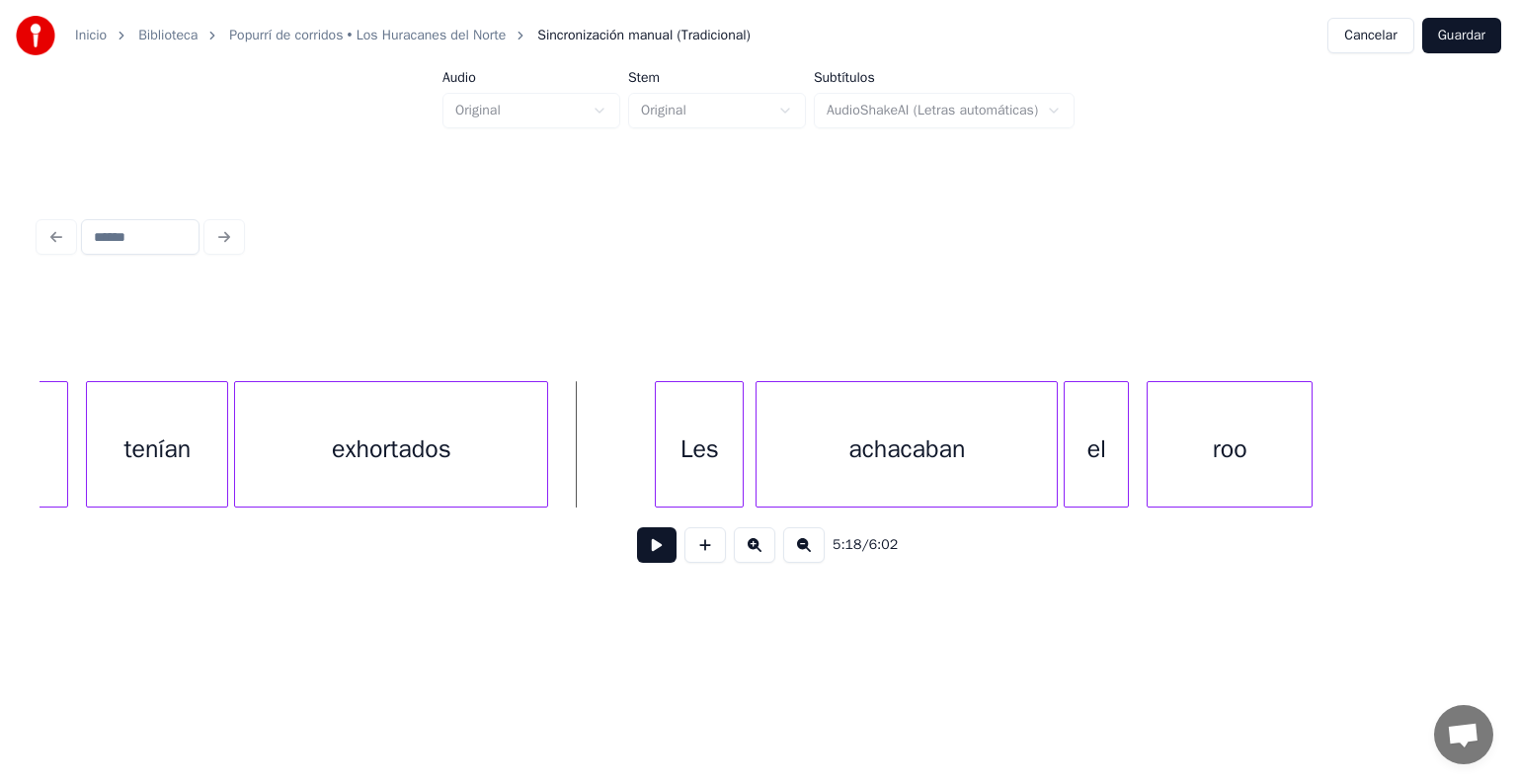 click at bounding box center (657, 545) 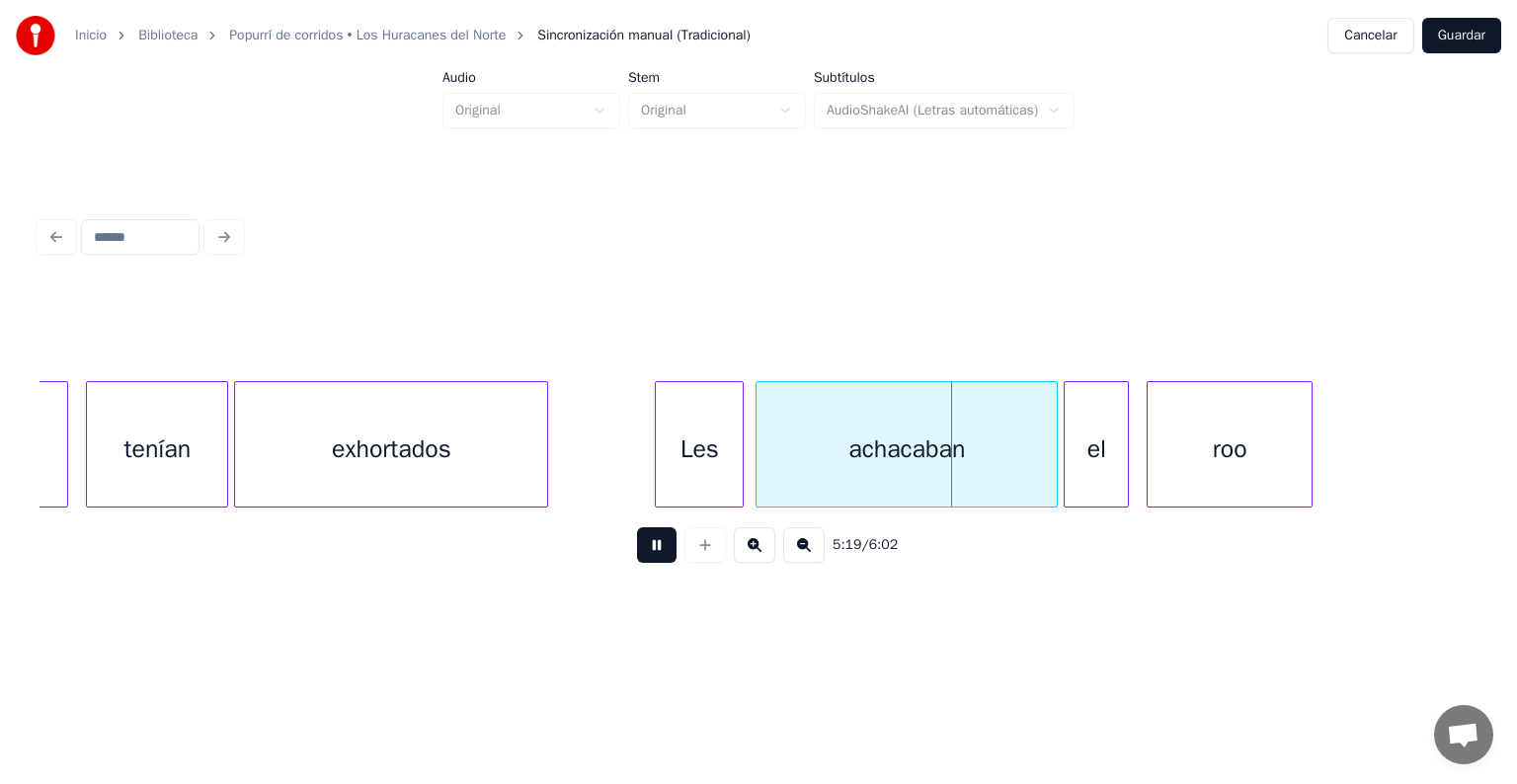 click at bounding box center (657, 545) 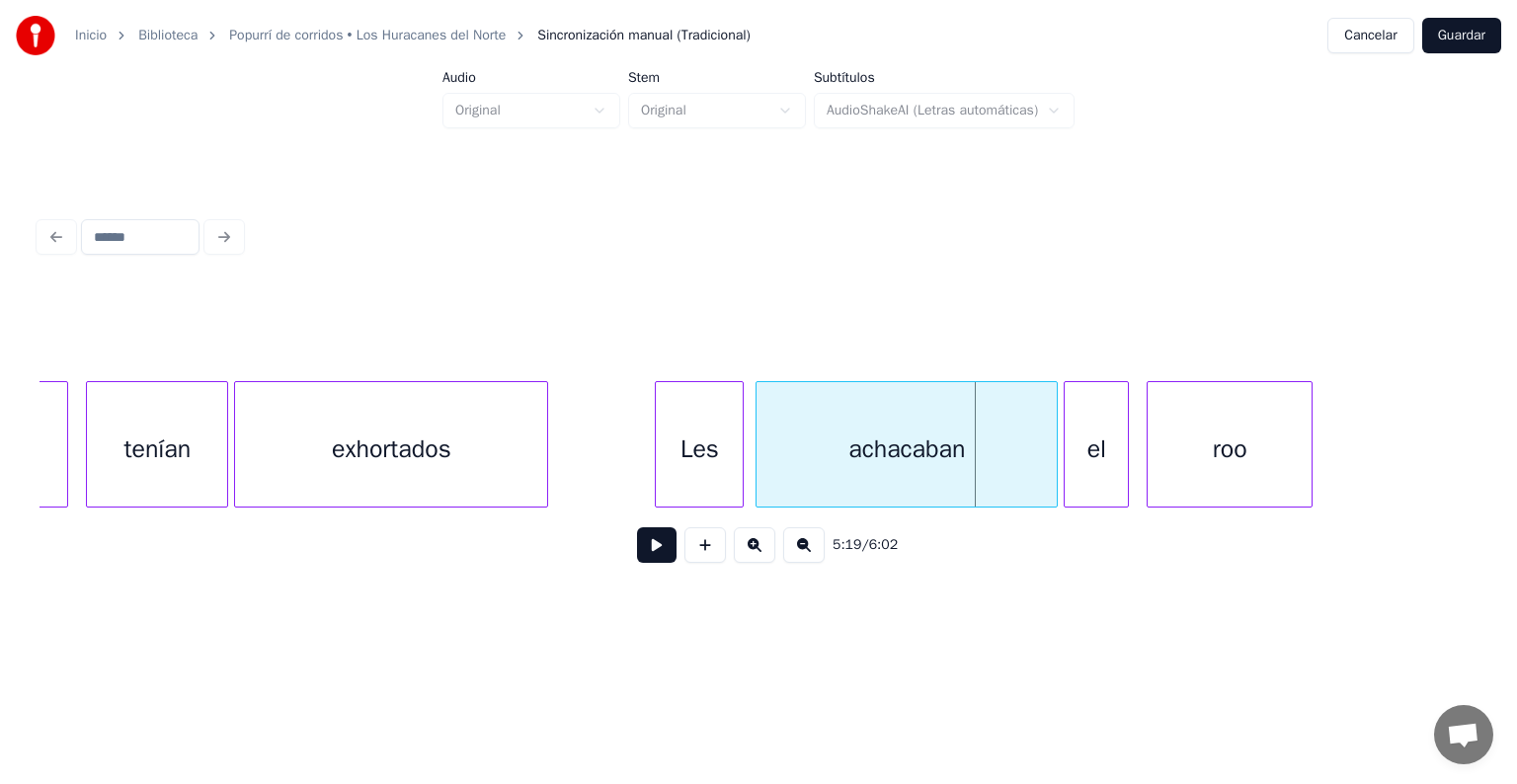 click on "achacaban" at bounding box center [907, 449] 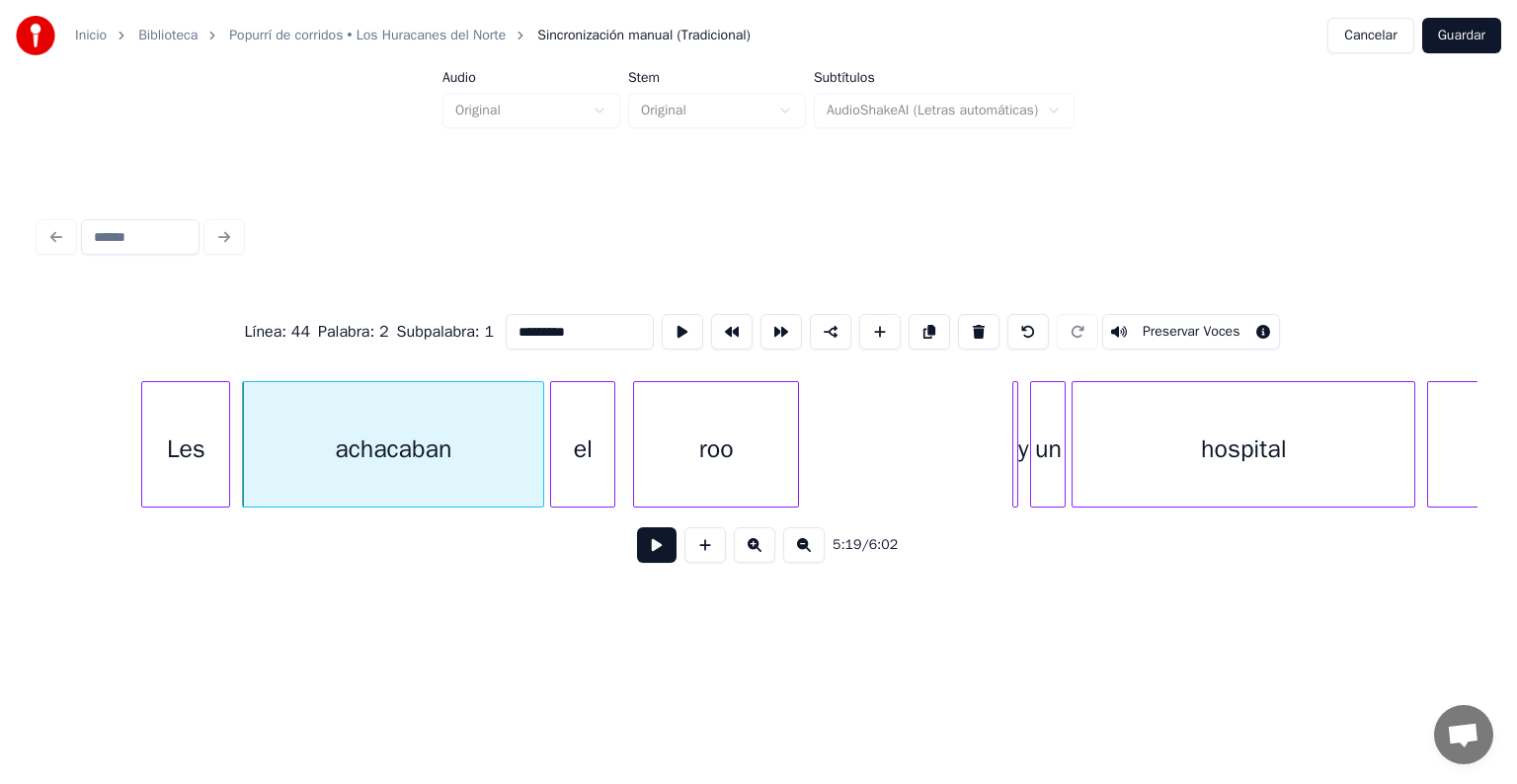 scroll, scrollTop: 0, scrollLeft: 94410, axis: horizontal 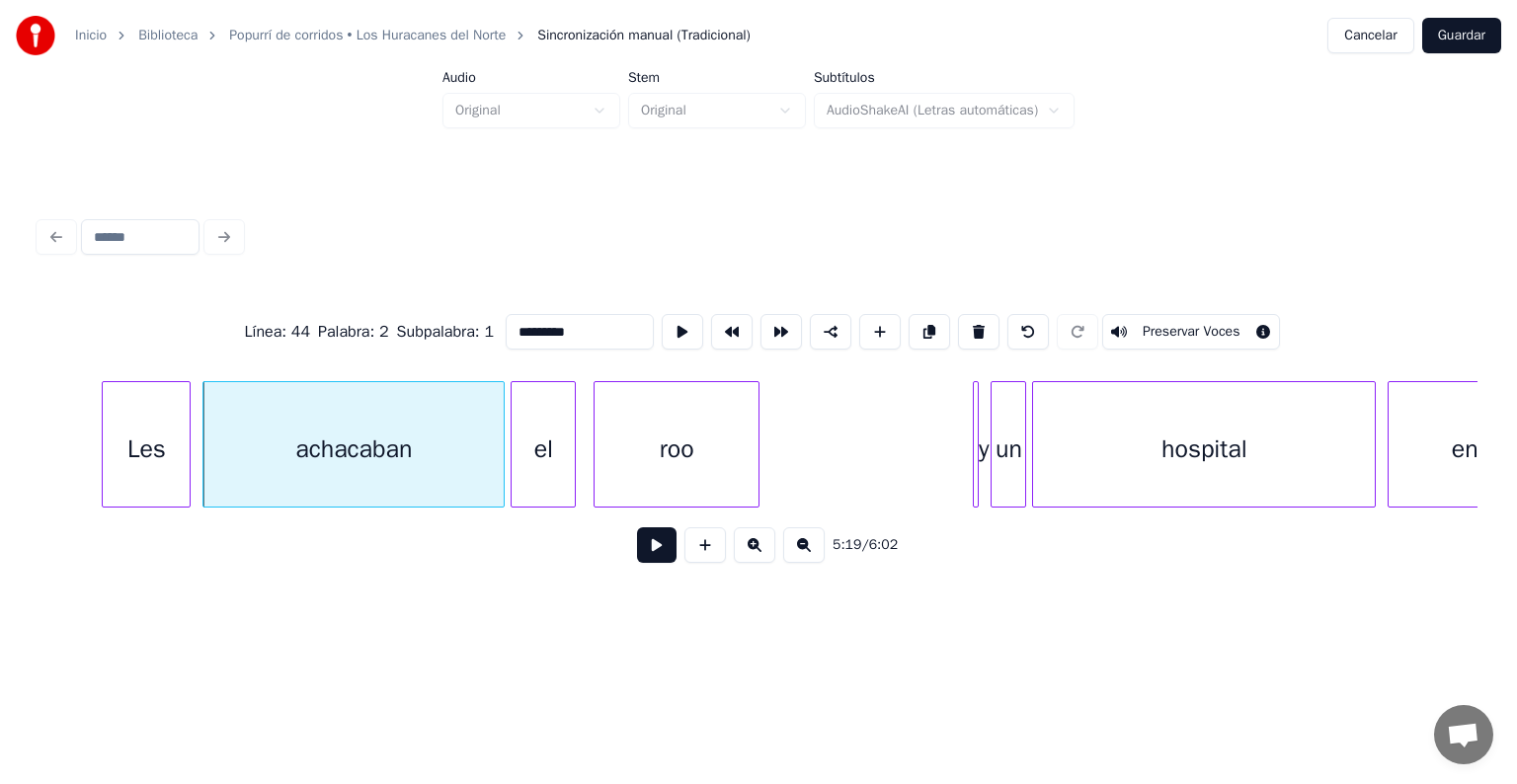 click on "roo" at bounding box center [677, 449] 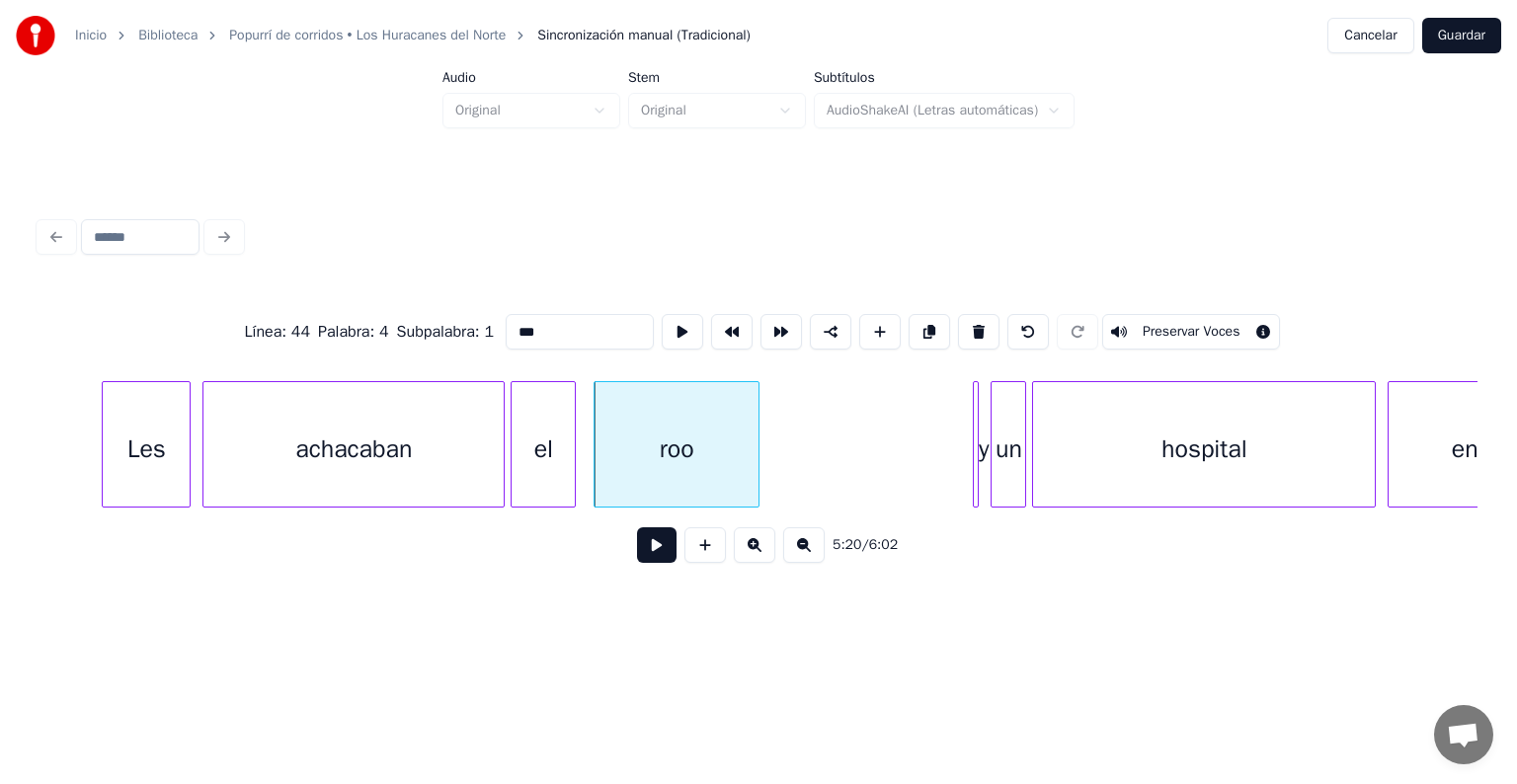 click on "***" at bounding box center (580, 332) 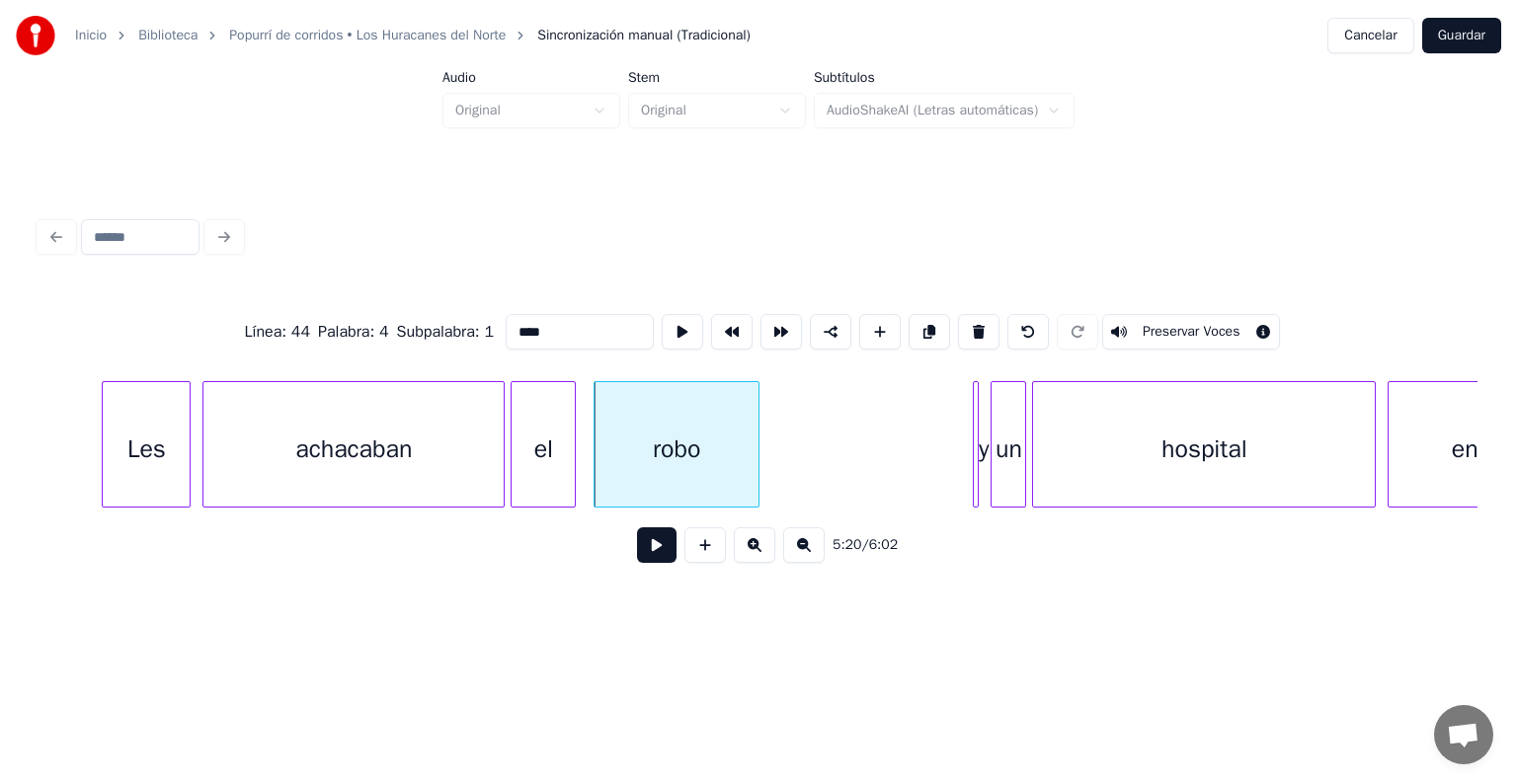 click on "achacaban" at bounding box center (354, 449) 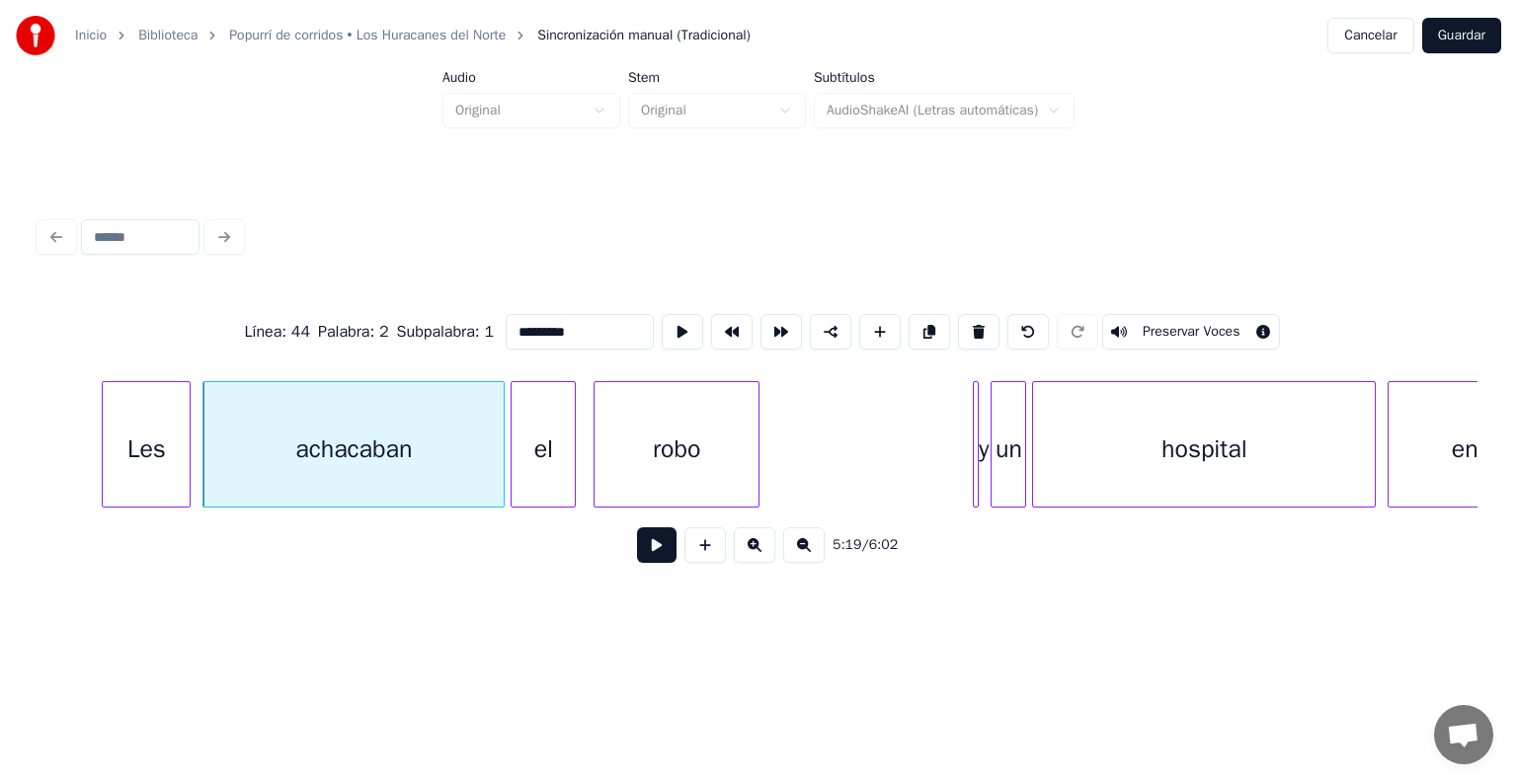 type on "*********" 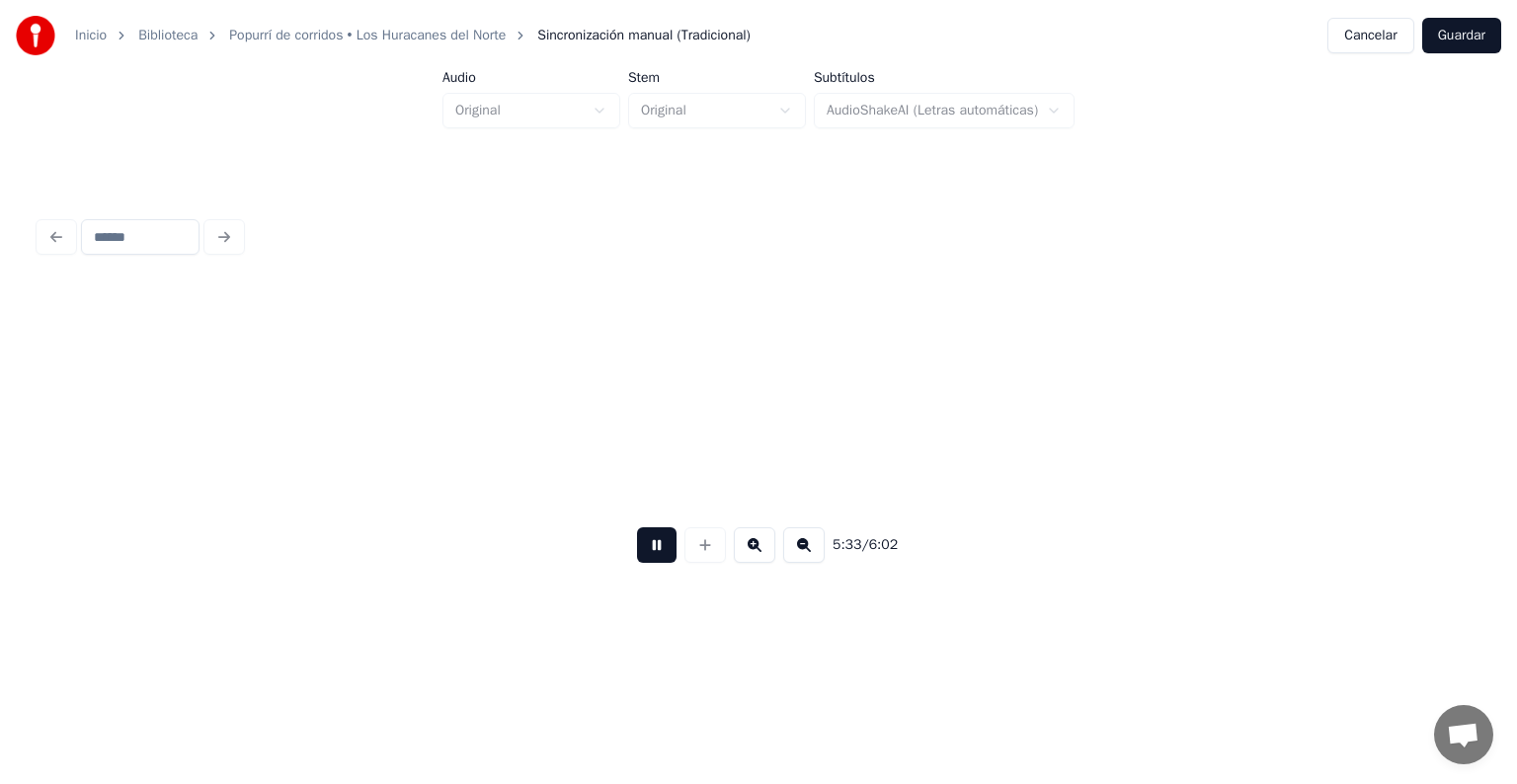 scroll, scrollTop: 0, scrollLeft: 98732, axis: horizontal 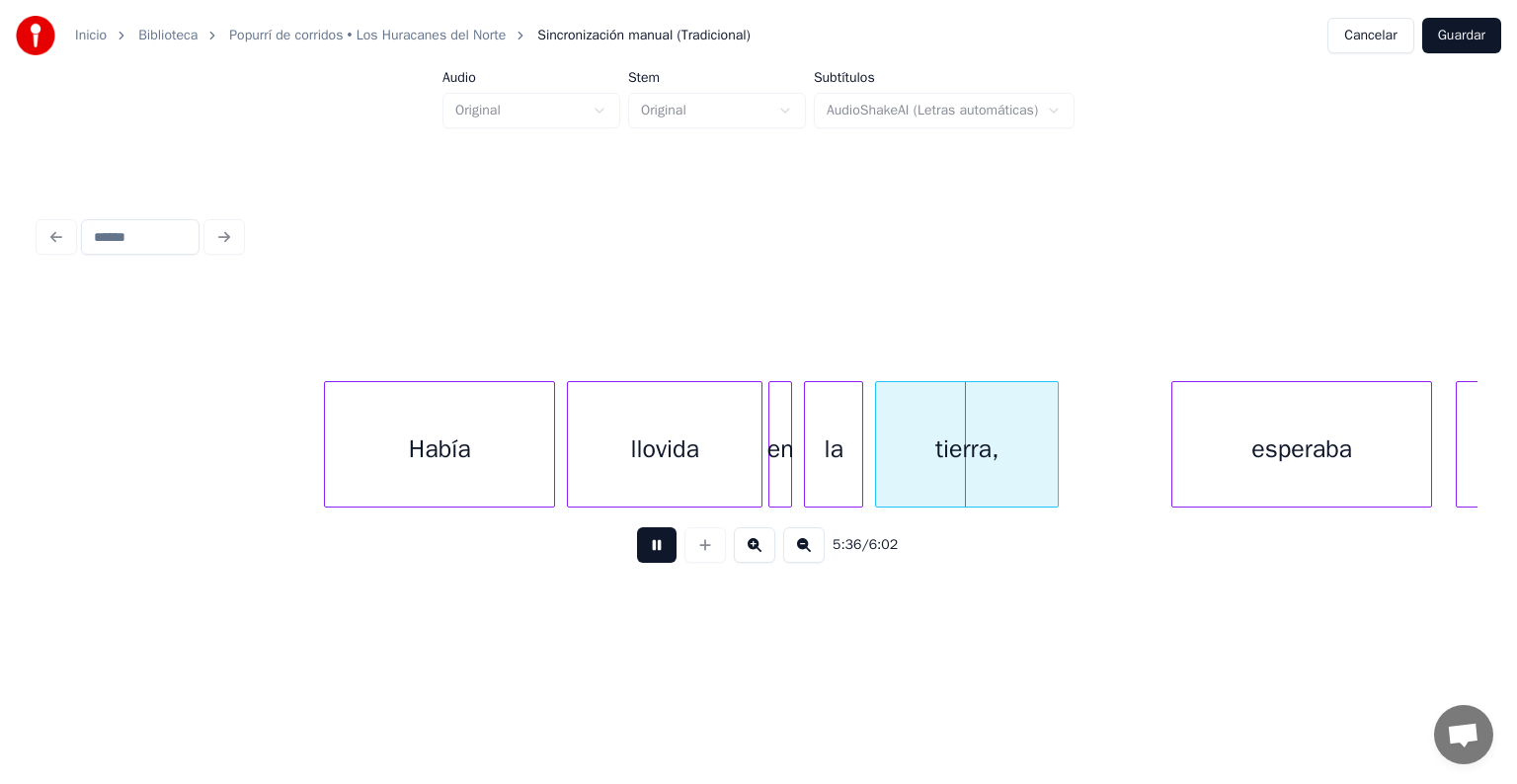 click at bounding box center [657, 545] 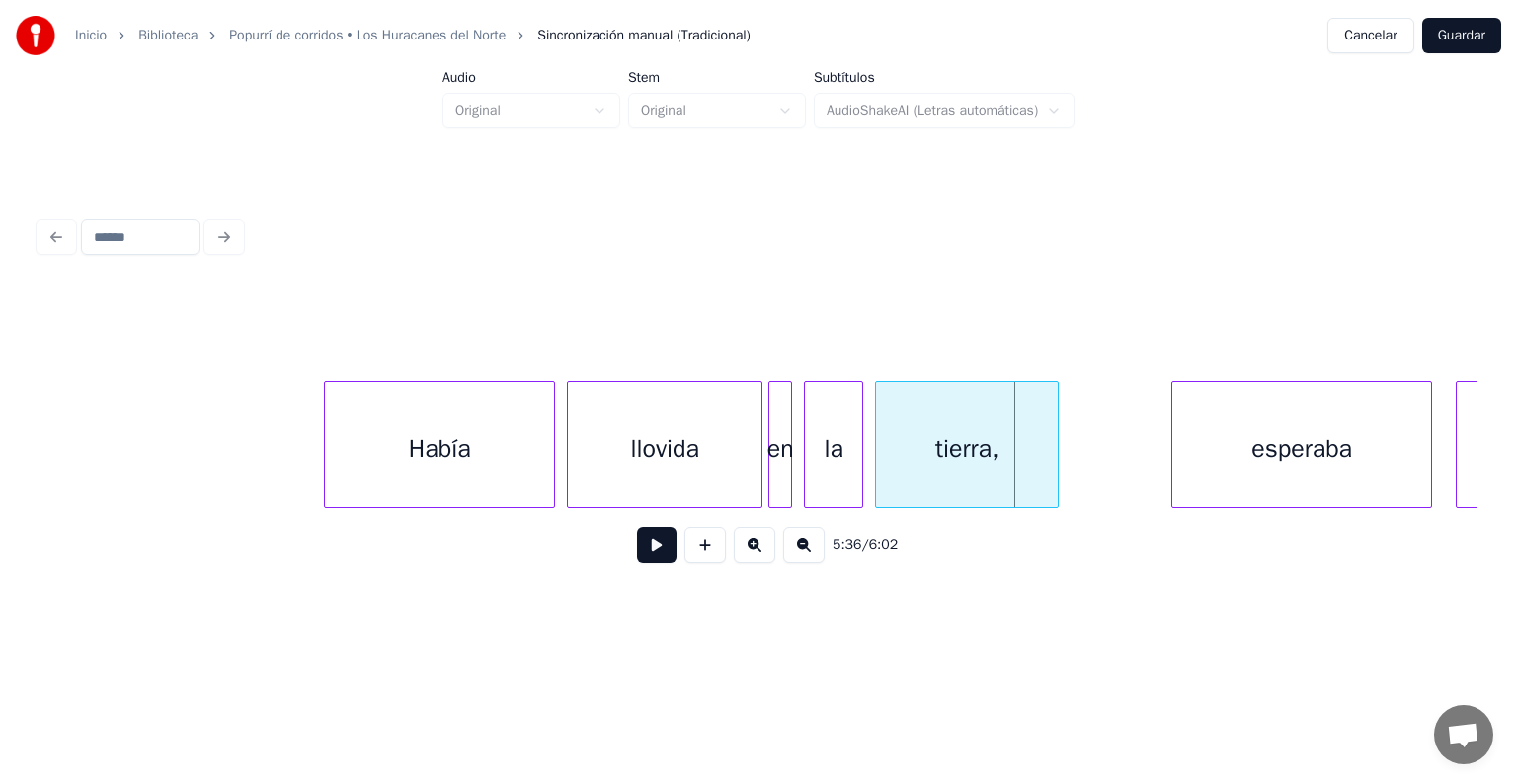 click on "llovida" at bounding box center (665, 449) 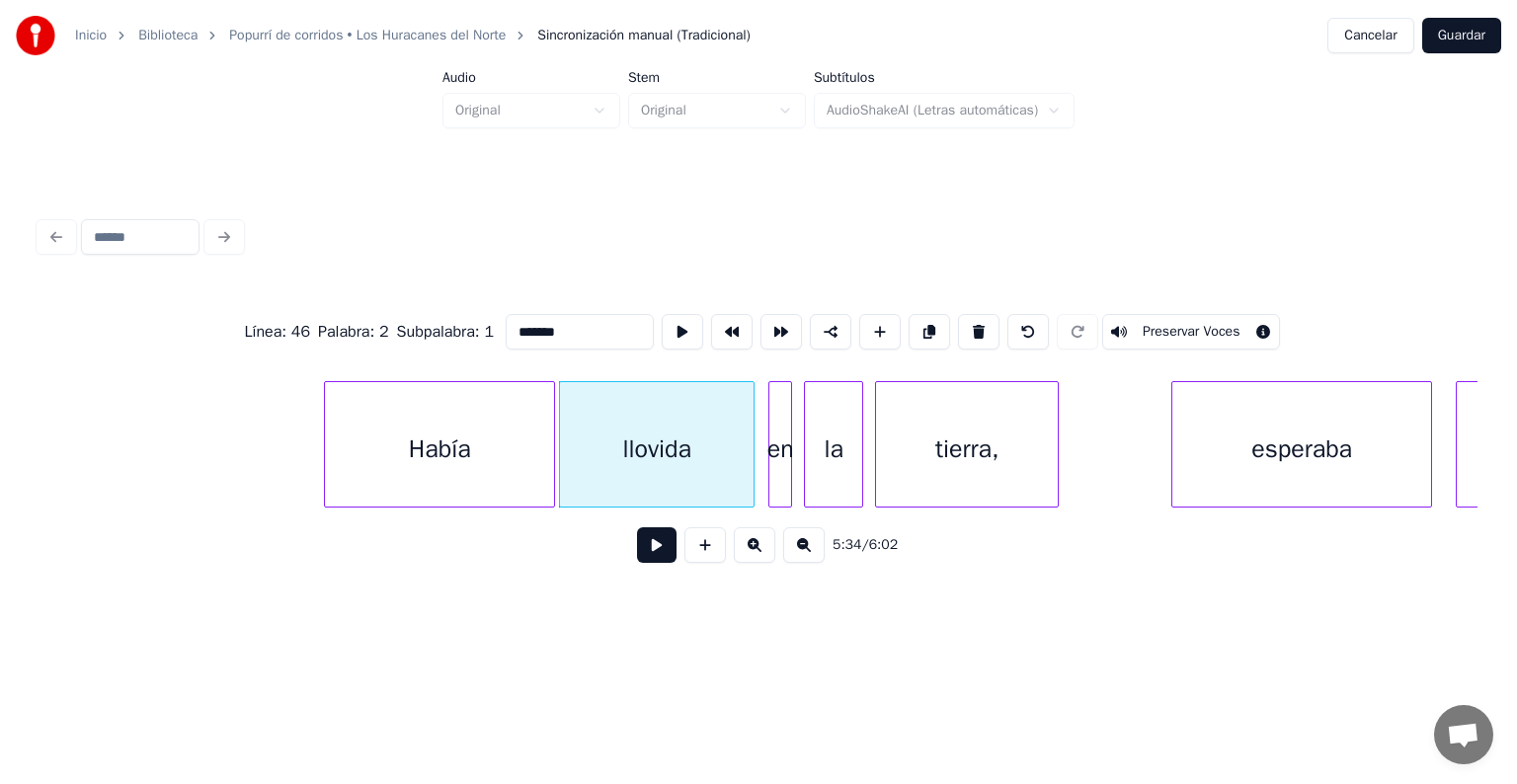 click on "*******" at bounding box center (580, 332) 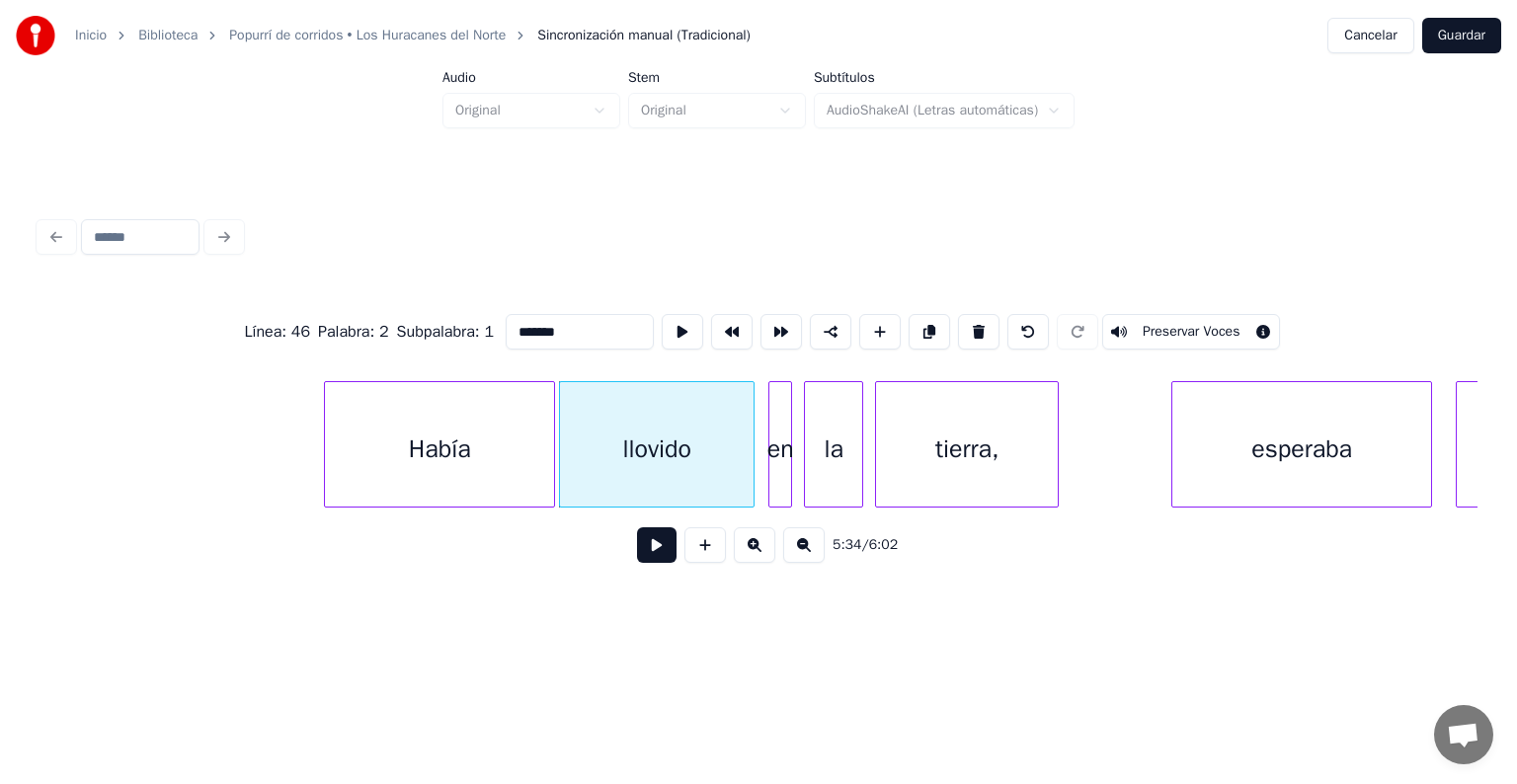 type on "*******" 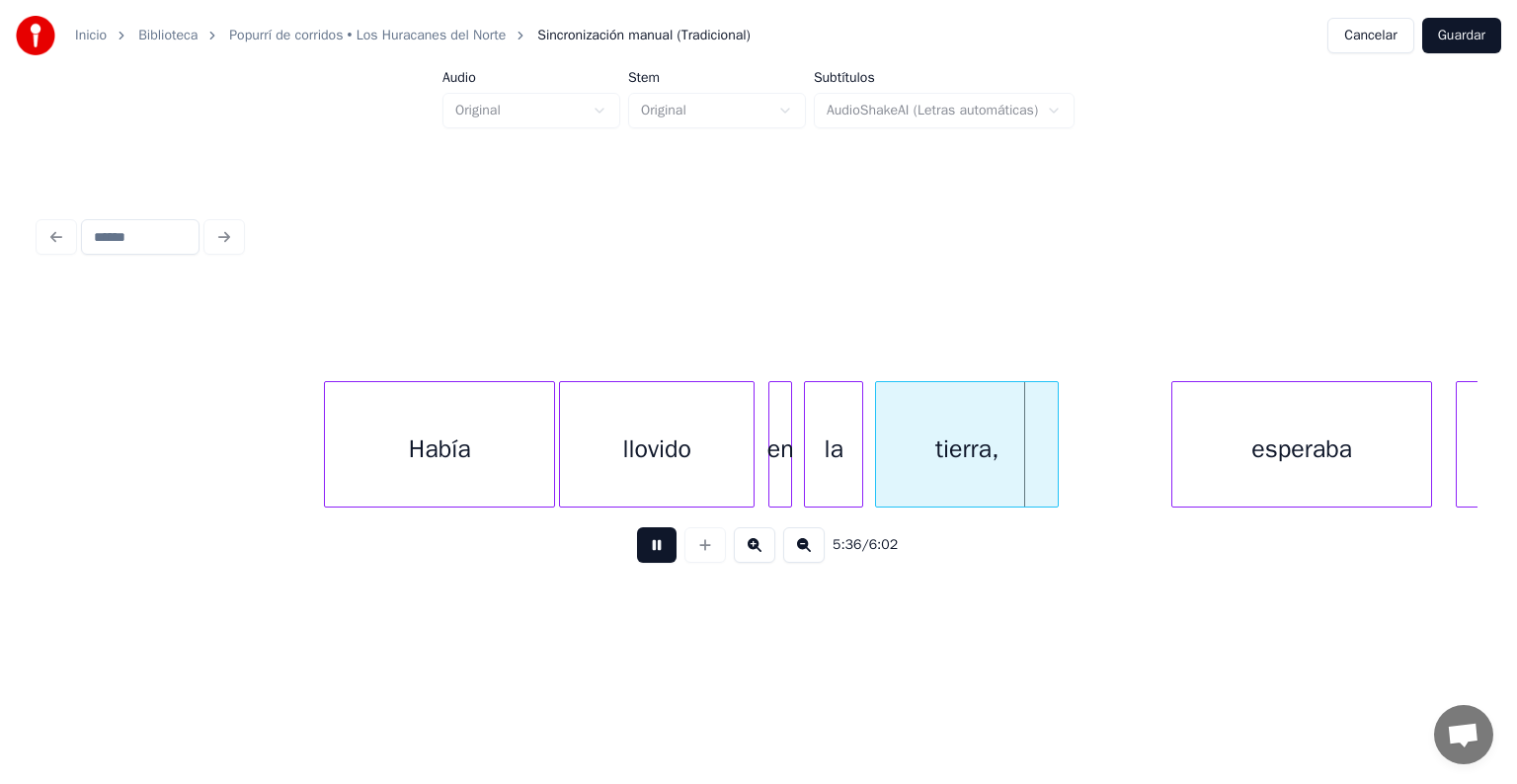 click at bounding box center [657, 545] 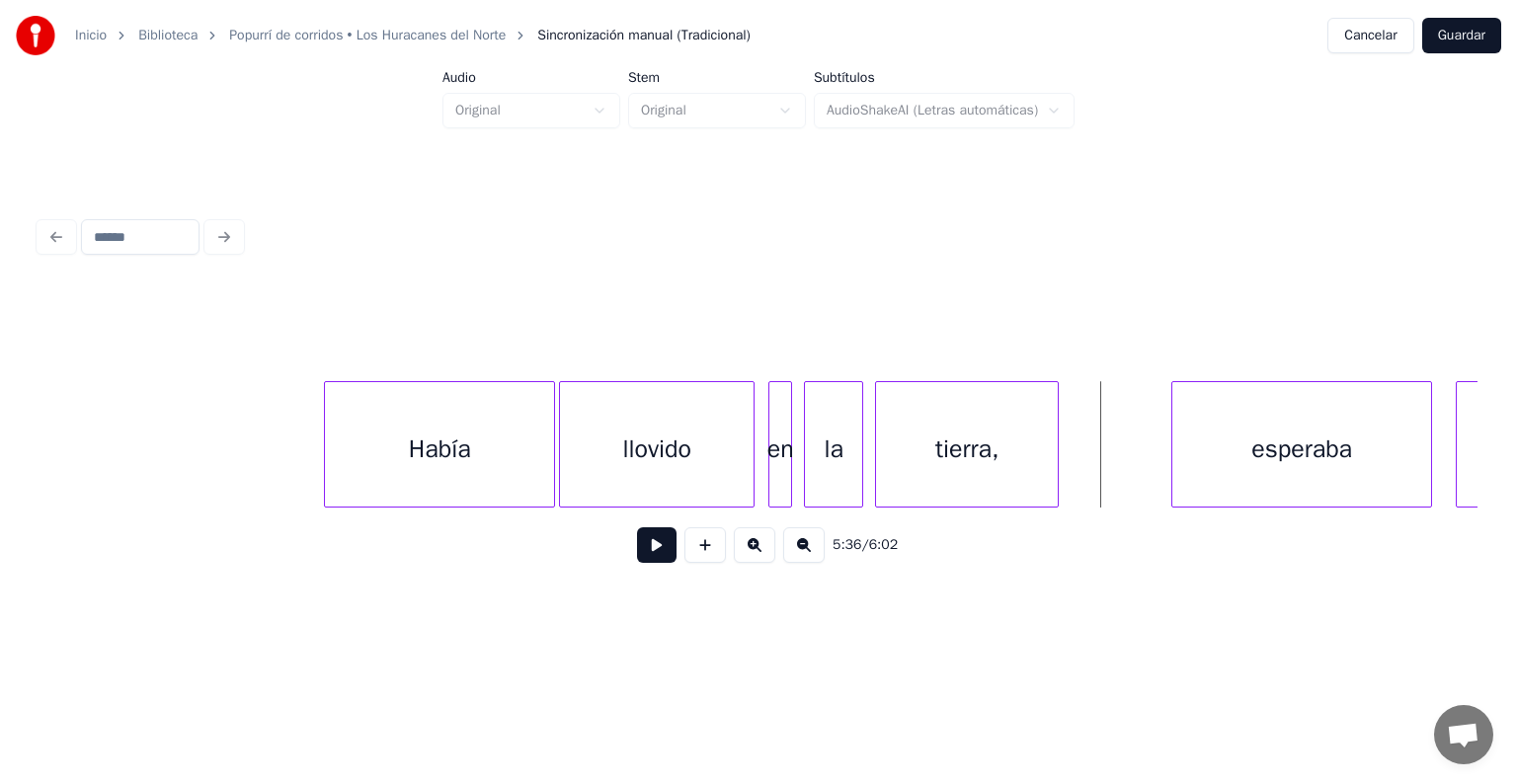 click on "tierra," at bounding box center [967, 449] 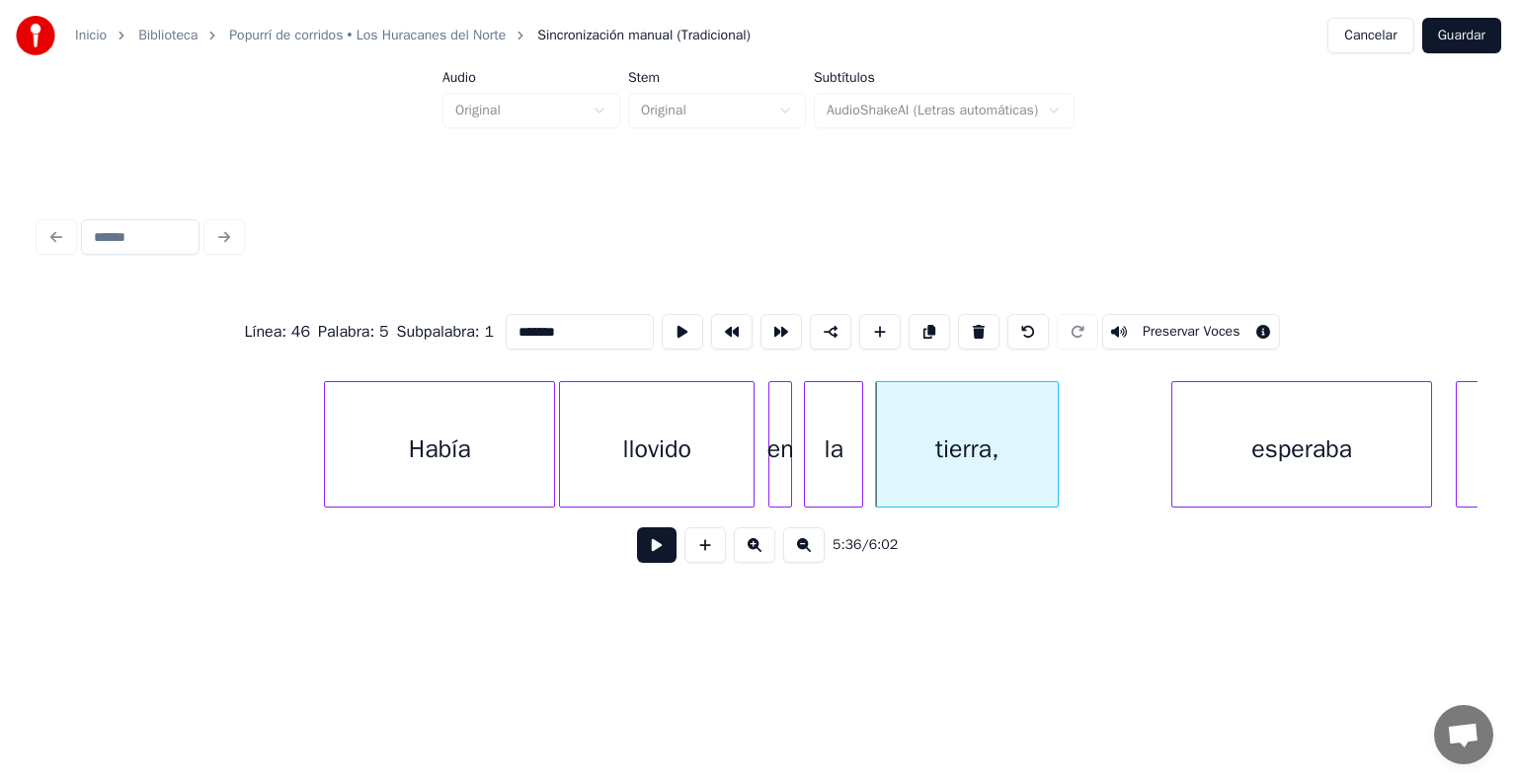 drag, startPoint x: 551, startPoint y: 328, endPoint x: 341, endPoint y: 300, distance: 211.85844 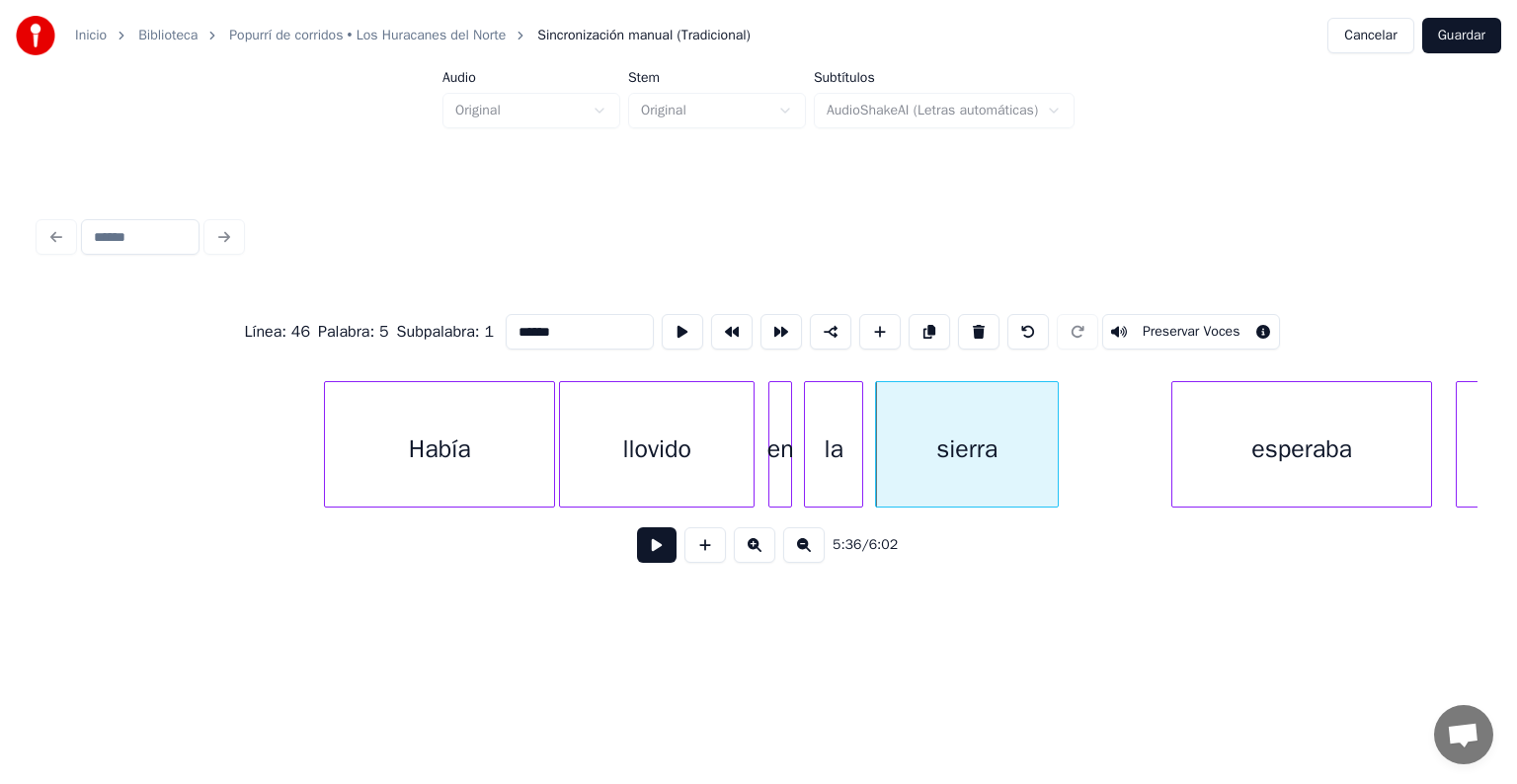 type on "******" 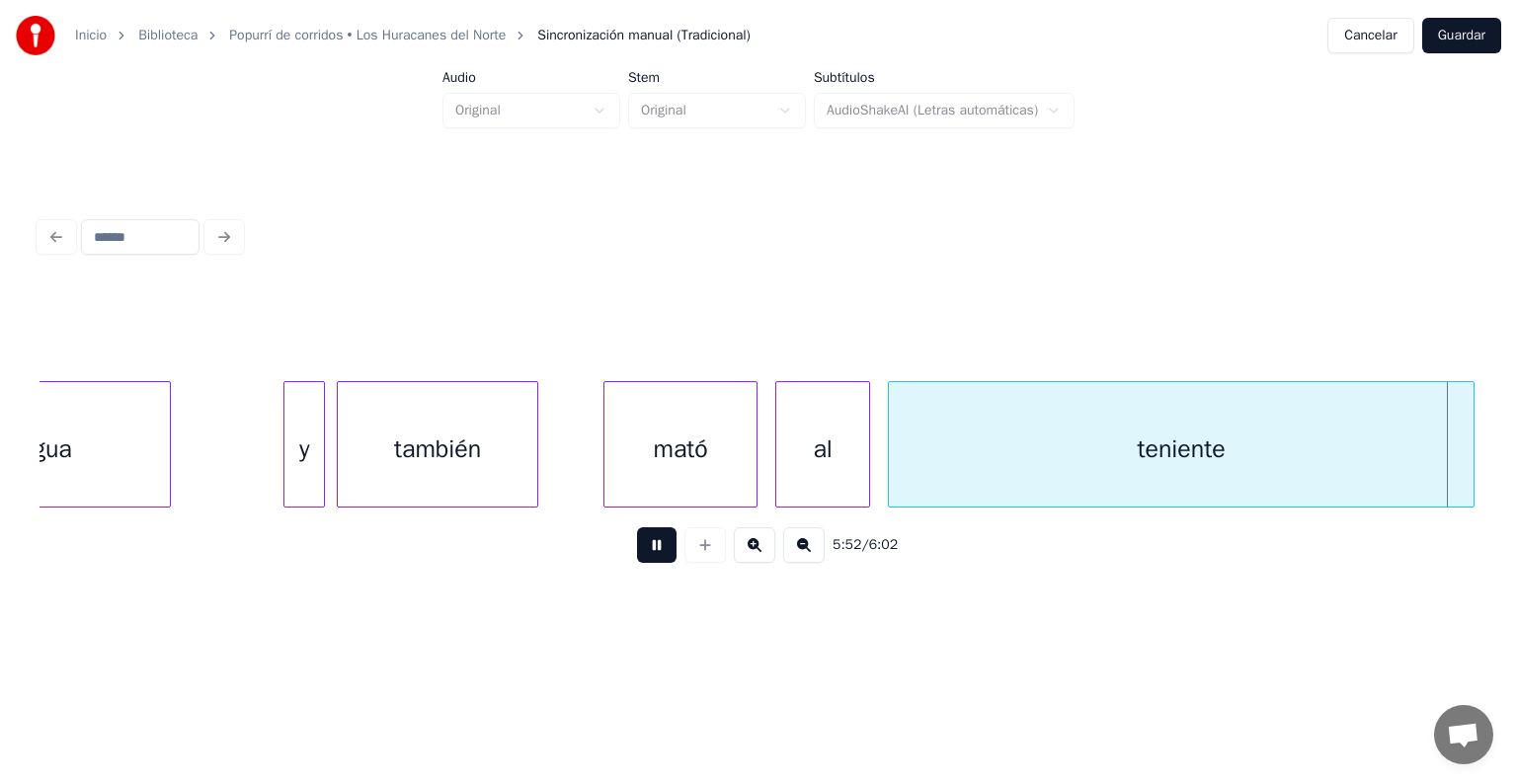 scroll, scrollTop: 0, scrollLeft: 104497, axis: horizontal 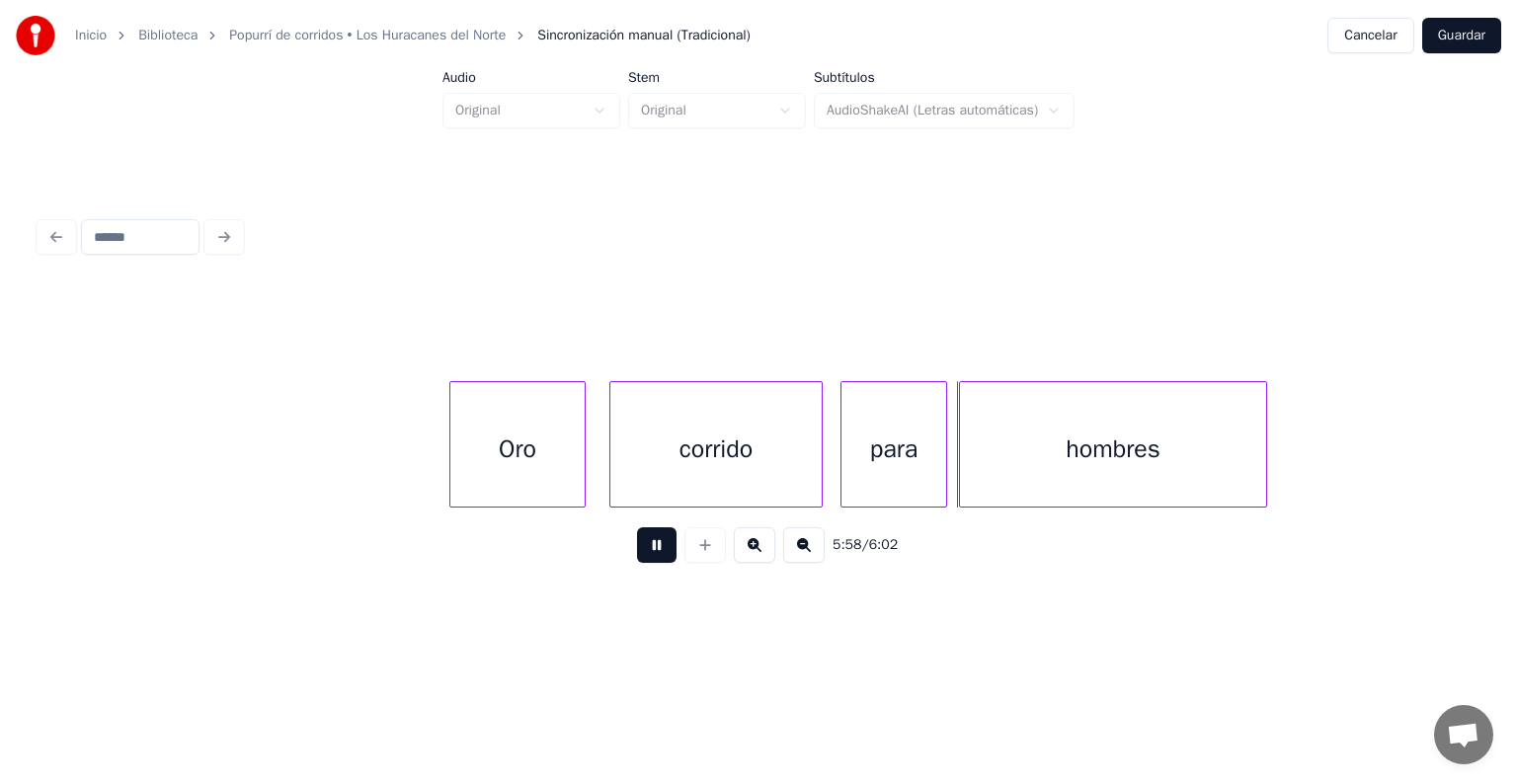 click at bounding box center [657, 545] 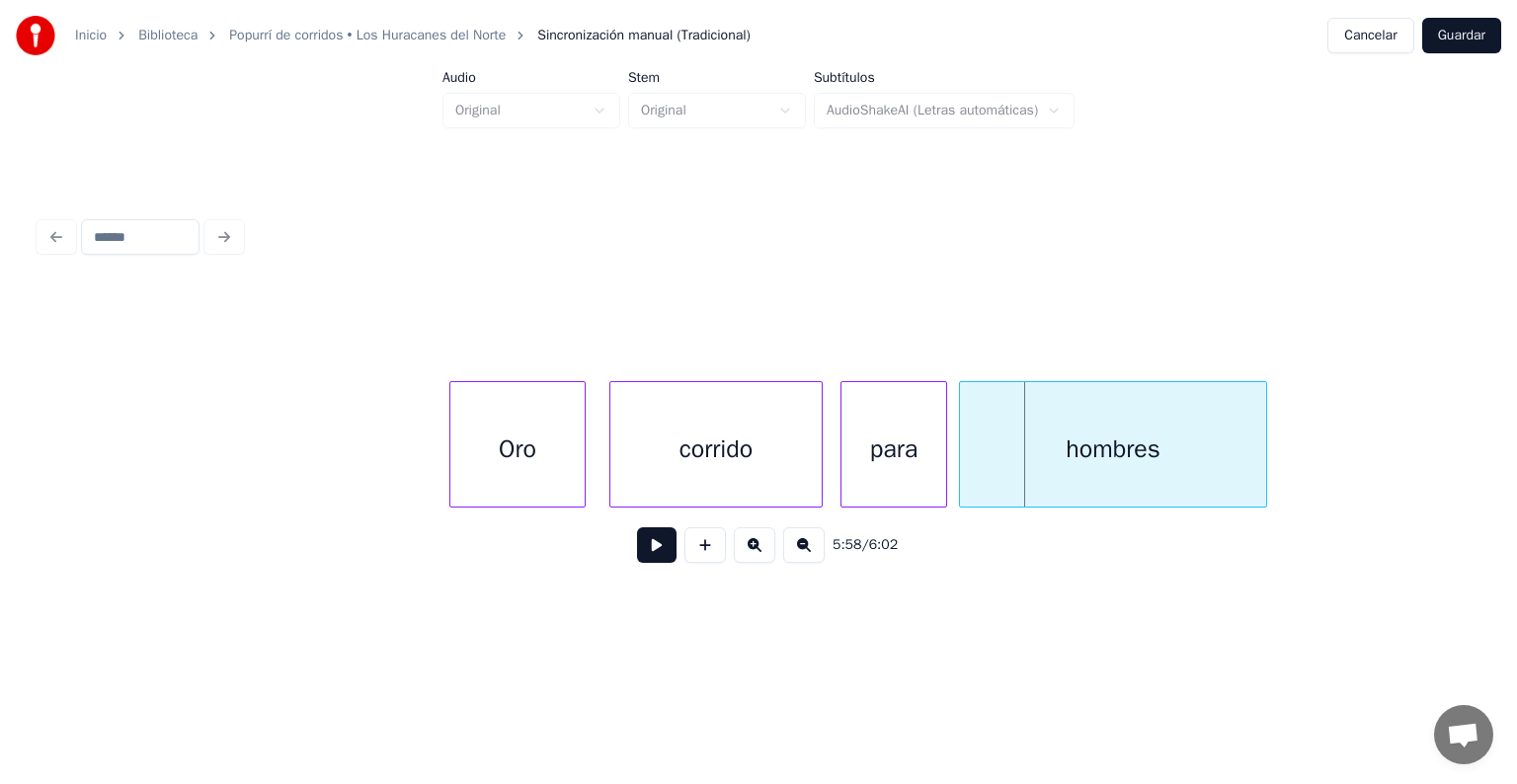 click on "Oro" at bounding box center [518, 449] 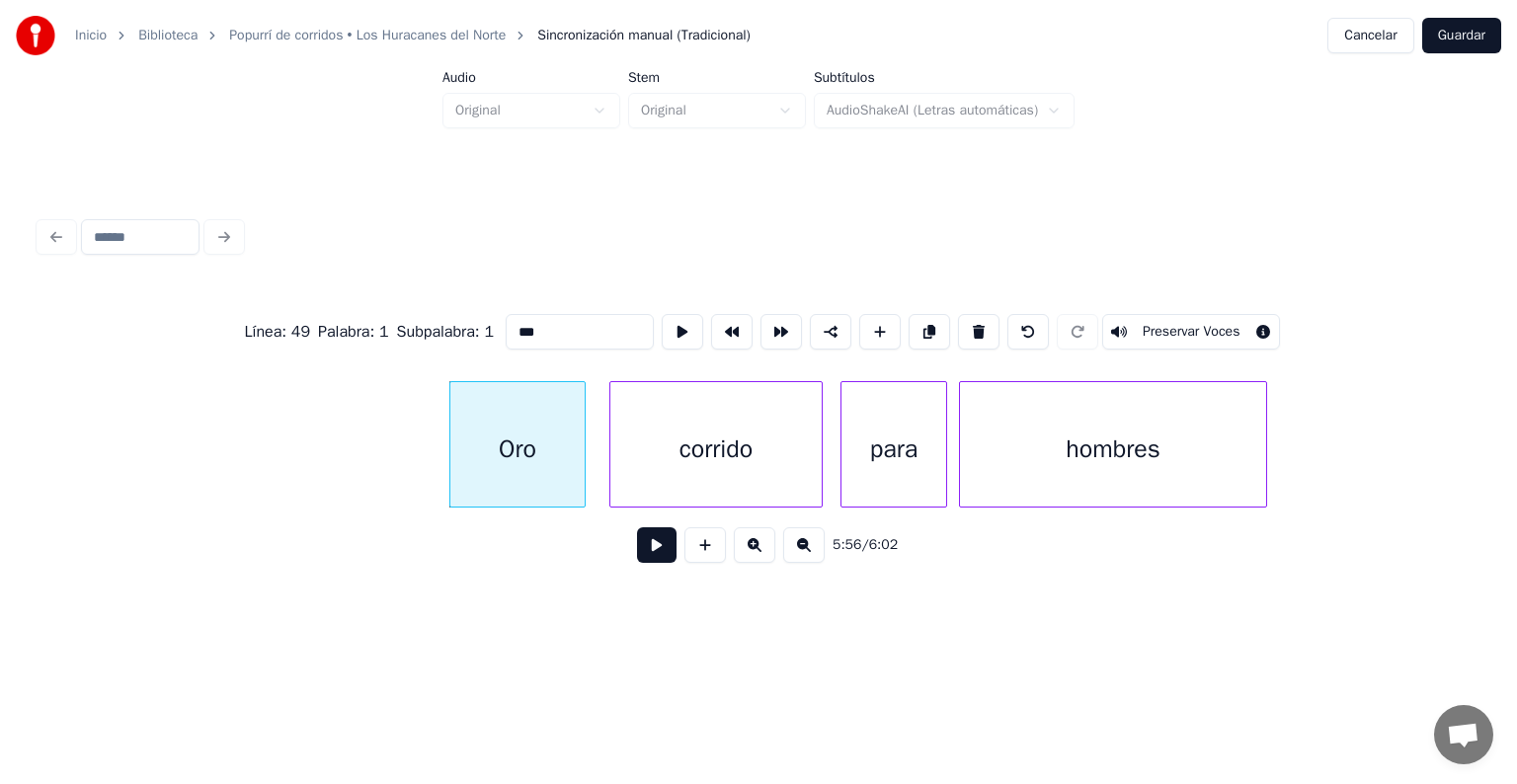 drag, startPoint x: 540, startPoint y: 327, endPoint x: 384, endPoint y: 285, distance: 161.555 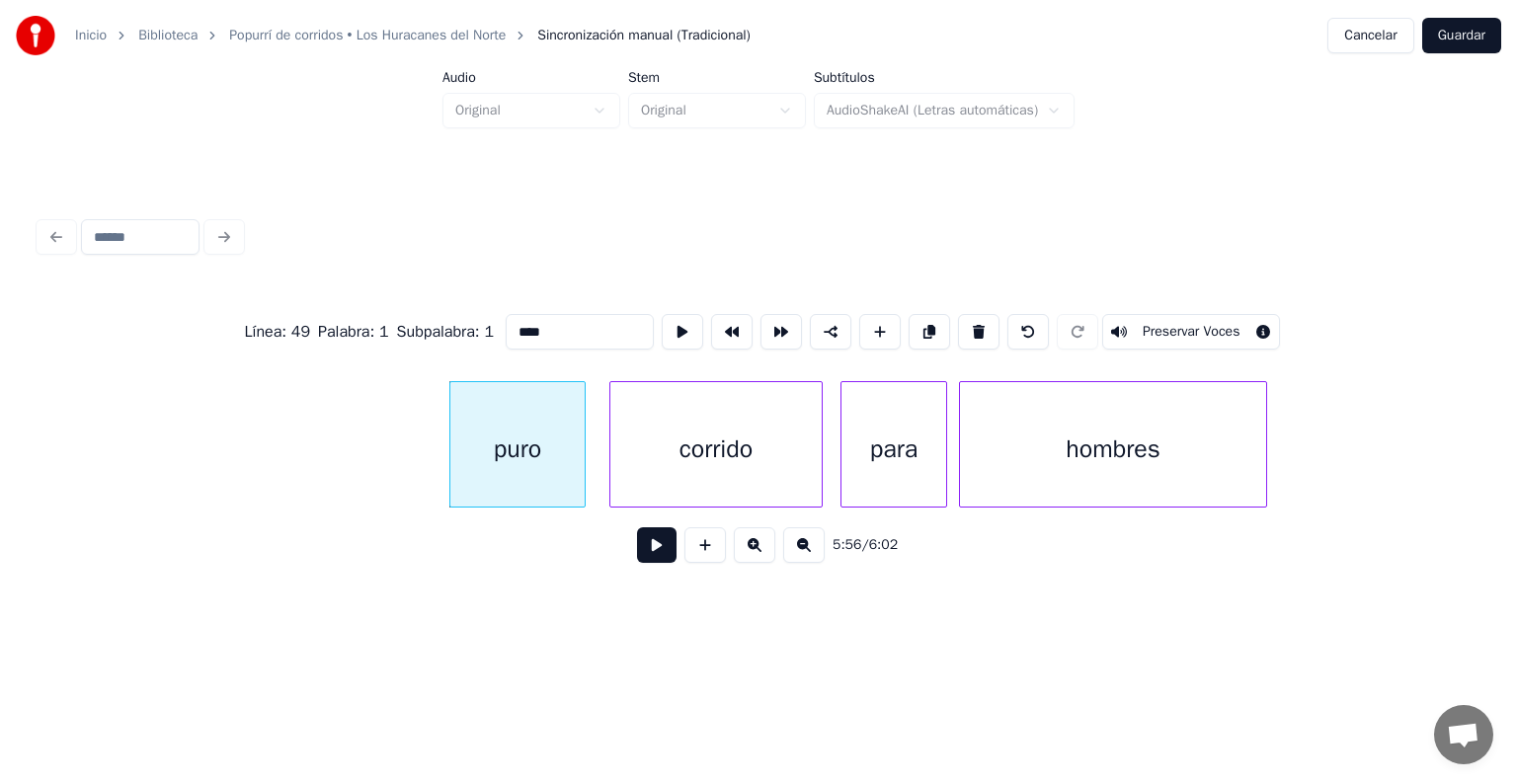 click on "hombres" at bounding box center [1113, 449] 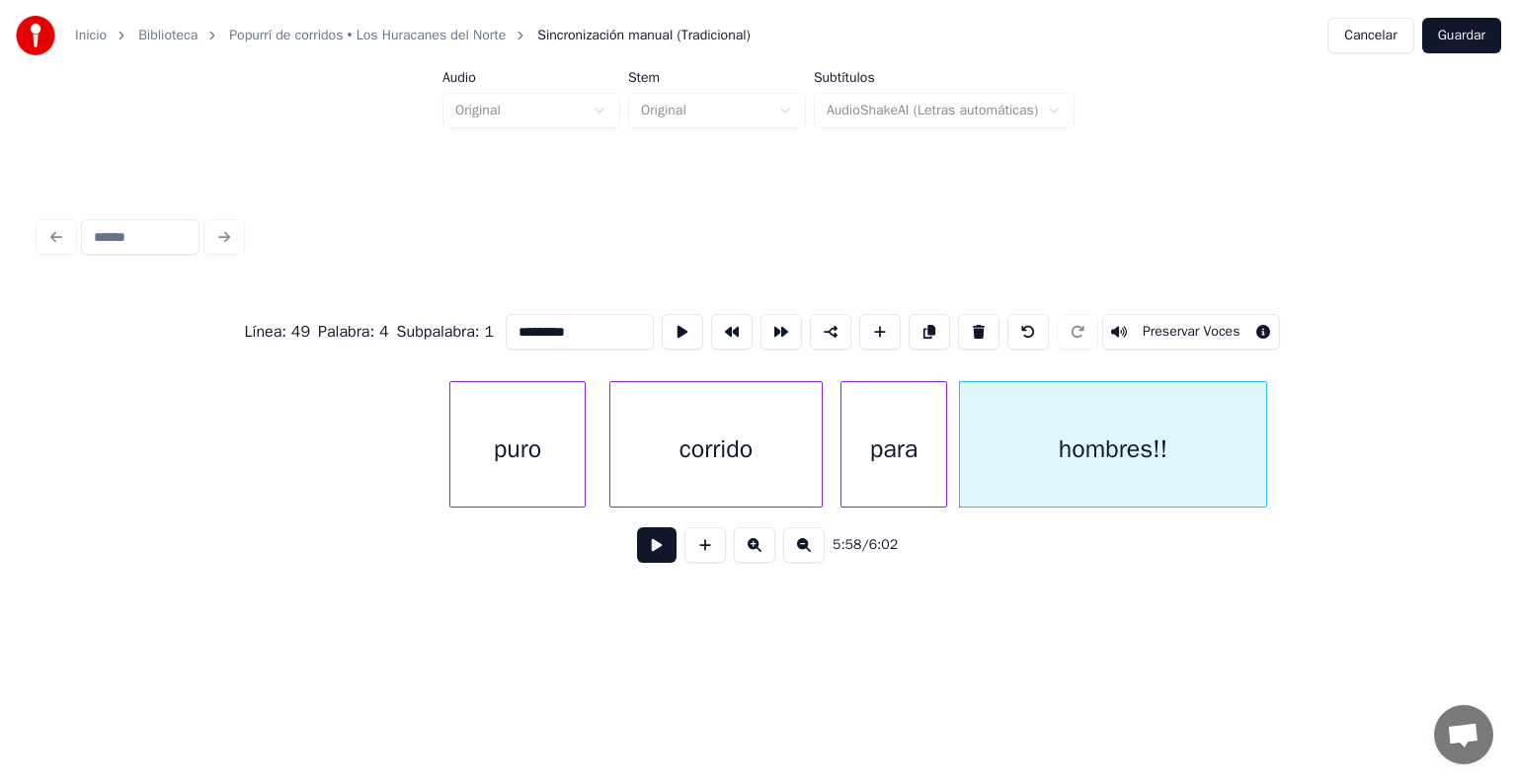type on "*********" 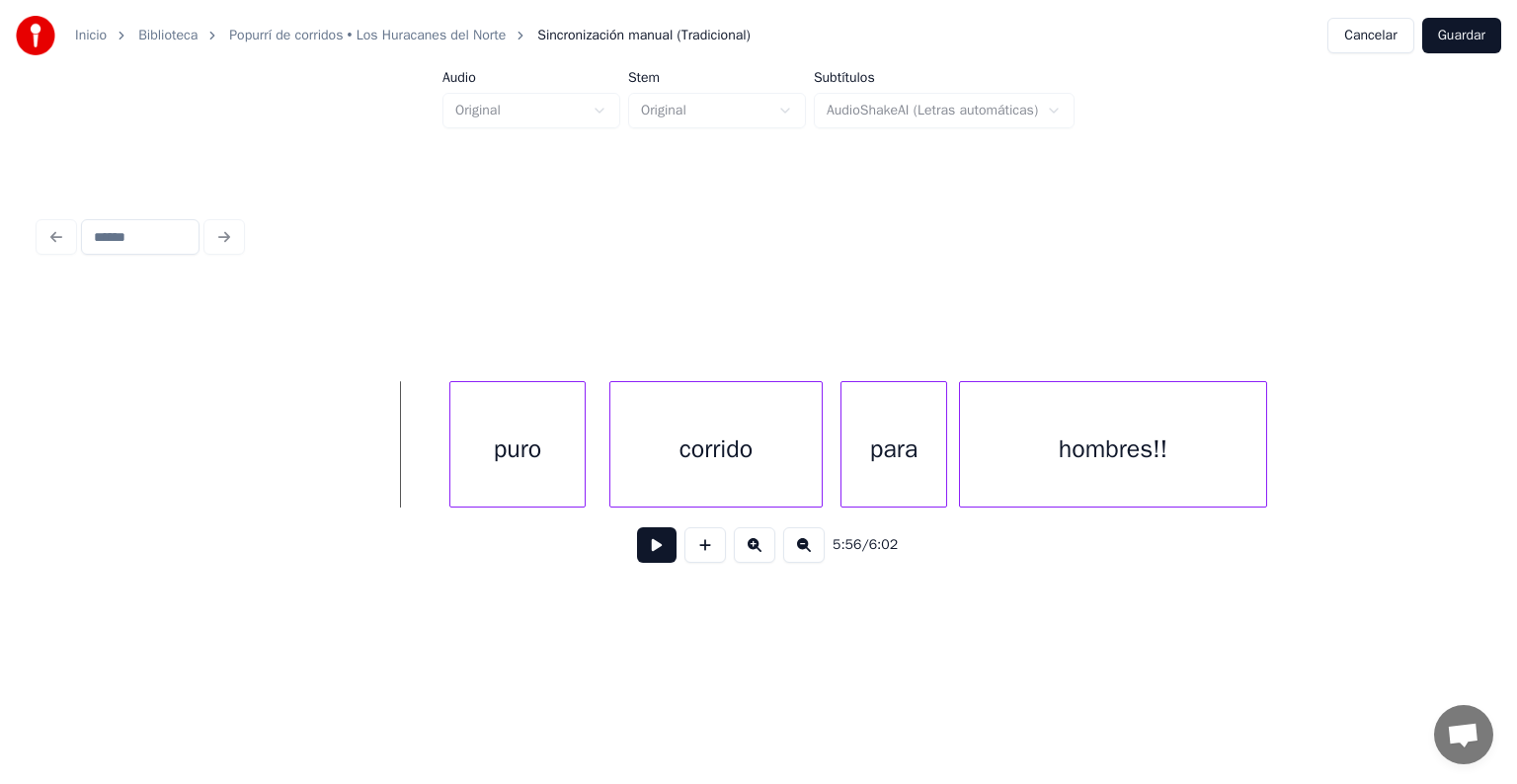 click at bounding box center [657, 545] 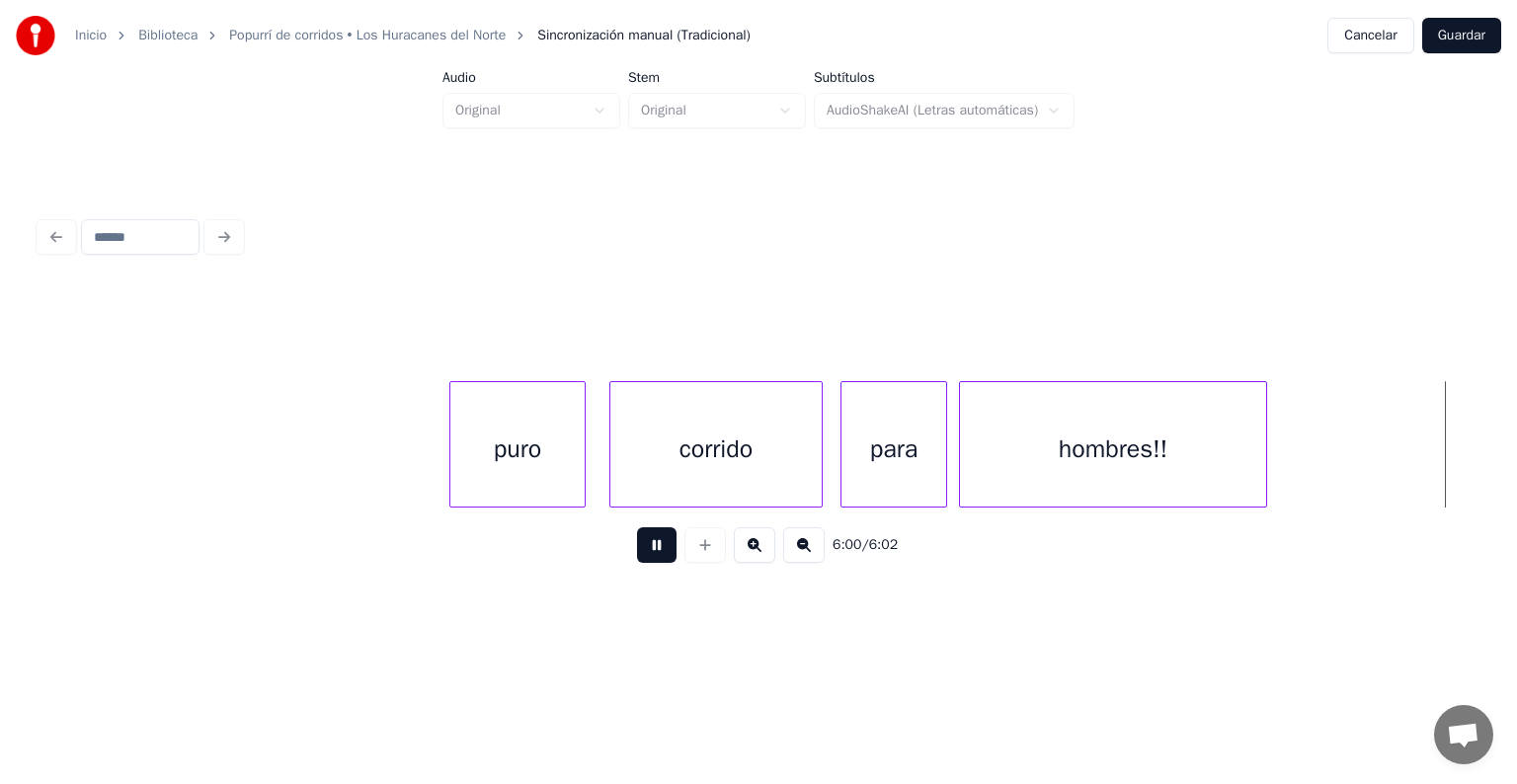 scroll, scrollTop: 0, scrollLeft: 105969, axis: horizontal 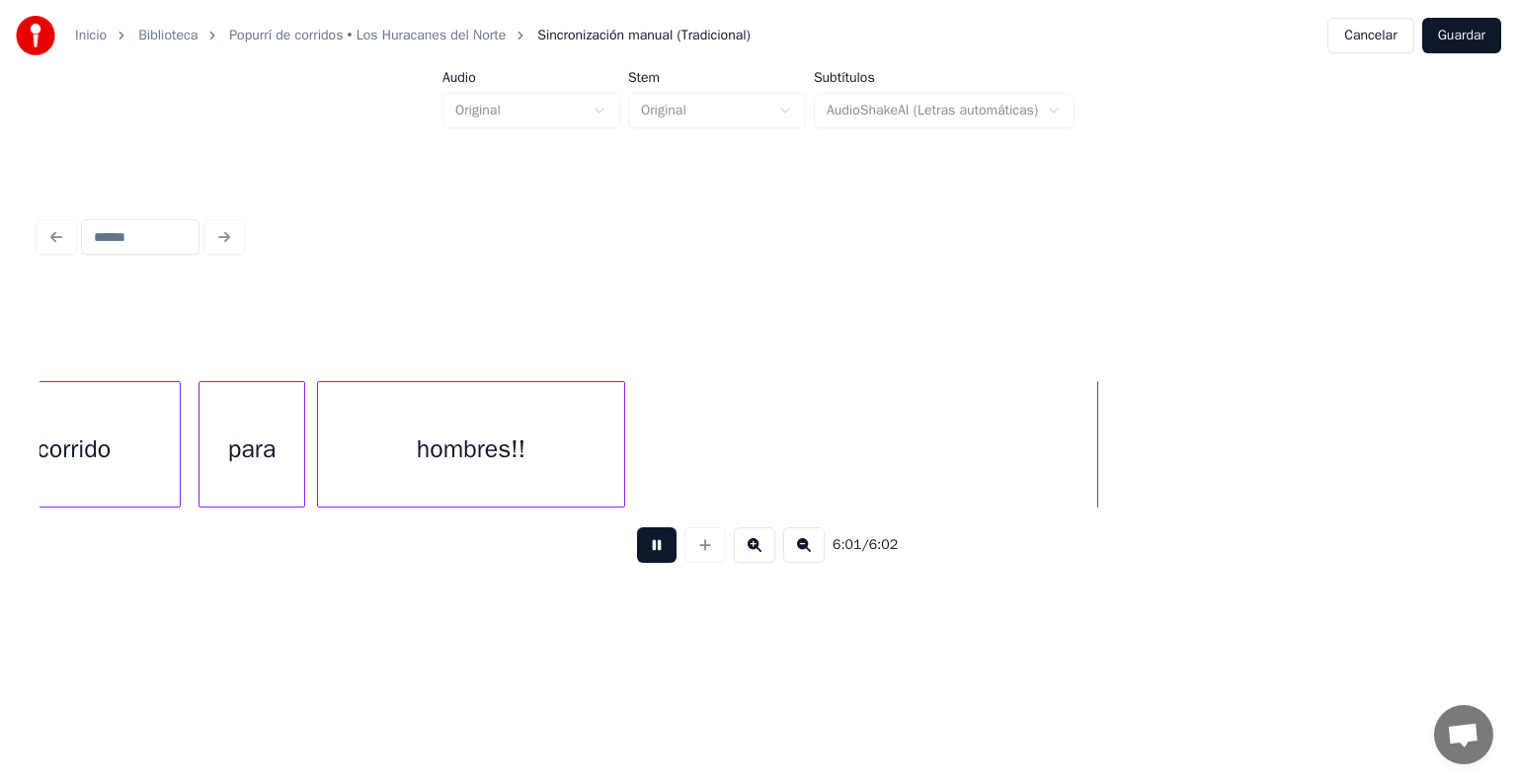 click on "Guardar" at bounding box center (1462, 36) 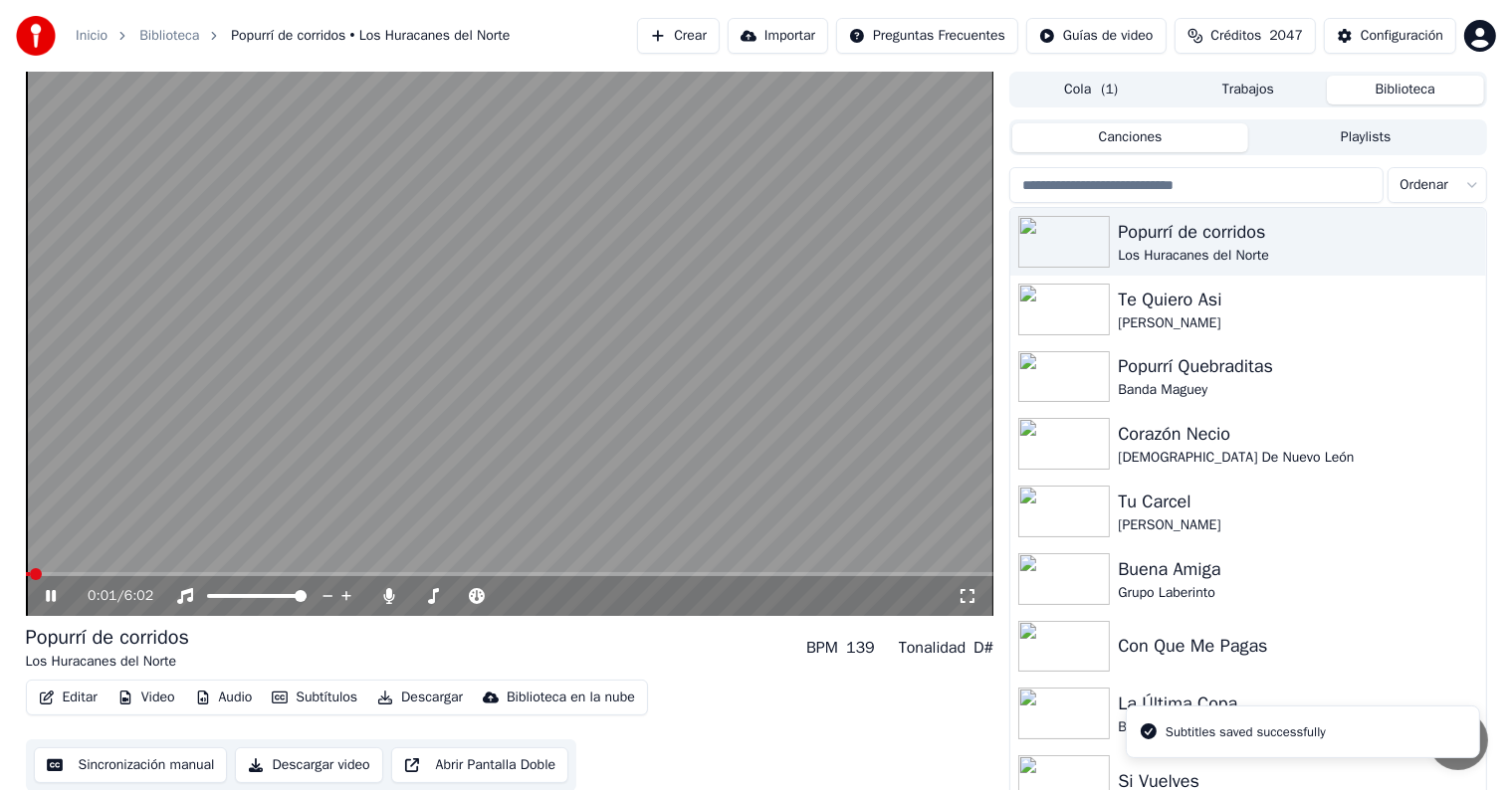 click 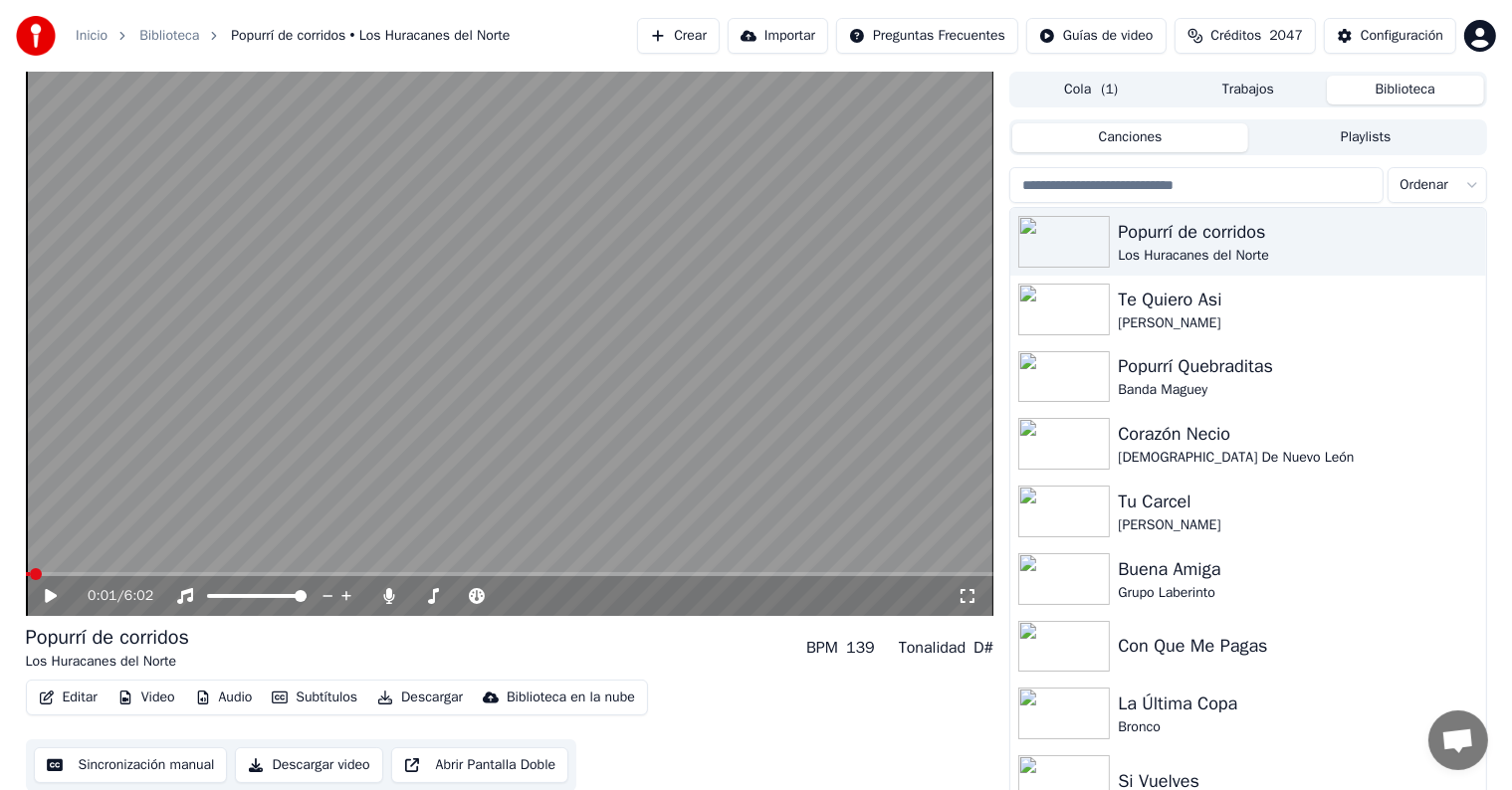 click on "Audio" at bounding box center [224, 697] 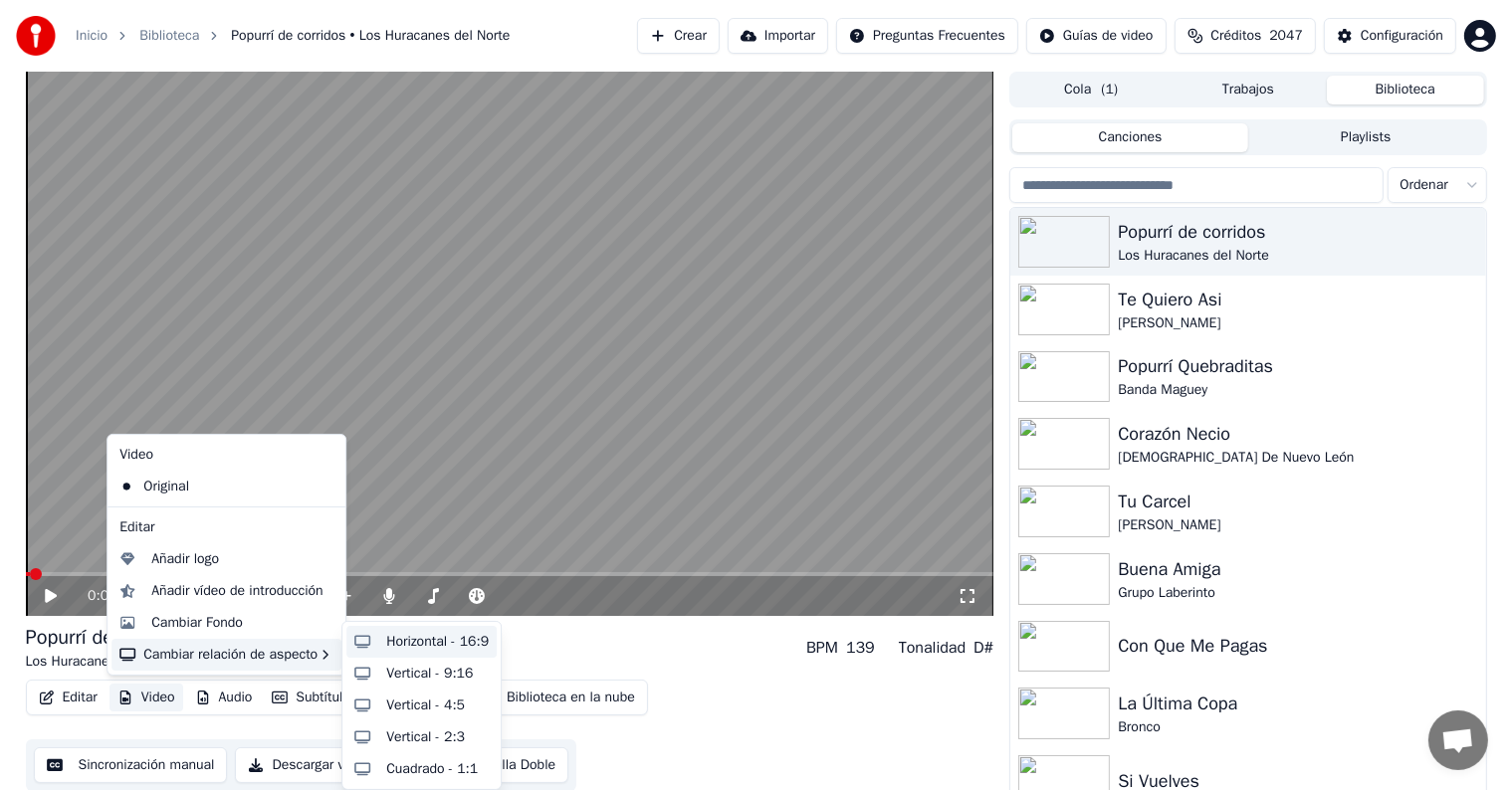 click on "Horizontal - 16:9" at bounding box center (437, 642) 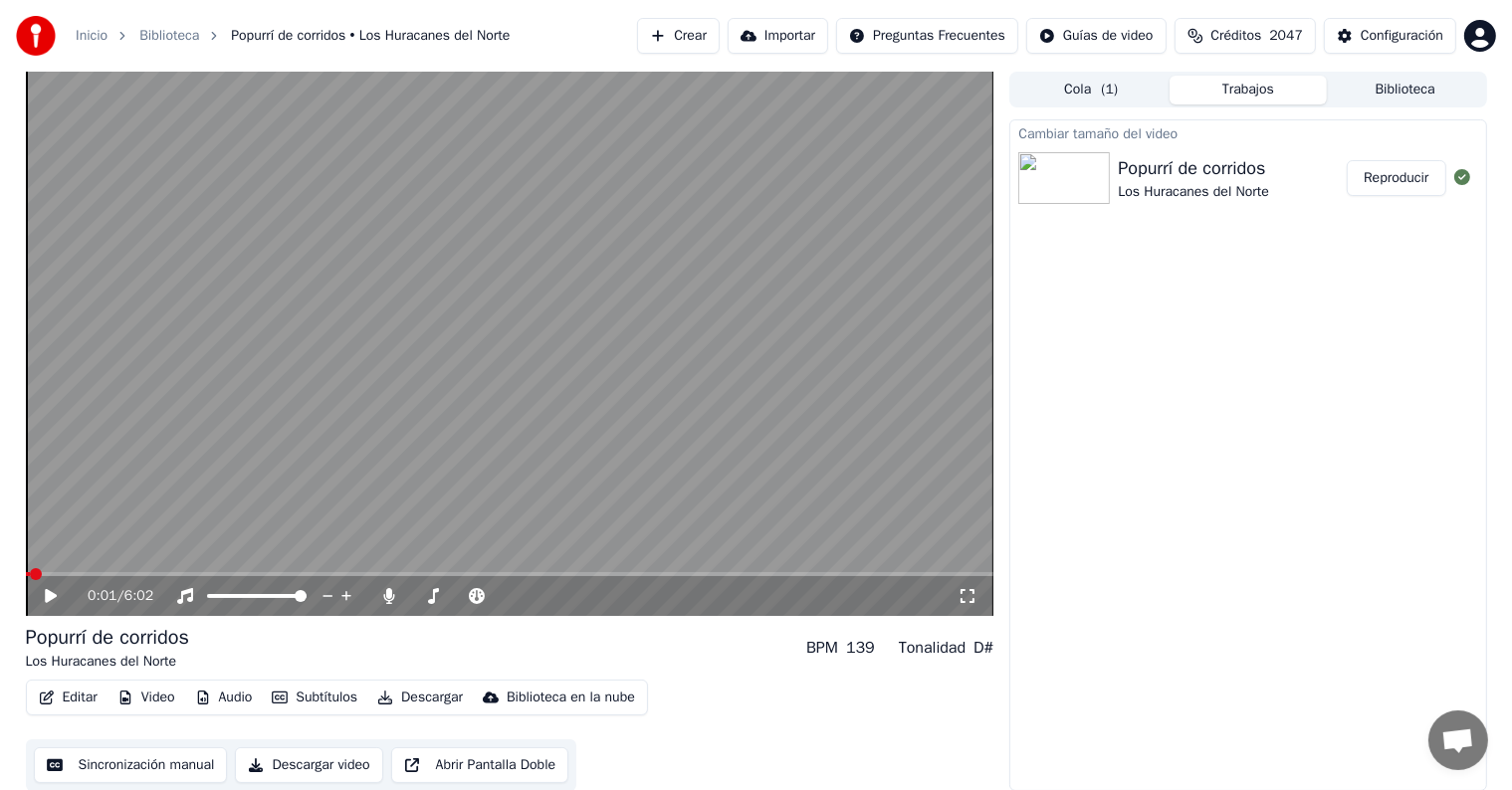 click on "Reproducir" at bounding box center [1396, 178] 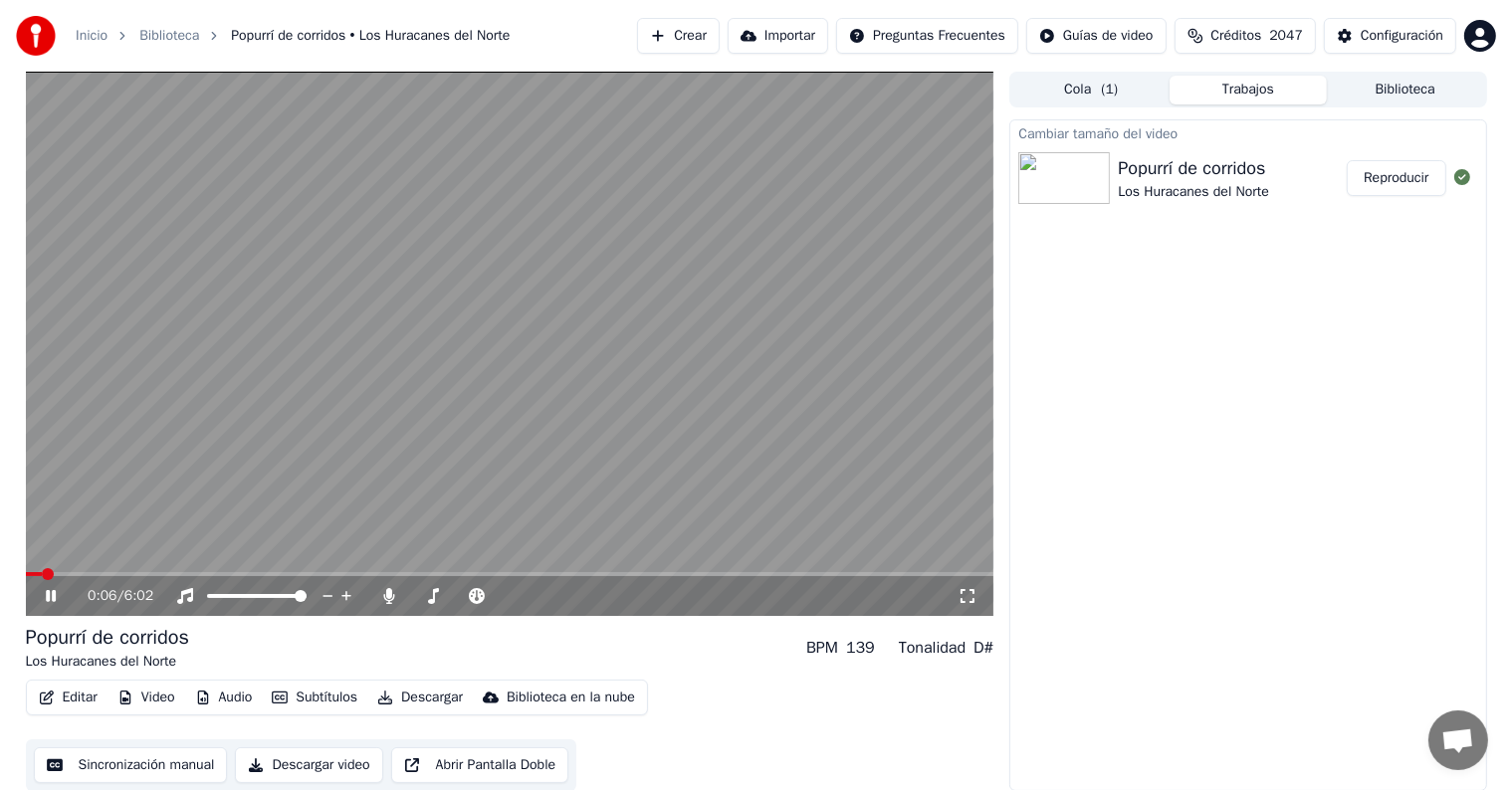 click at bounding box center [510, 343] 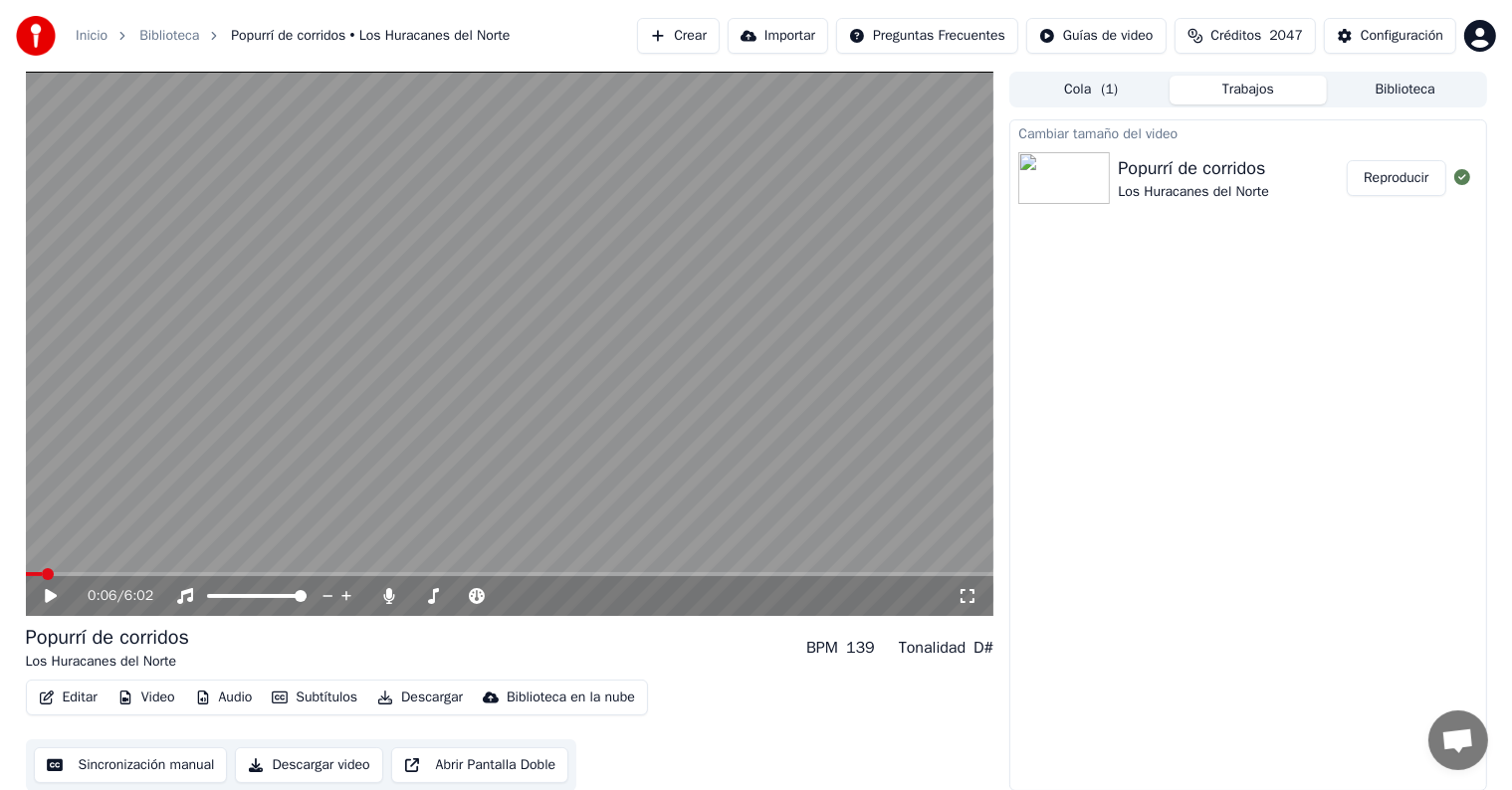 click at bounding box center [510, 343] 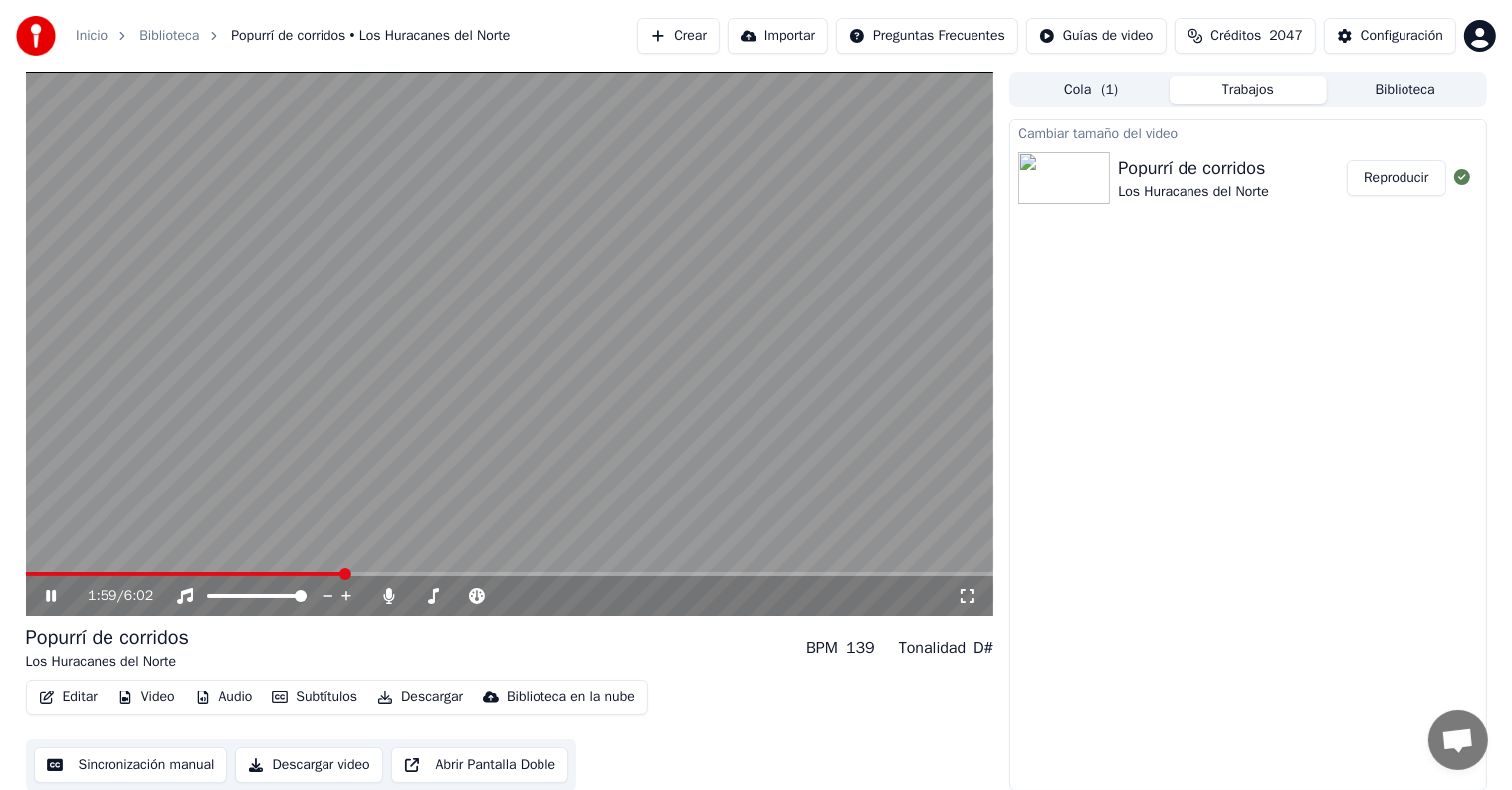 click on "Editar" at bounding box center (68, 697) 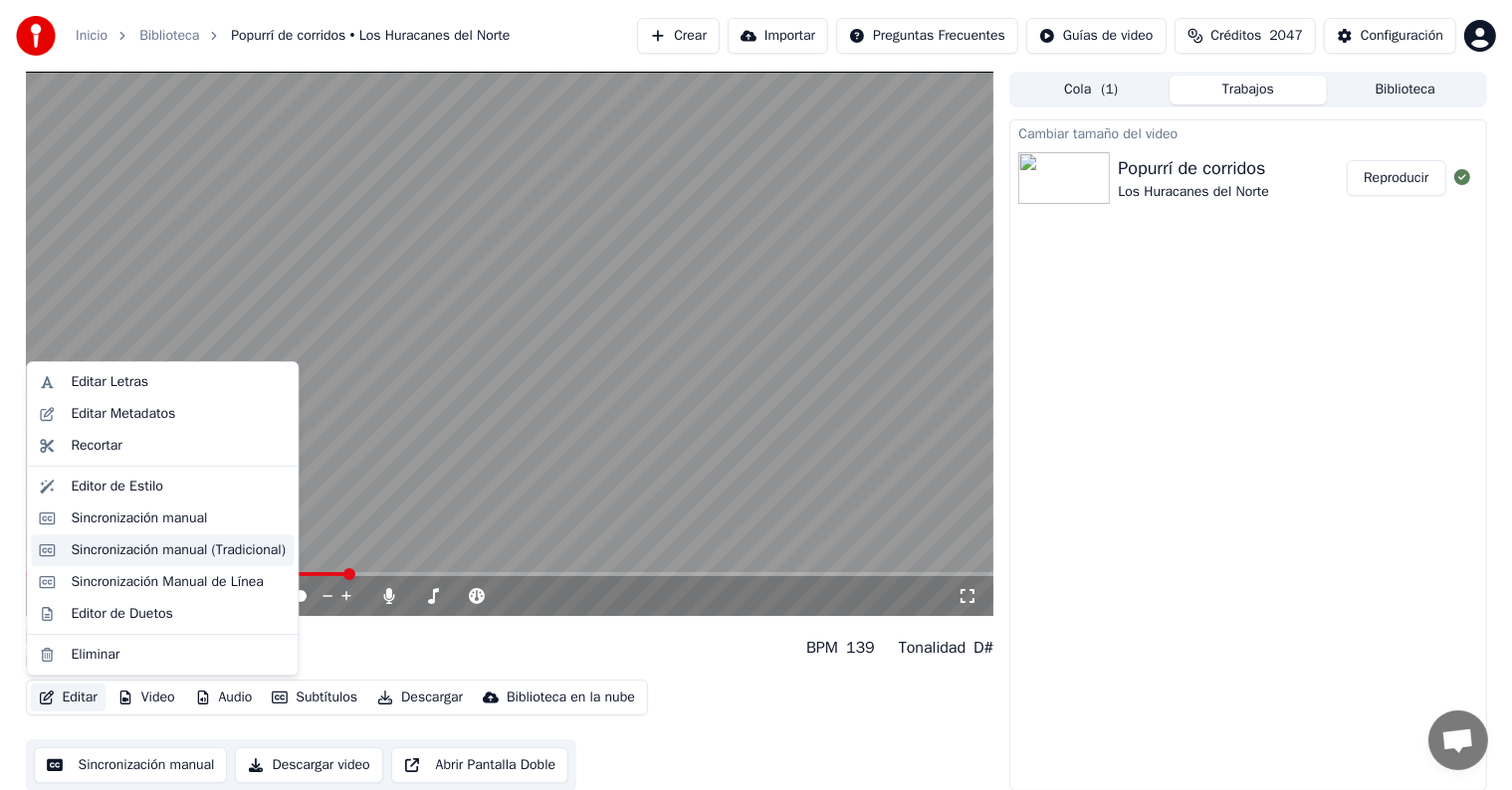 click on "Sincronización manual (Tradicional)" at bounding box center [178, 550] 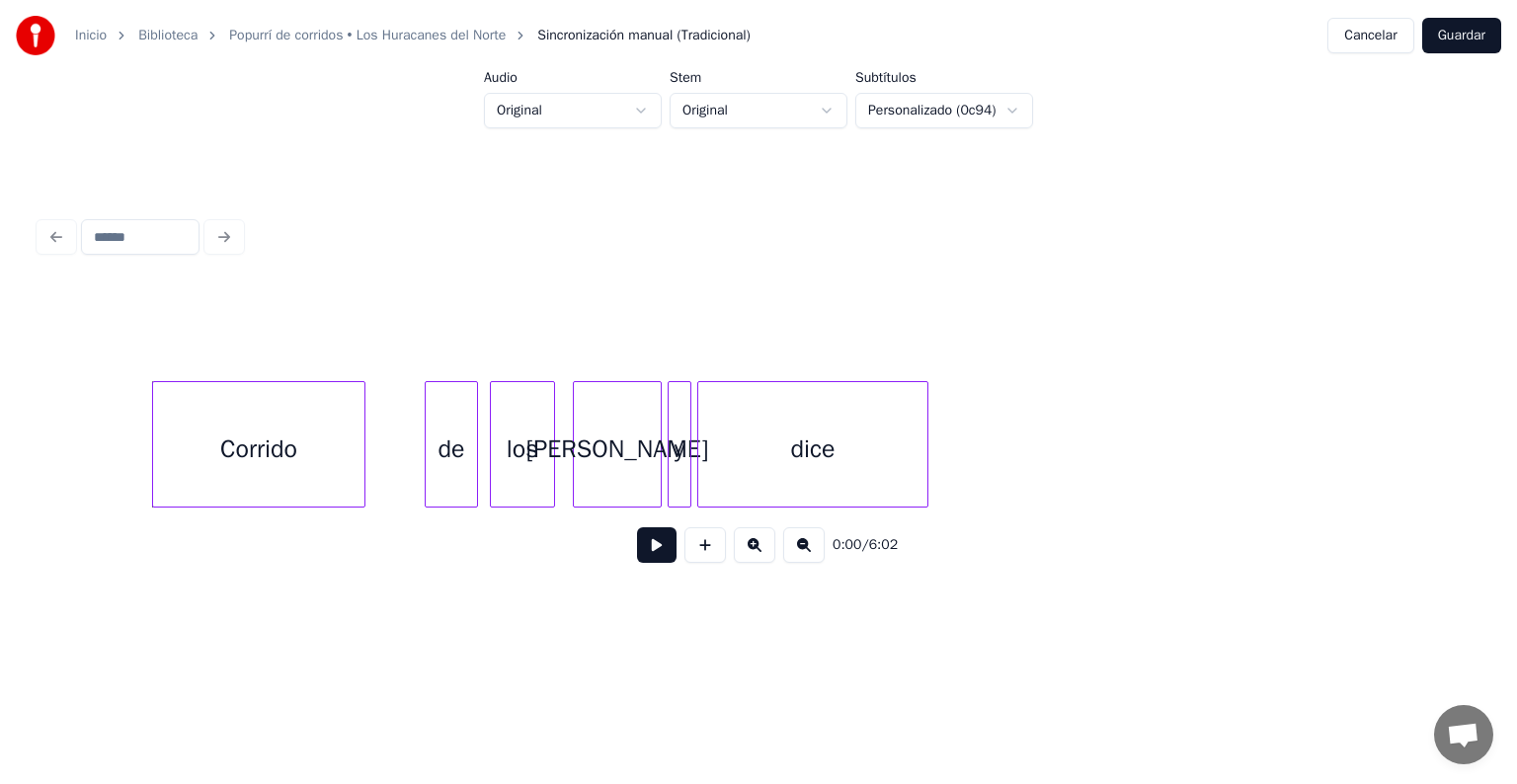 click at bounding box center (657, 545) 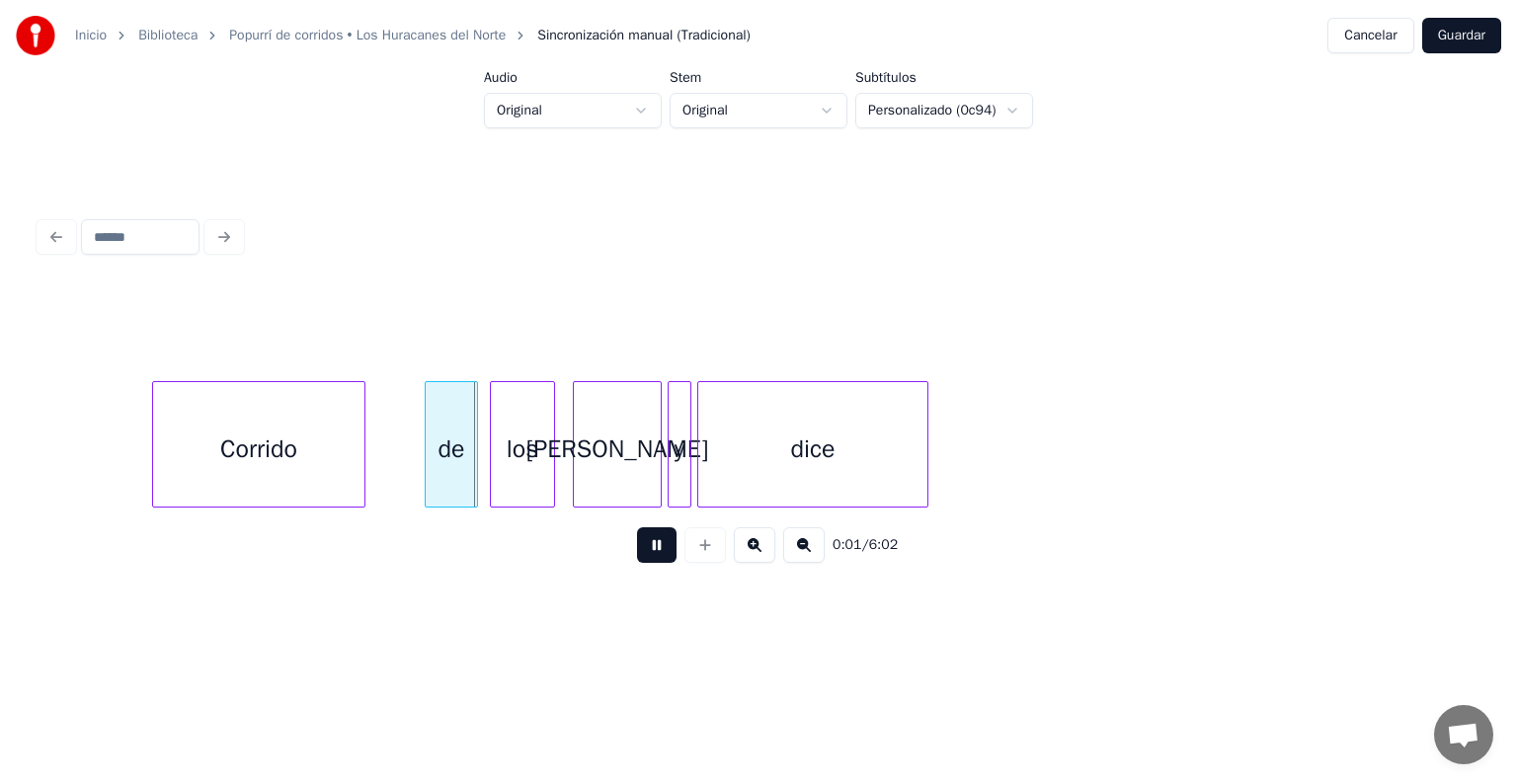 click at bounding box center [657, 545] 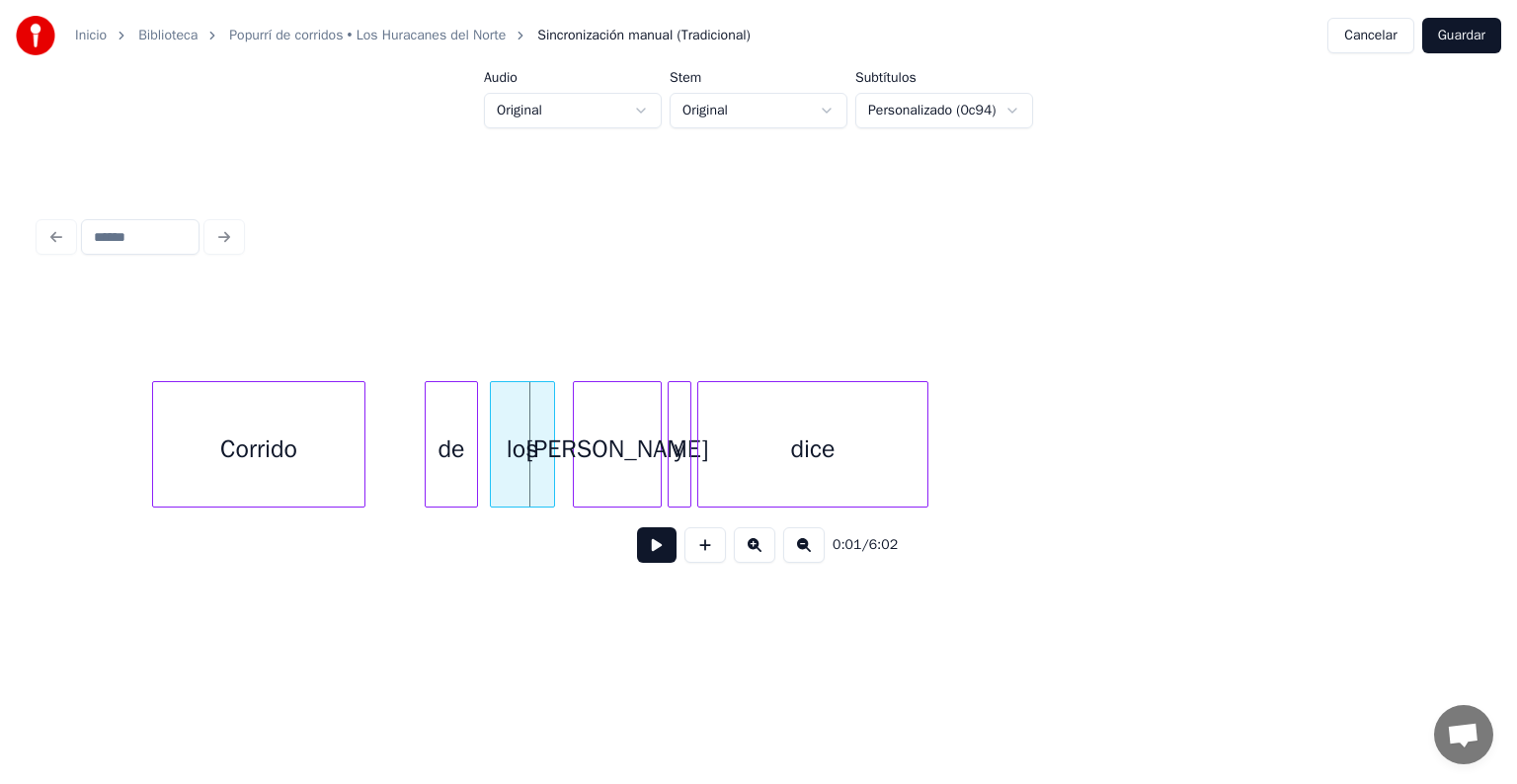 click on "Corrido" at bounding box center (259, 449) 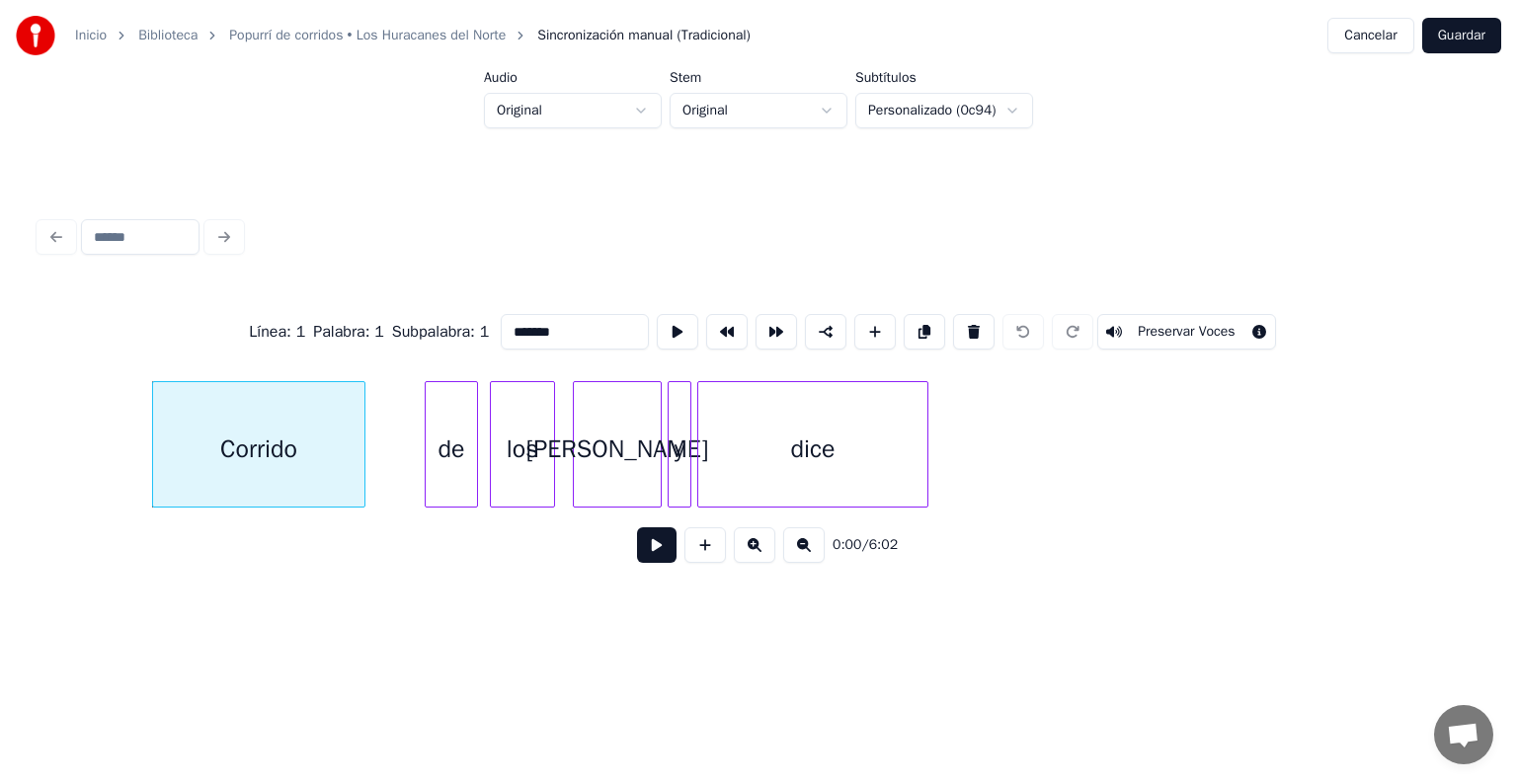 click on "*******" at bounding box center (575, 332) 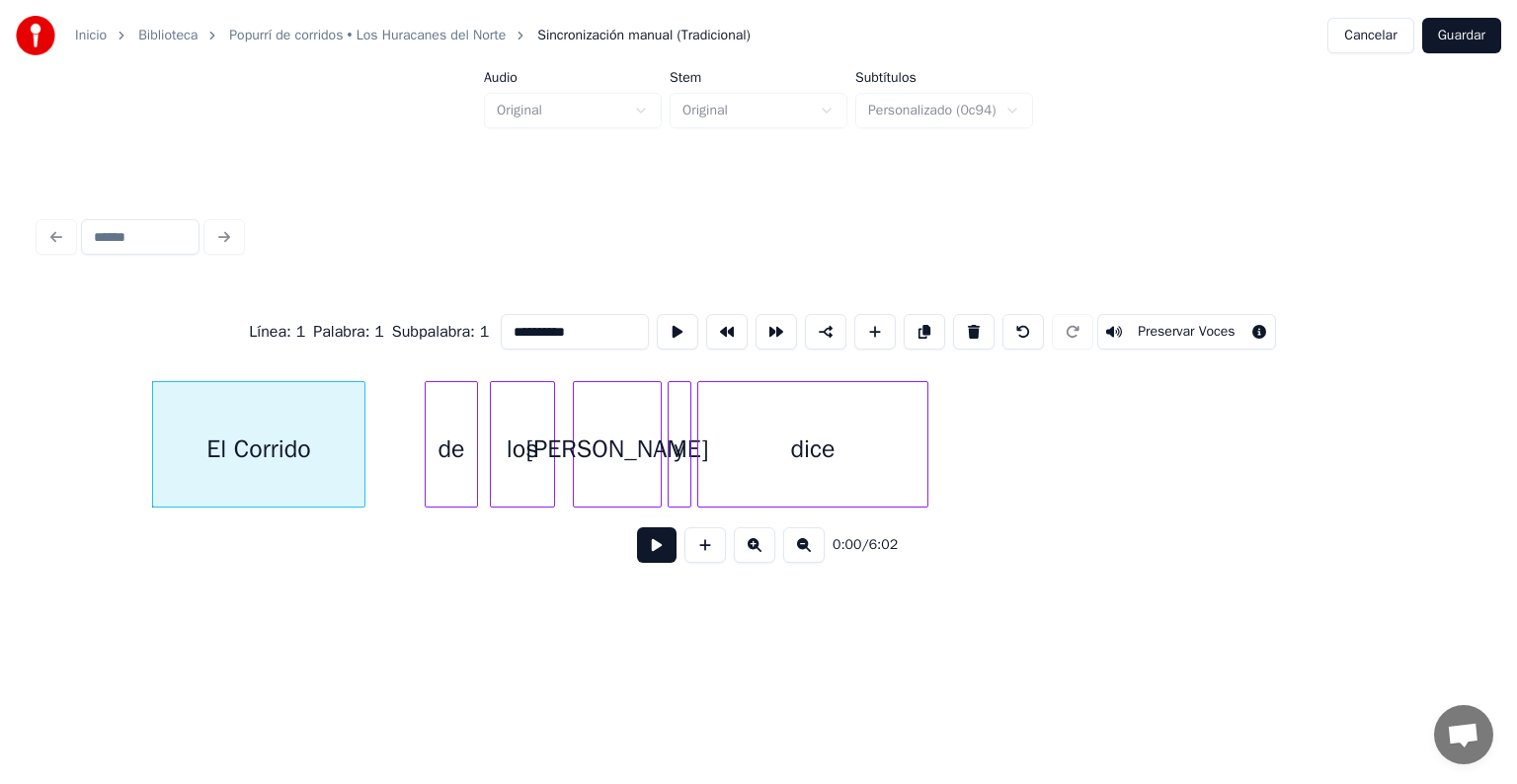 type on "**********" 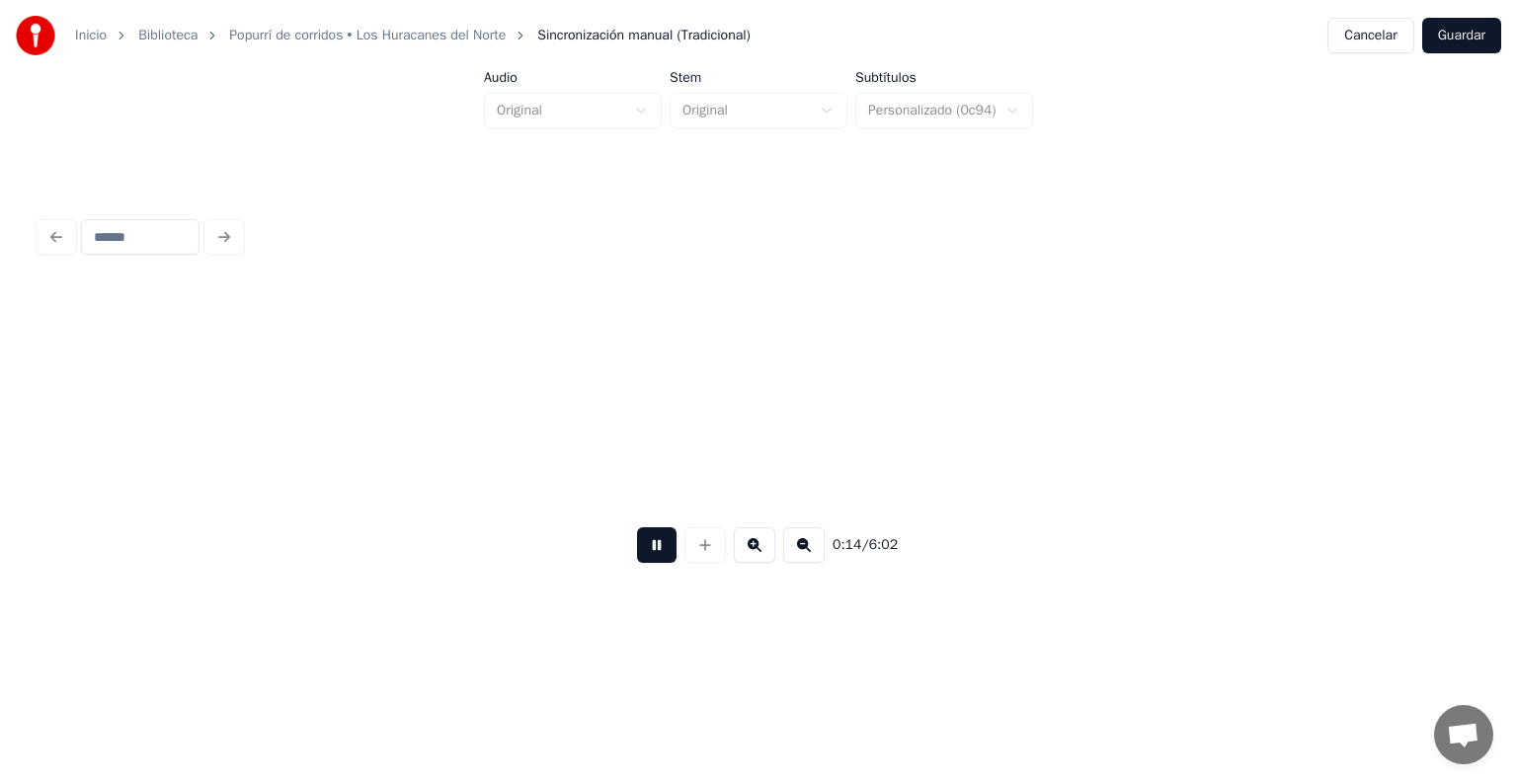 scroll, scrollTop: 0, scrollLeft: 4316, axis: horizontal 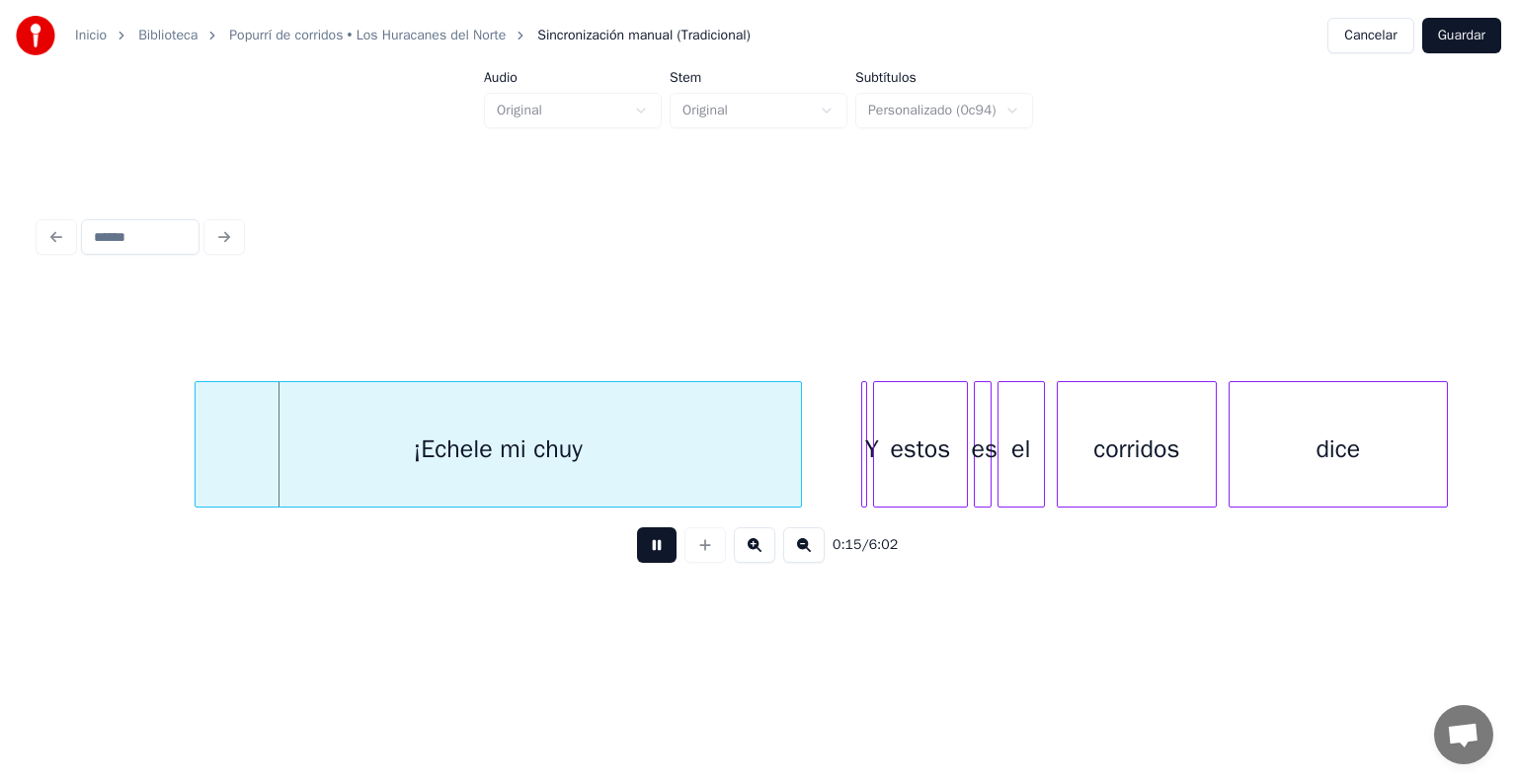 click at bounding box center [657, 545] 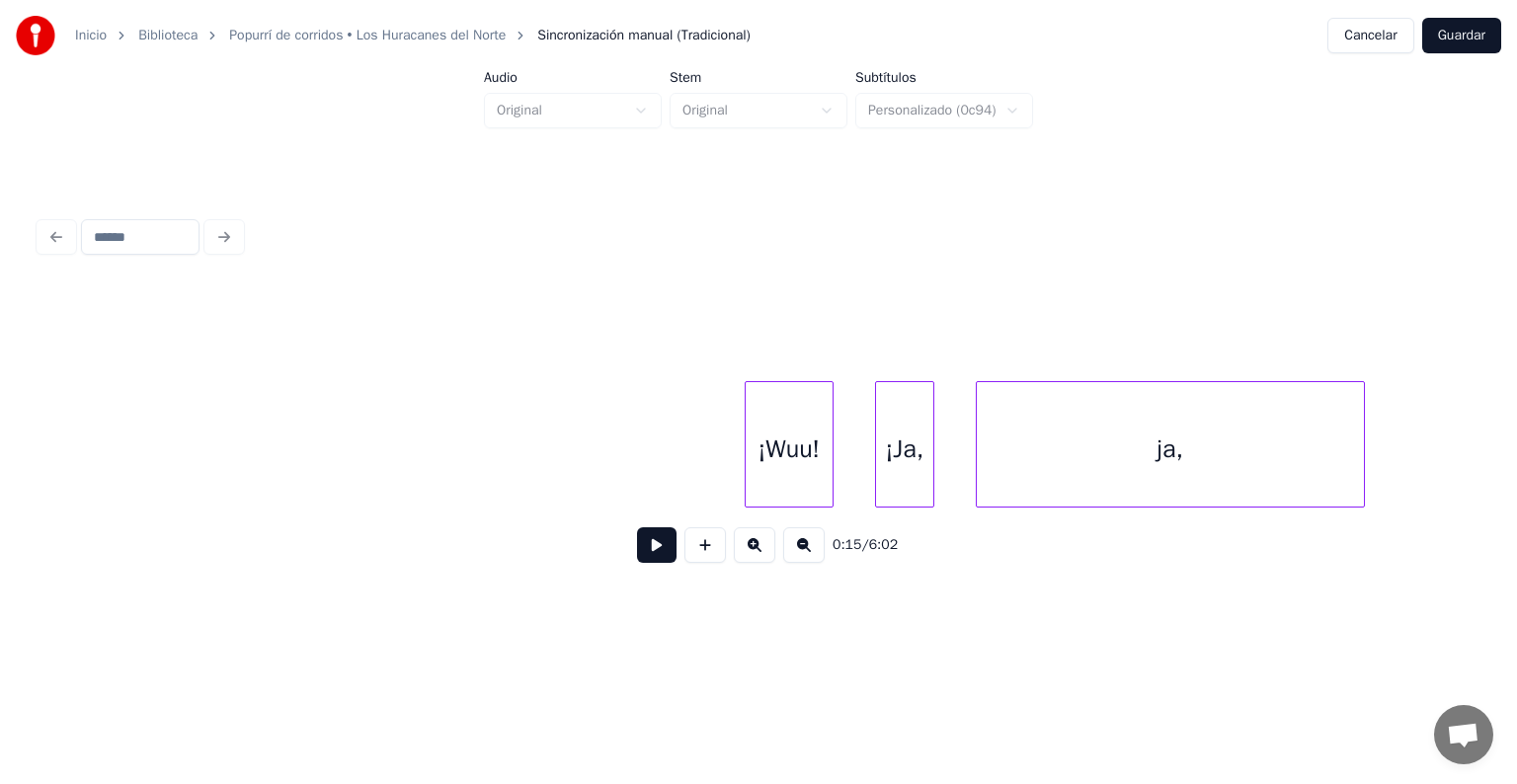 scroll, scrollTop: 0, scrollLeft: 2657, axis: horizontal 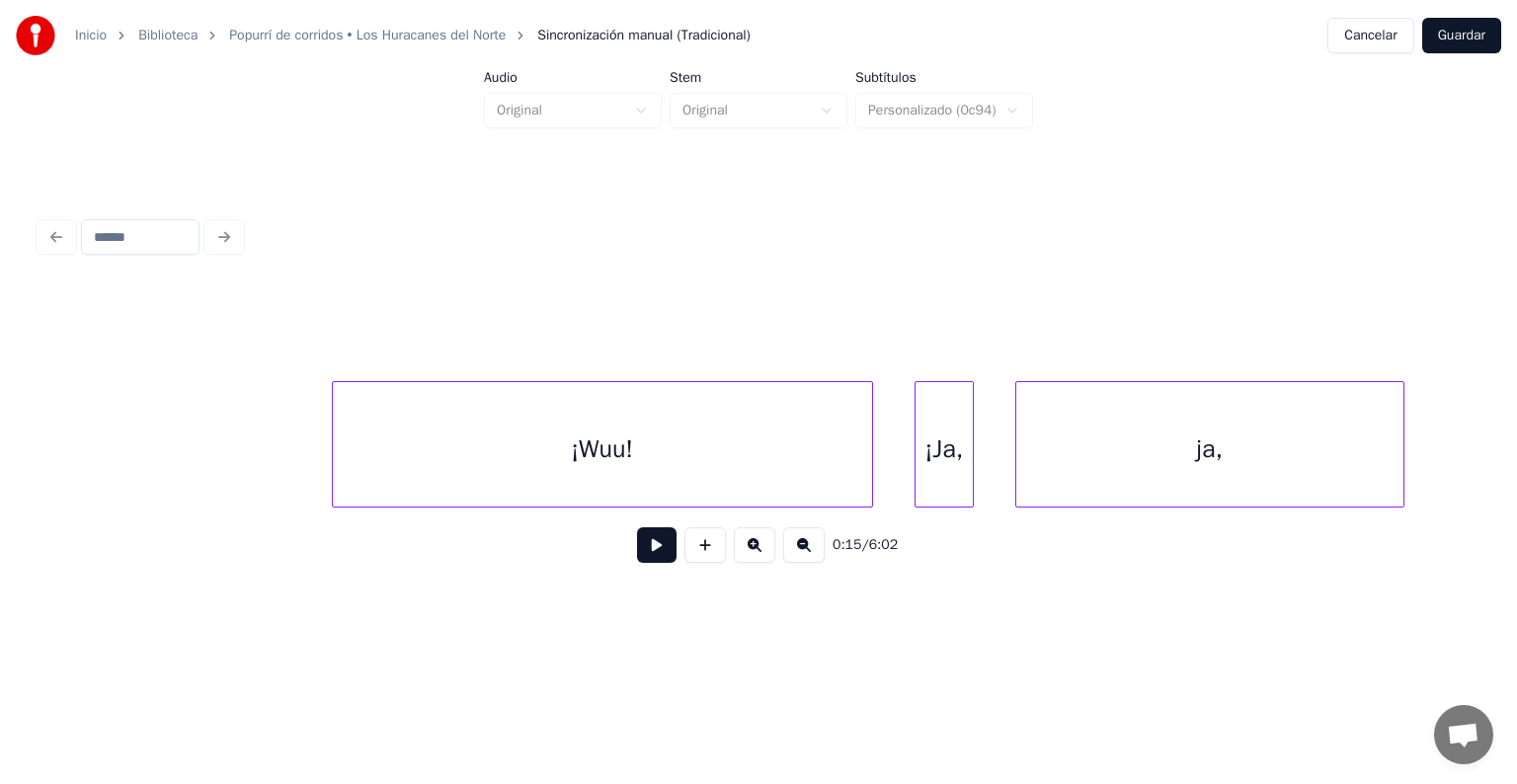 click at bounding box center [336, 444] 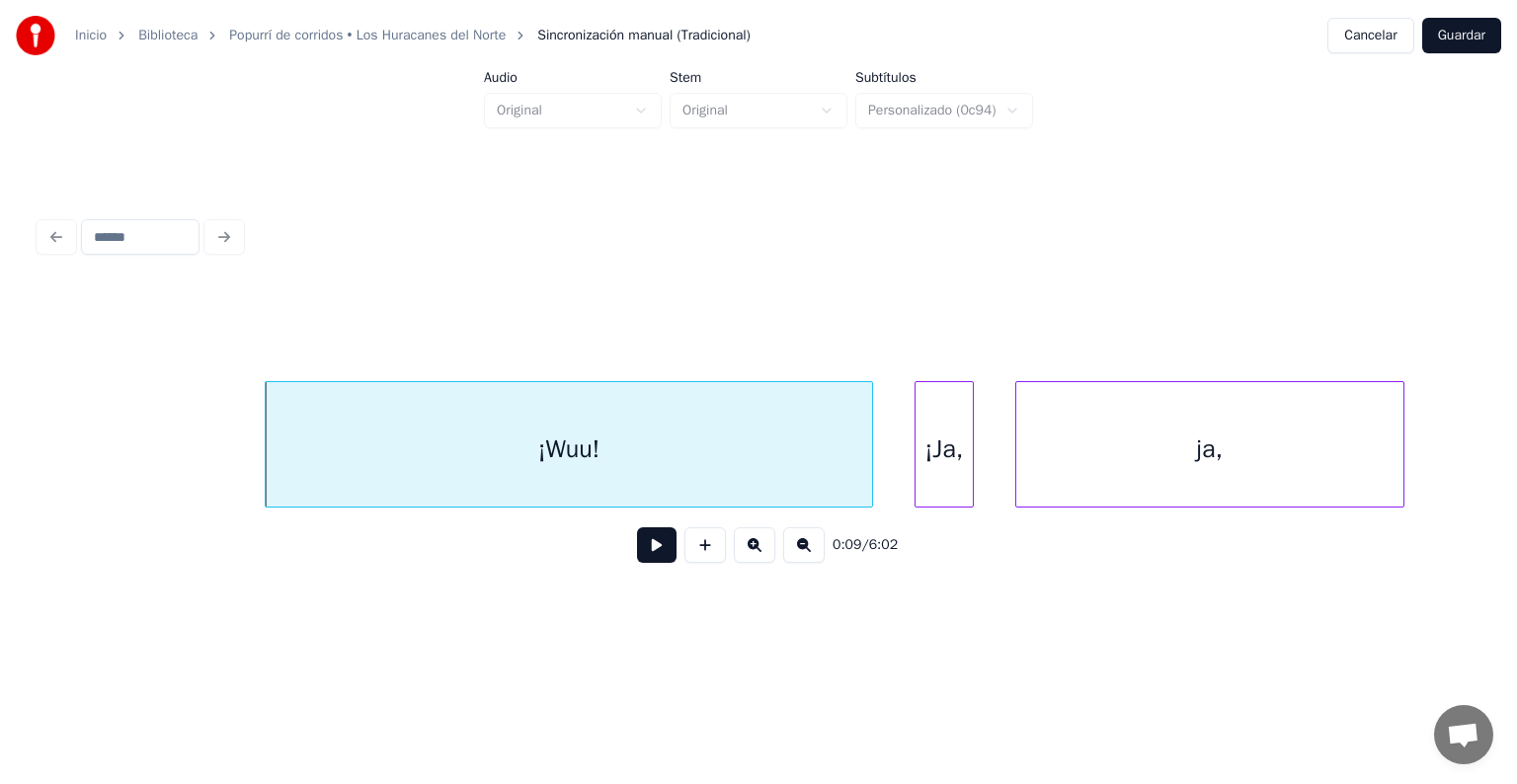 click at bounding box center (657, 545) 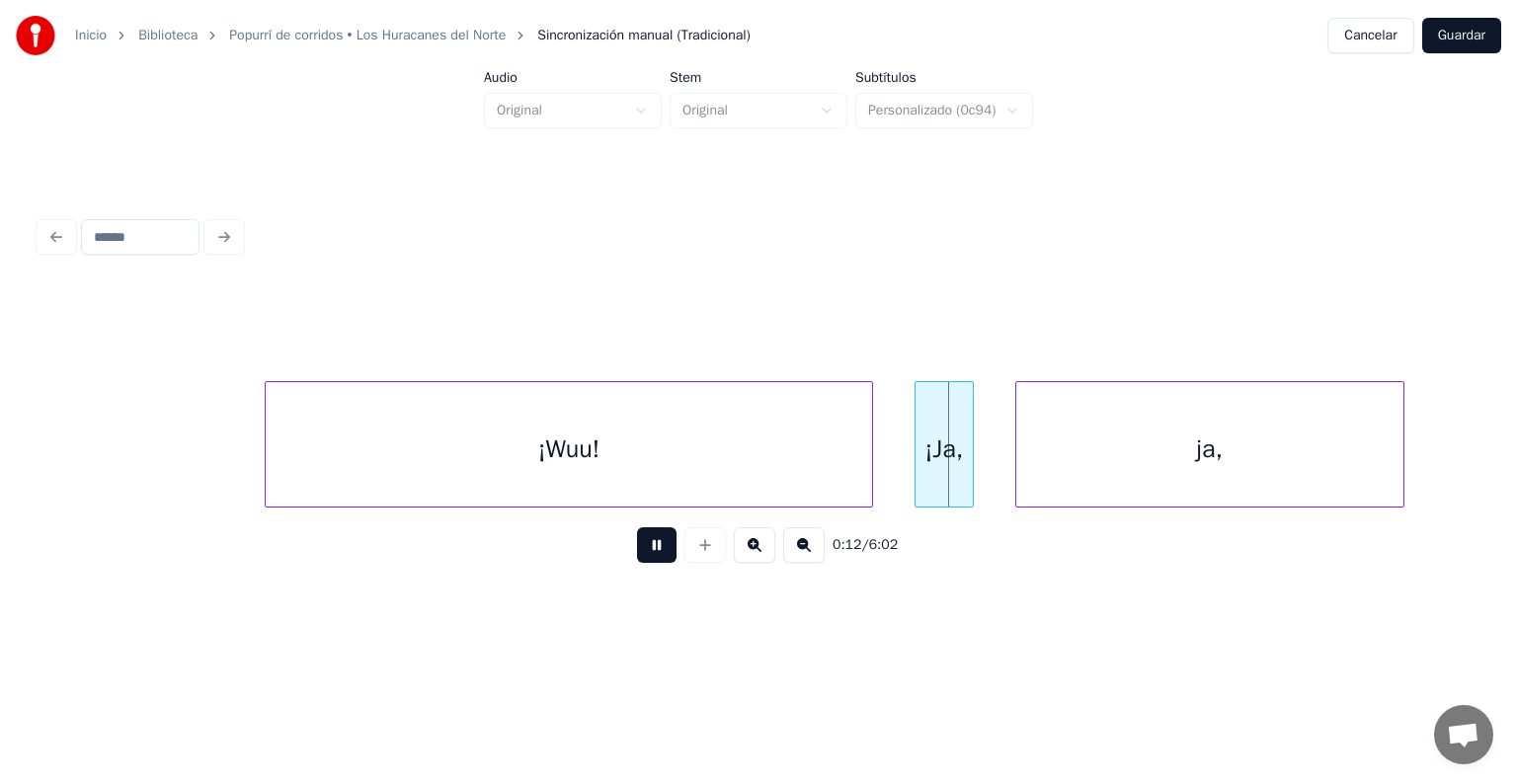 click at bounding box center (657, 545) 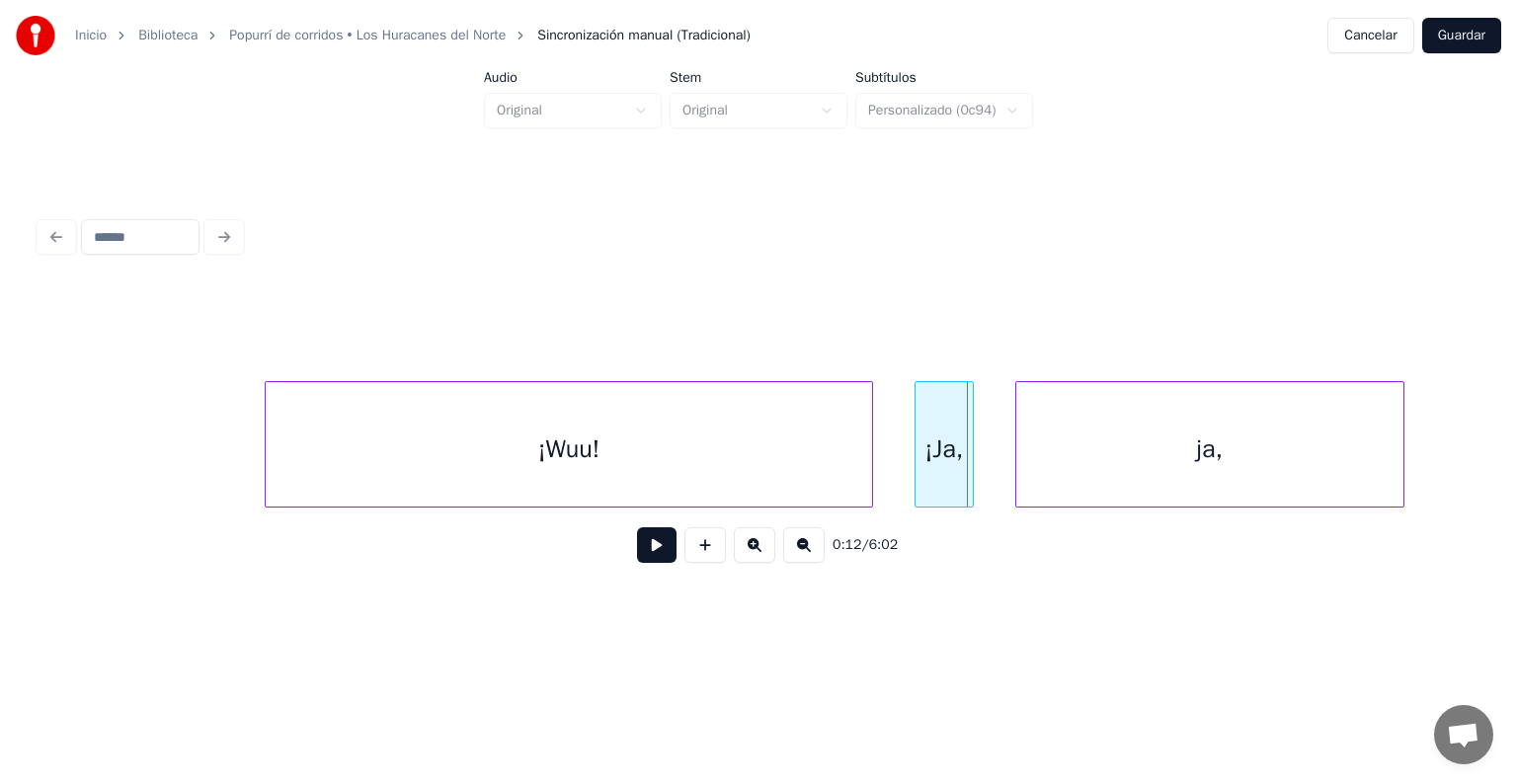 click on "¡Wuu!" at bounding box center [569, 449] 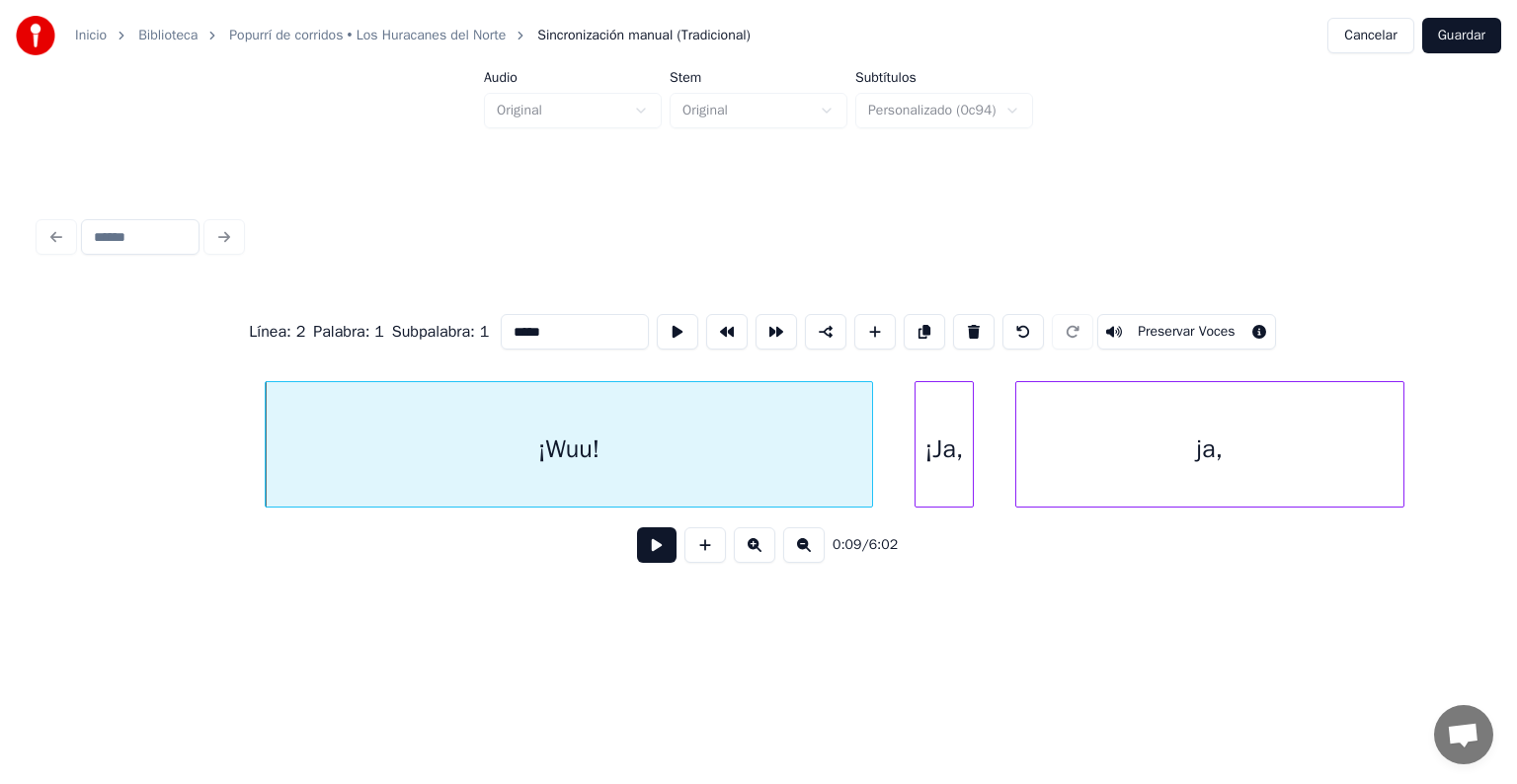 click on "*****" at bounding box center (575, 332) 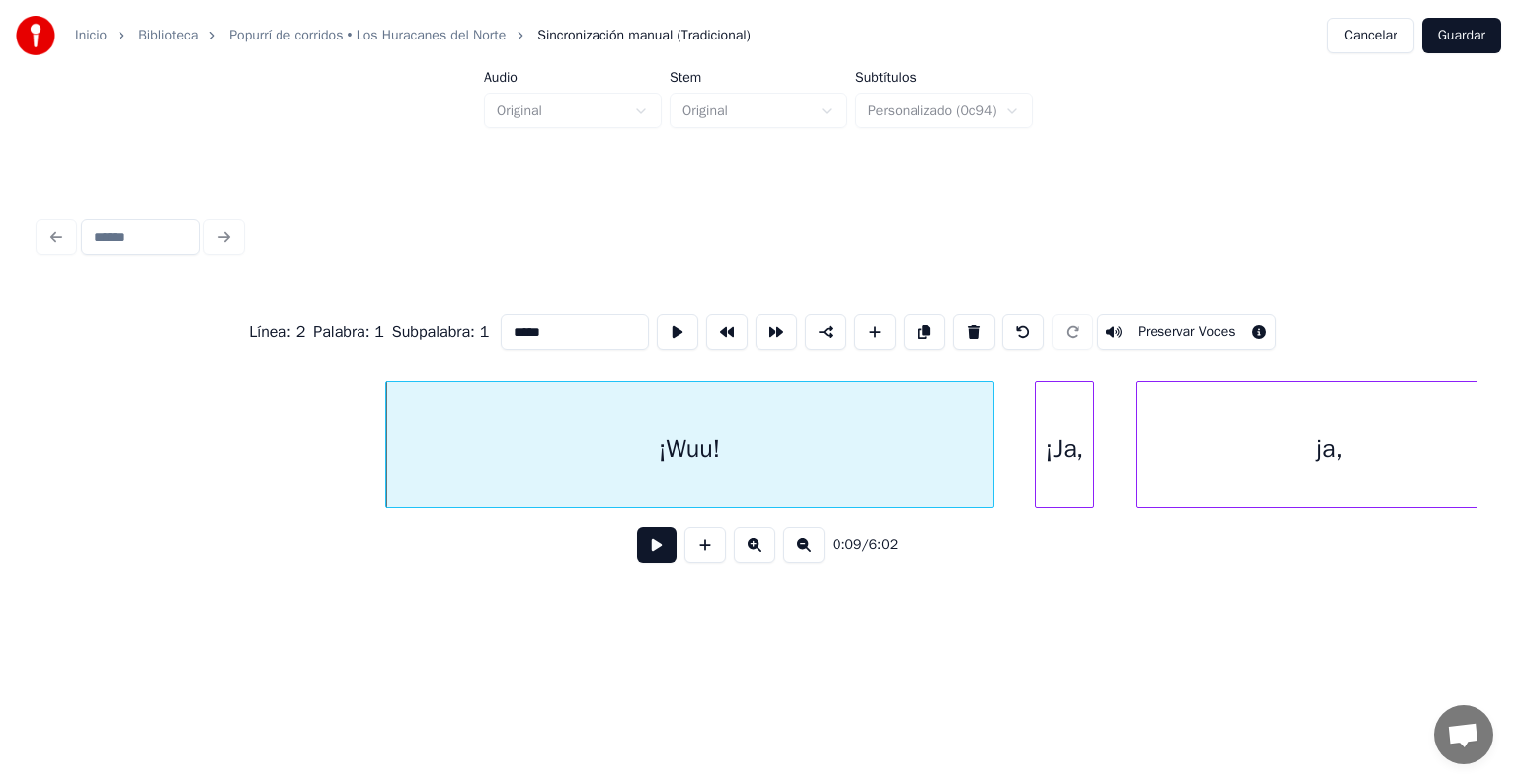 scroll, scrollTop: 0, scrollLeft: 0, axis: both 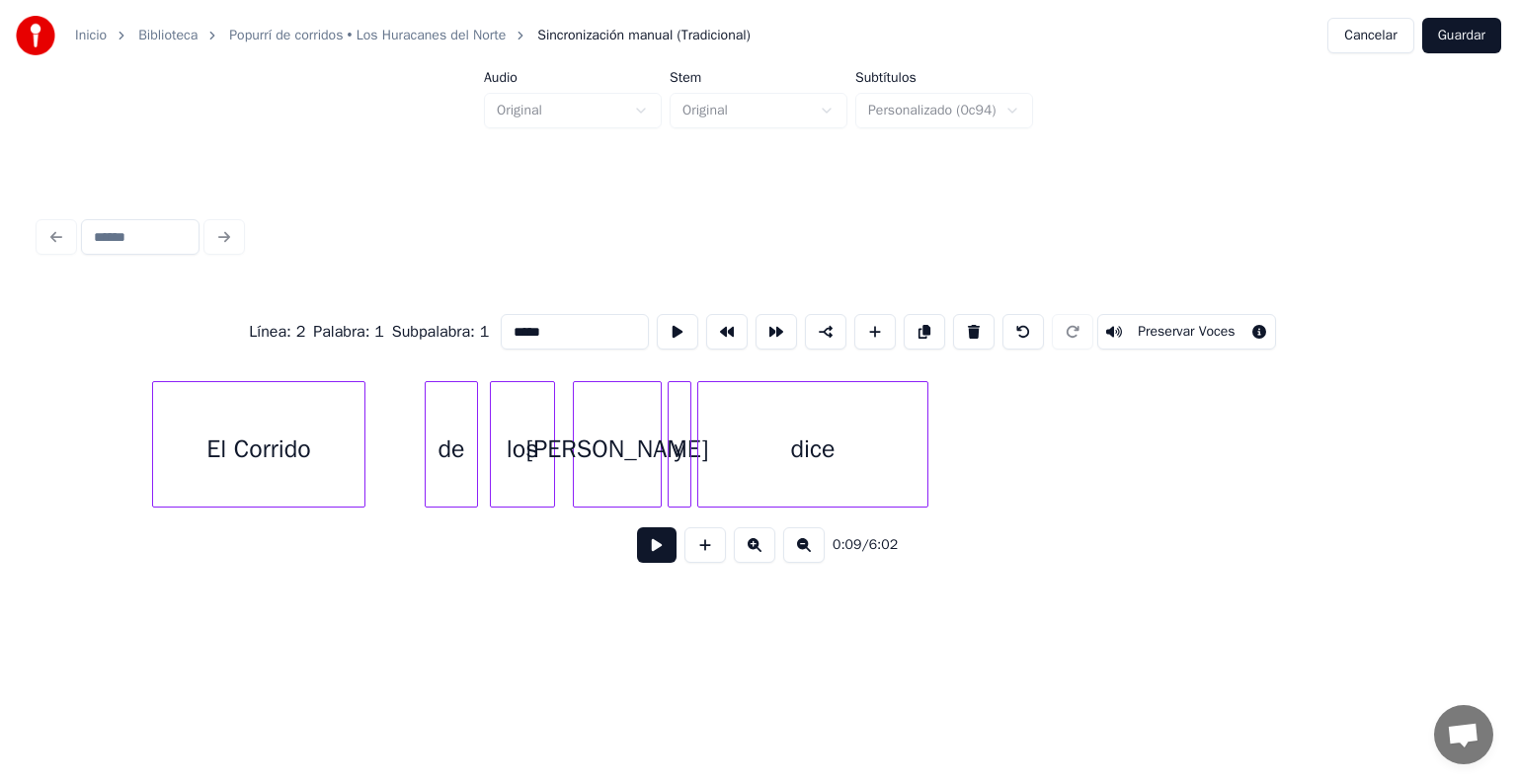 click on "El Corrido" at bounding box center [259, 449] 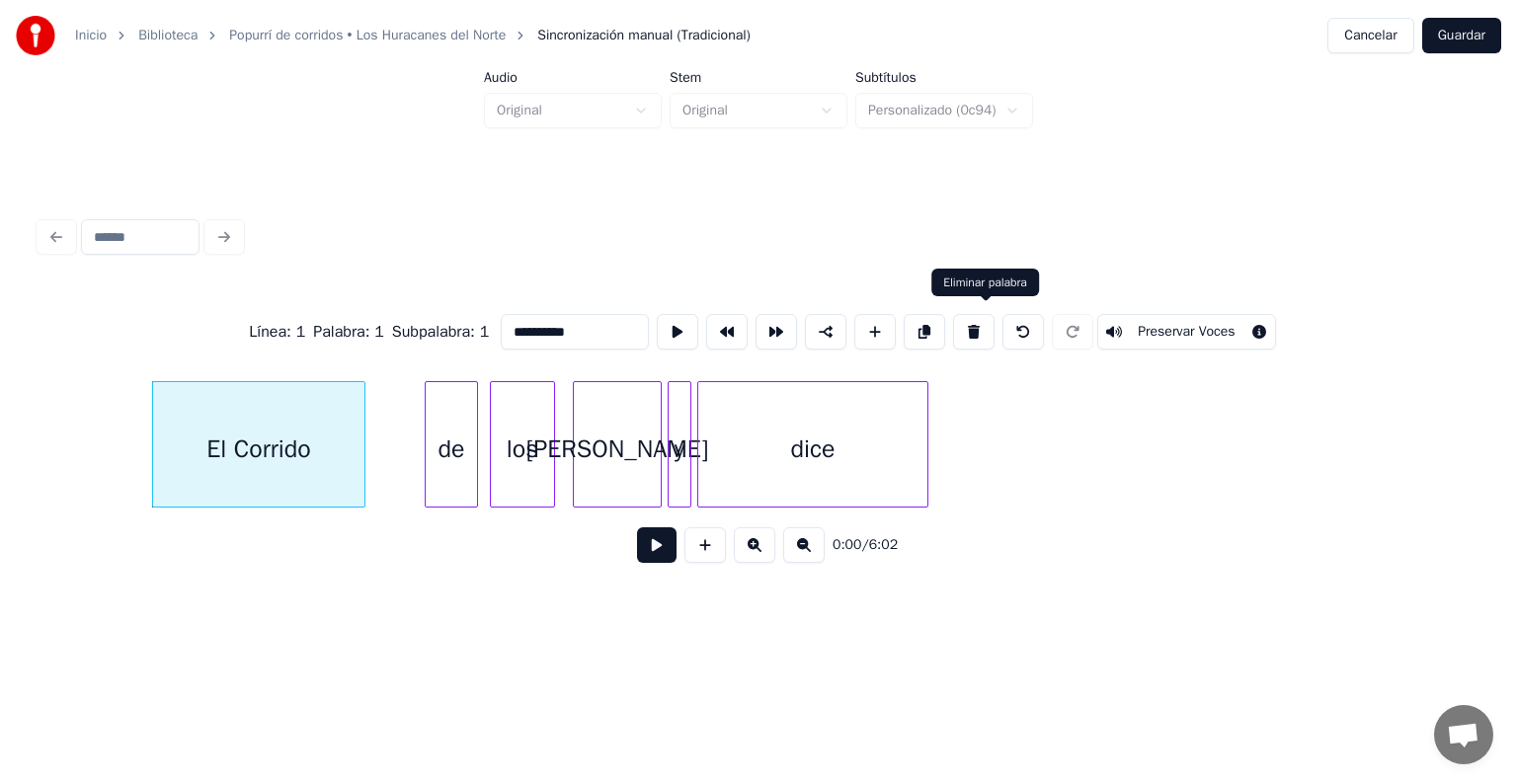 click at bounding box center [974, 332] 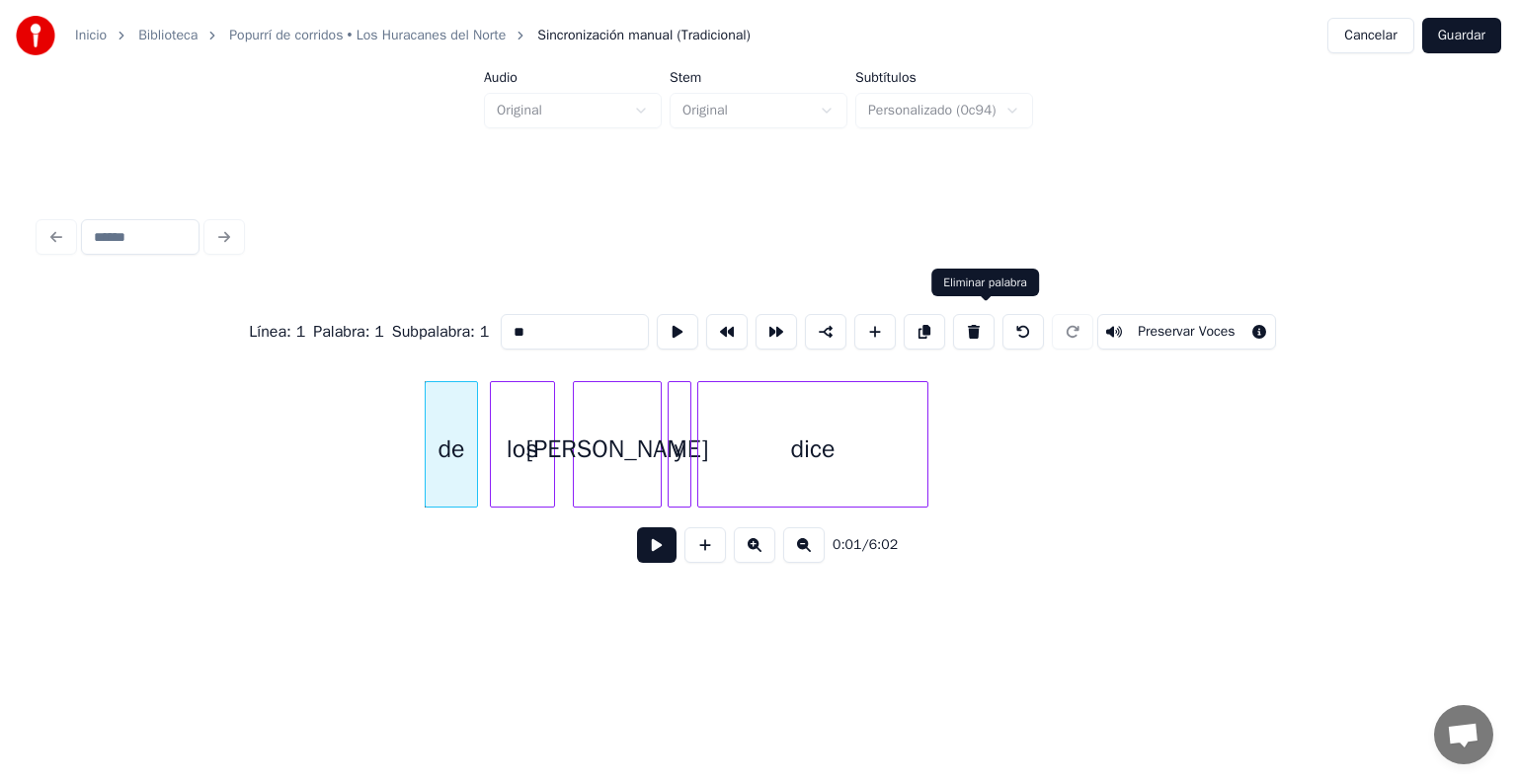 click at bounding box center [974, 332] 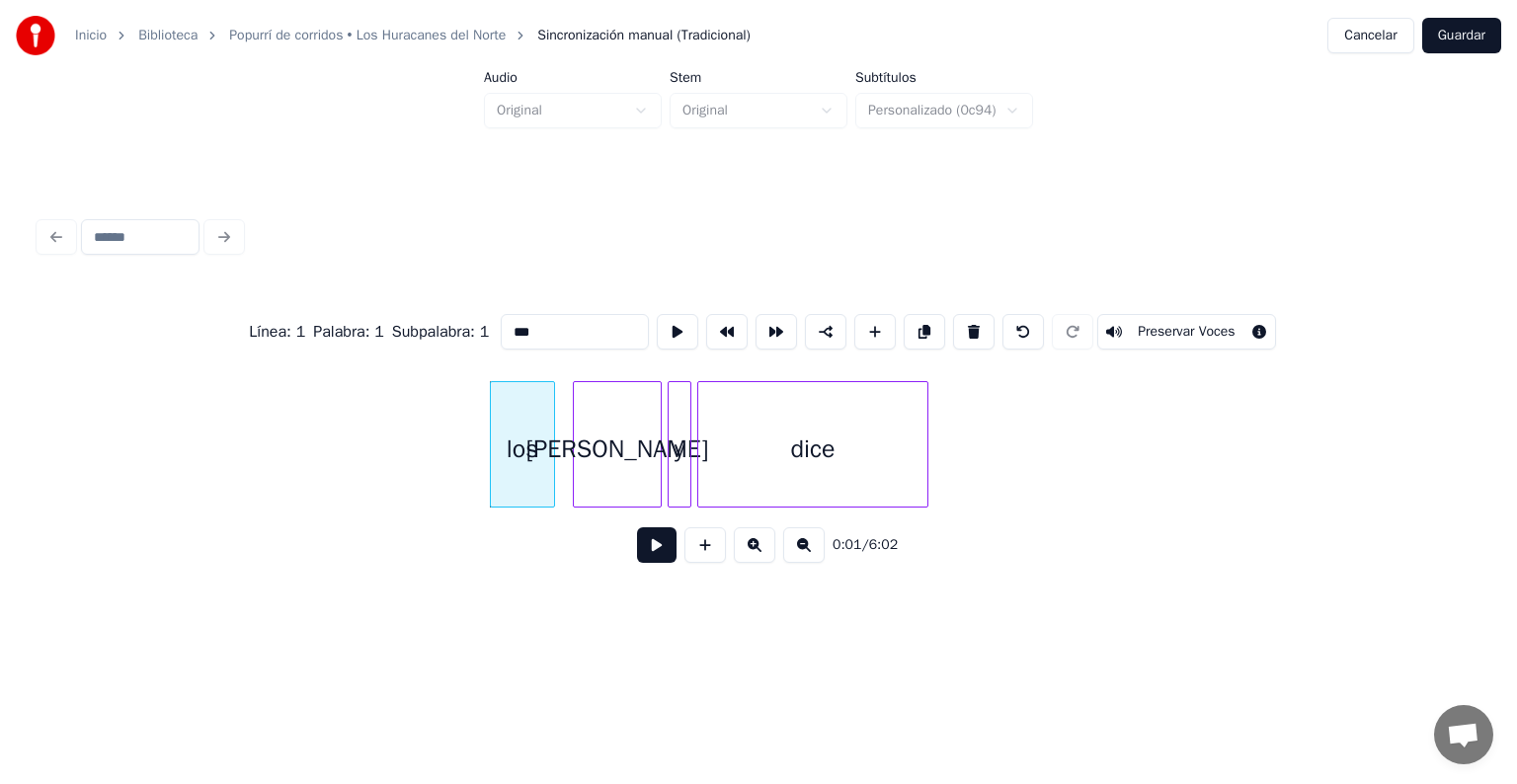 click at bounding box center [974, 332] 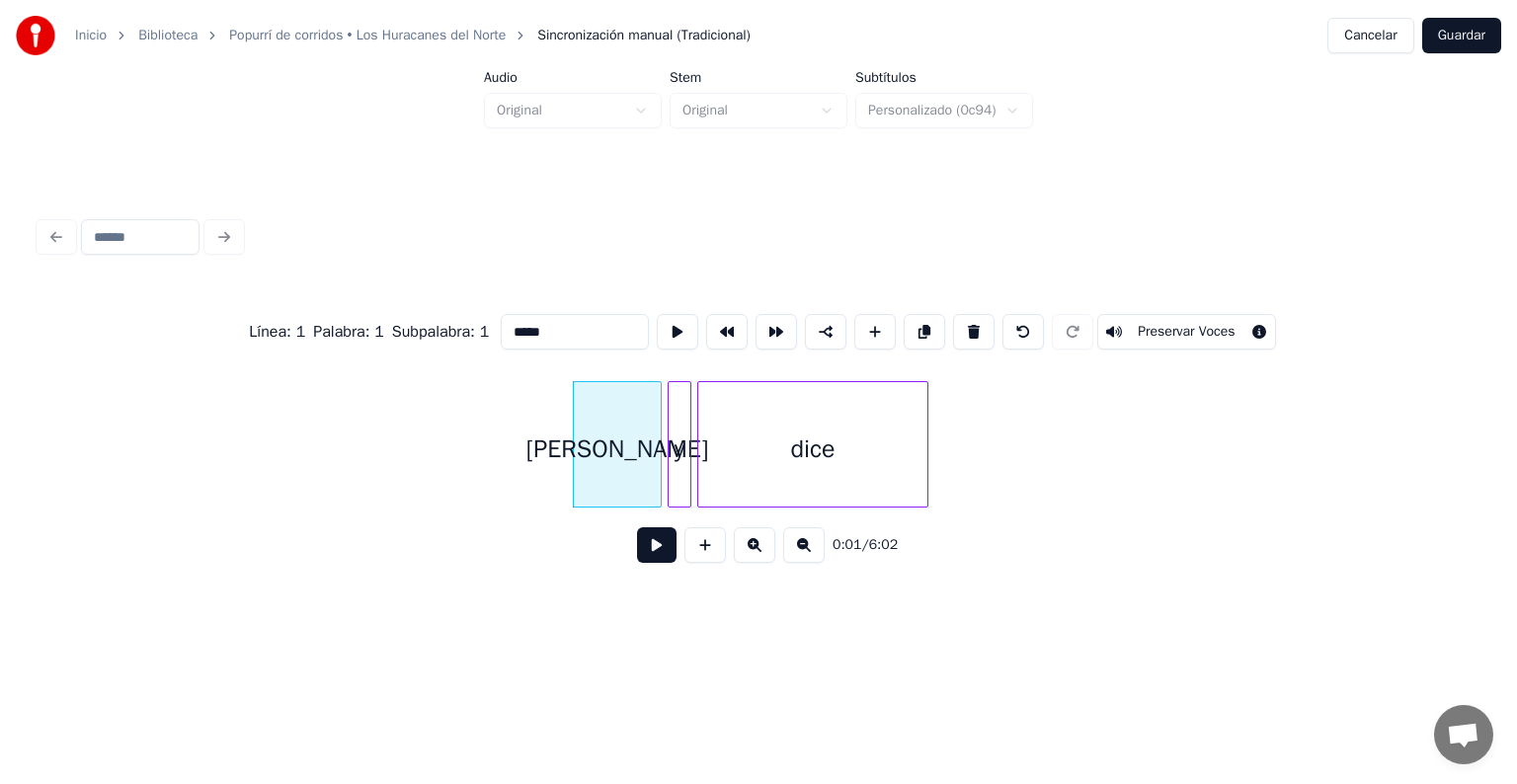click at bounding box center [974, 332] 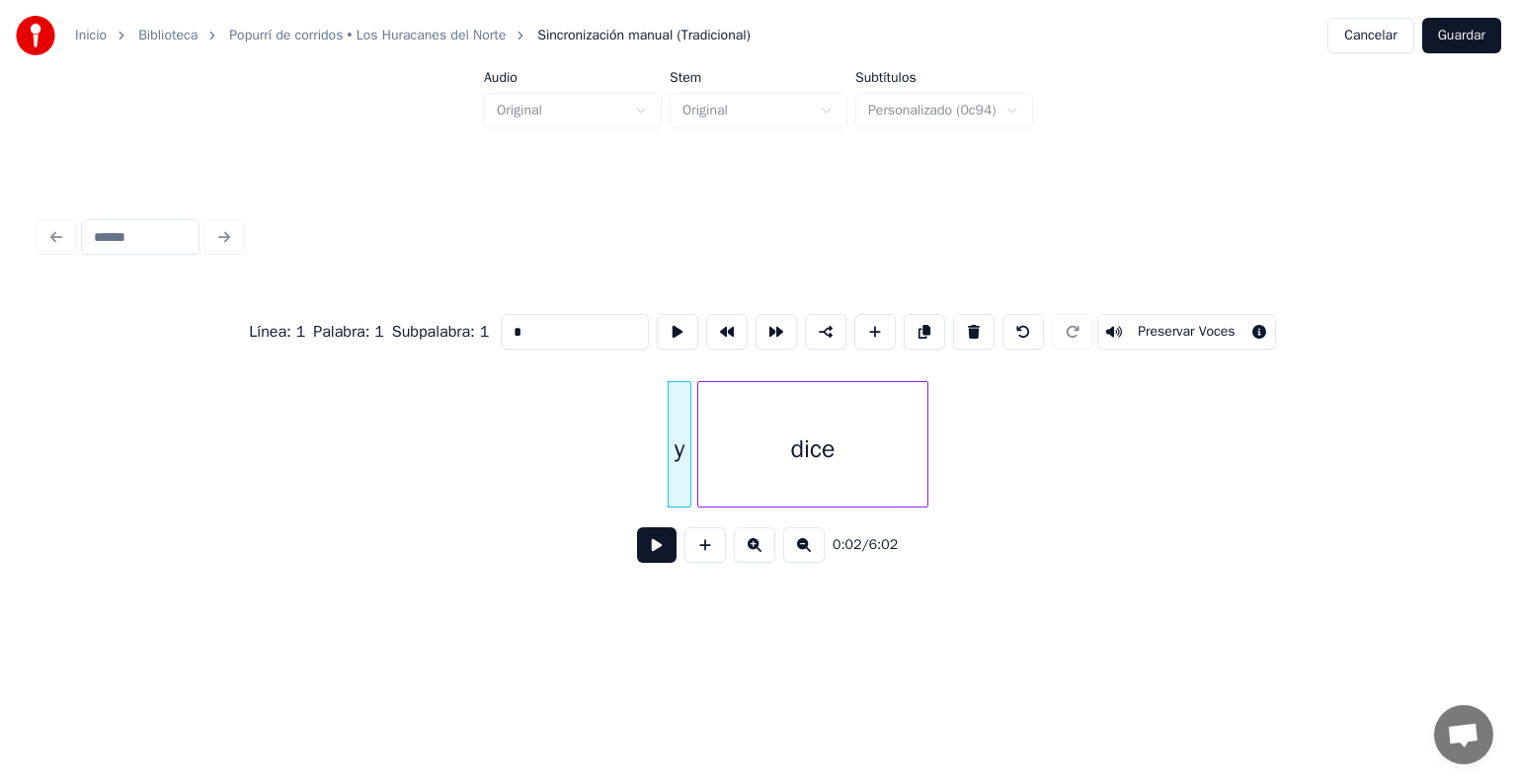 click at bounding box center [974, 332] 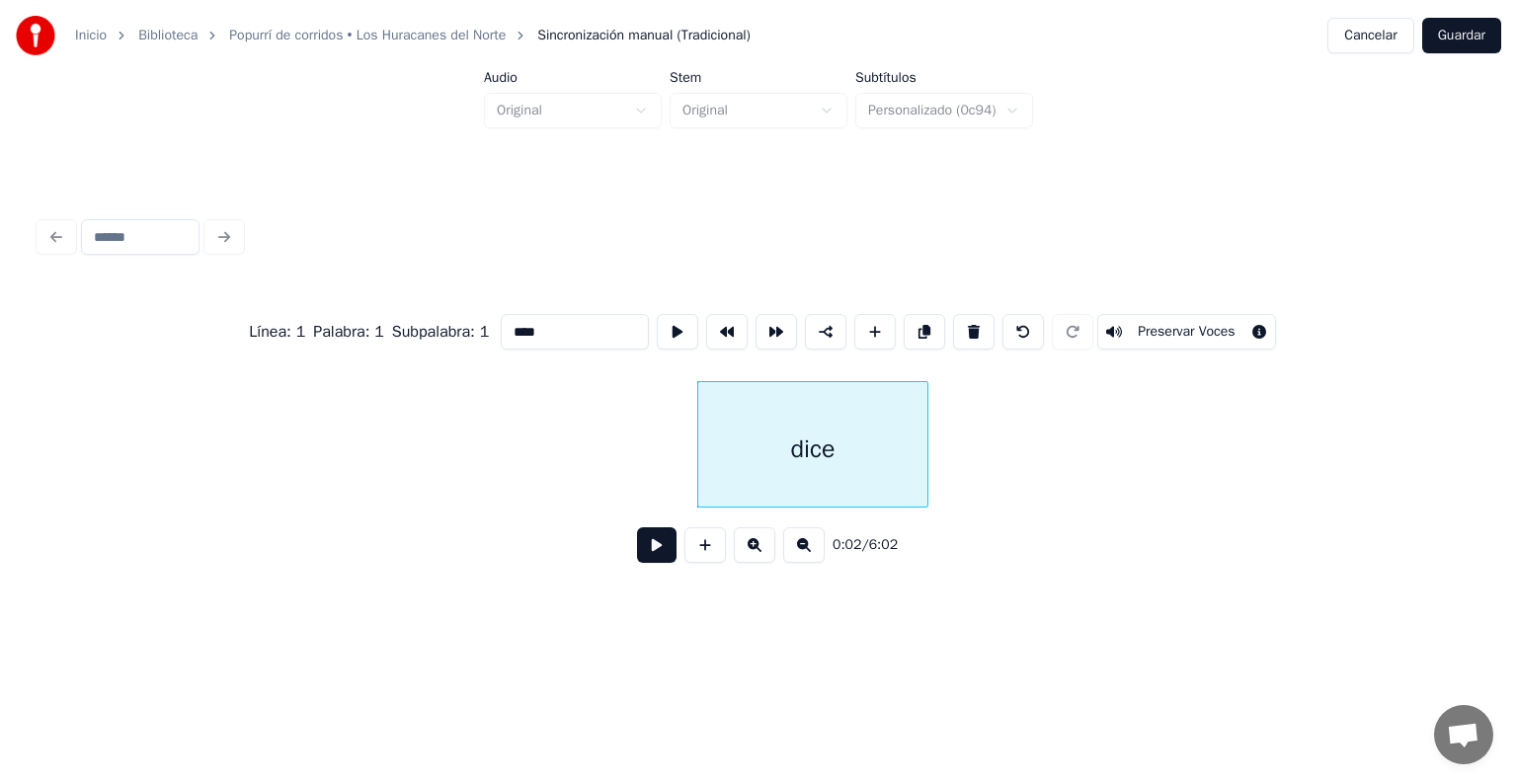 click at bounding box center [974, 332] 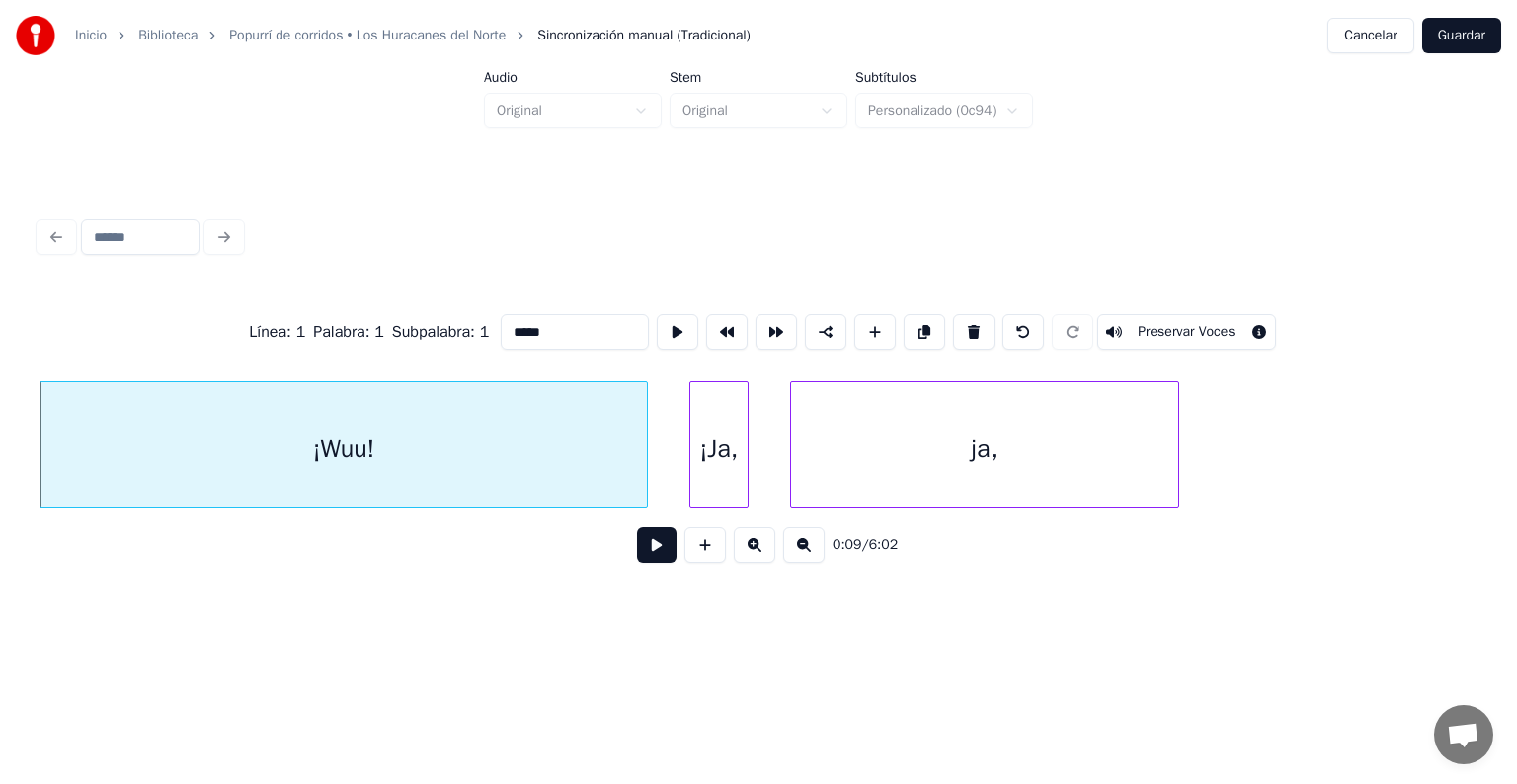 click at bounding box center (974, 332) 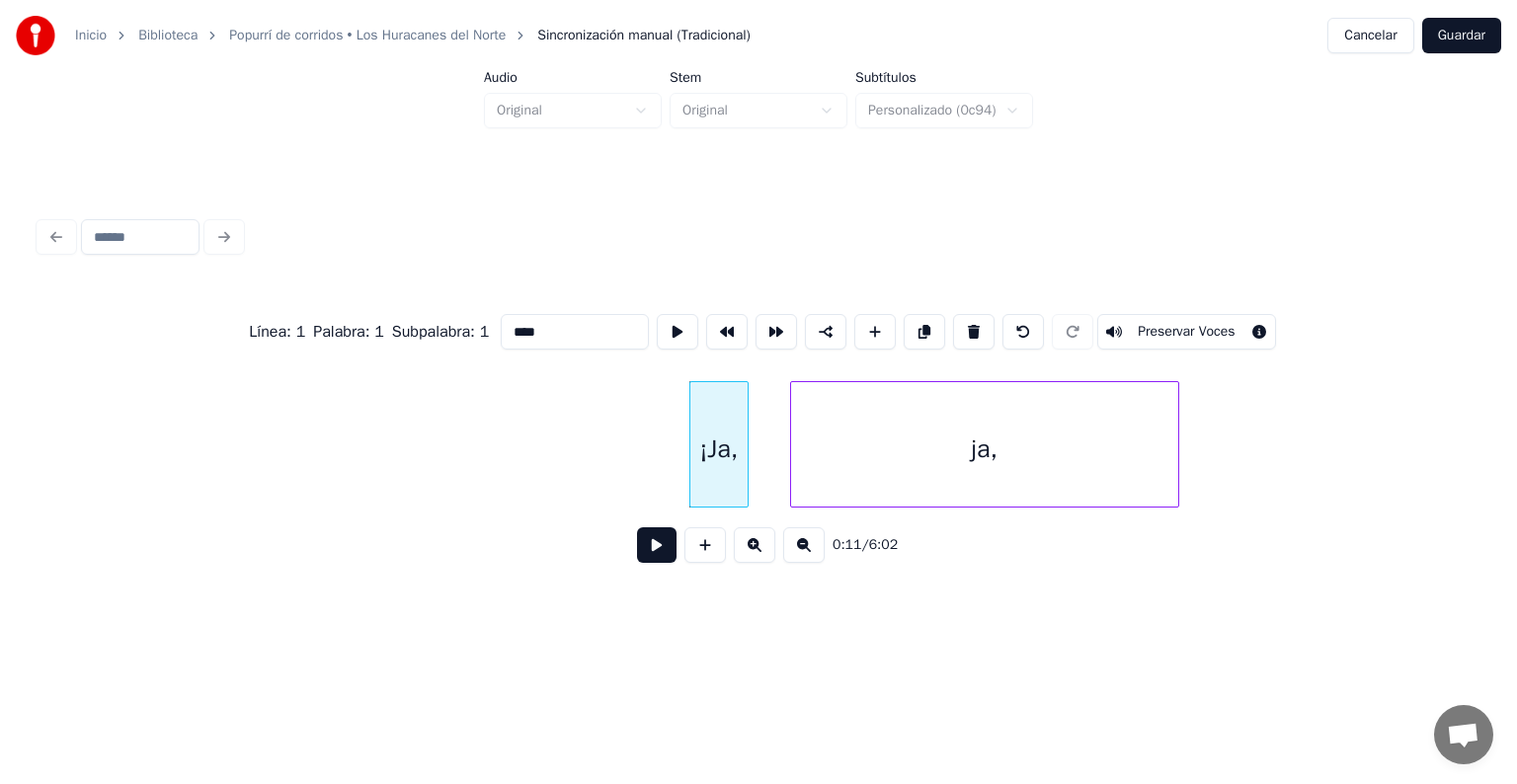 click at bounding box center (974, 332) 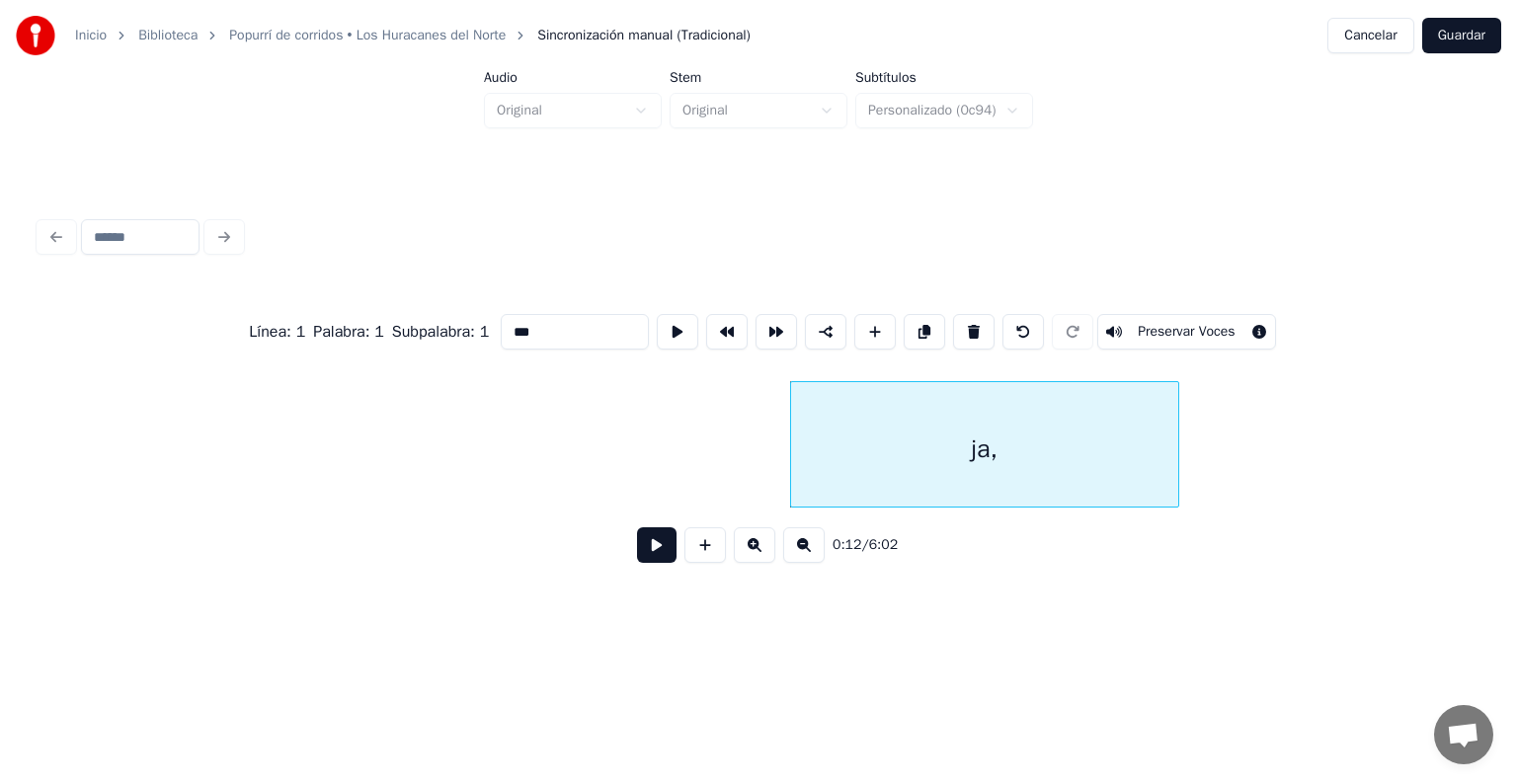 click at bounding box center [974, 332] 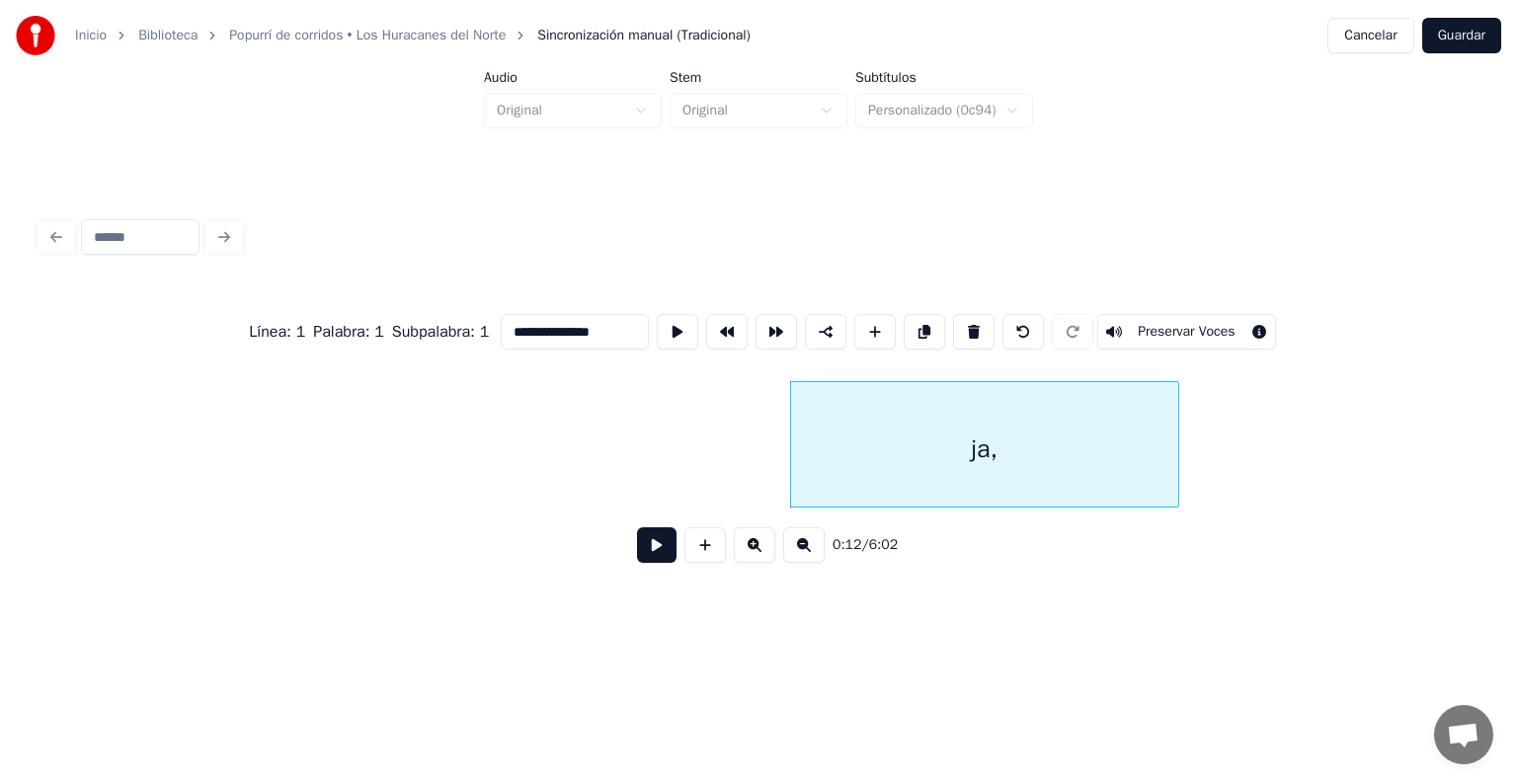 scroll, scrollTop: 0, scrollLeft: 4470, axis: horizontal 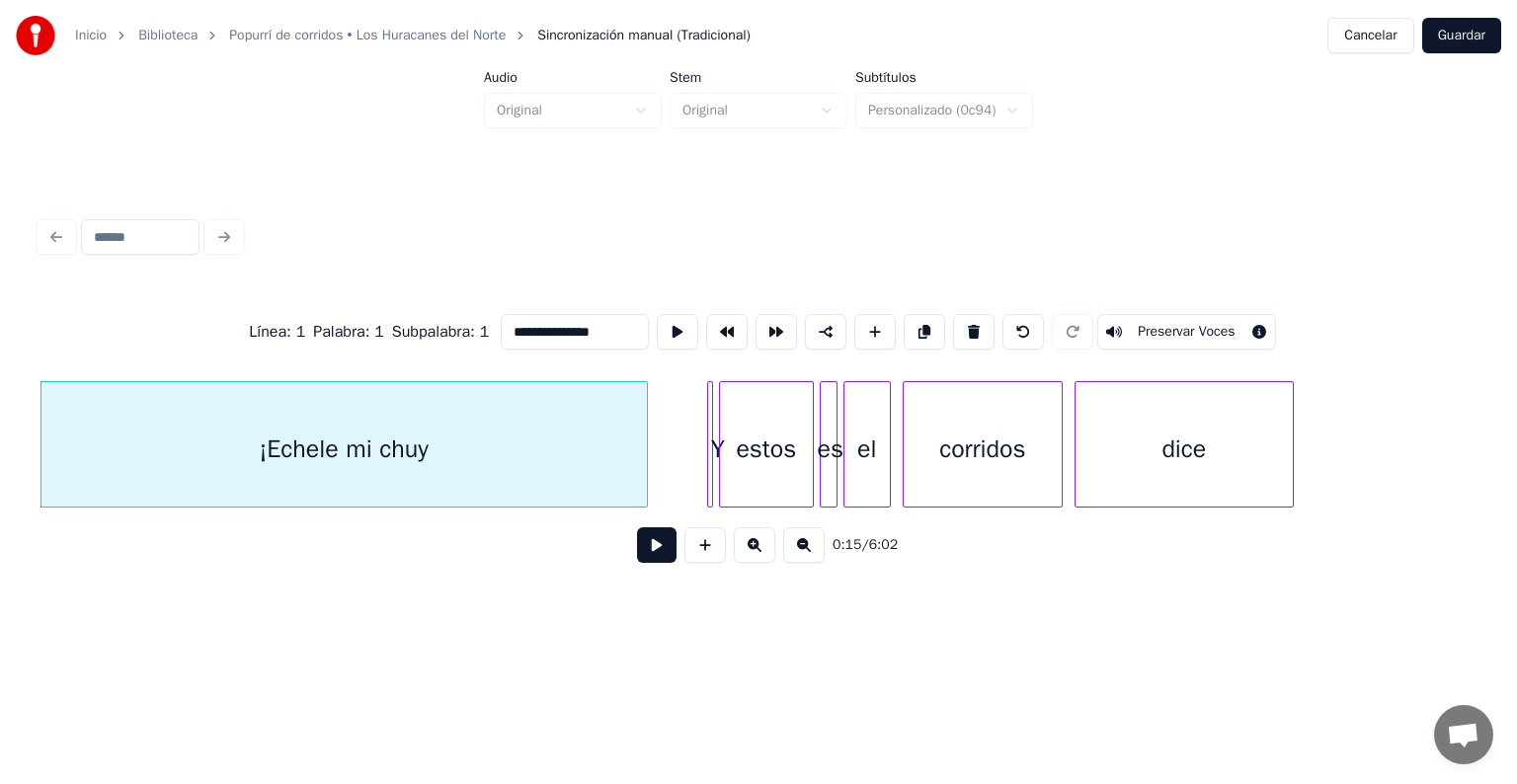 click at bounding box center [974, 332] 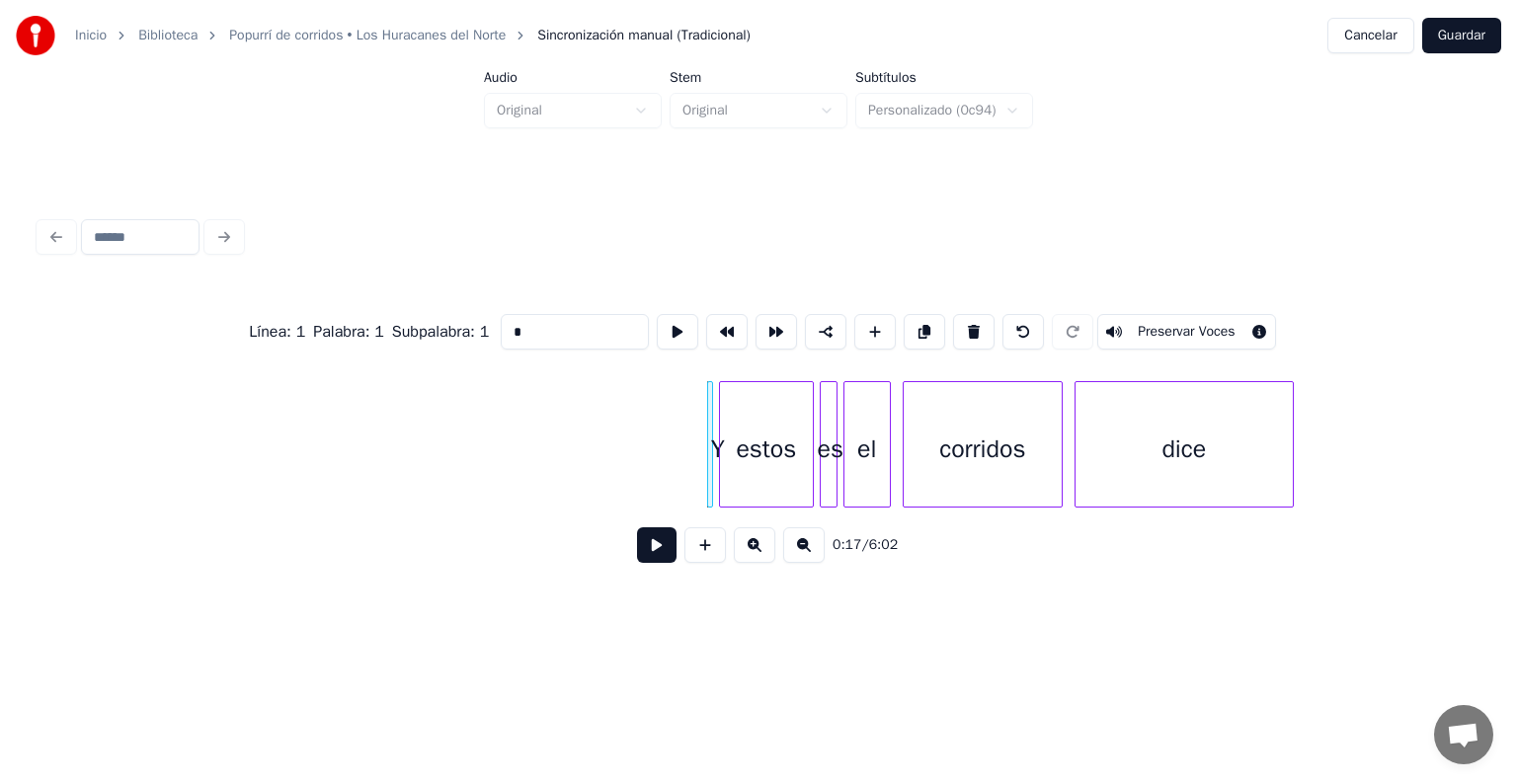click at bounding box center [974, 332] 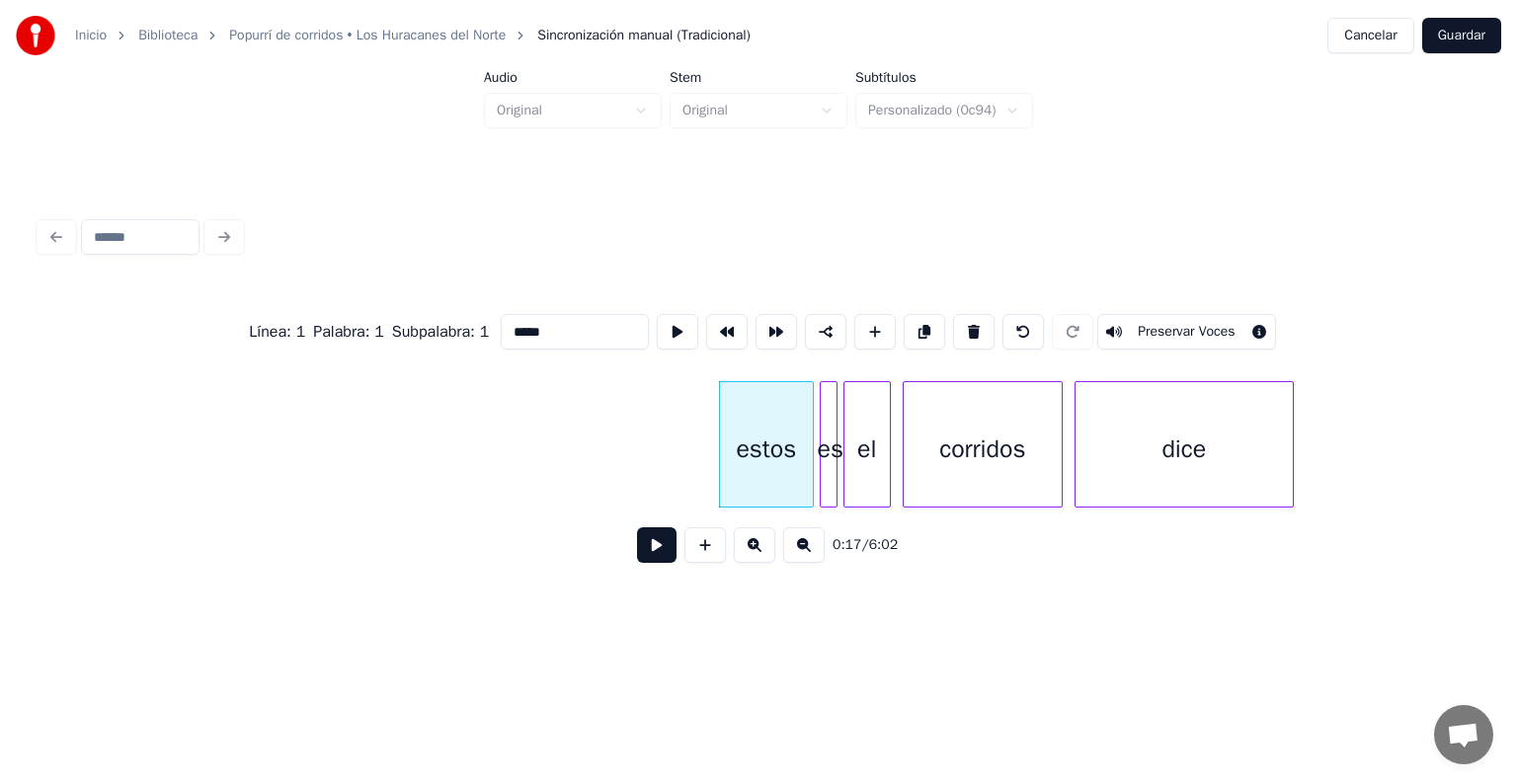 click at bounding box center (974, 332) 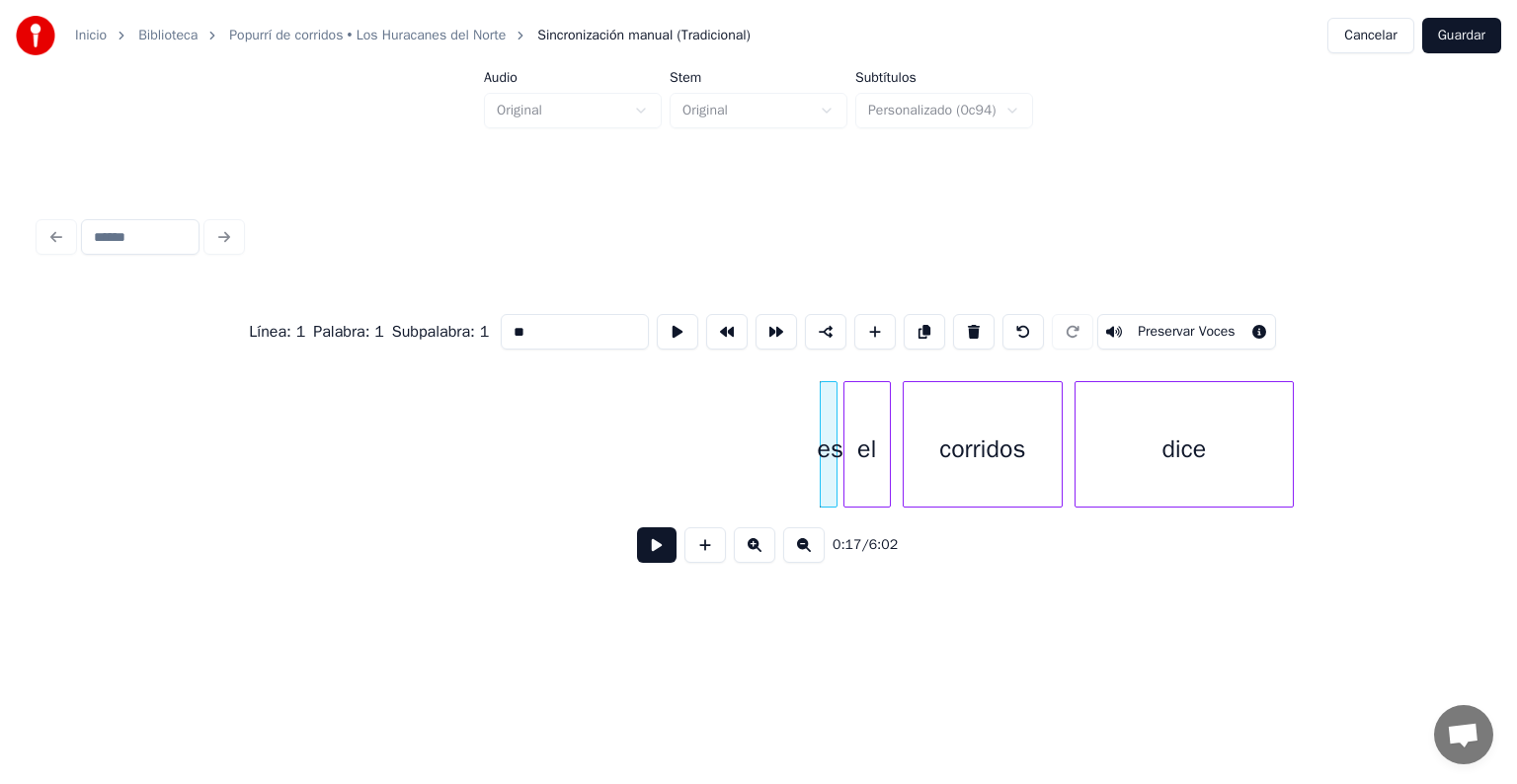 click at bounding box center (974, 332) 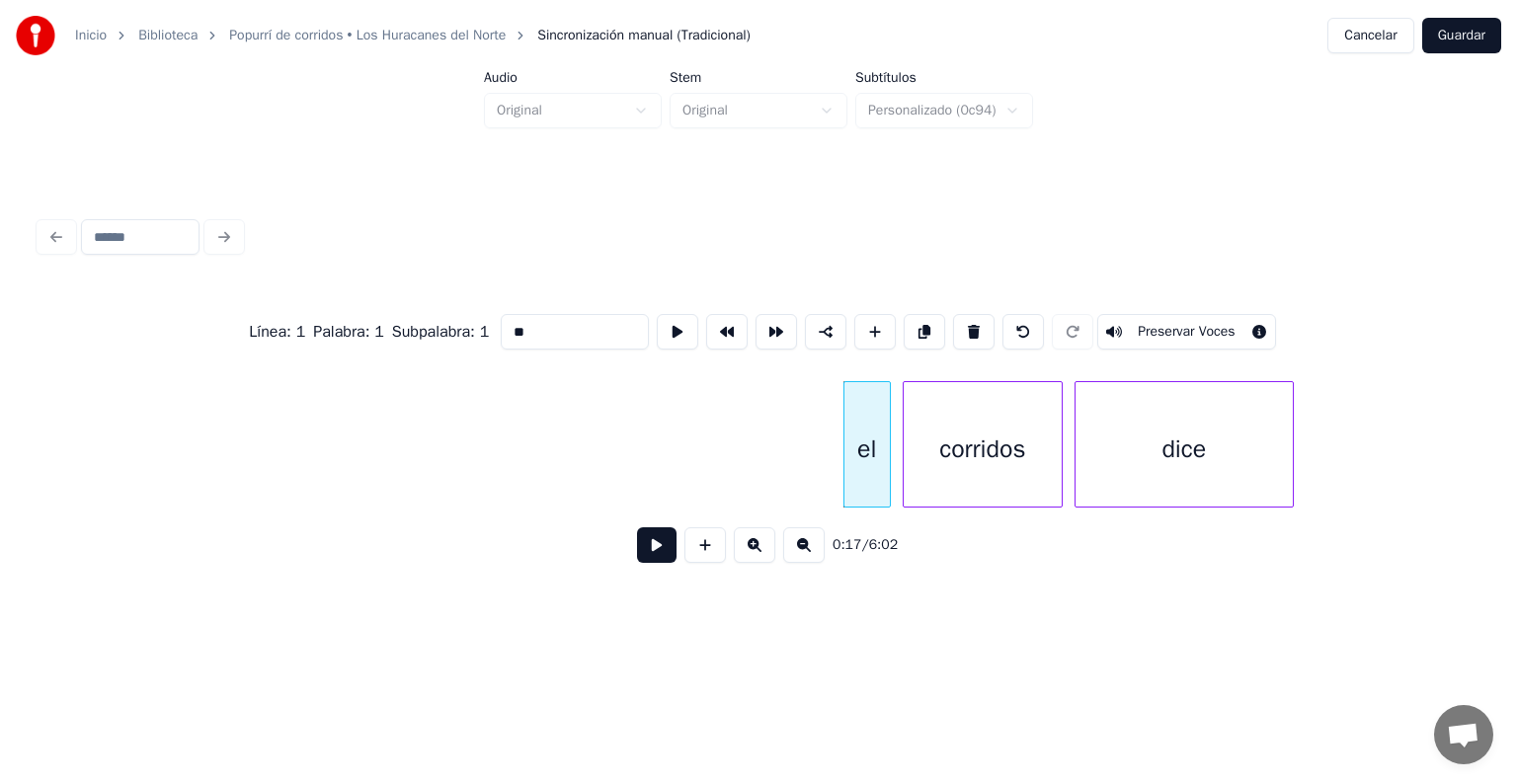 click at bounding box center [974, 332] 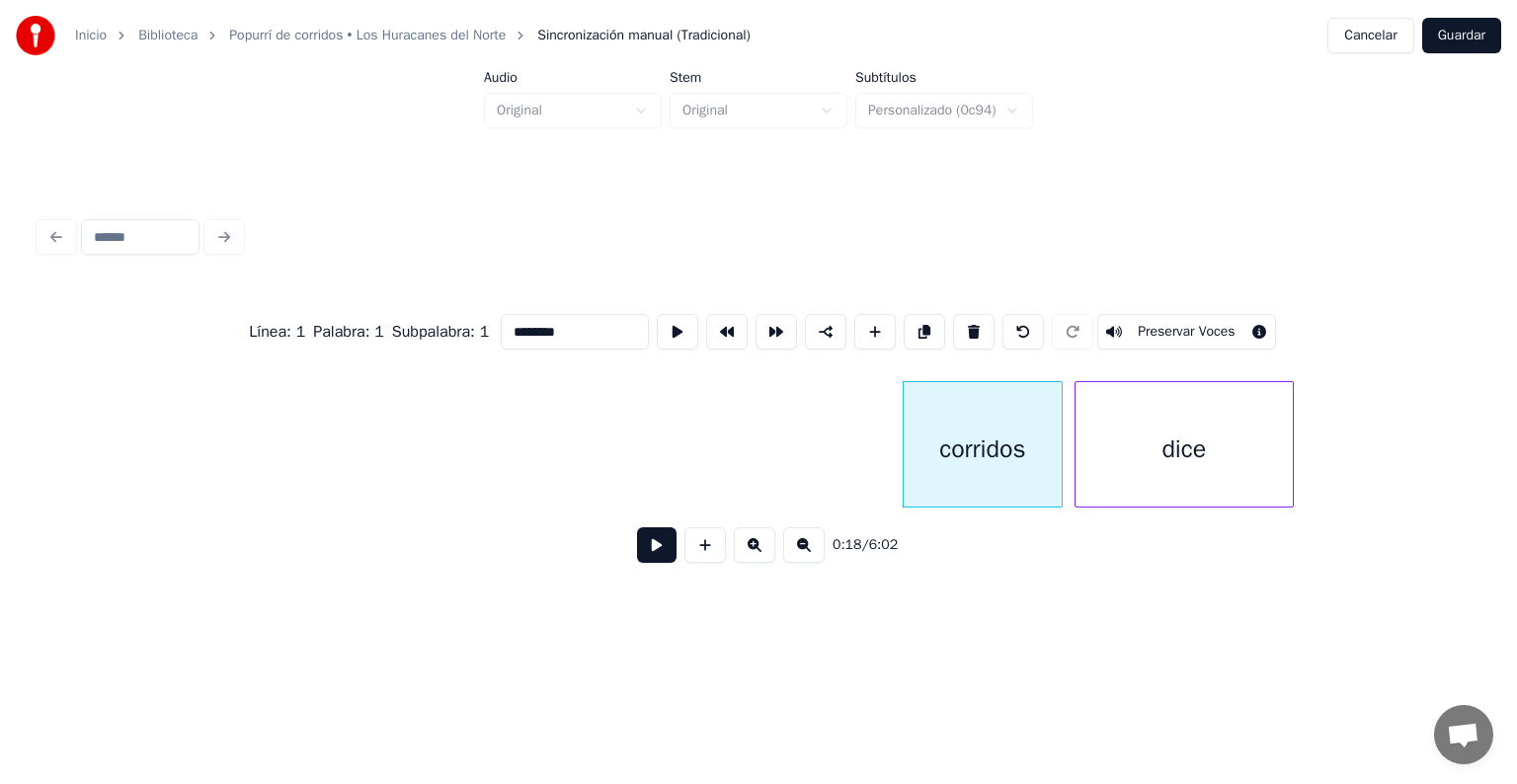 click at bounding box center (974, 332) 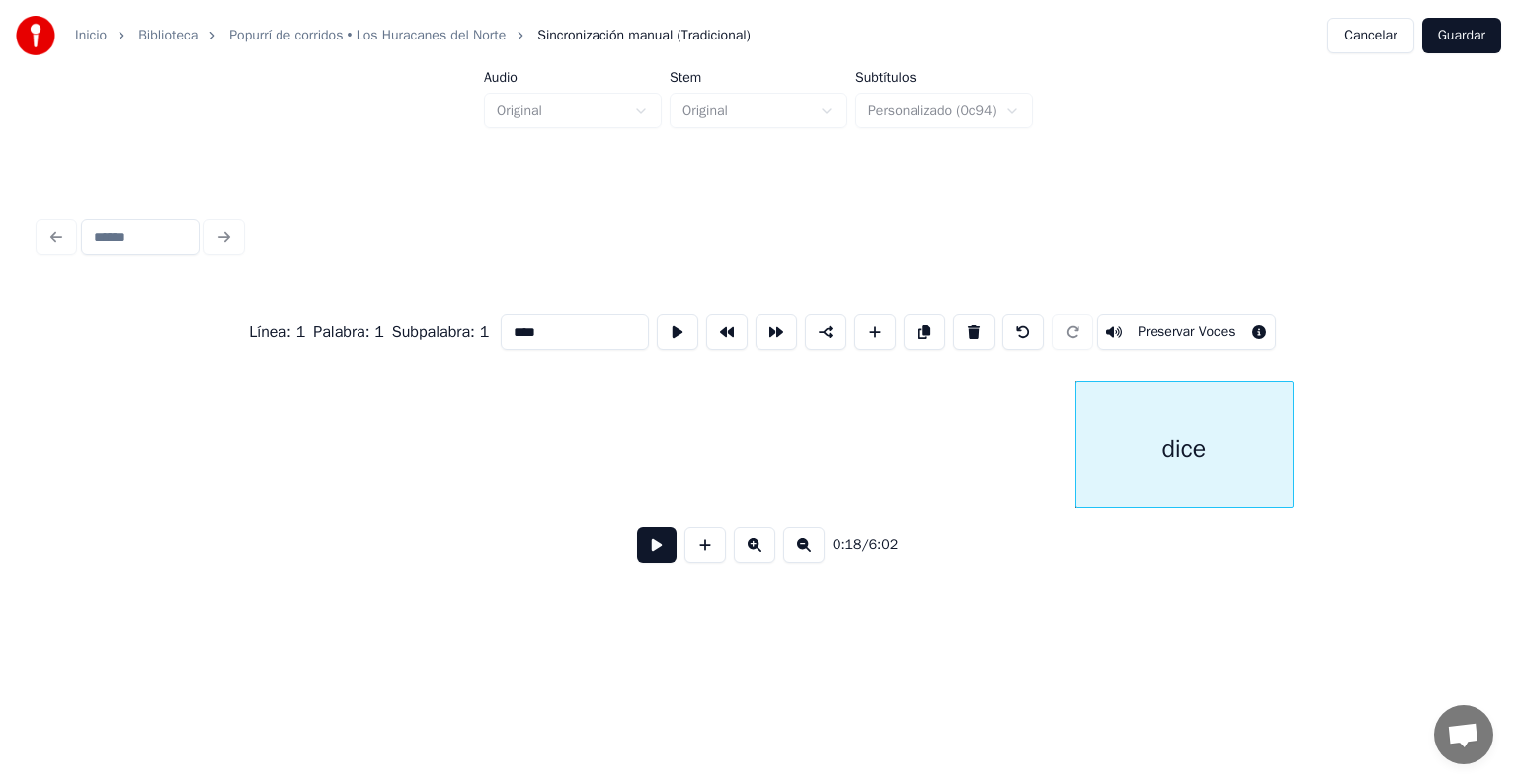 click at bounding box center (974, 332) 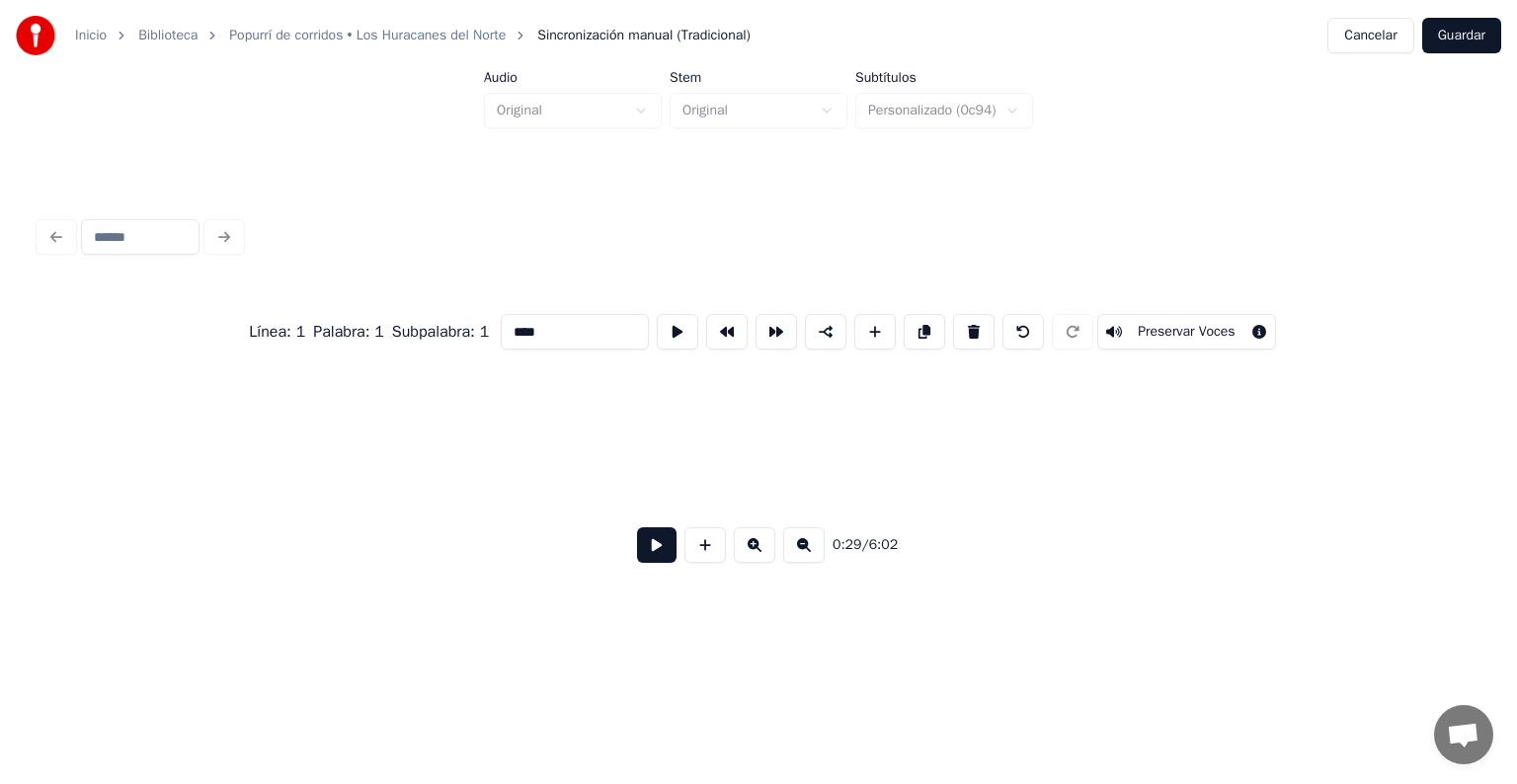 type on "**" 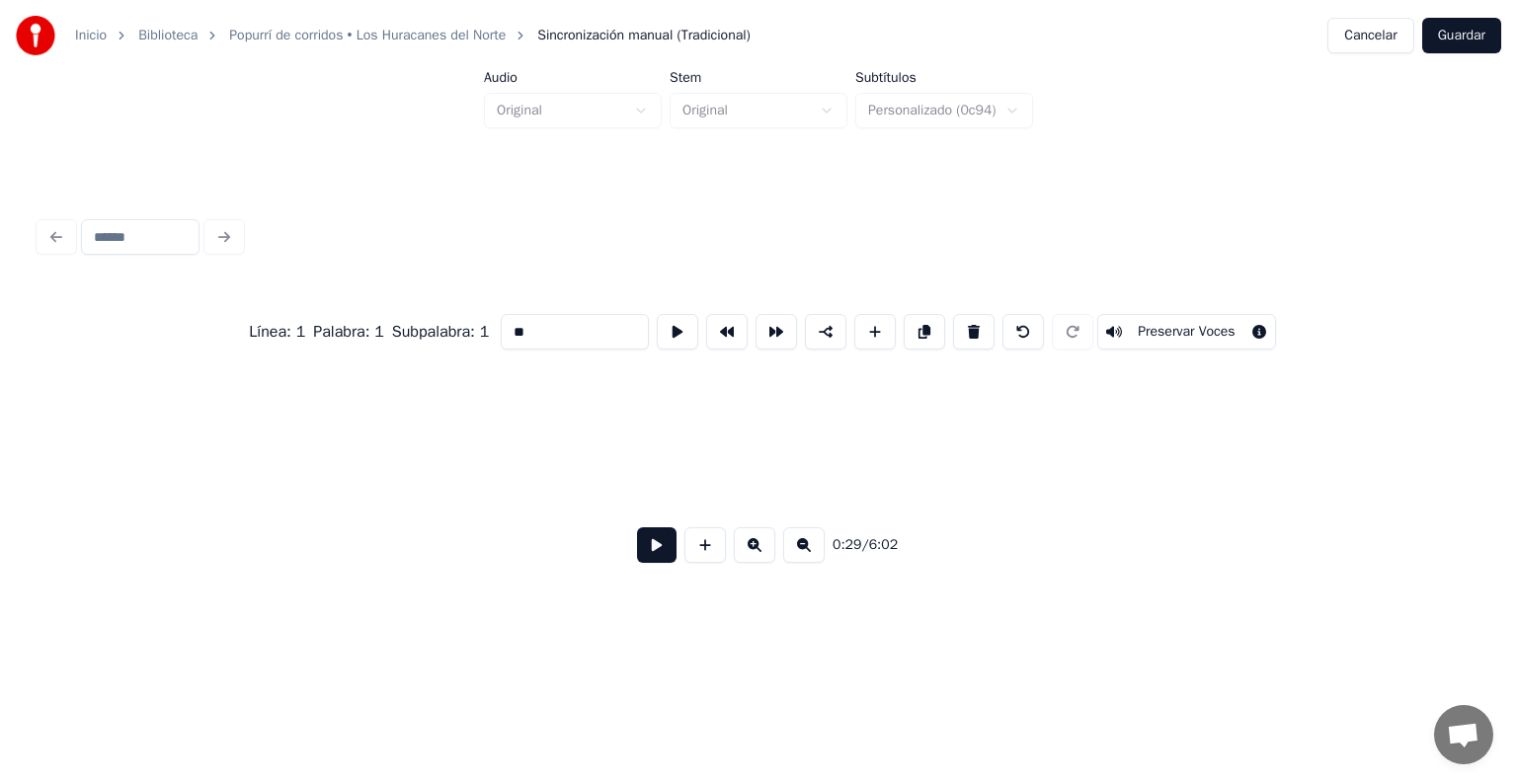 scroll, scrollTop: 0, scrollLeft: 8882, axis: horizontal 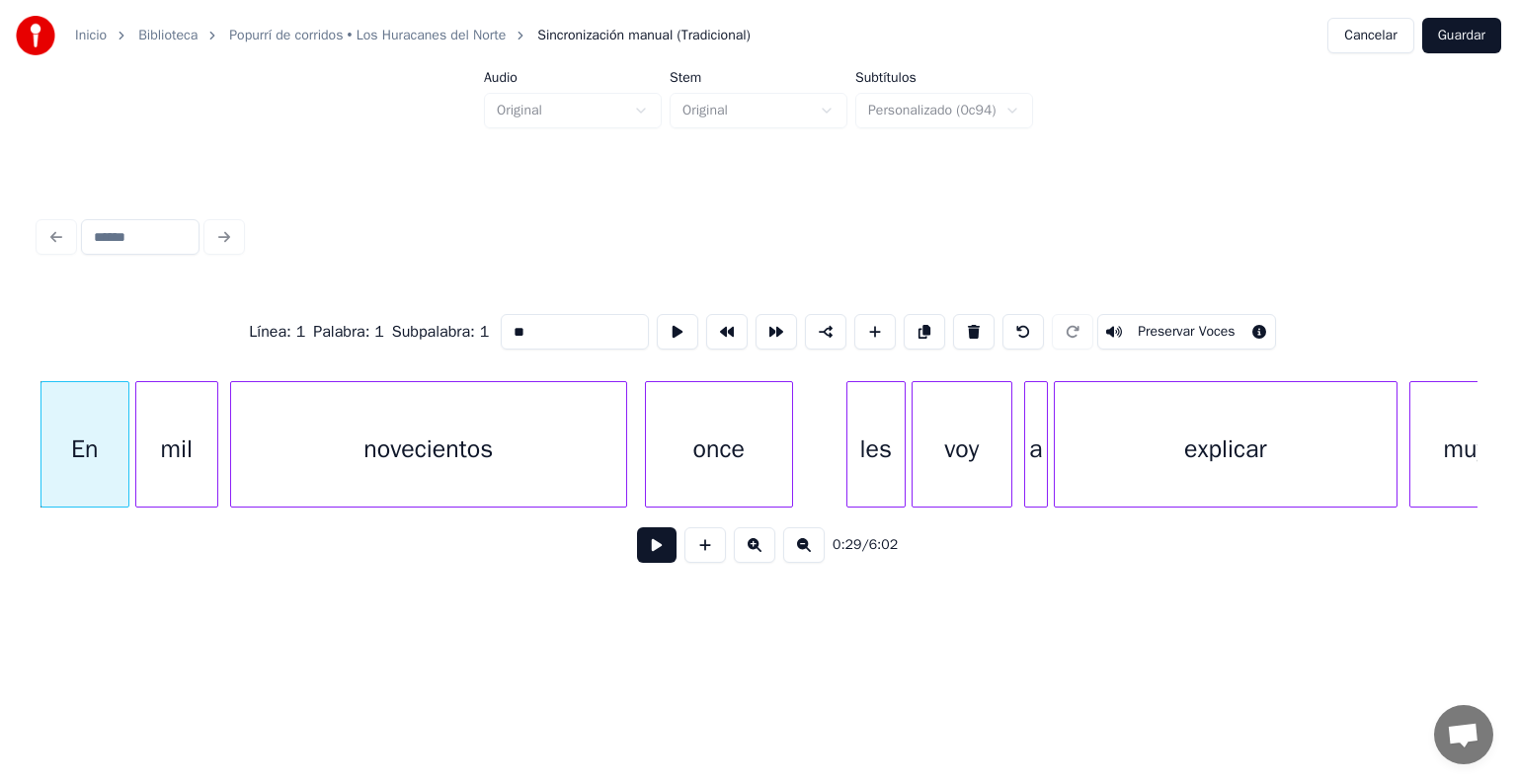 click at bounding box center (657, 545) 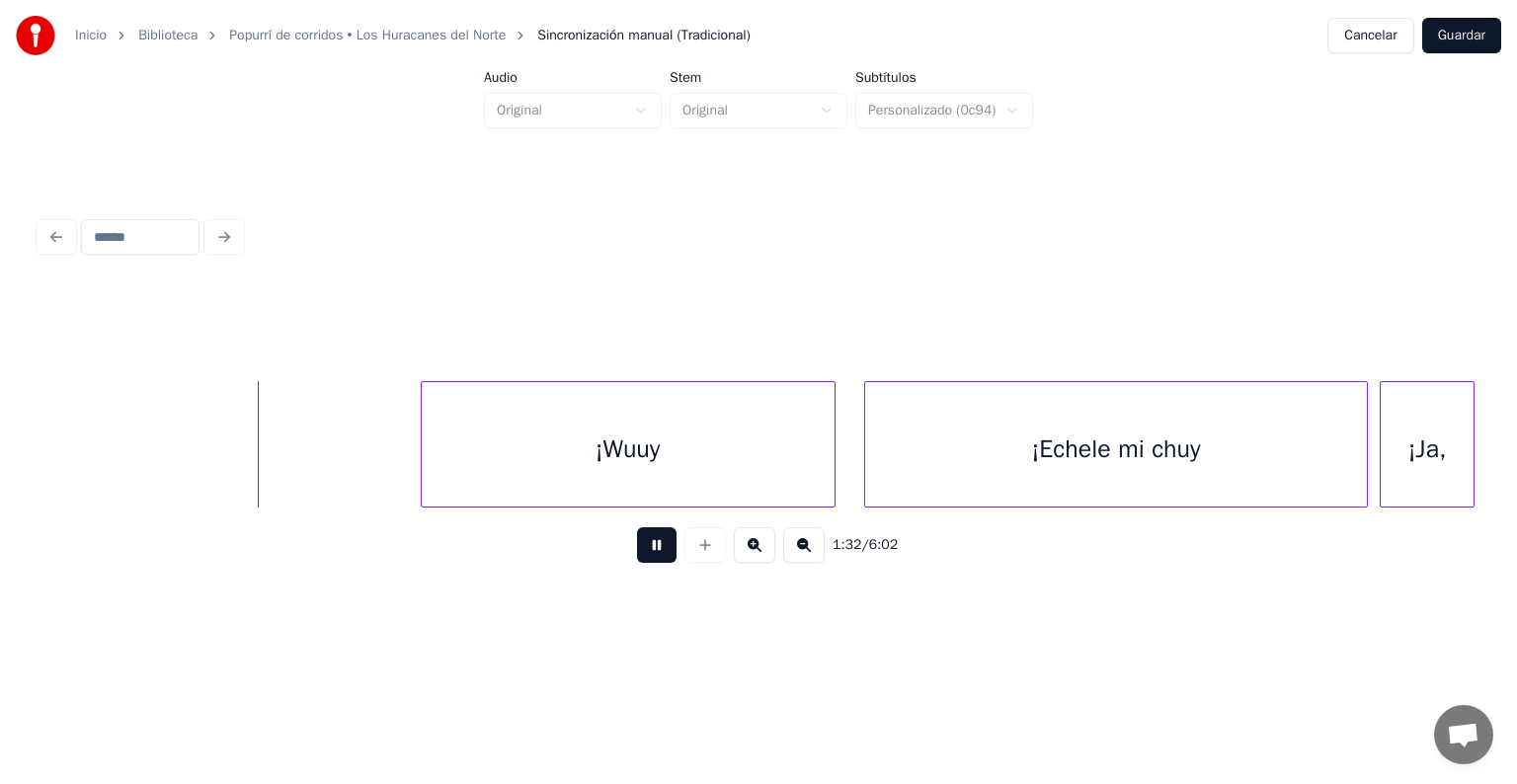 scroll, scrollTop: 0, scrollLeft: 27387, axis: horizontal 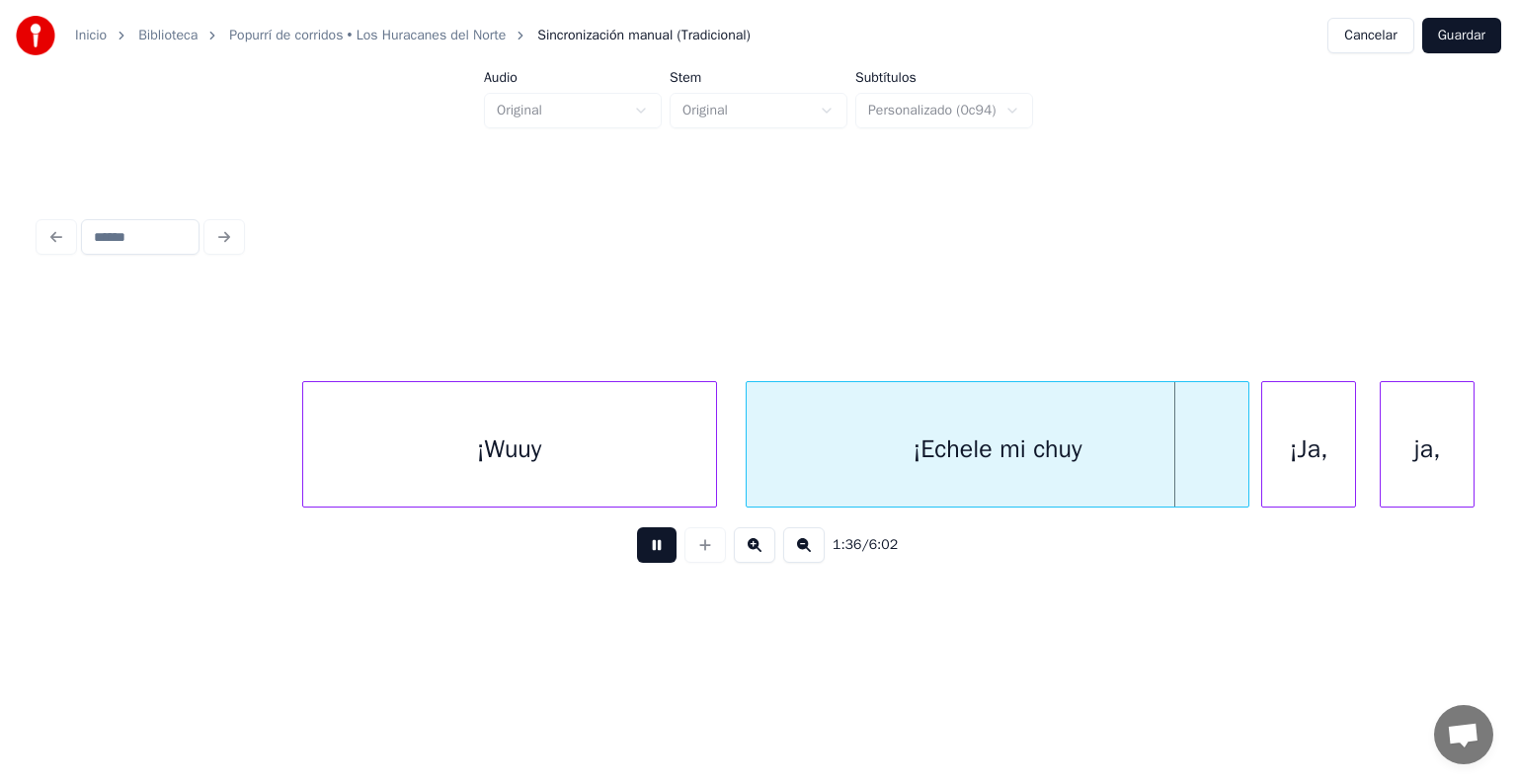 click at bounding box center [657, 545] 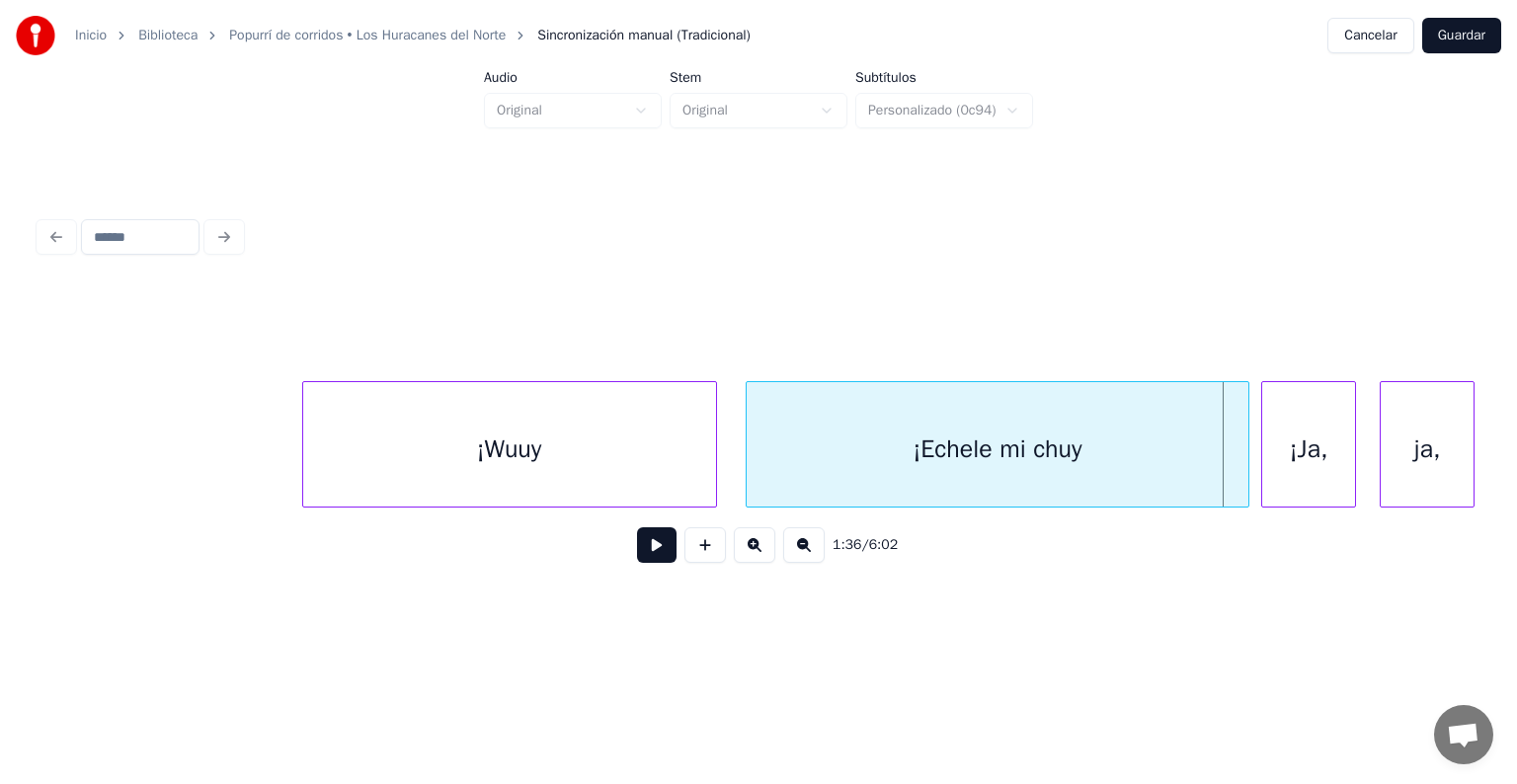click on "¡Ja," at bounding box center [1309, 449] 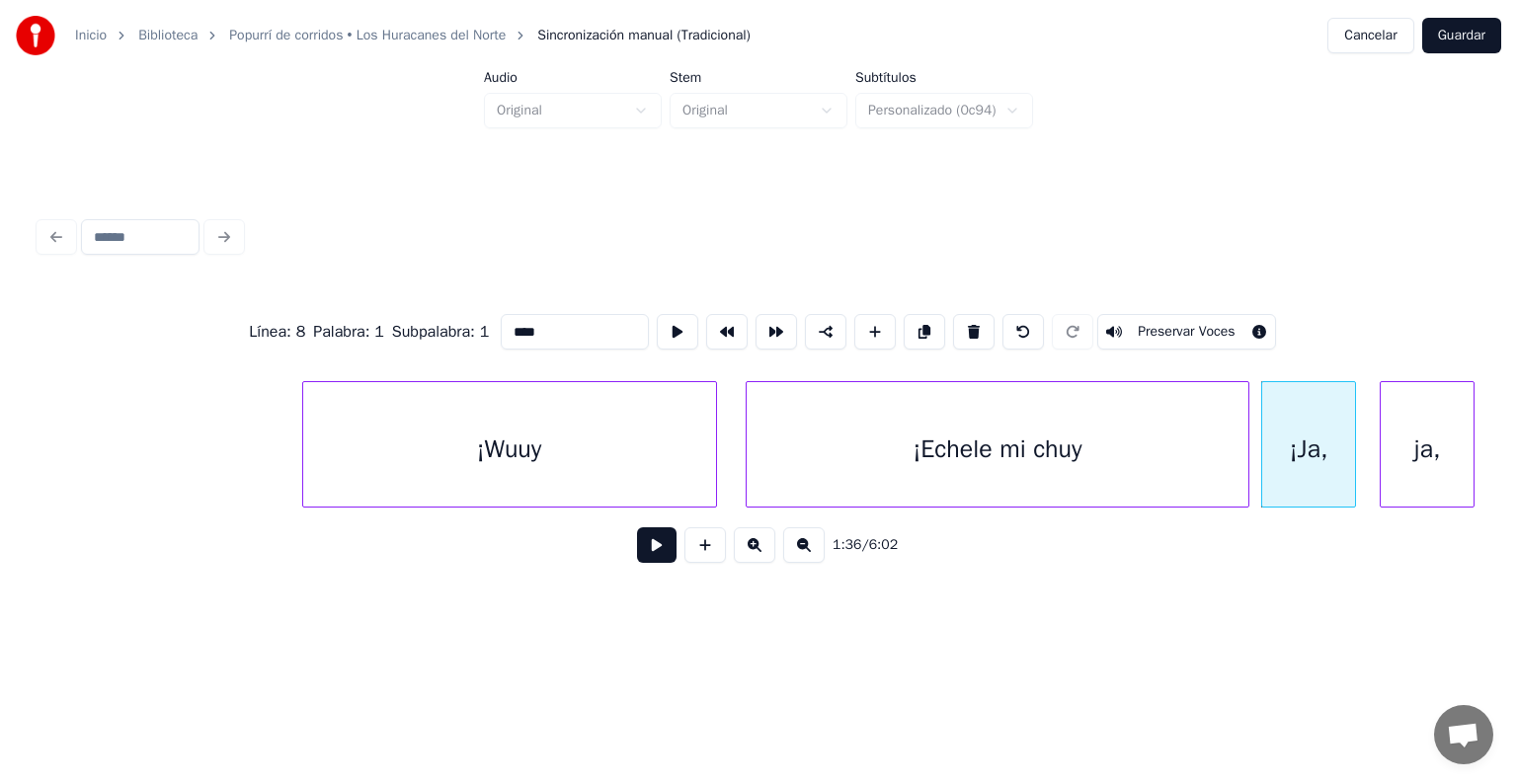 click at bounding box center [657, 545] 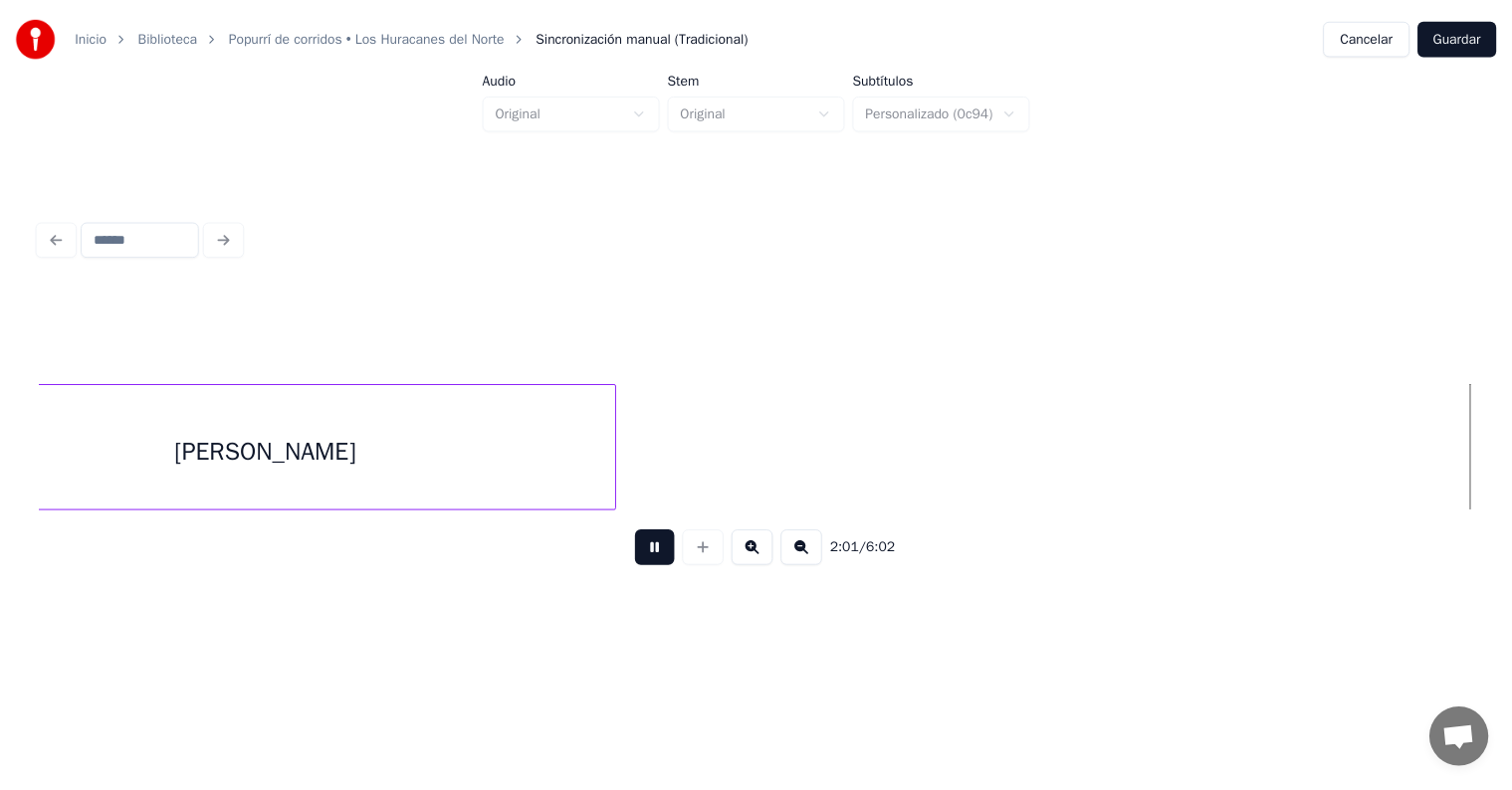 scroll, scrollTop: 0, scrollLeft: 36307, axis: horizontal 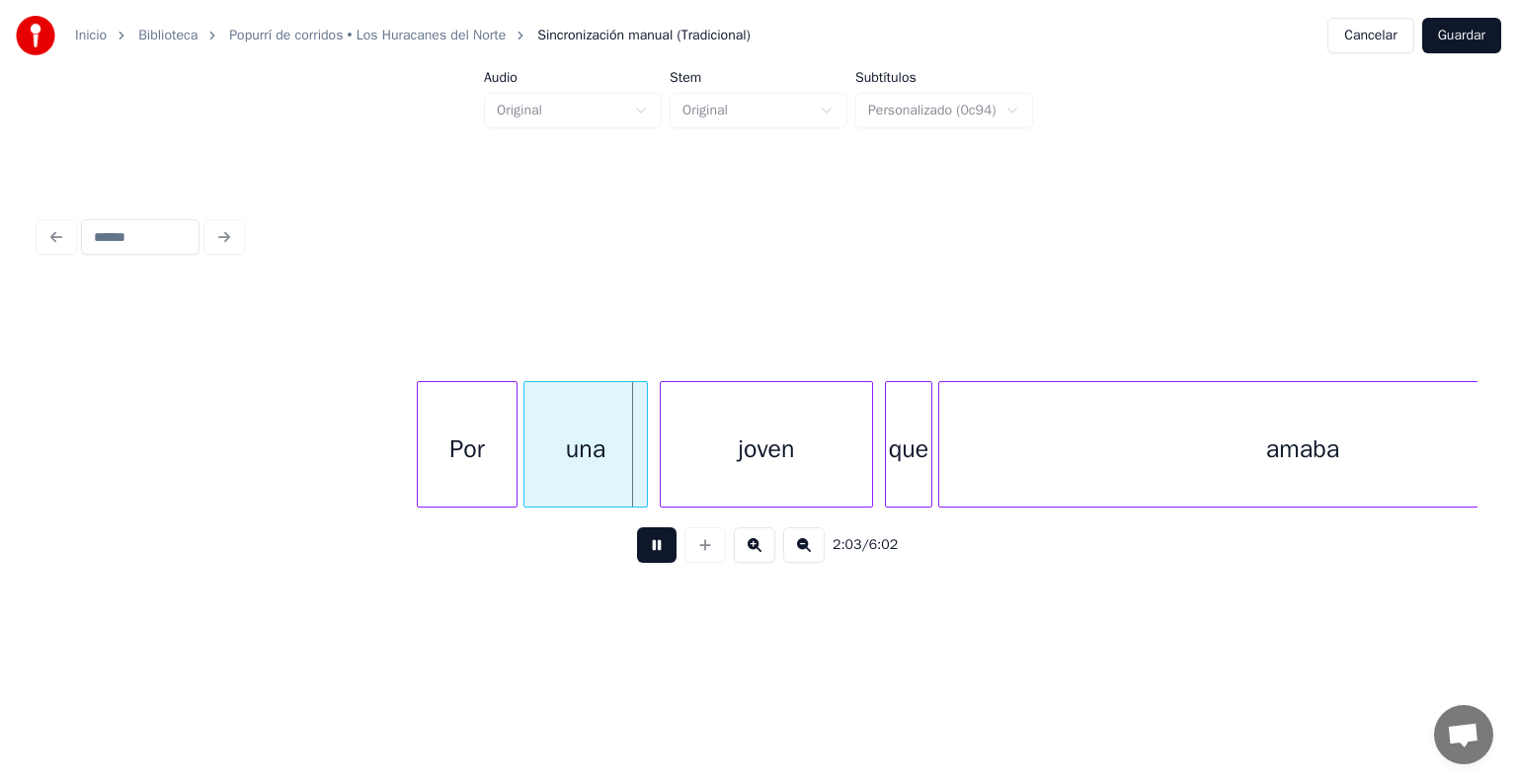 click on "Guardar" at bounding box center (1462, 36) 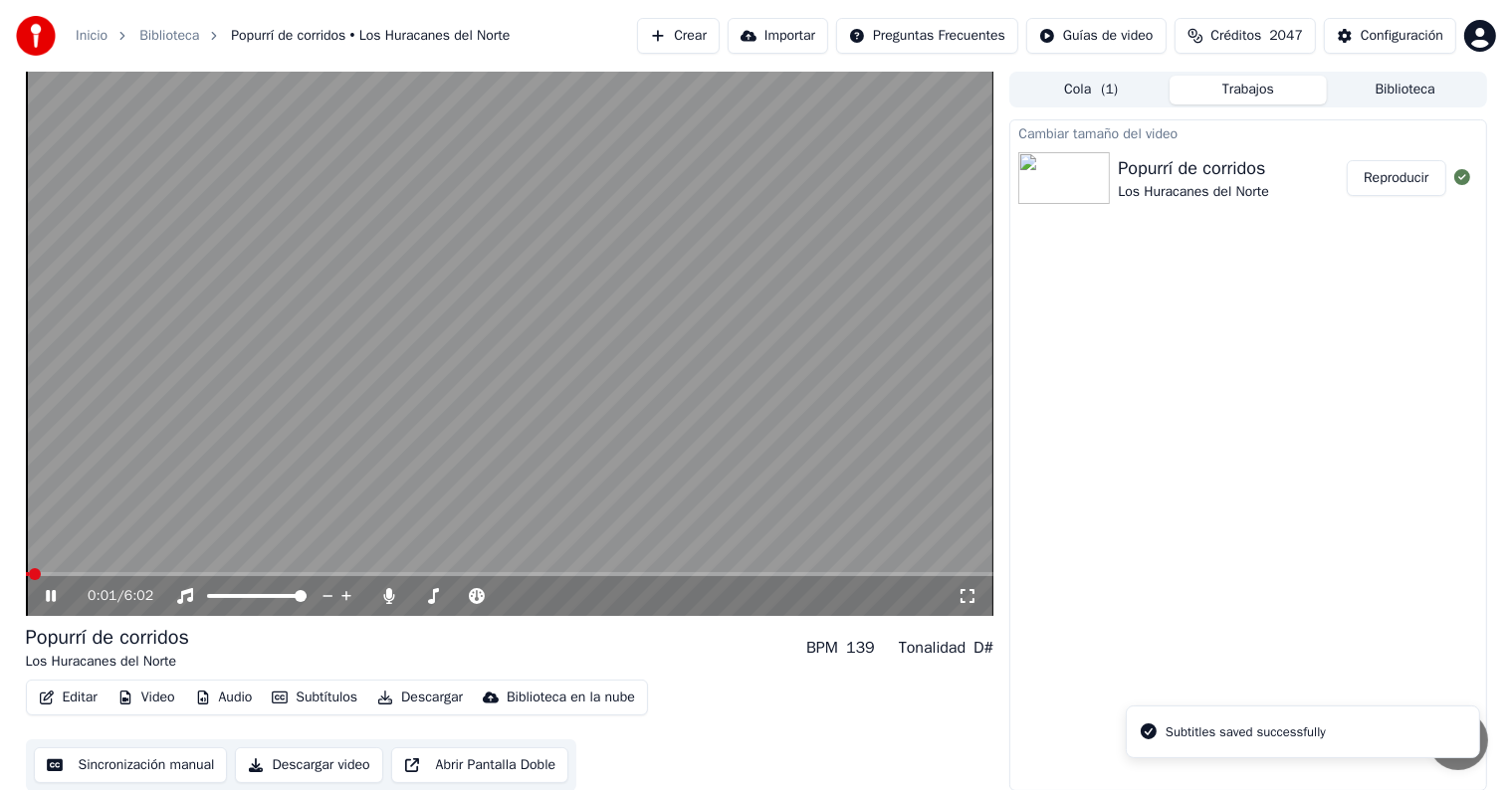 click 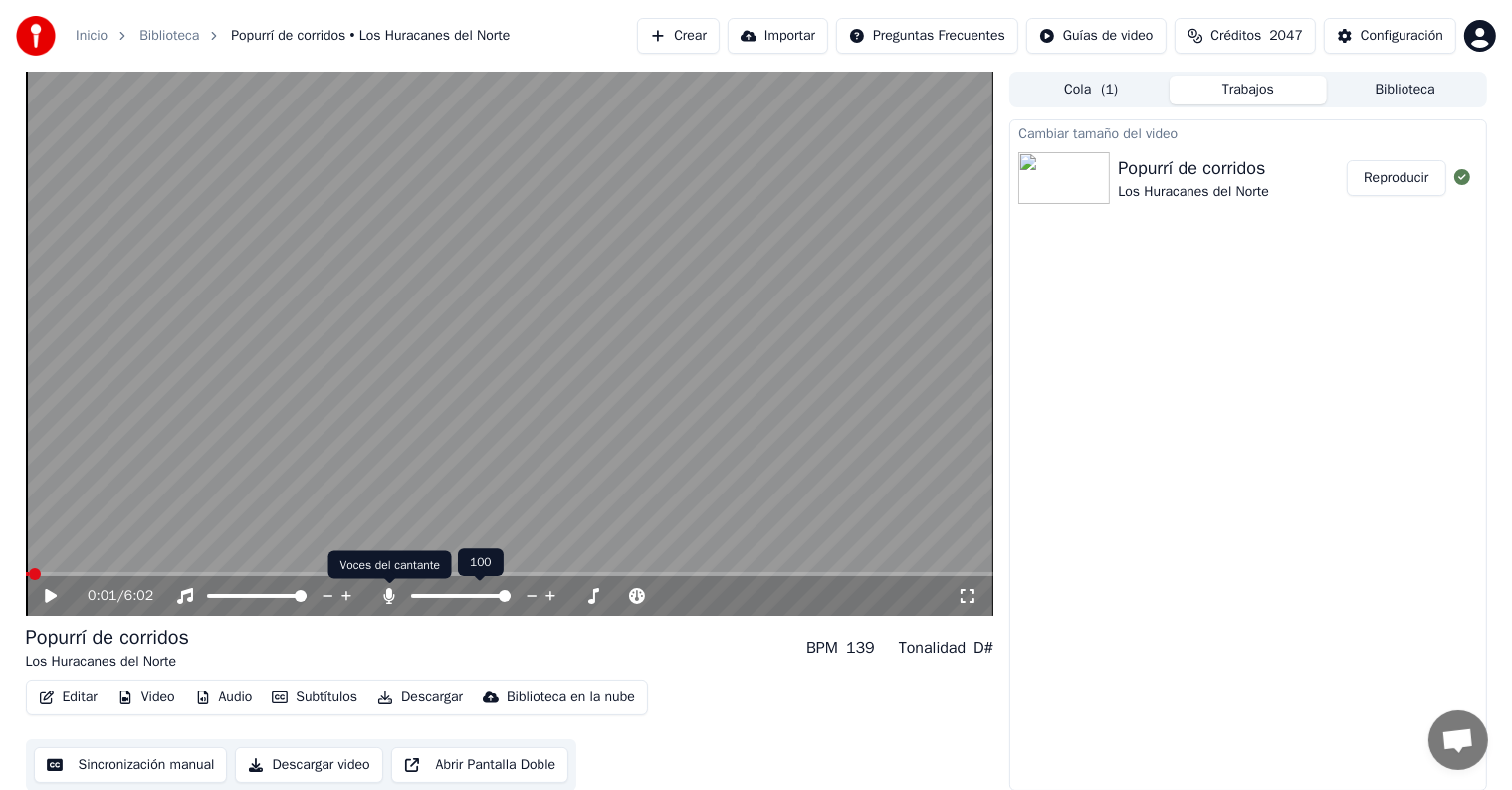 click 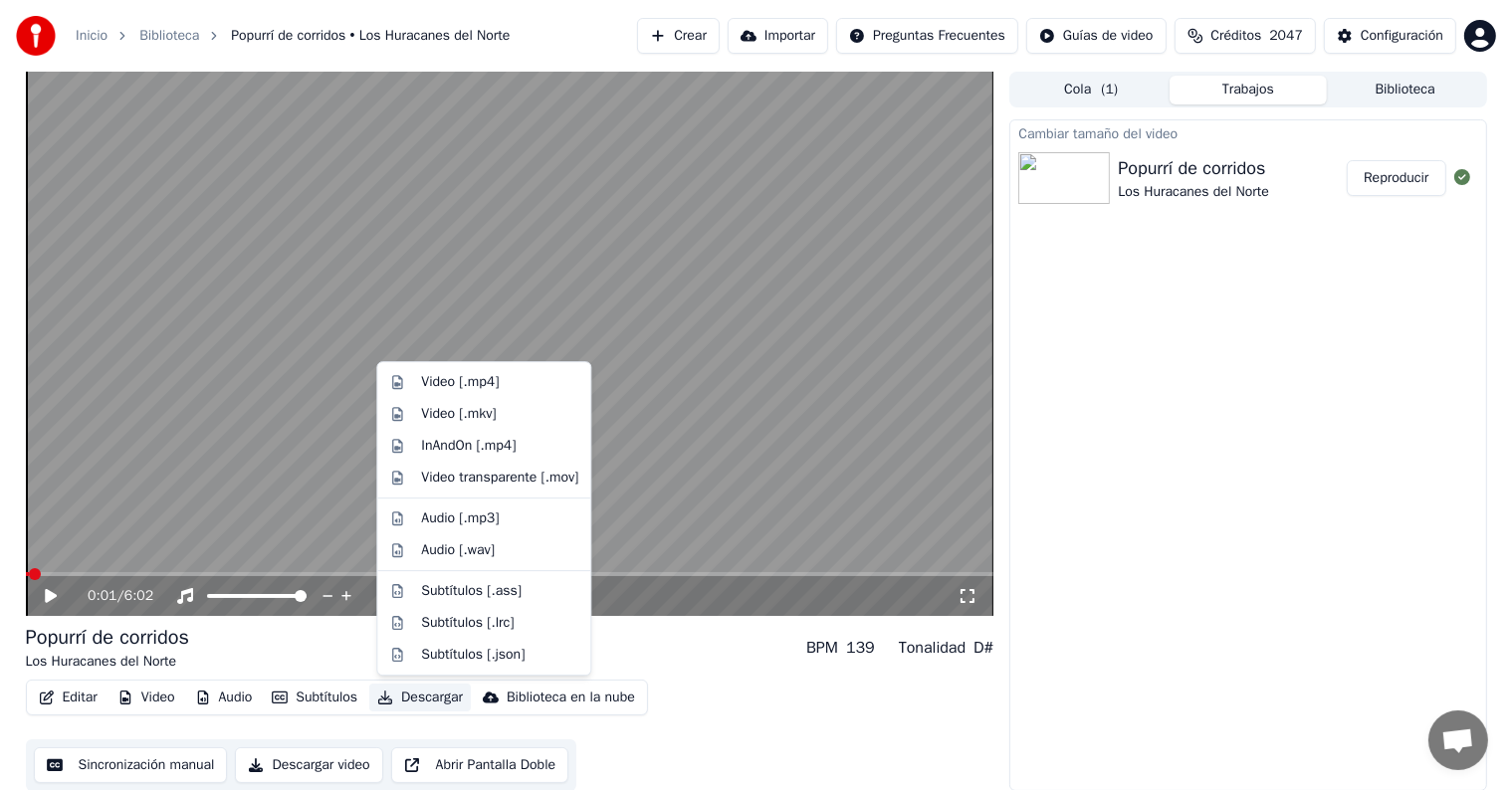 click on "Descargar" at bounding box center [420, 697] 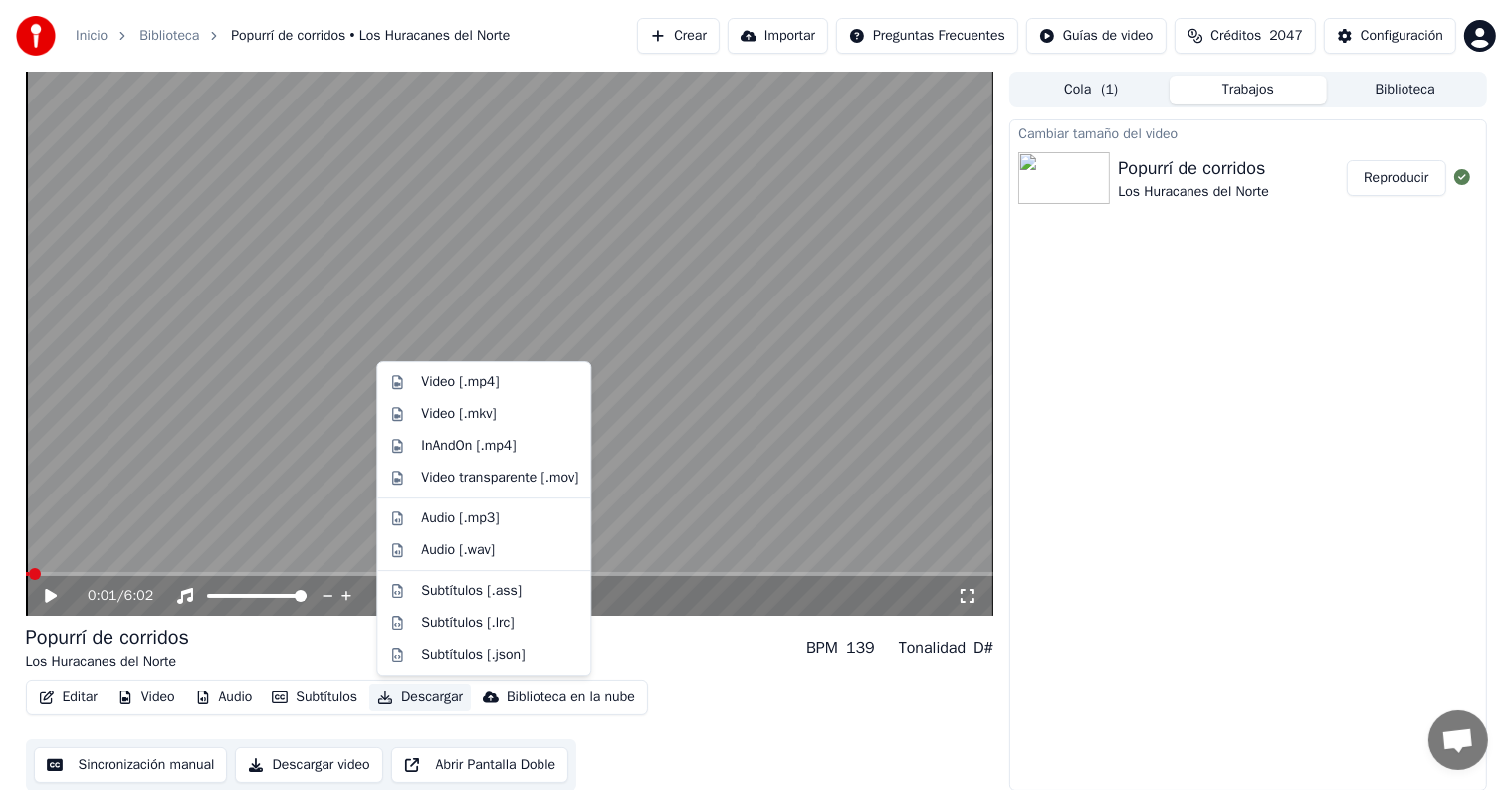 click on "Popurrí de corridos Los Huracanes del Norte BPM 139 Tonalidad D#" at bounding box center [510, 648] 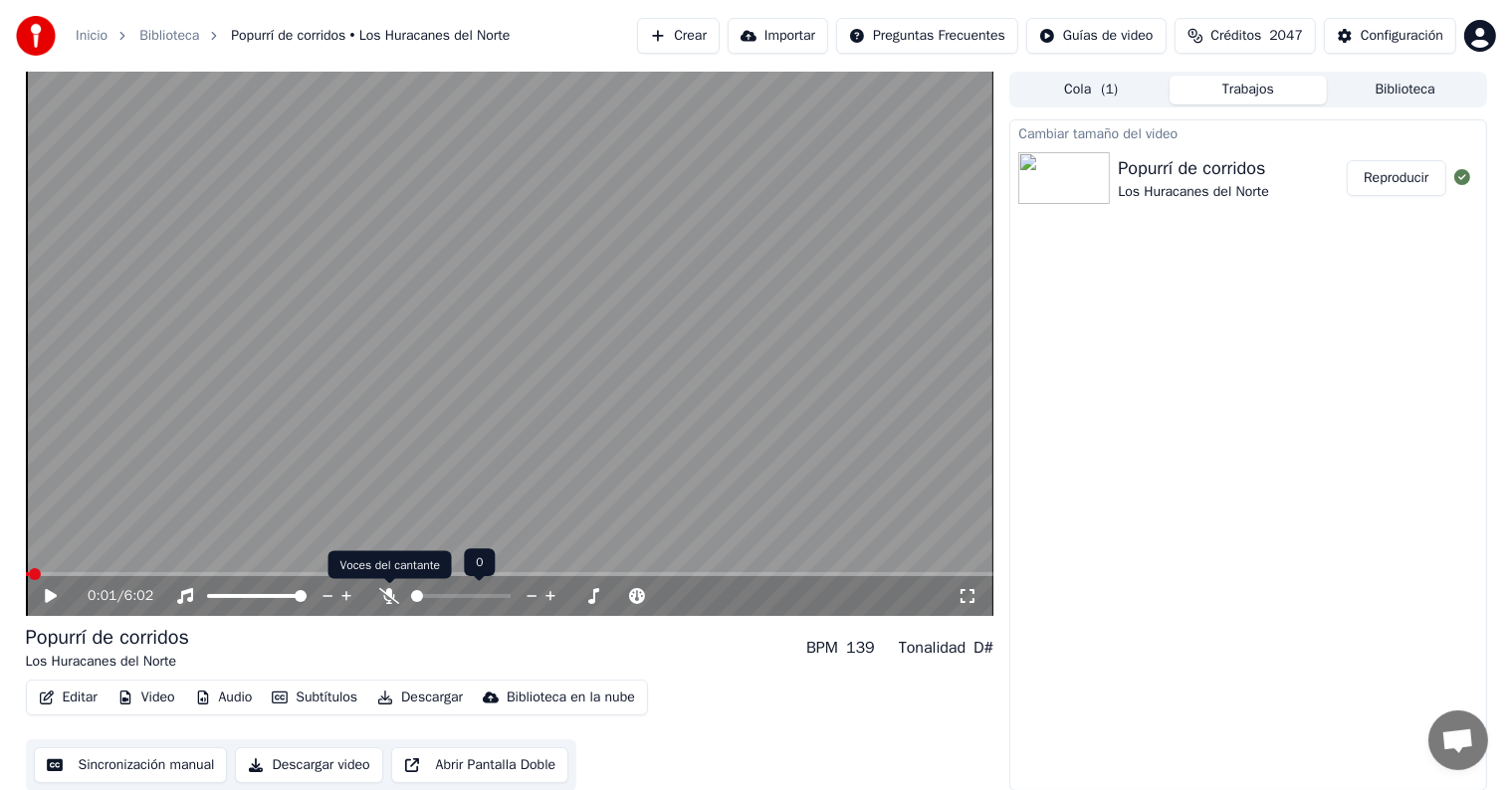 click 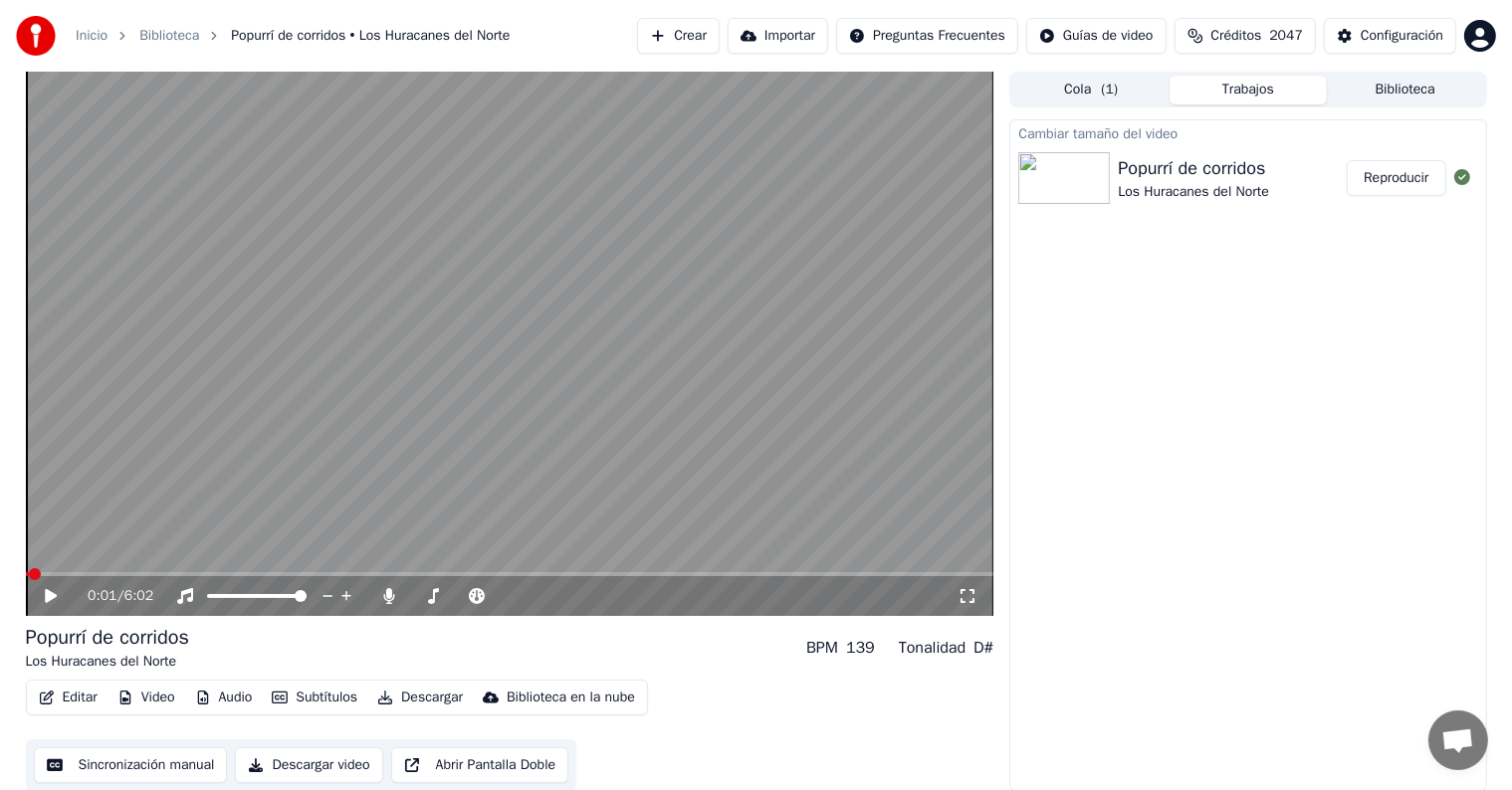 click on "Descargar" at bounding box center [420, 697] 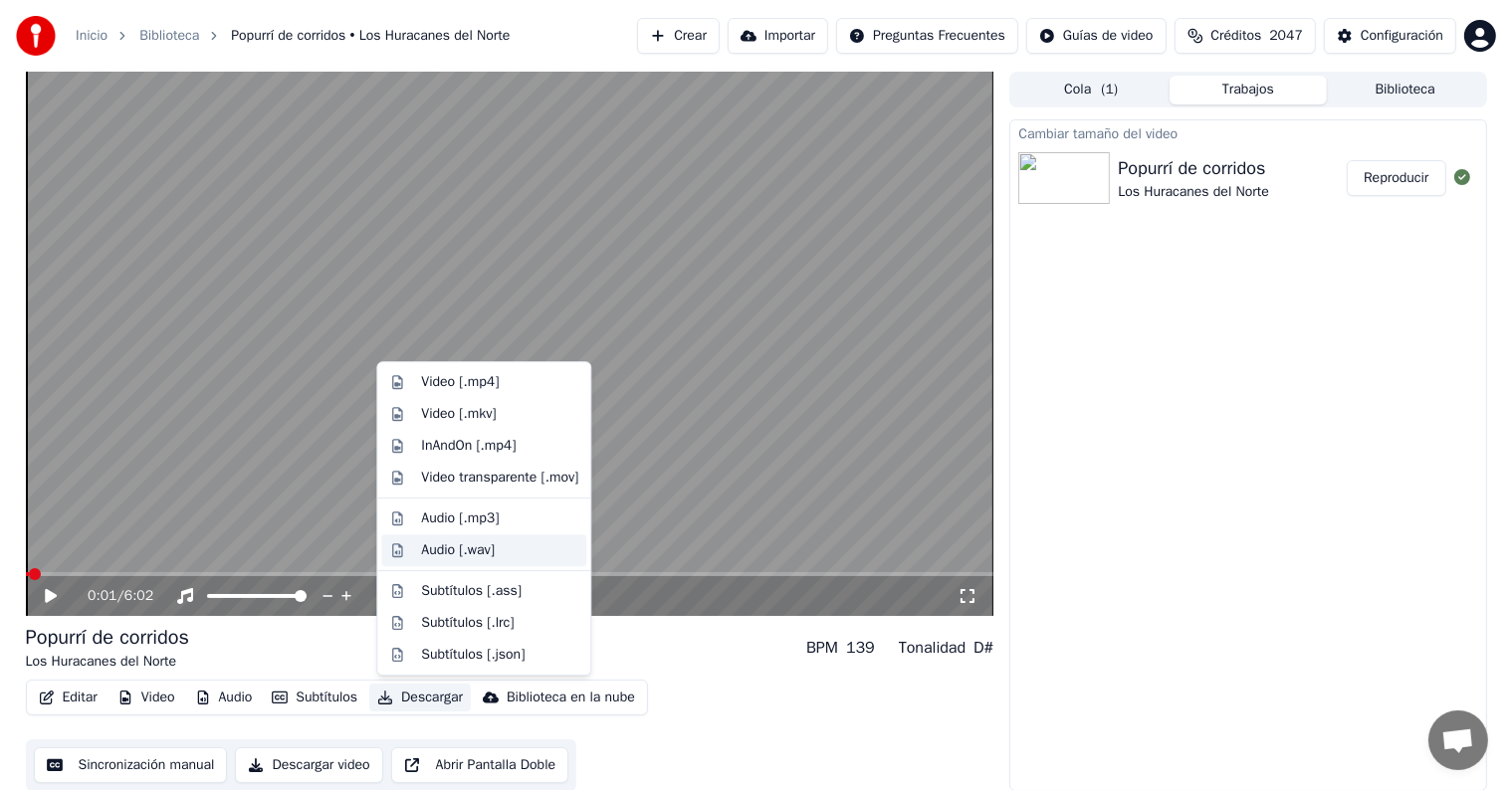 click on "Audio [.wav]" at bounding box center [458, 550] 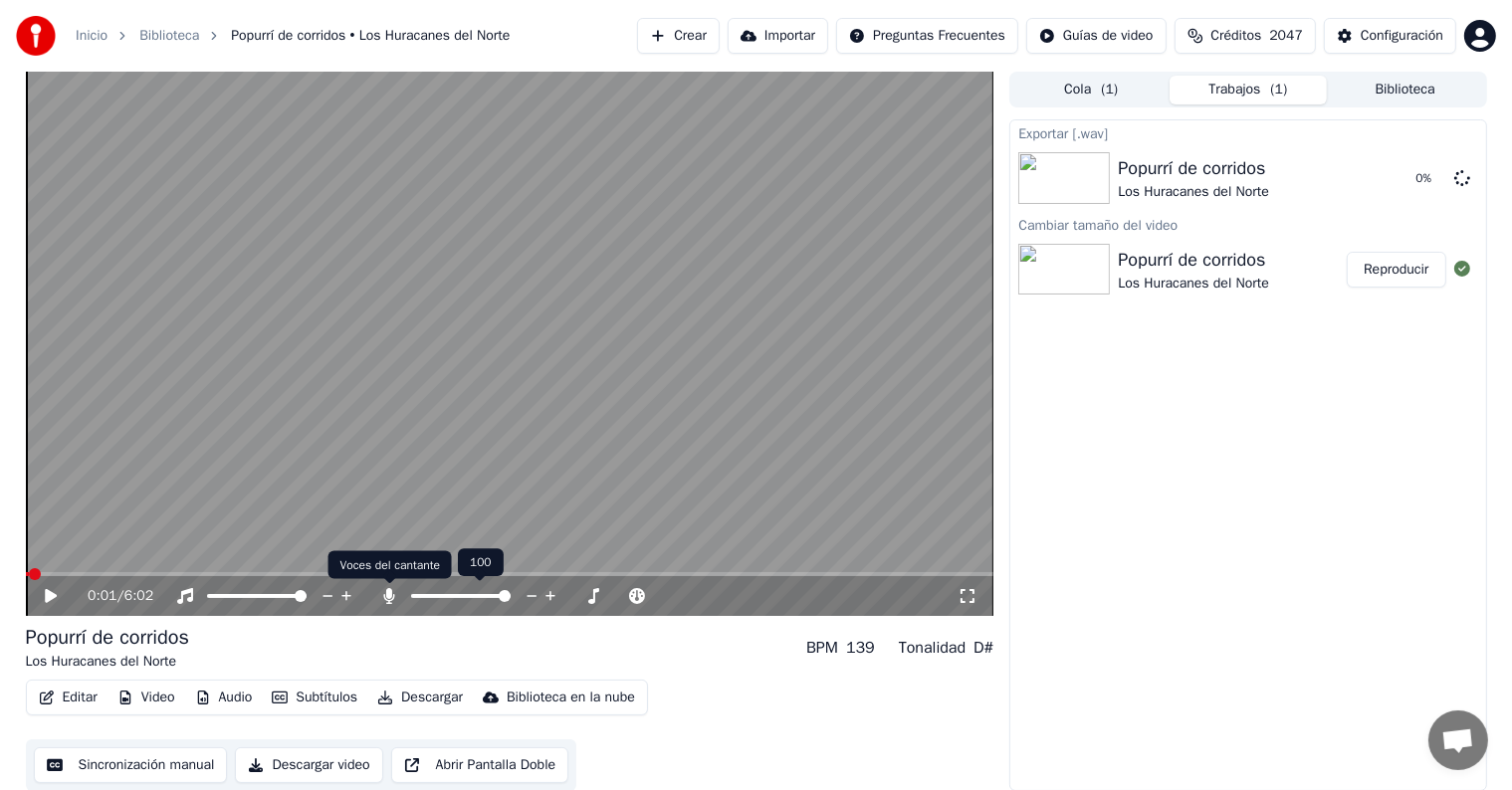 click 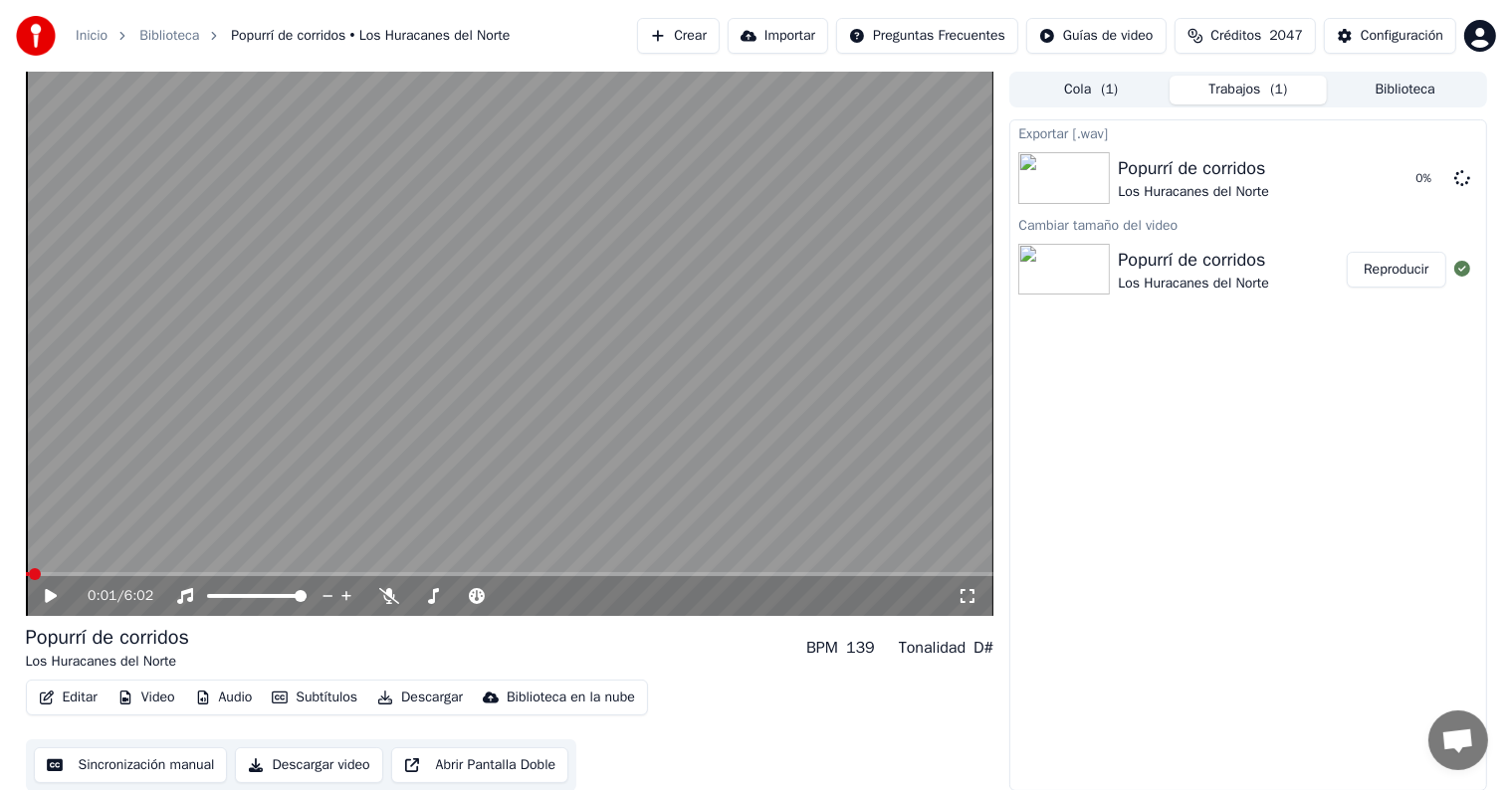 click on "Descargar" at bounding box center [420, 697] 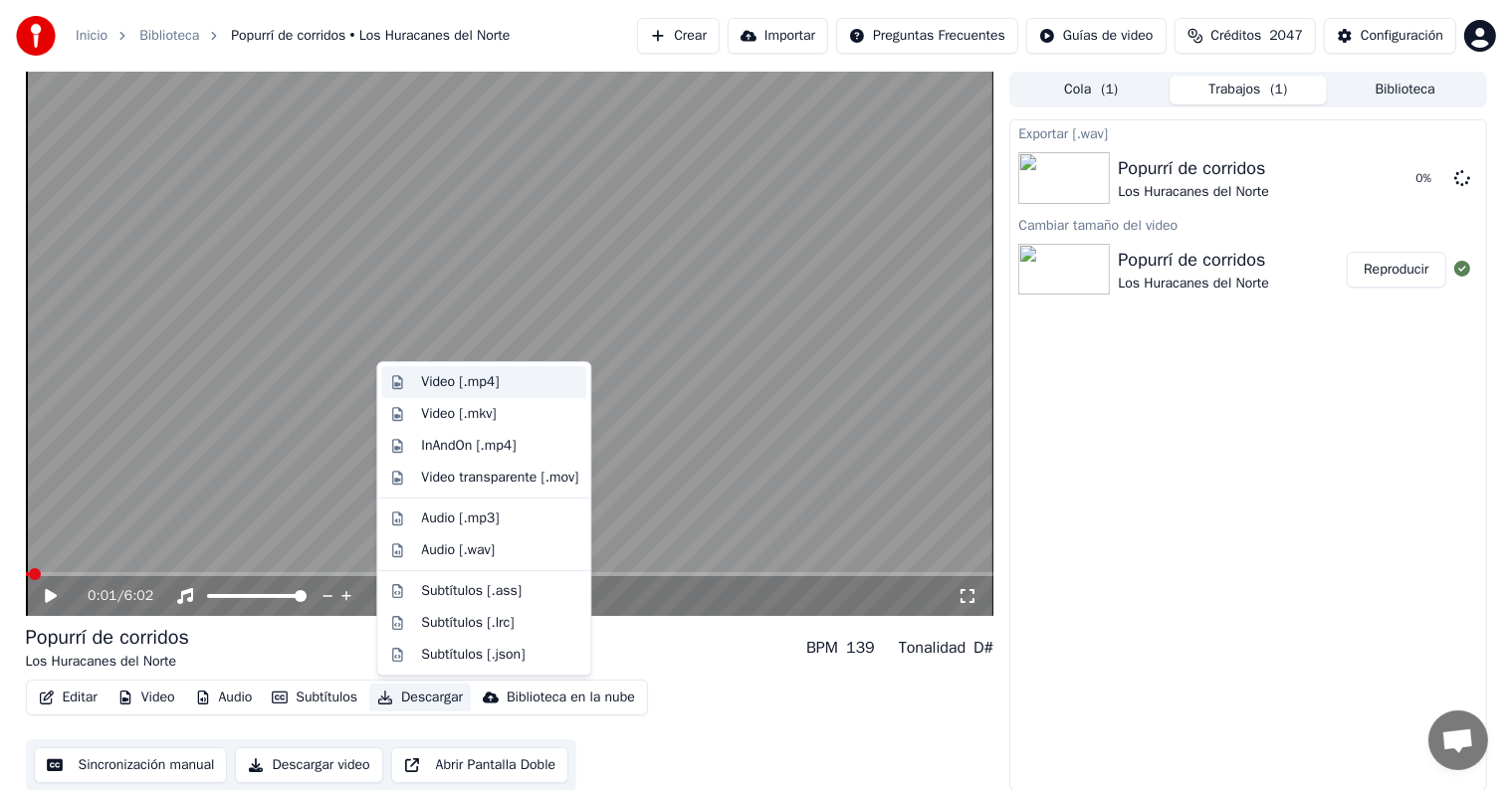 click on "Video [.mp4]" at bounding box center (500, 382) 